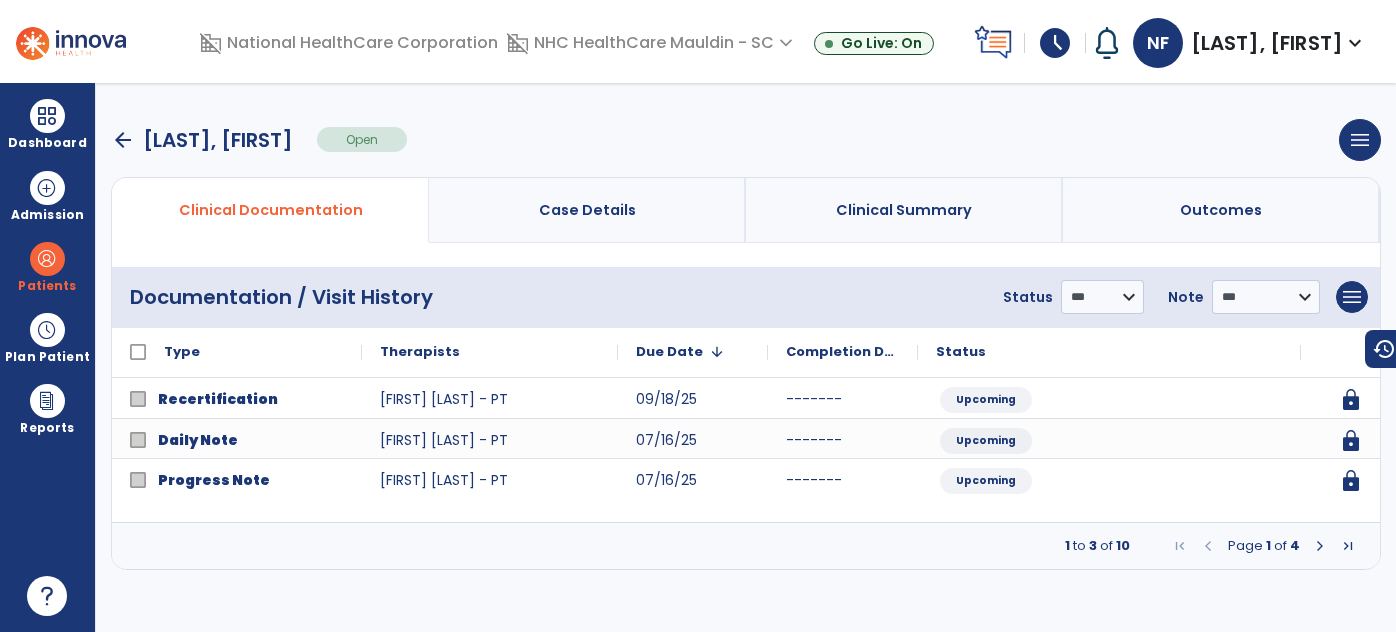 scroll, scrollTop: 0, scrollLeft: 0, axis: both 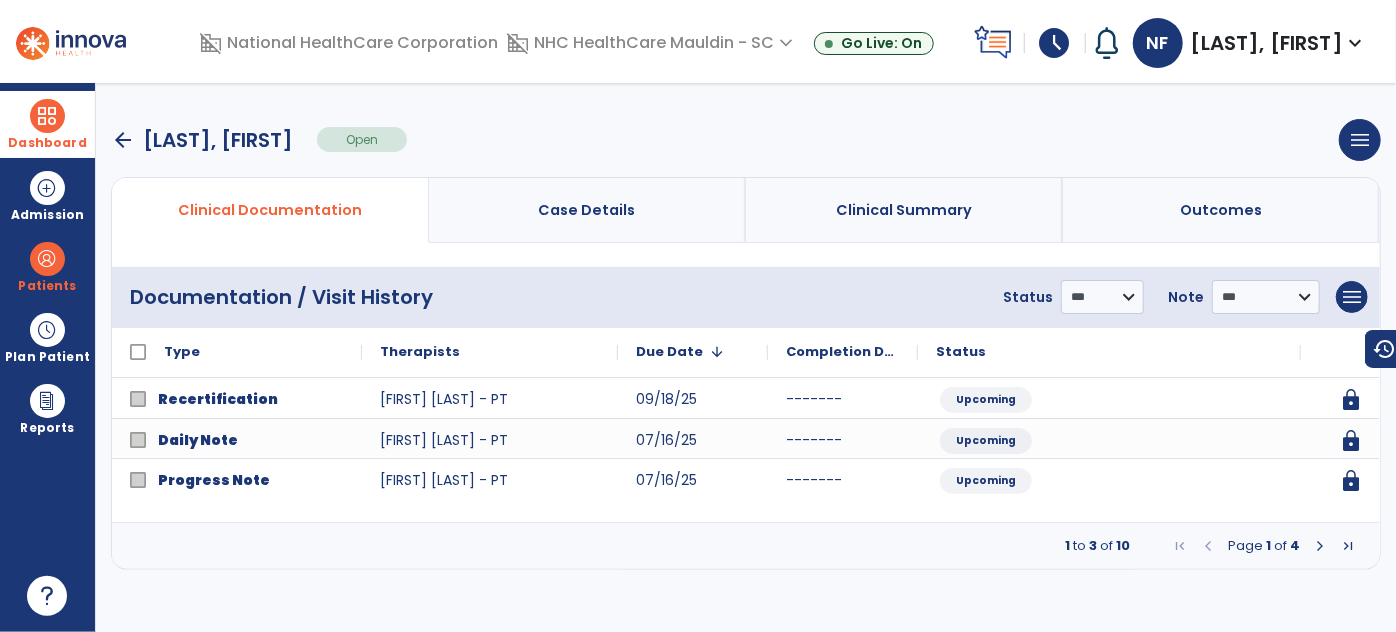 click at bounding box center (47, 116) 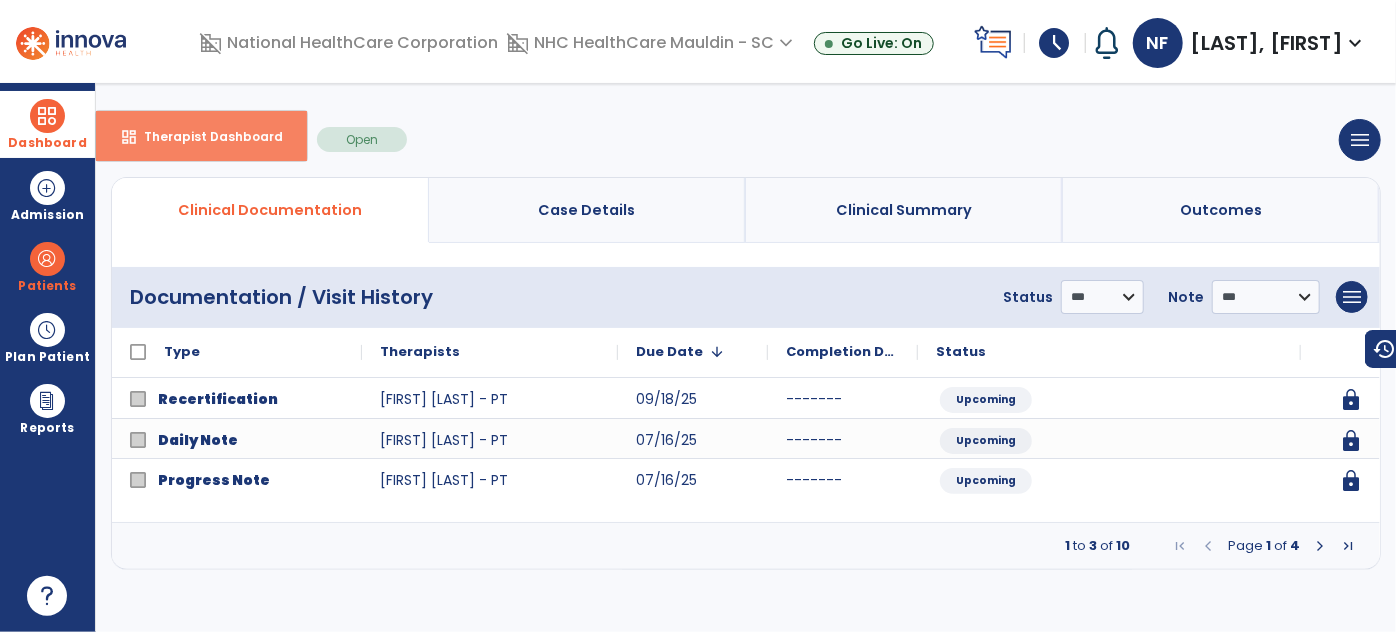 click on "Therapist Dashboard" at bounding box center (205, 136) 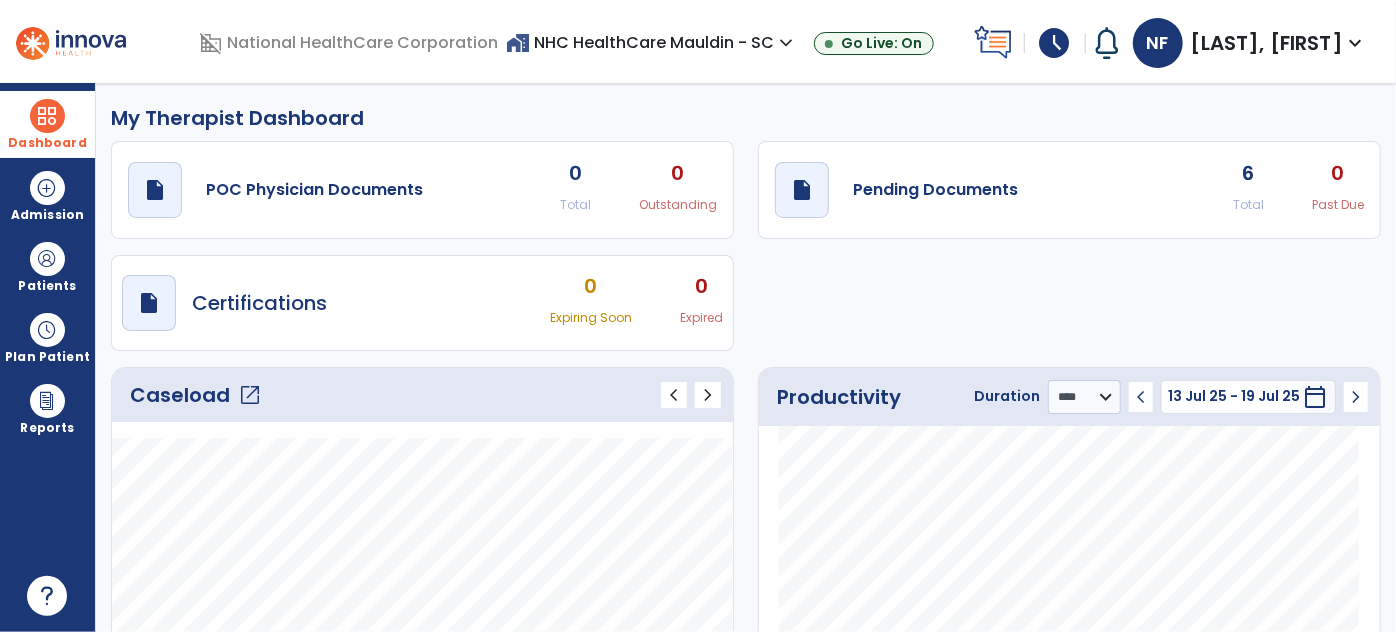 click on "Caseload   open_in_new" 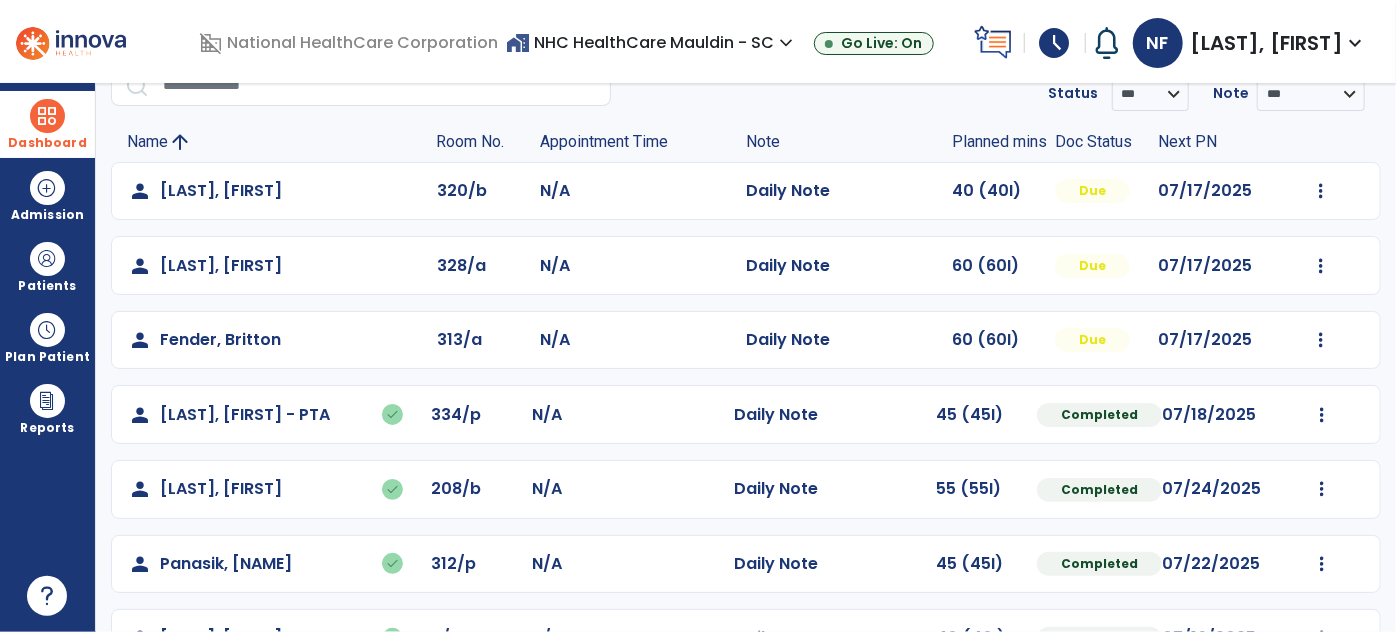 scroll, scrollTop: 0, scrollLeft: 0, axis: both 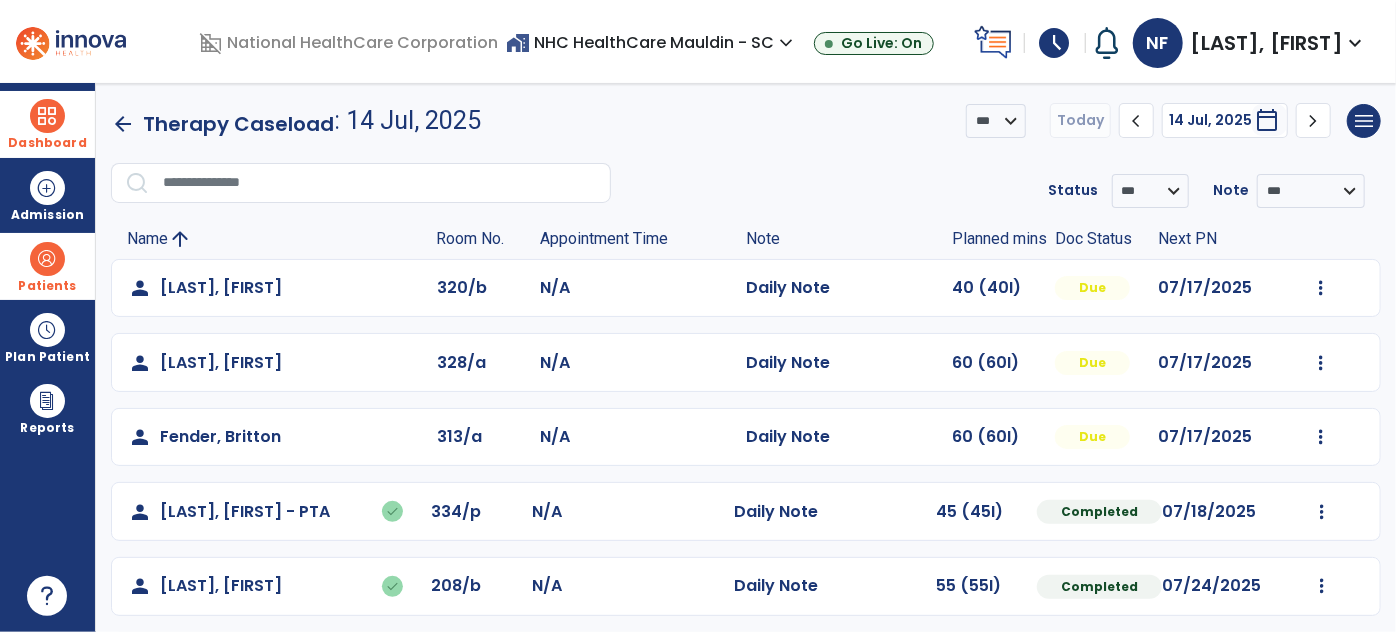 click at bounding box center (47, 259) 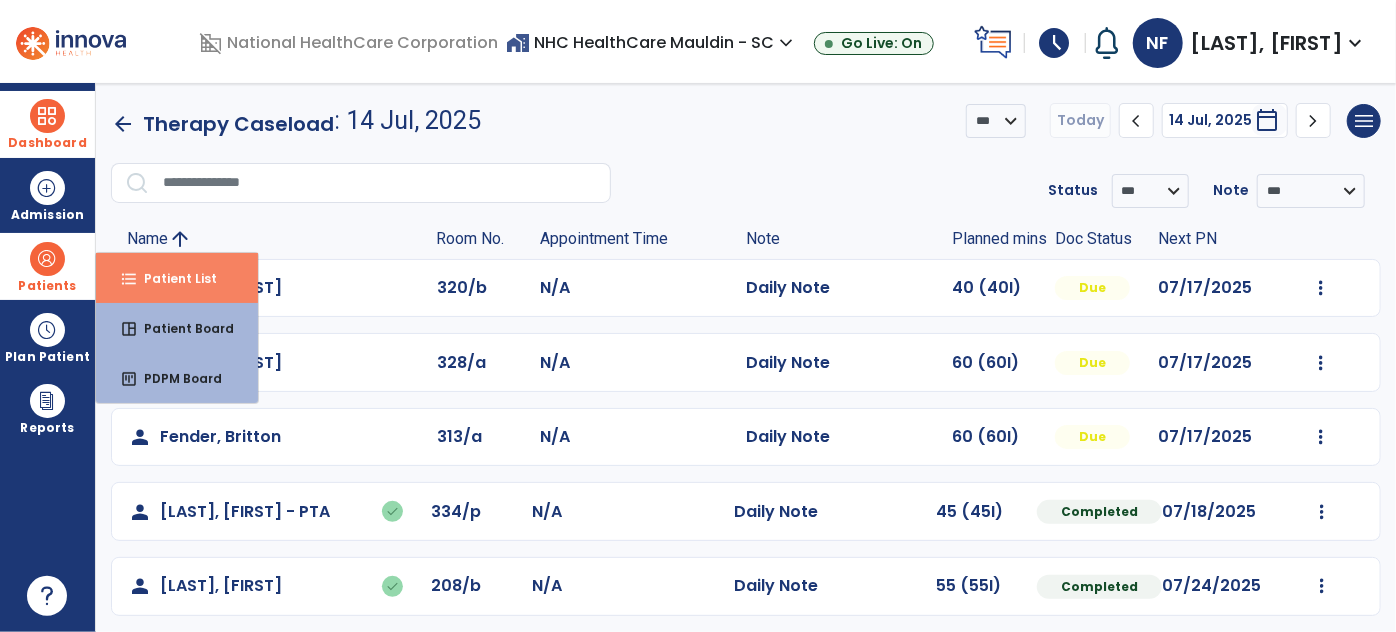 click on "Patient List" at bounding box center (172, 278) 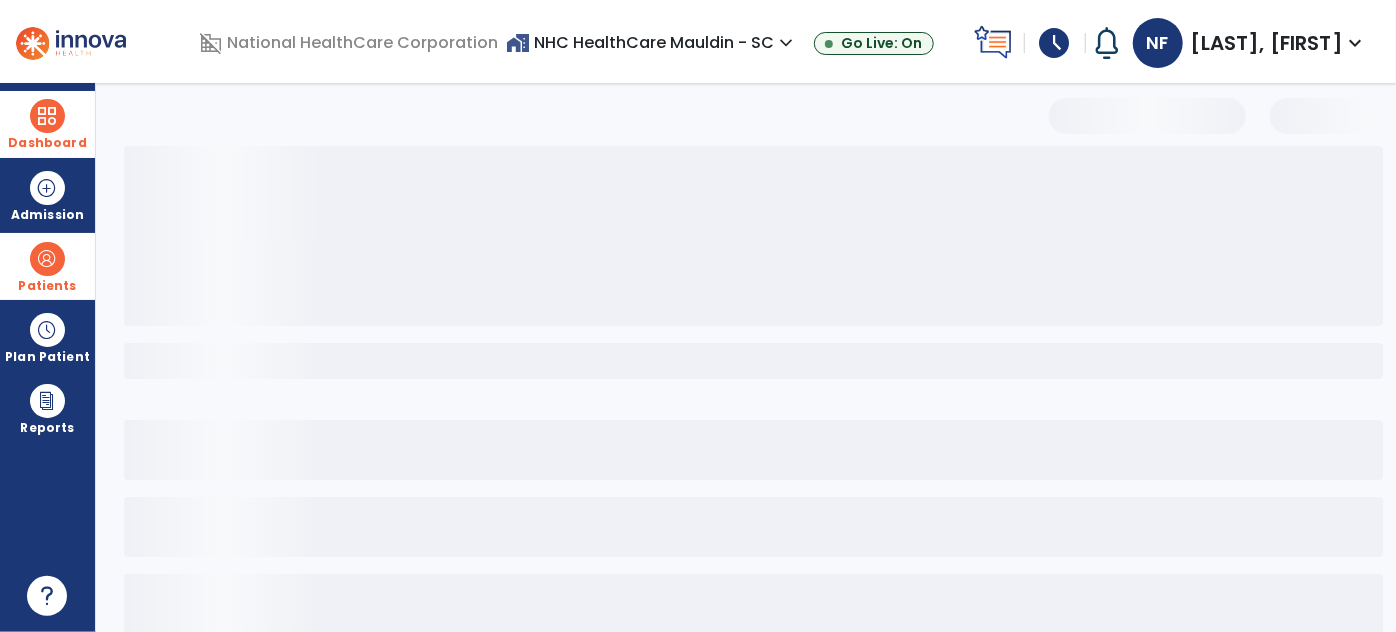 select on "***" 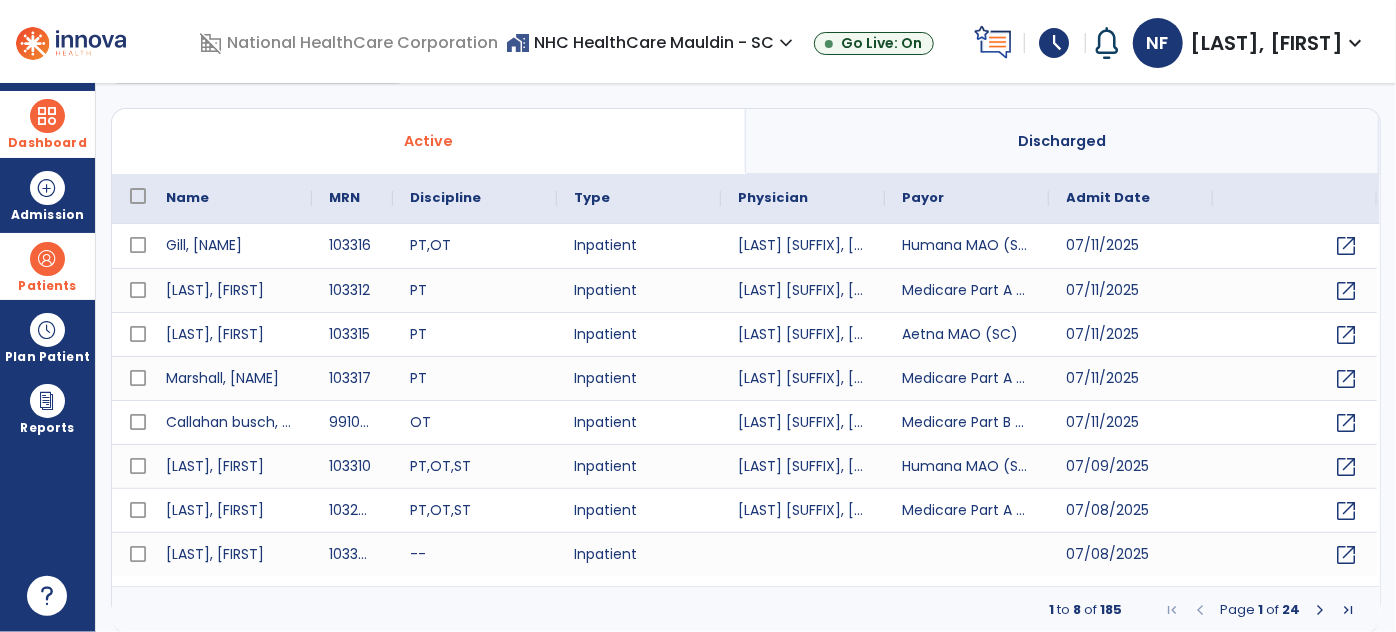 scroll, scrollTop: 0, scrollLeft: 0, axis: both 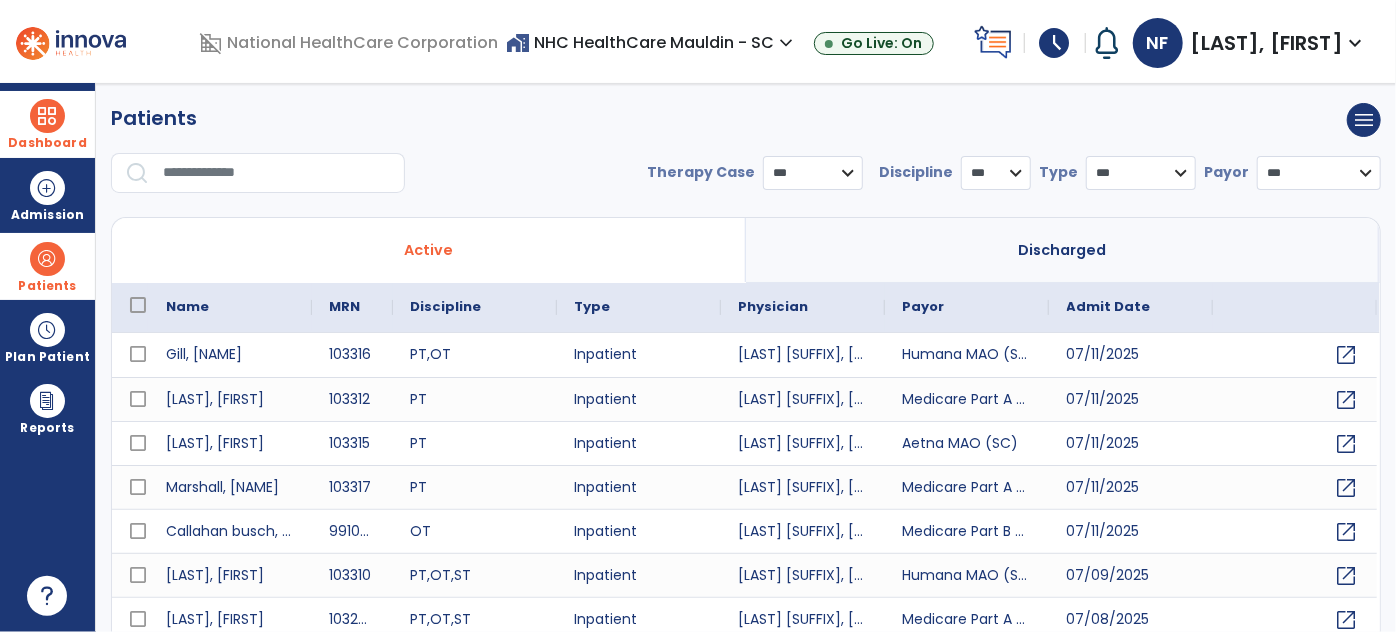 click at bounding box center [277, 173] 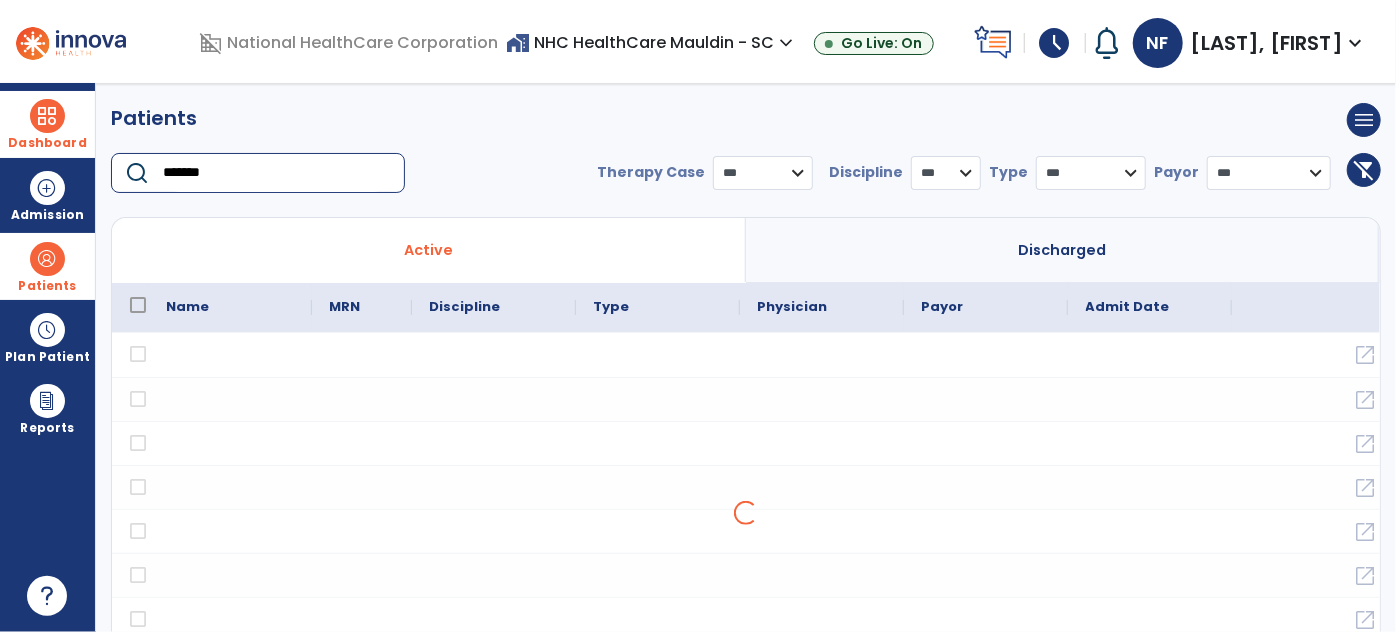 type on "*******" 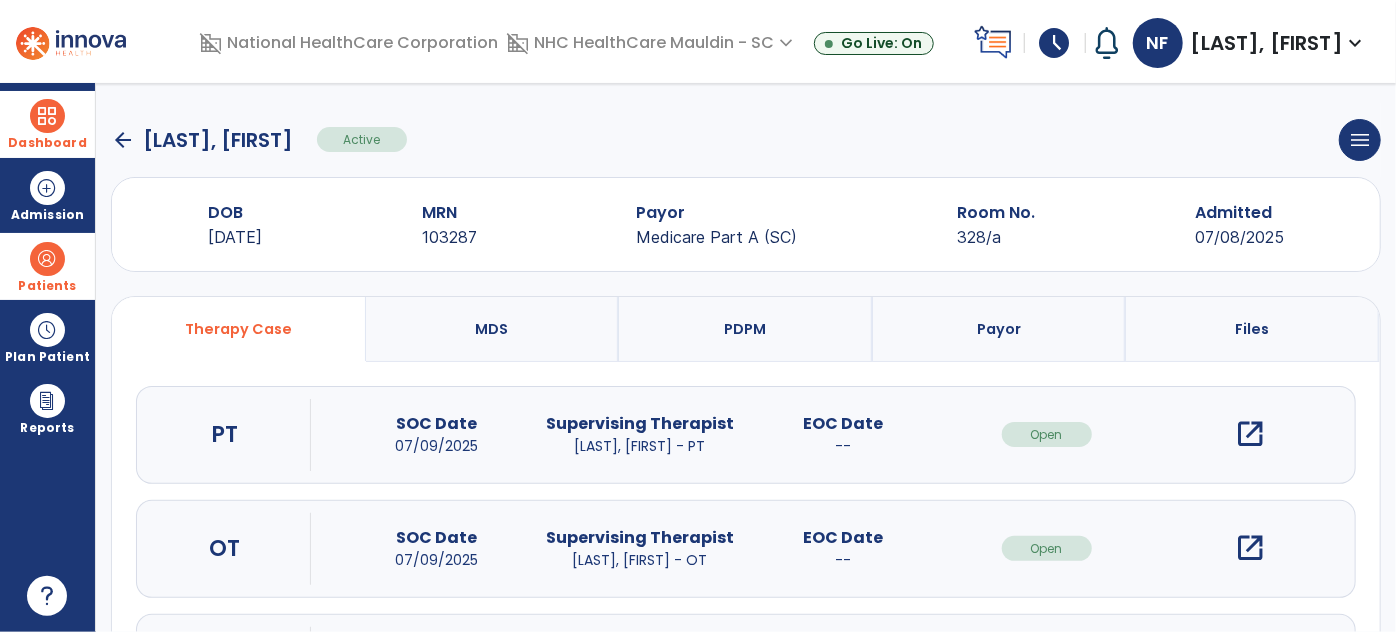 click on "open_in_new" at bounding box center (1250, 434) 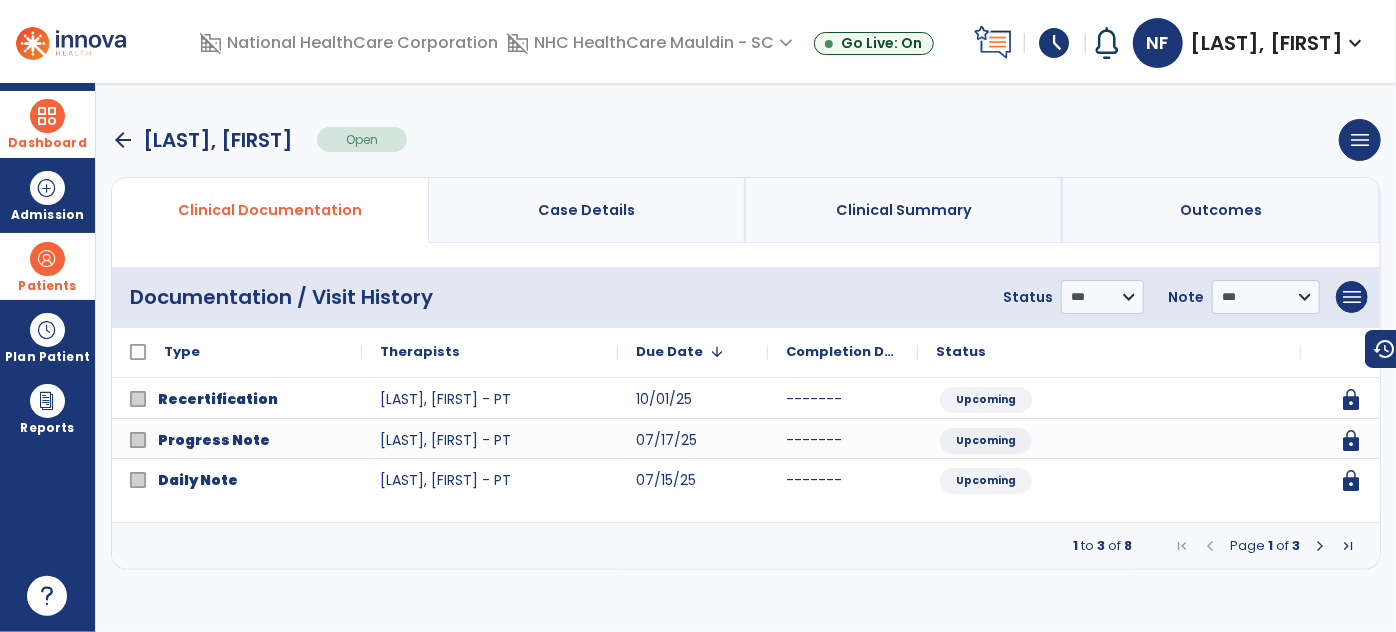 click at bounding box center [1320, 546] 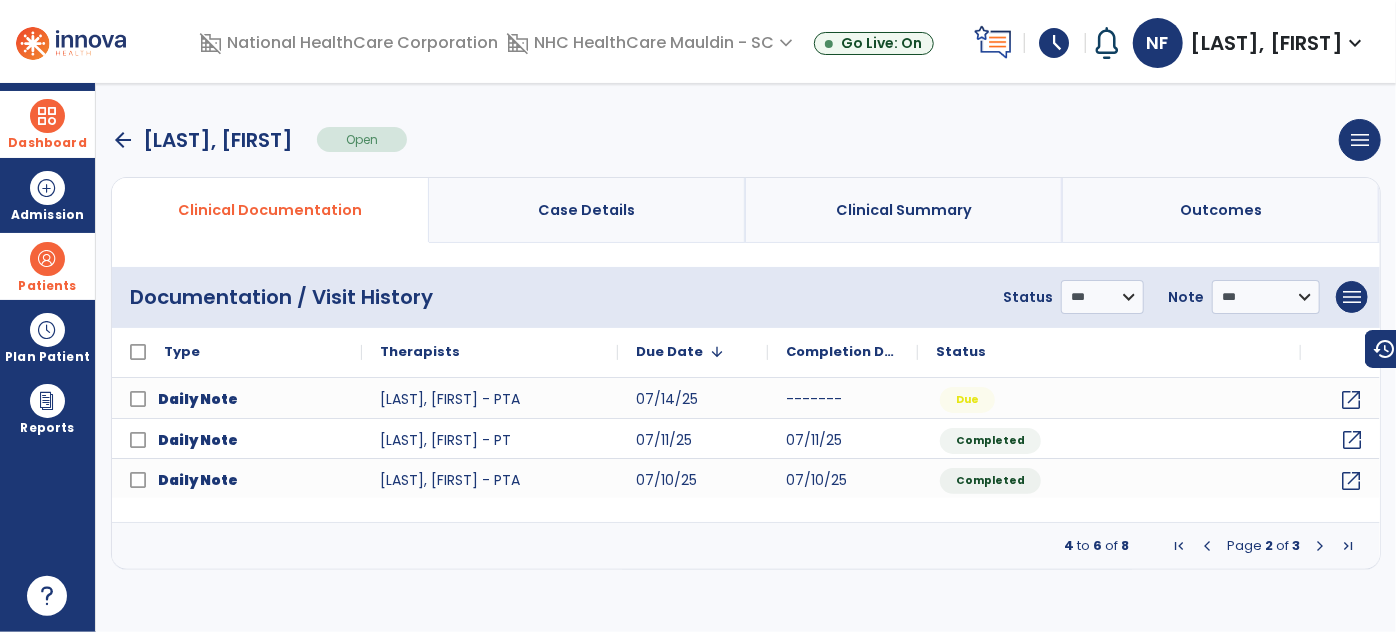 click on "open_in_new" 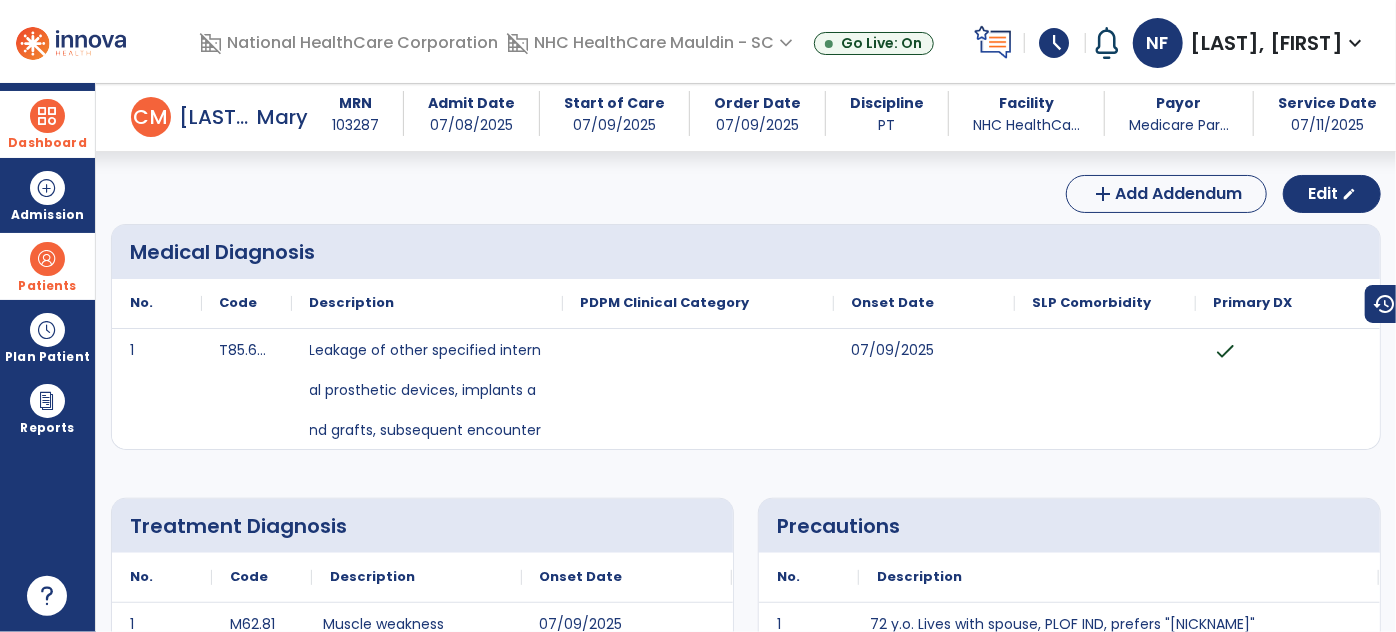 scroll, scrollTop: 0, scrollLeft: 0, axis: both 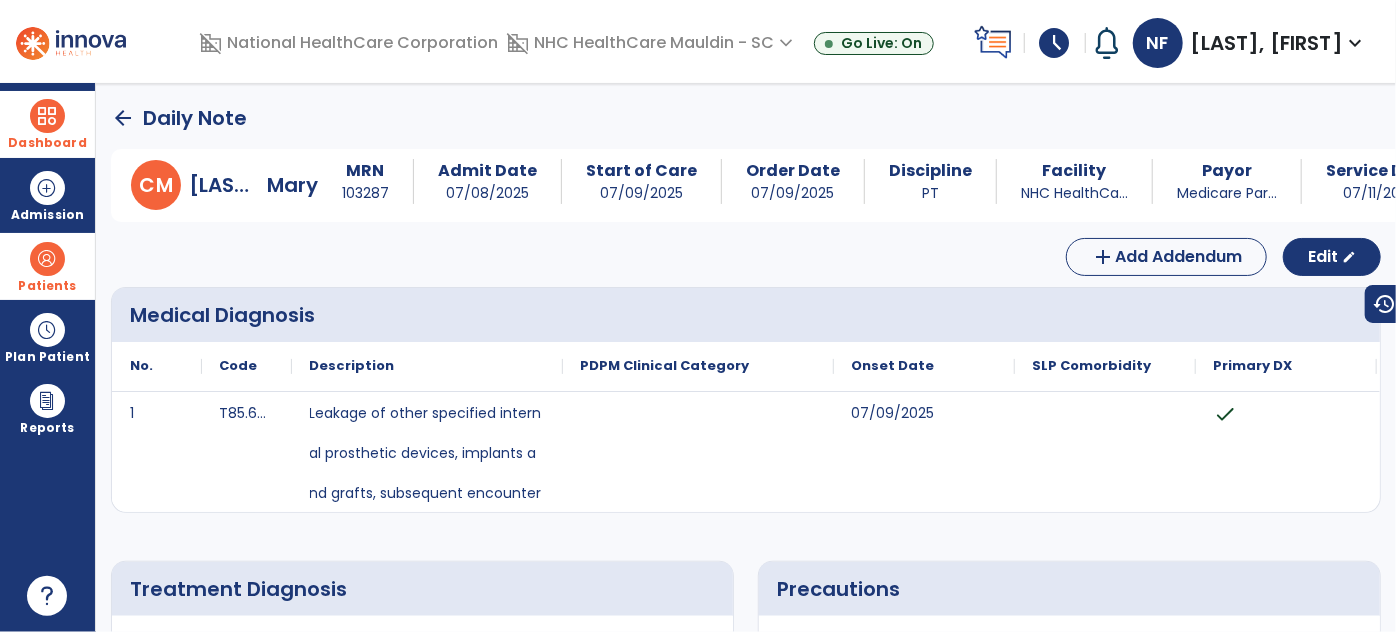 click at bounding box center [47, 116] 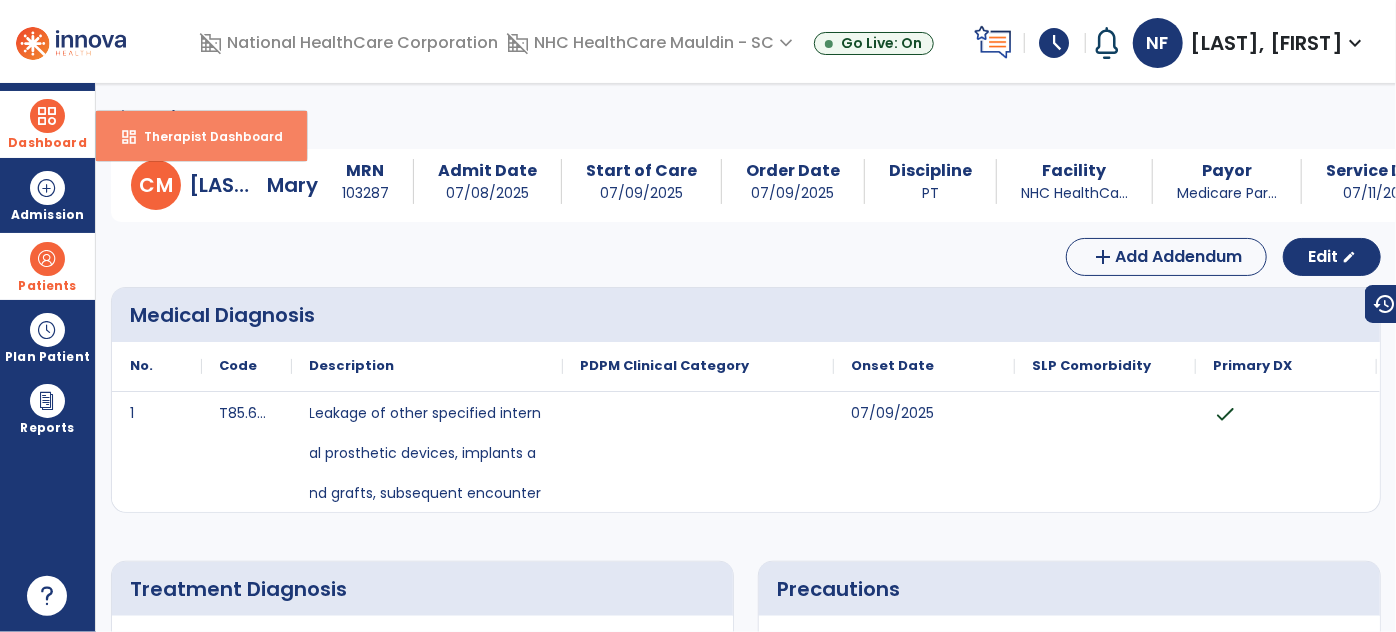 click on "dashboard  Therapist Dashboard" at bounding box center [201, 136] 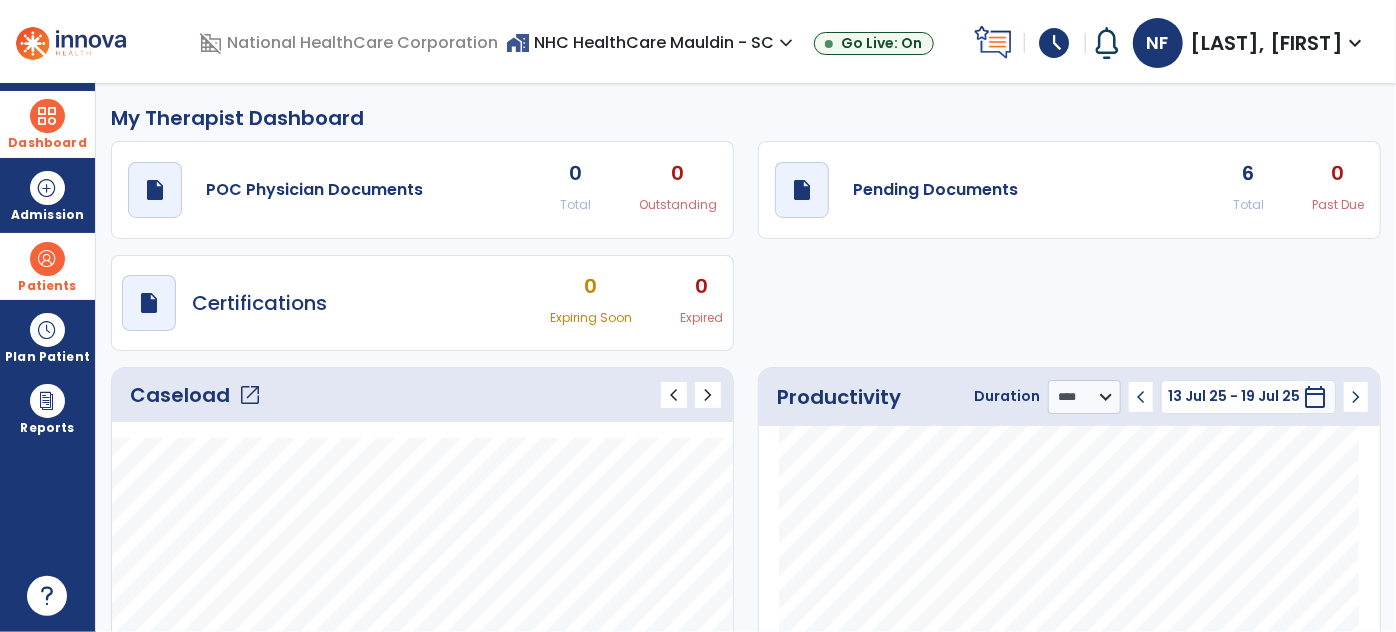 click on "Caseload   open_in_new" 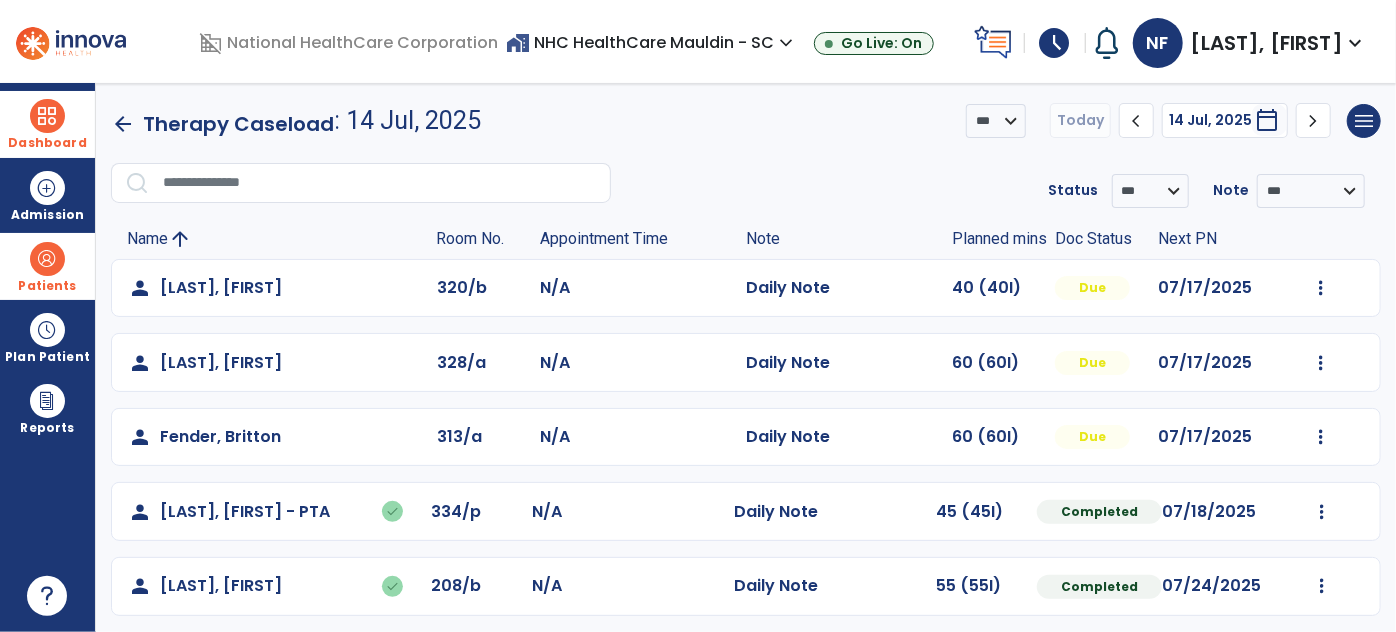 click on "Mark Visit As Complete   Reset Note   Open Document   G + C Mins" 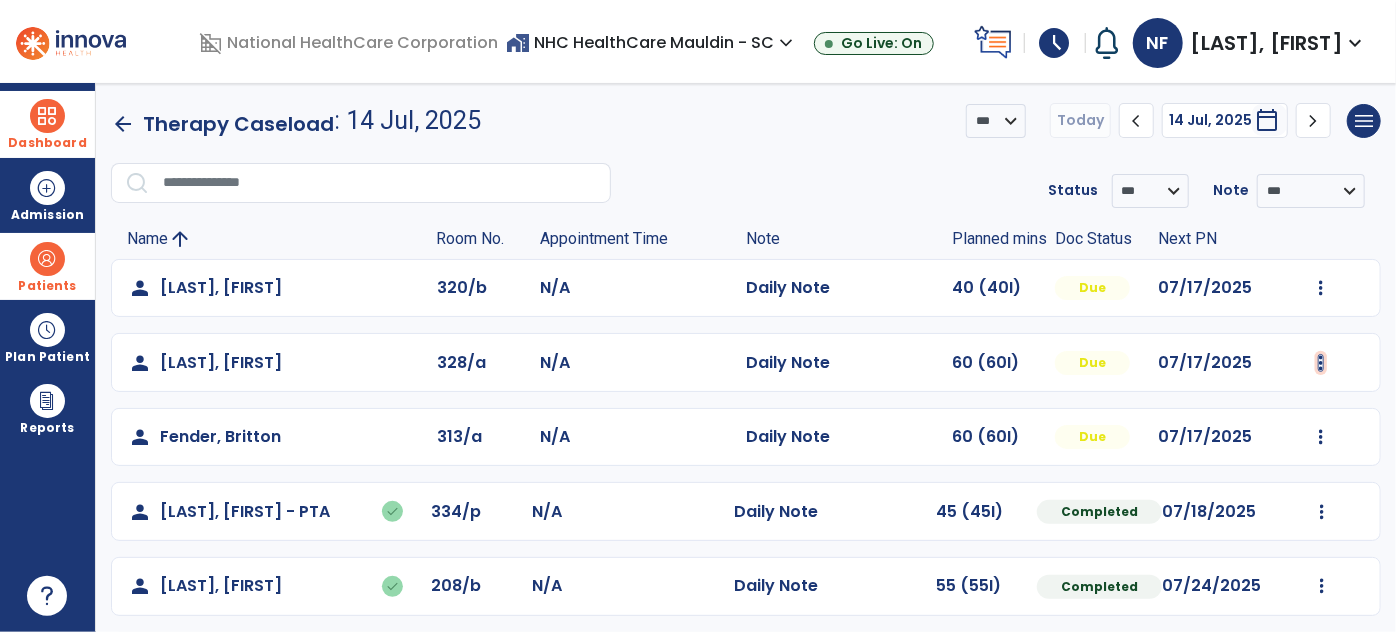 click at bounding box center (1321, 288) 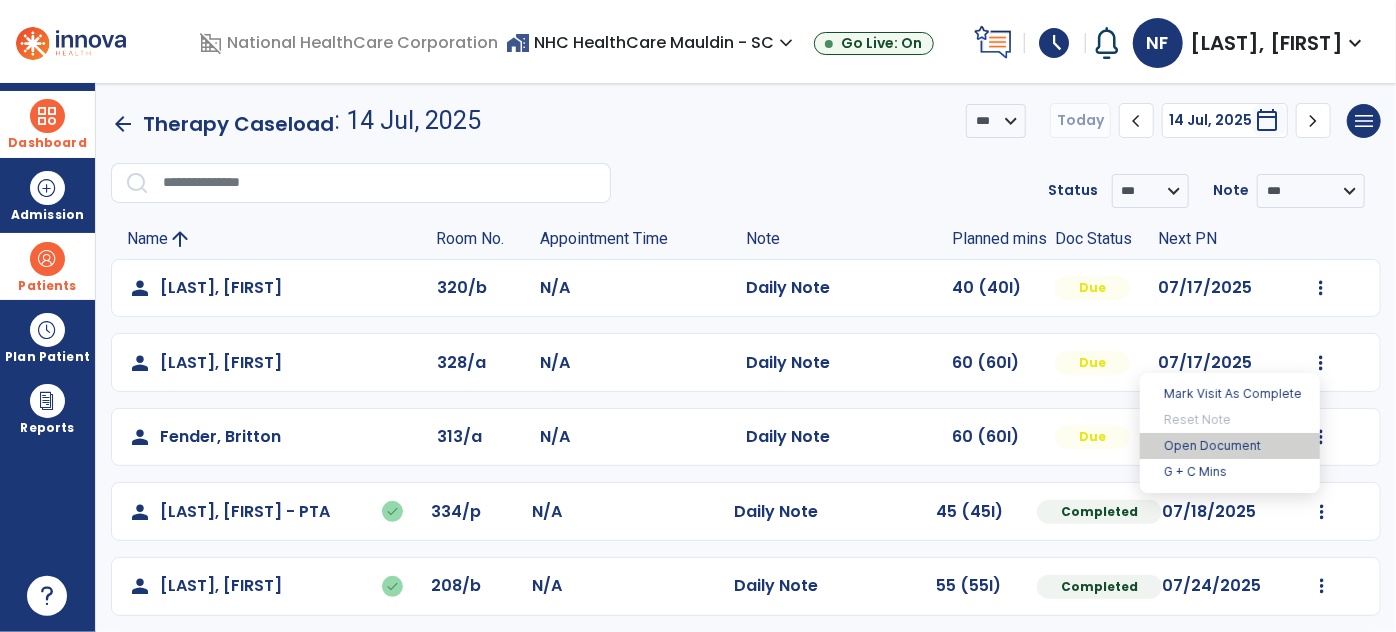 click on "Open Document" at bounding box center [1230, 446] 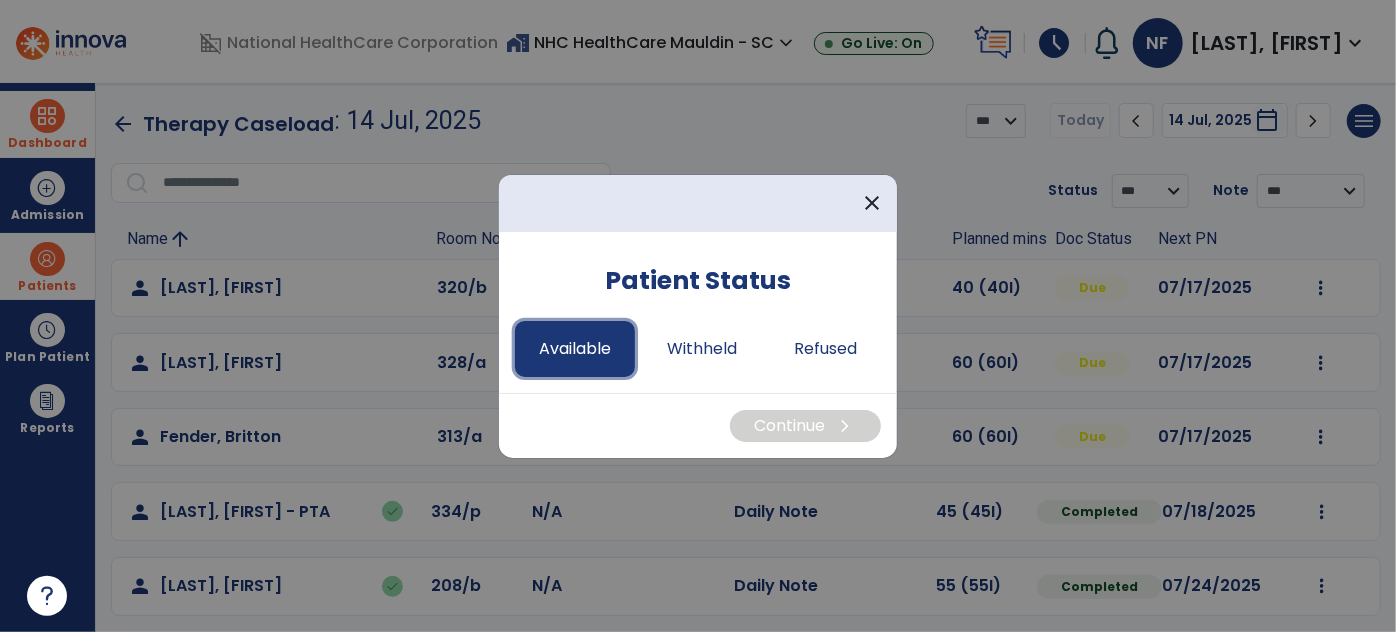 click on "Available" at bounding box center [575, 349] 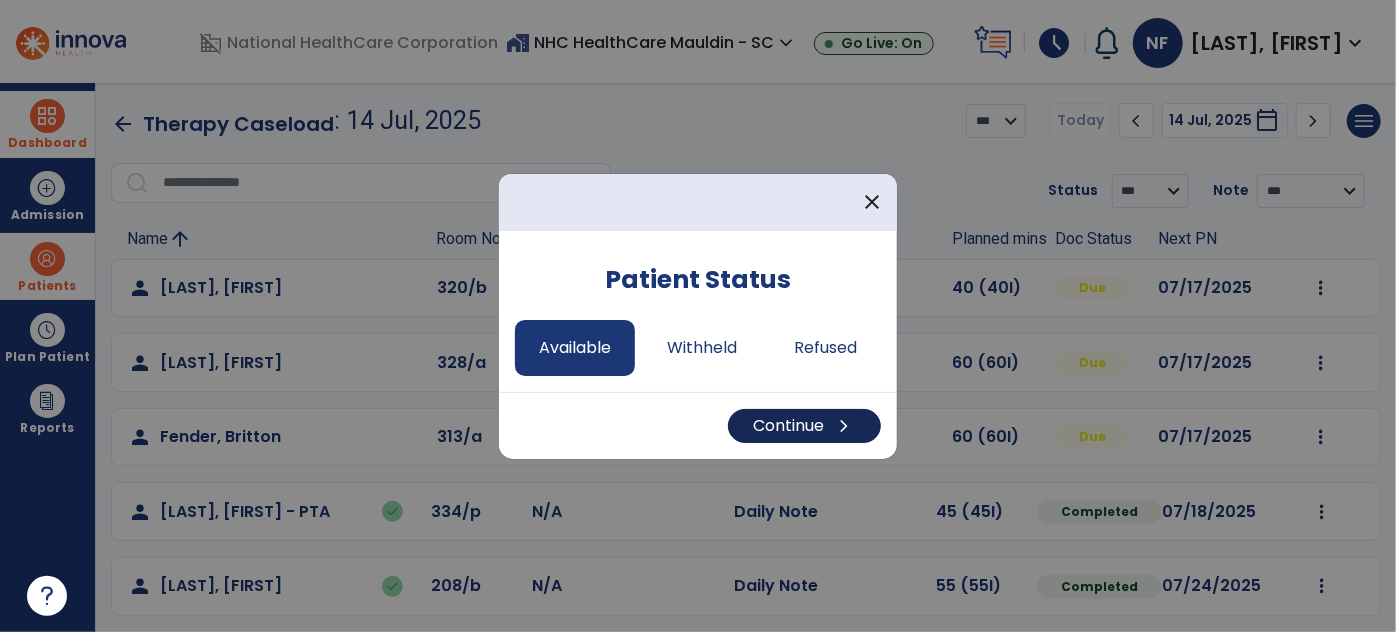 click on "Continue   chevron_right" at bounding box center [804, 426] 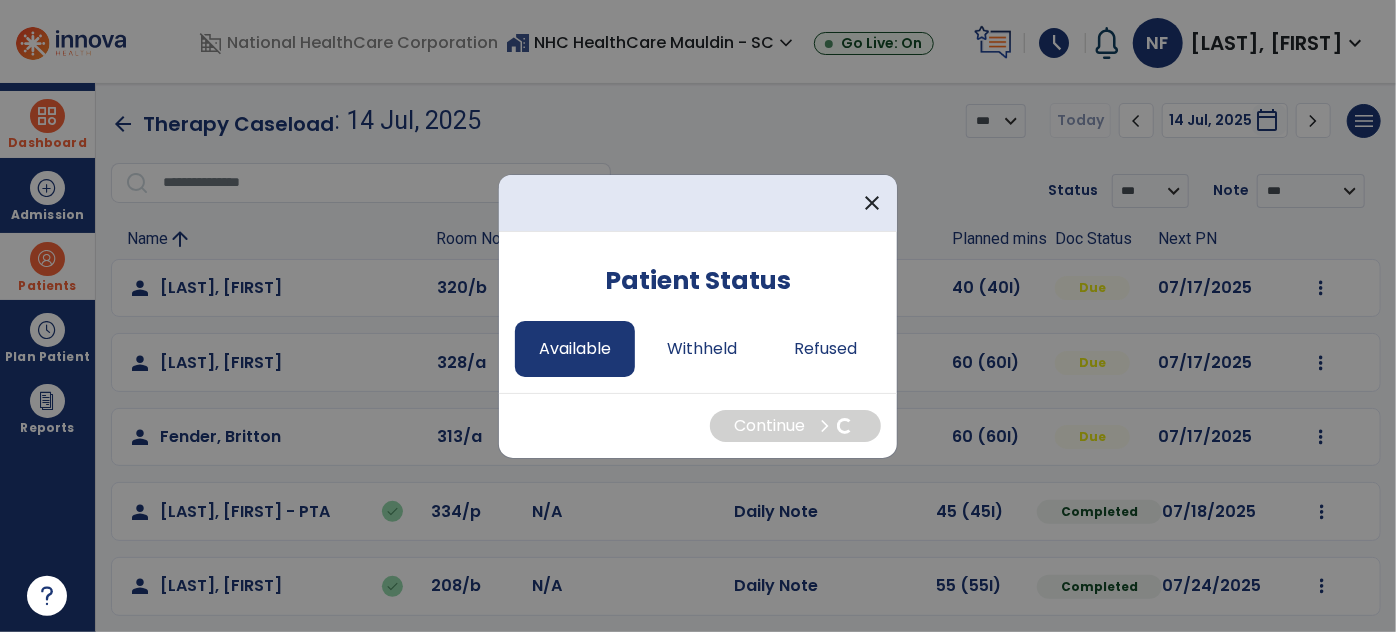 select on "*" 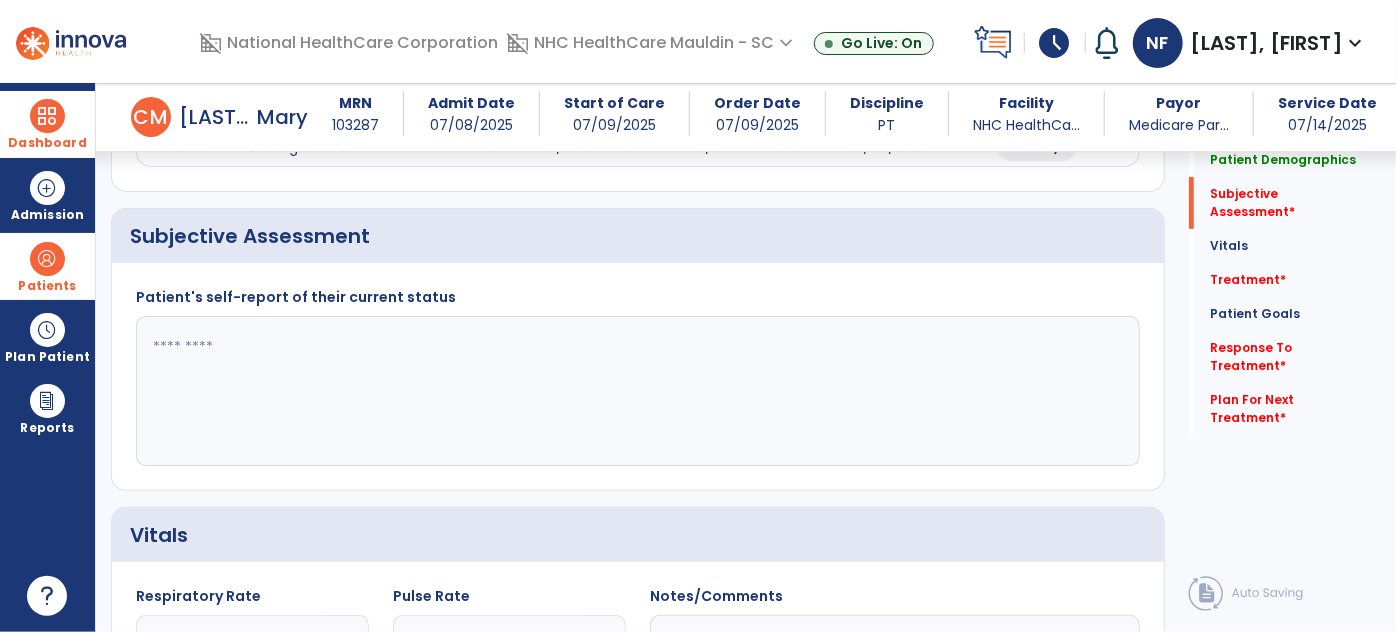 scroll, scrollTop: 318, scrollLeft: 0, axis: vertical 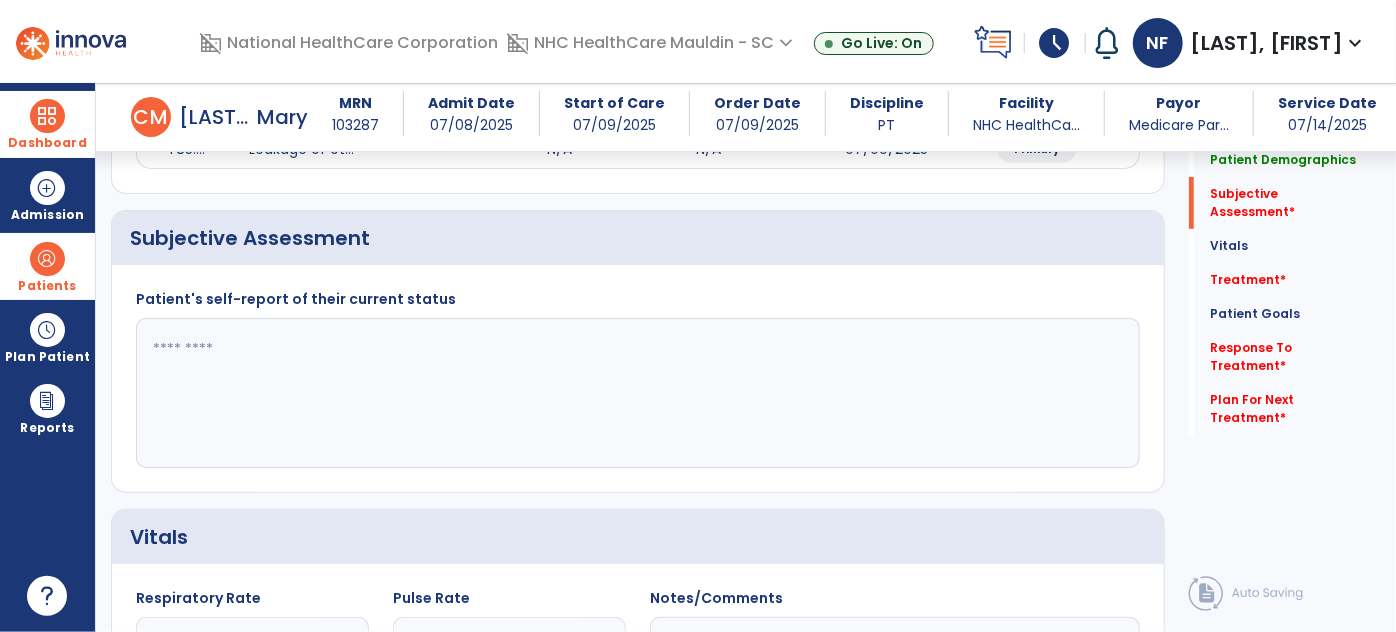 click 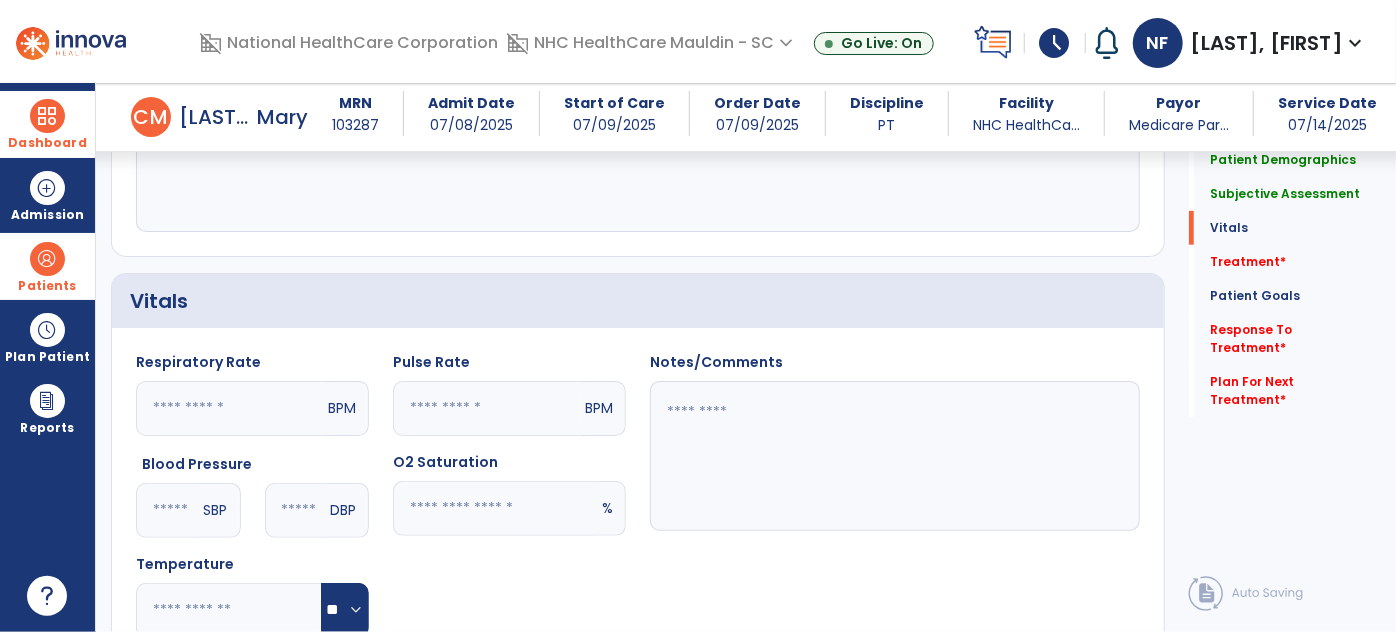 scroll, scrollTop: 560, scrollLeft: 0, axis: vertical 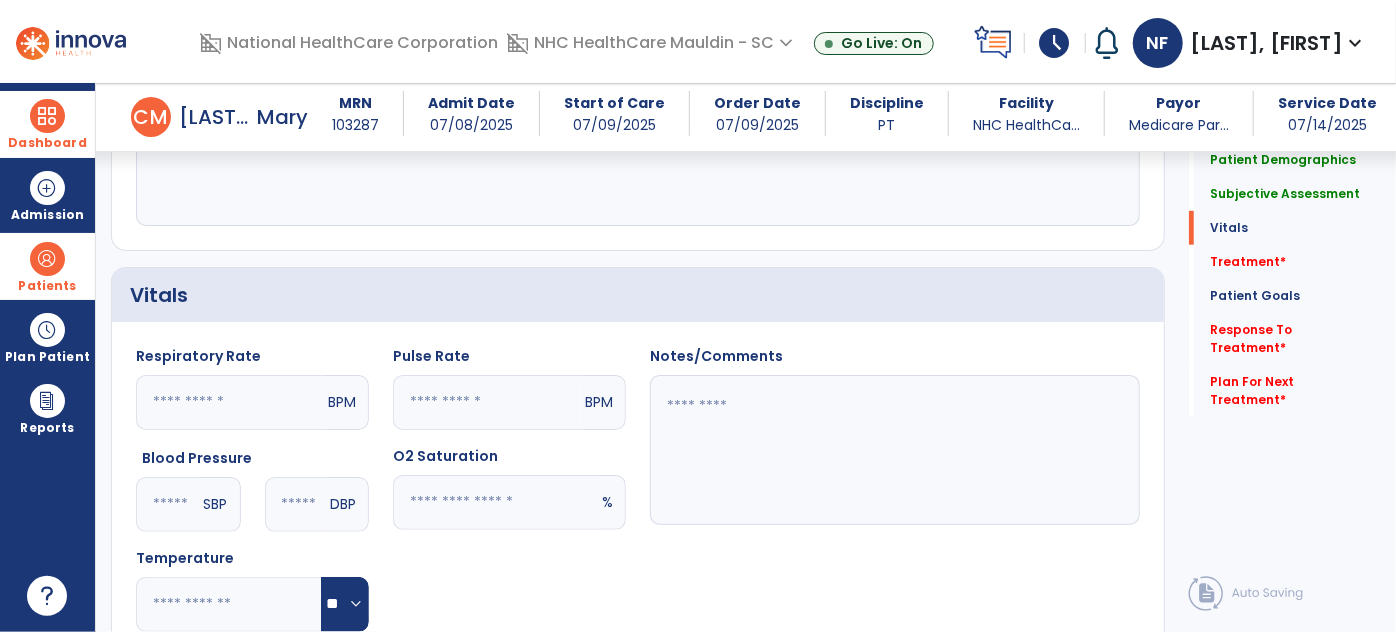 type on "**********" 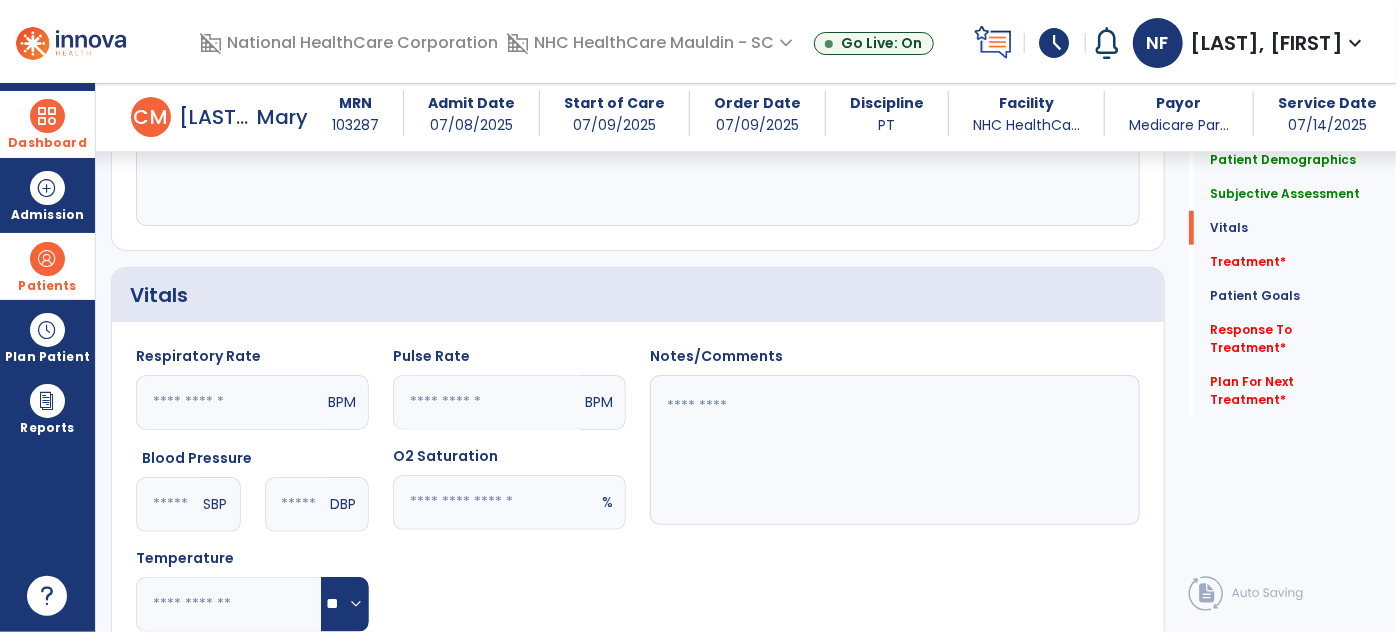 click 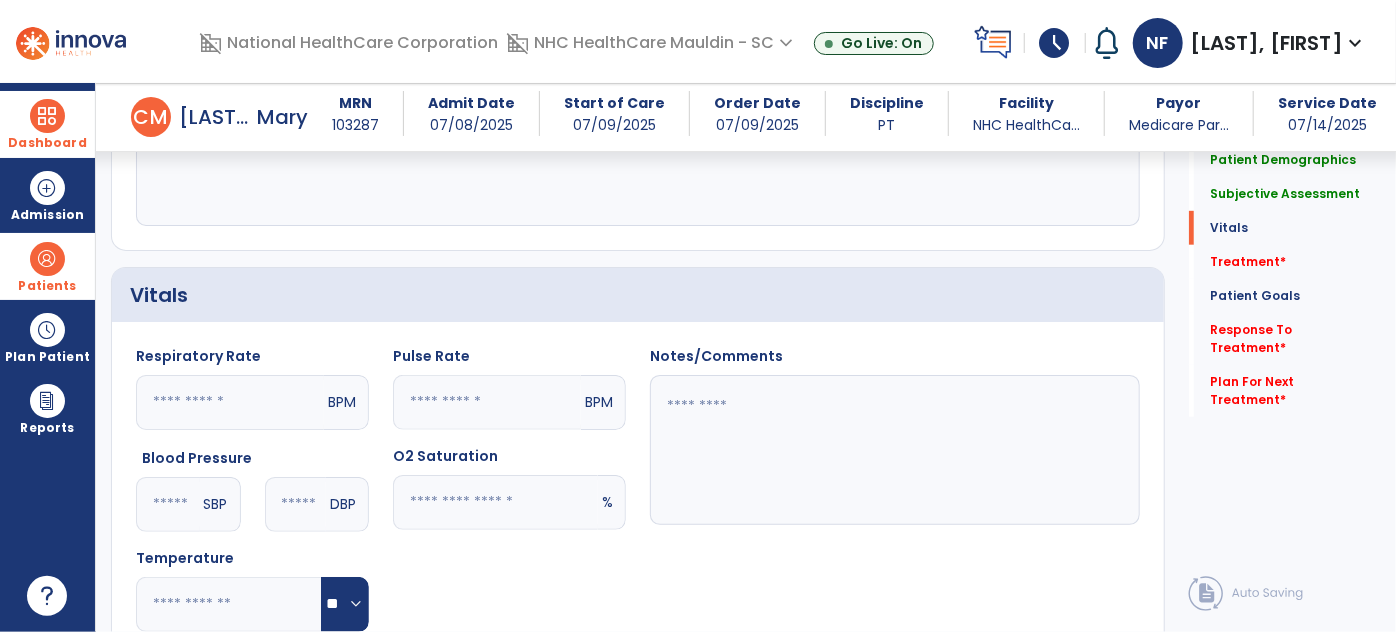 type on "**" 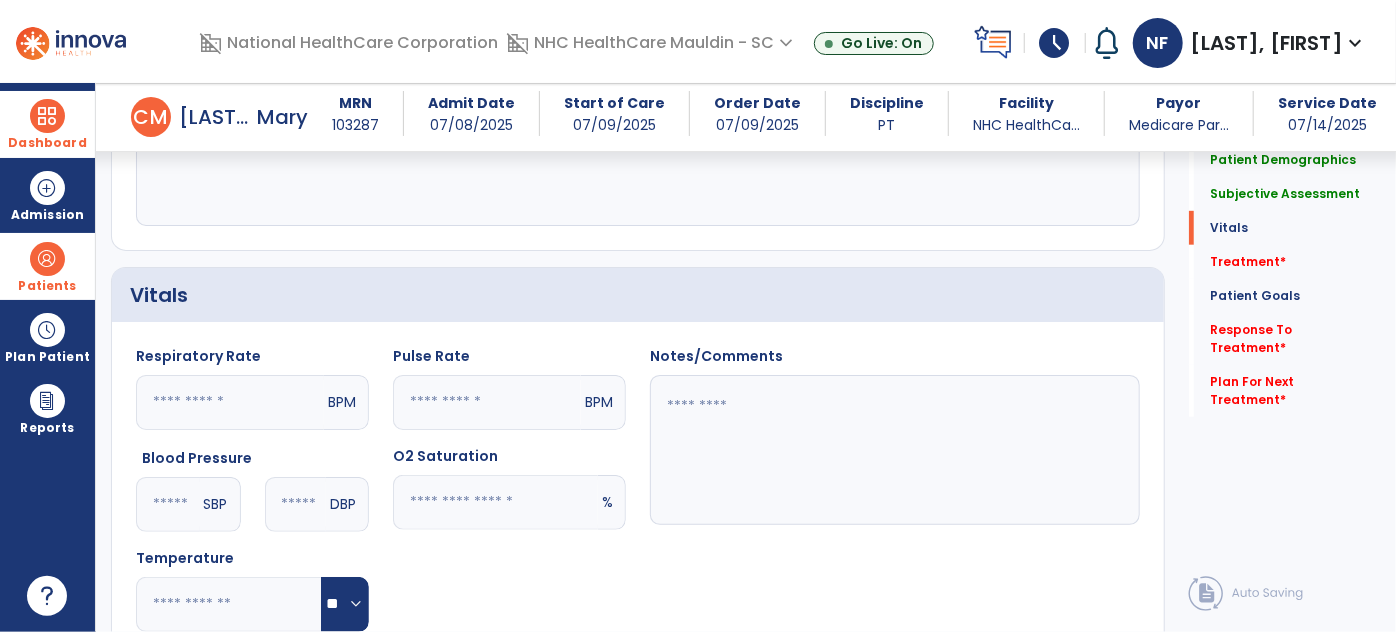 click 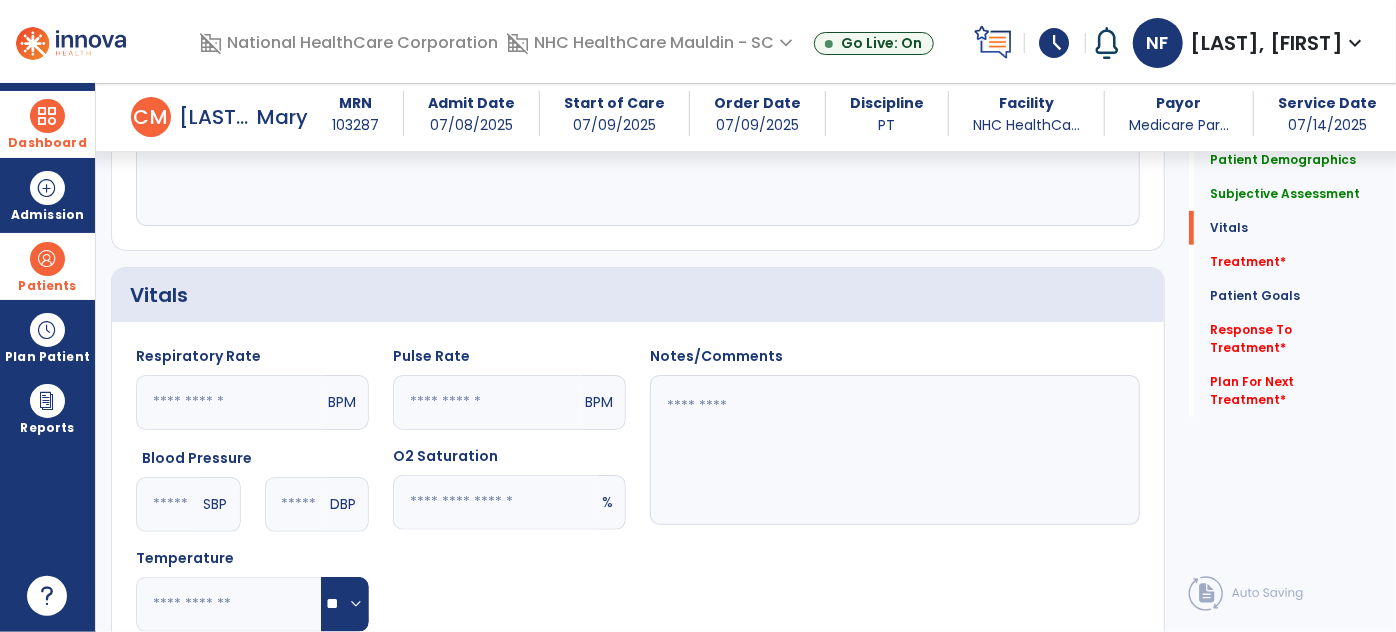 type on "**" 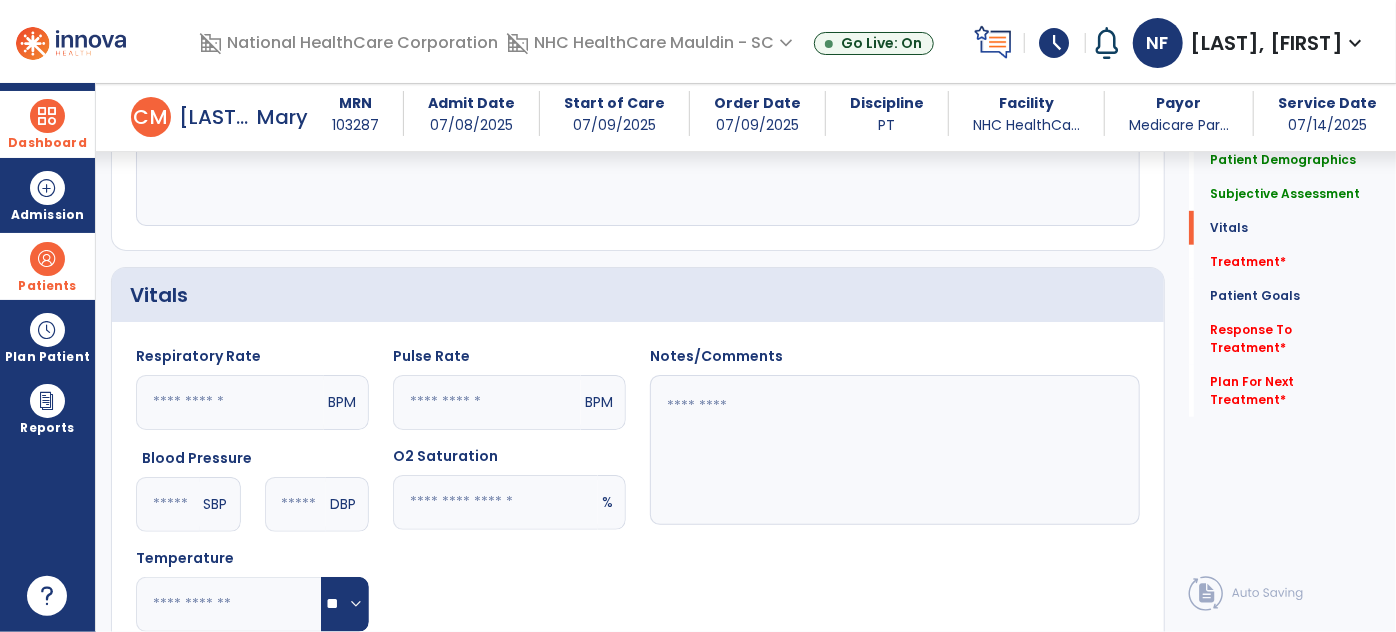 click 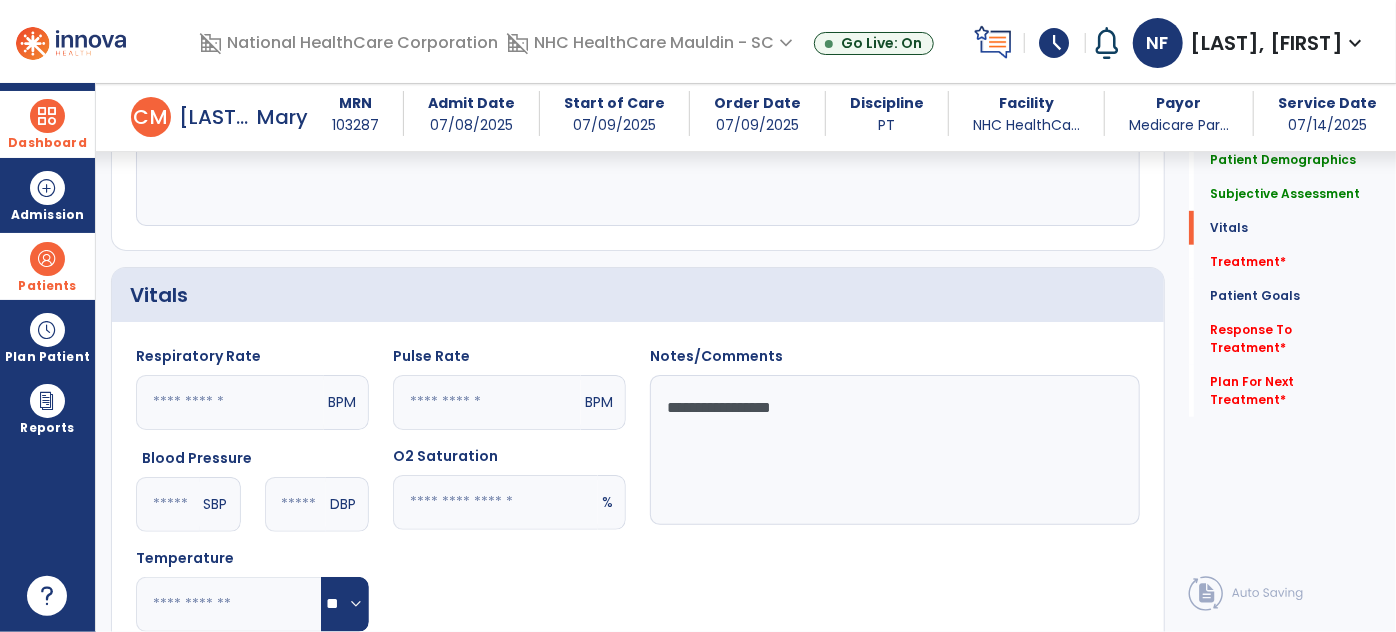click on "**********" 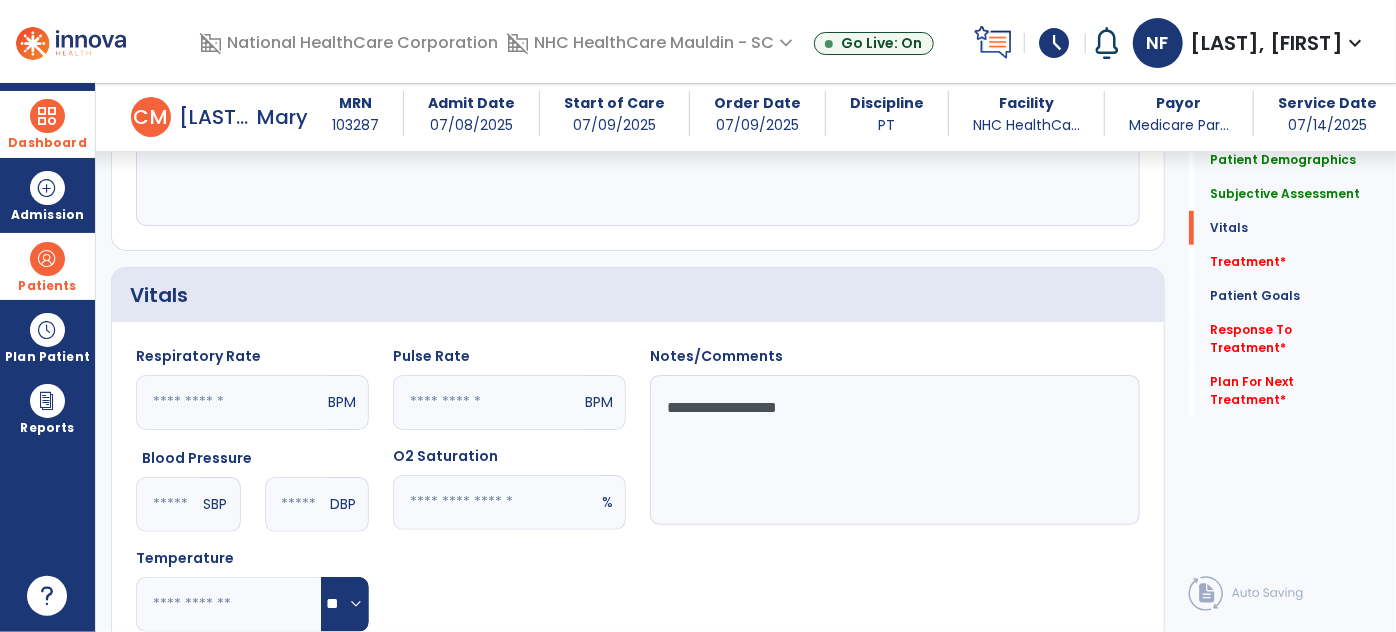 click on "**********" 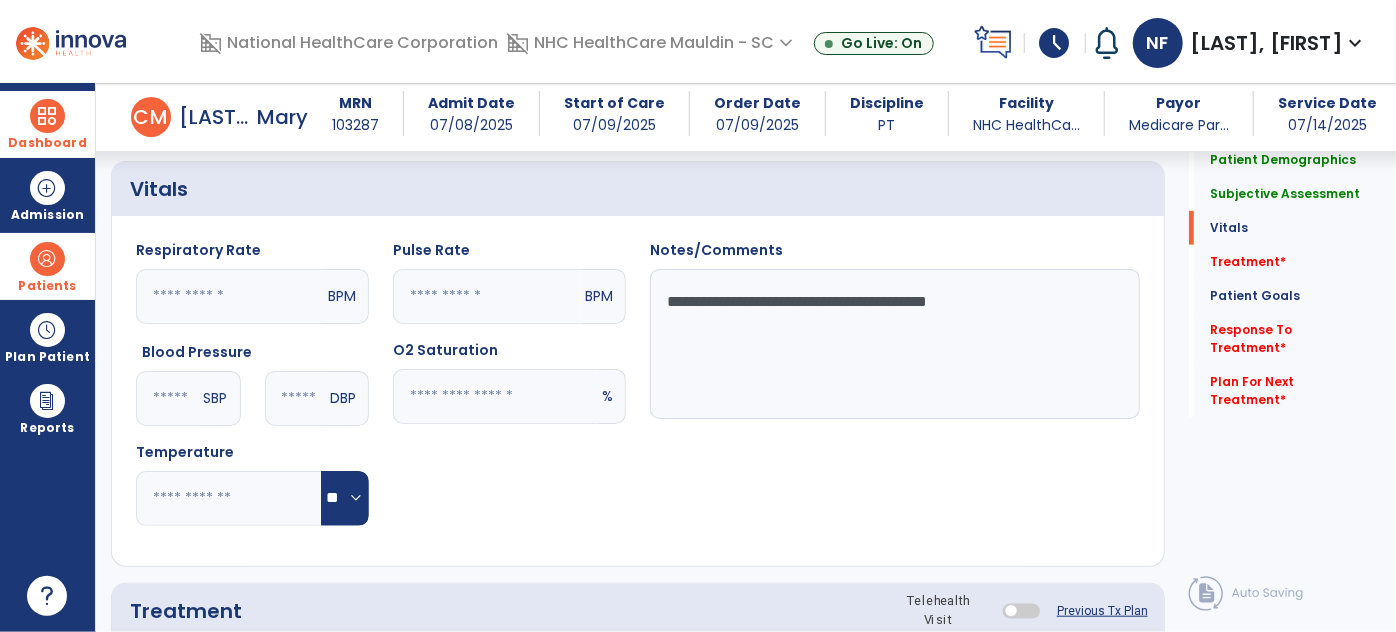 scroll, scrollTop: 657, scrollLeft: 0, axis: vertical 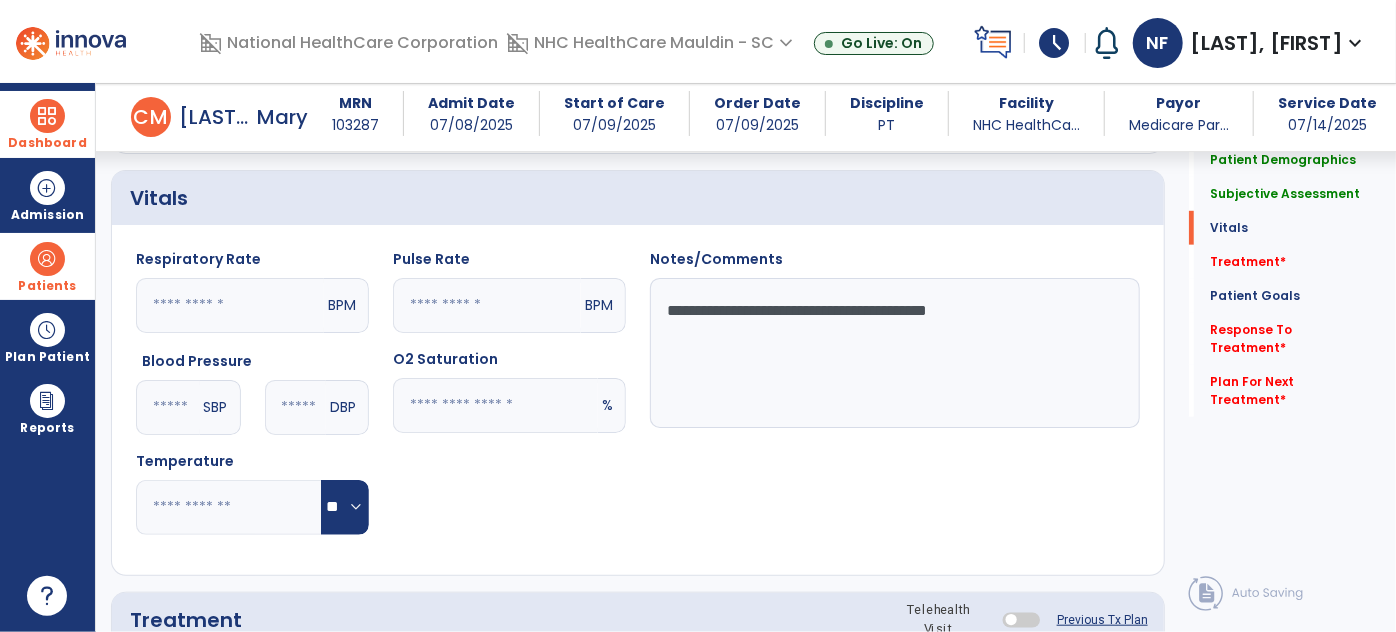 click on "**********" 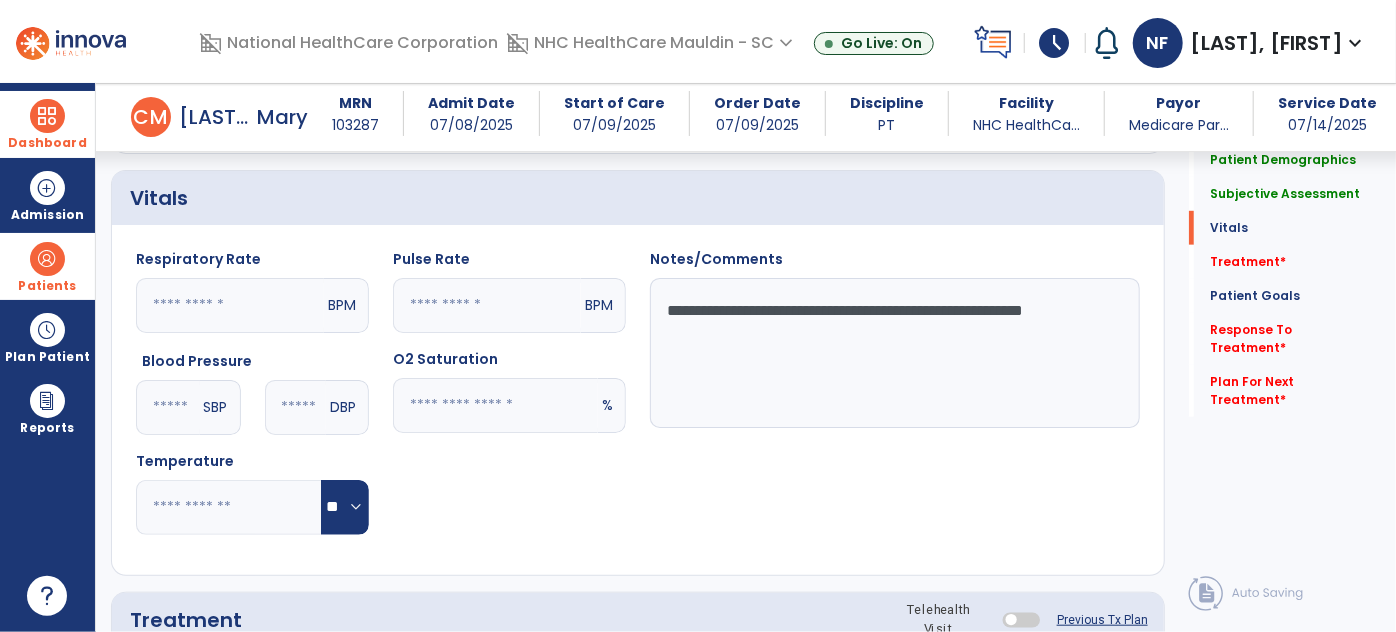 click on "**********" 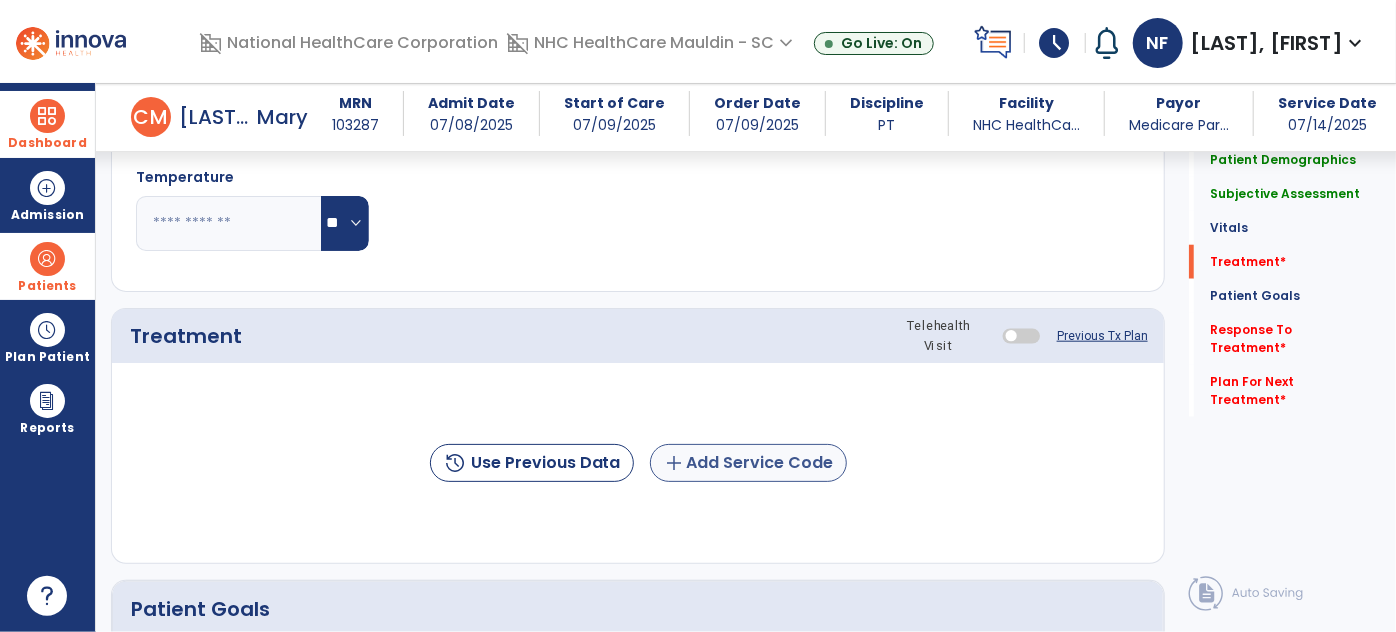 type on "**********" 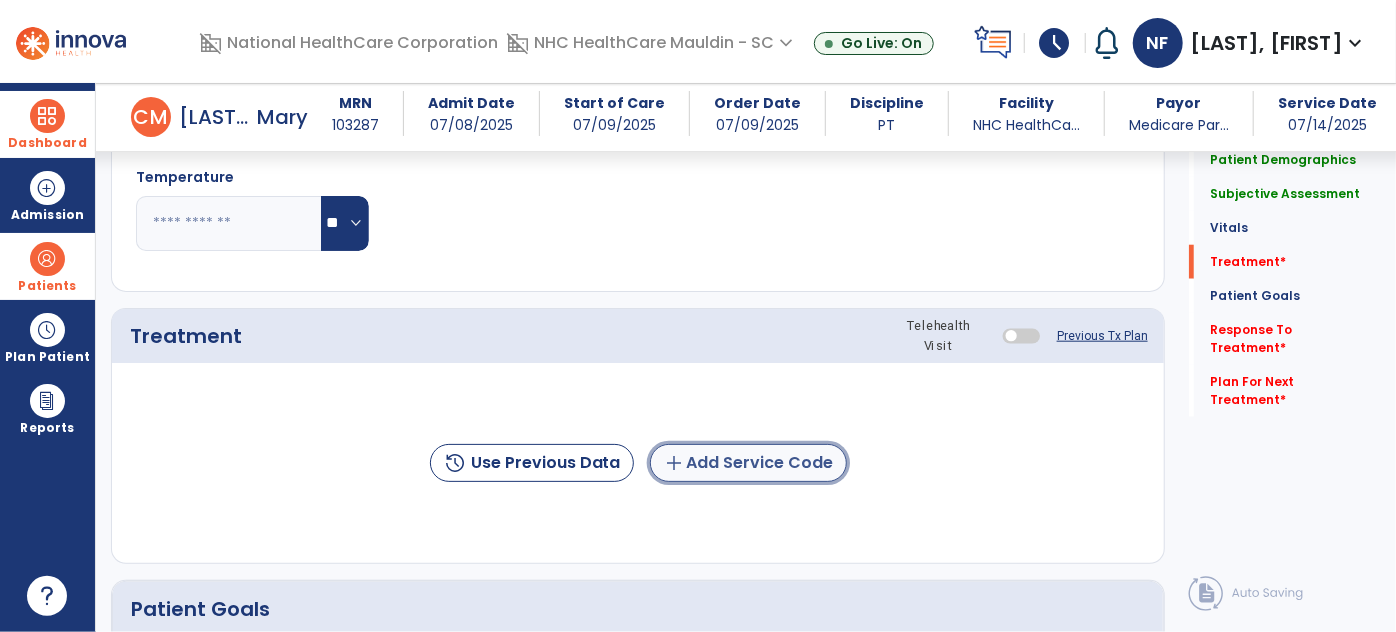 click on "add  Add Service Code" 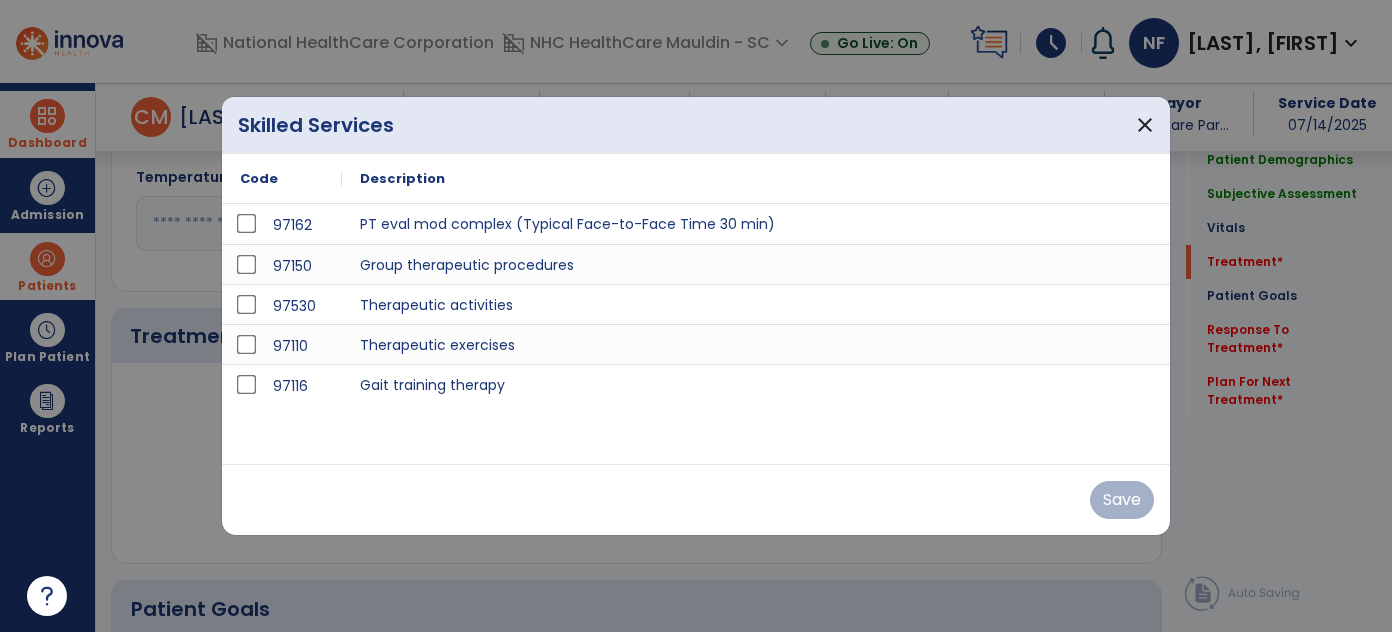 scroll, scrollTop: 941, scrollLeft: 0, axis: vertical 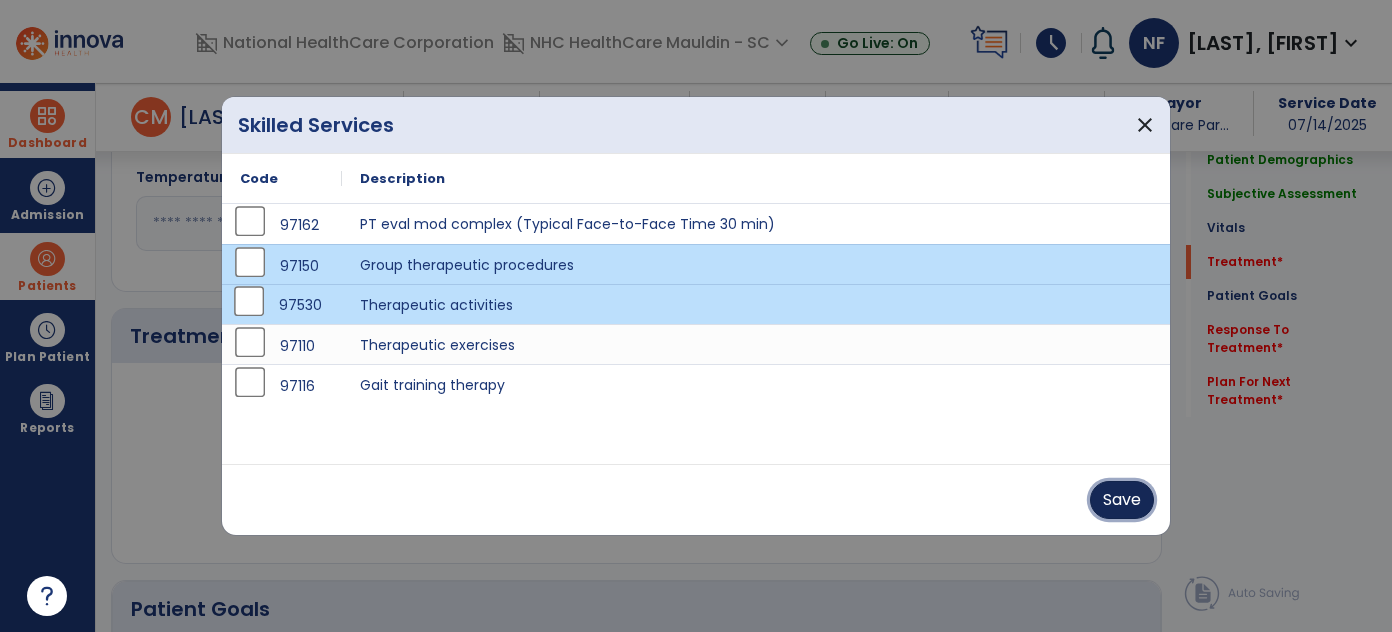 click on "Save" at bounding box center [1122, 500] 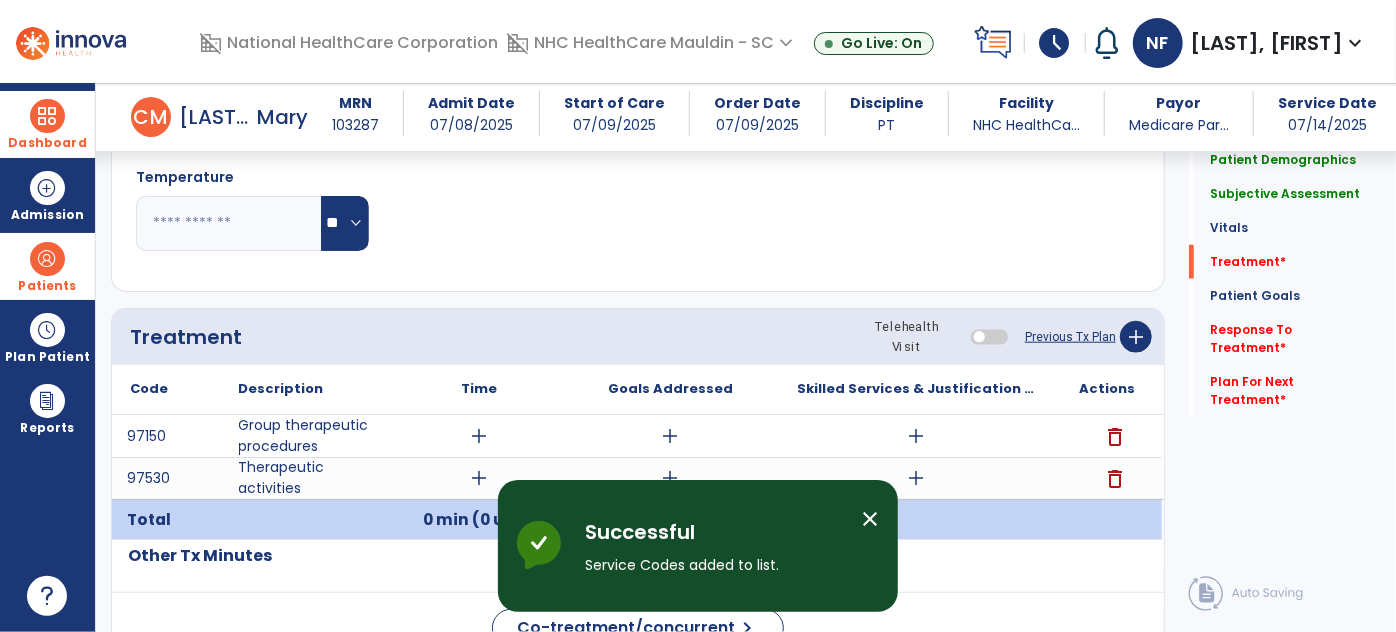 click on "add" at bounding box center (480, 436) 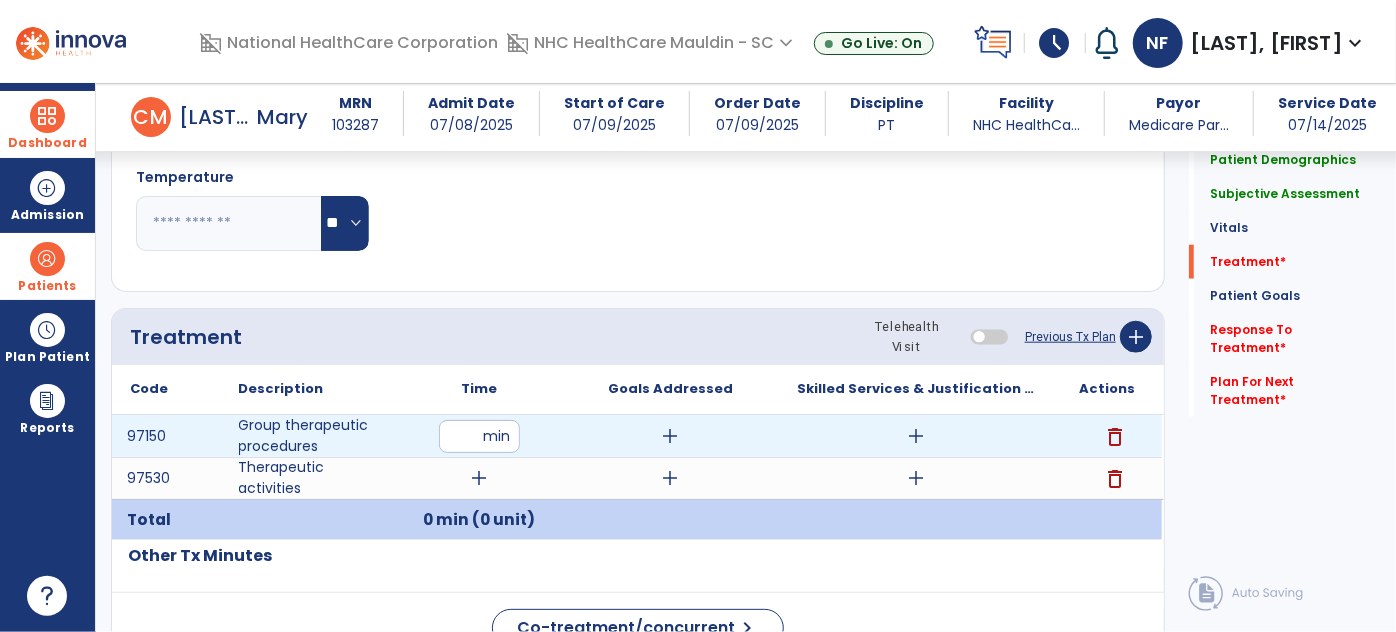 type on "**" 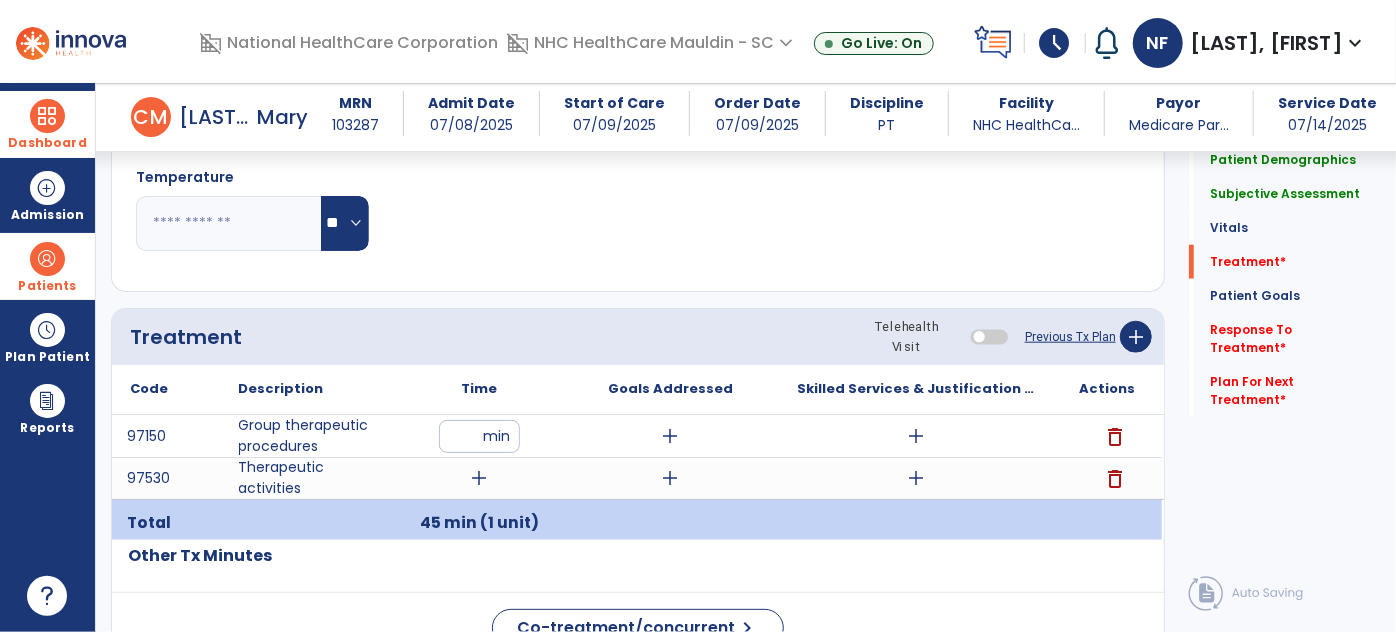 click on "add" at bounding box center (916, 436) 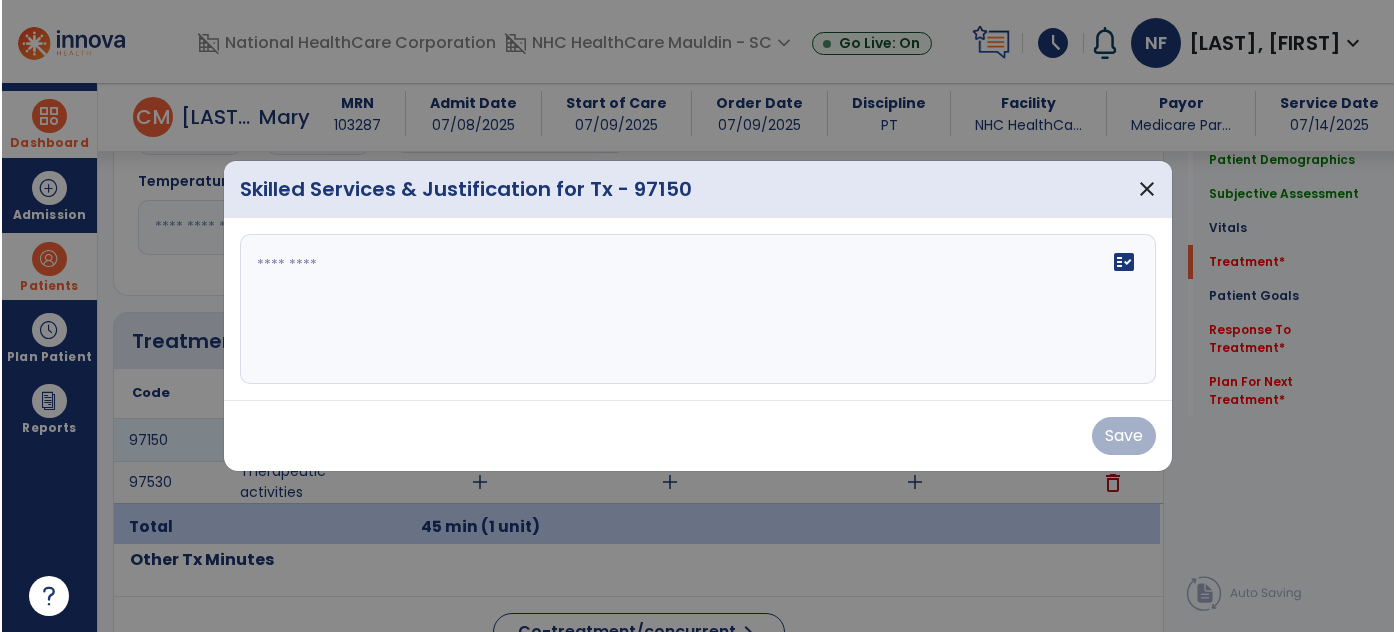 scroll, scrollTop: 941, scrollLeft: 0, axis: vertical 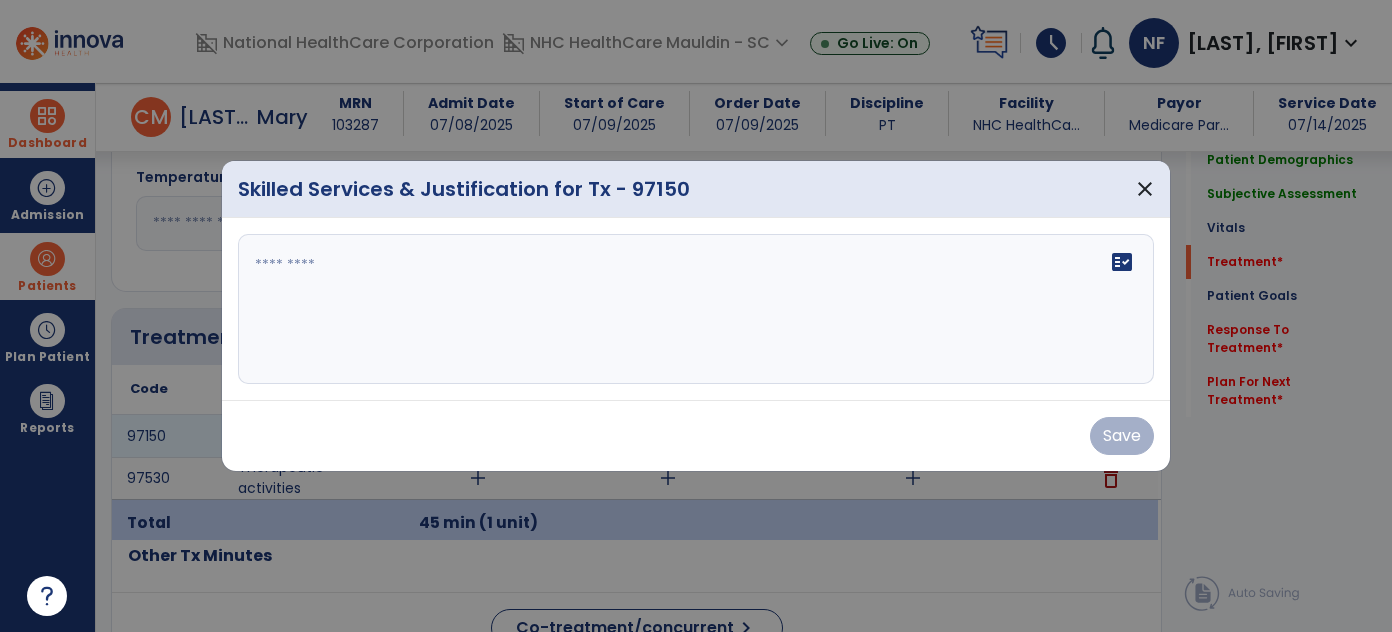 click on "fact_check" at bounding box center [696, 309] 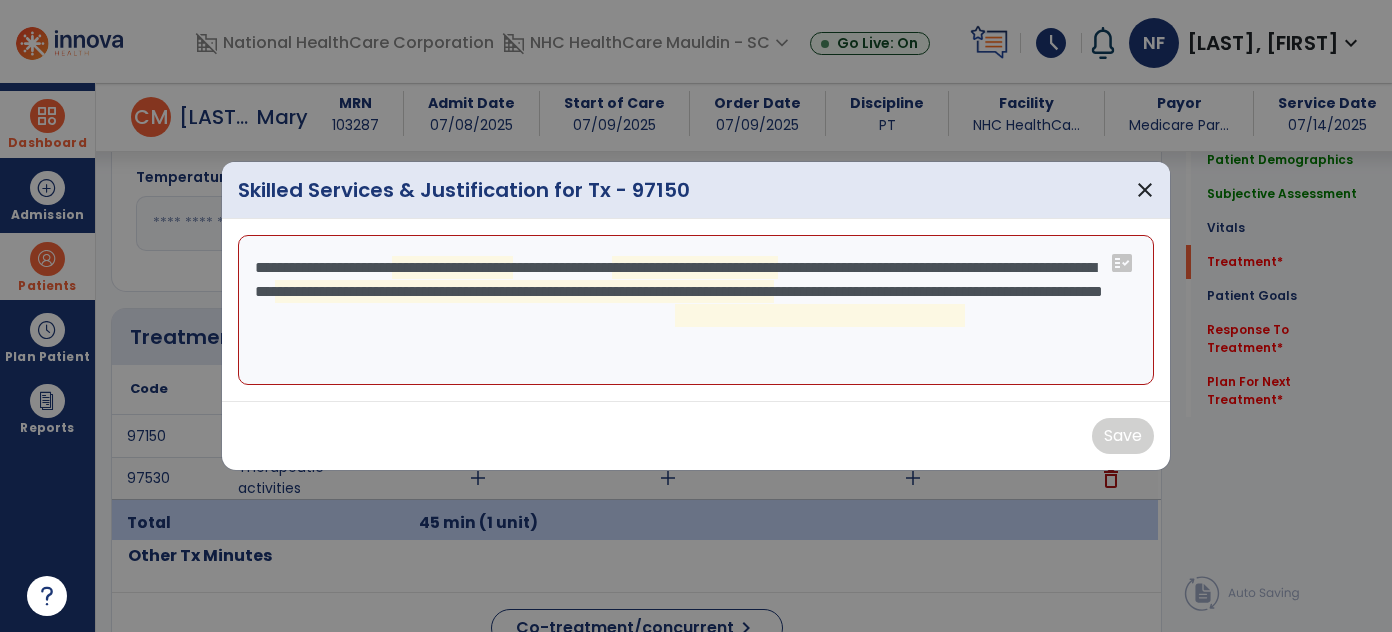 click on "**********" at bounding box center (696, 310) 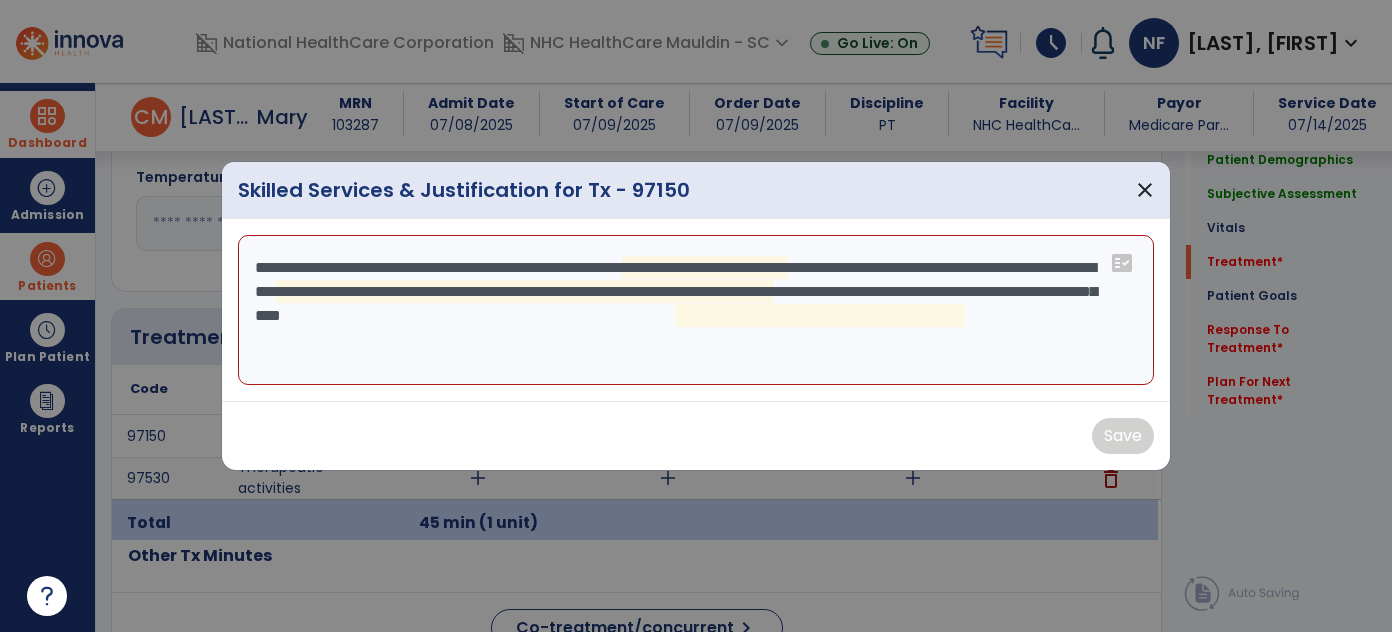 click on "**********" at bounding box center (696, 310) 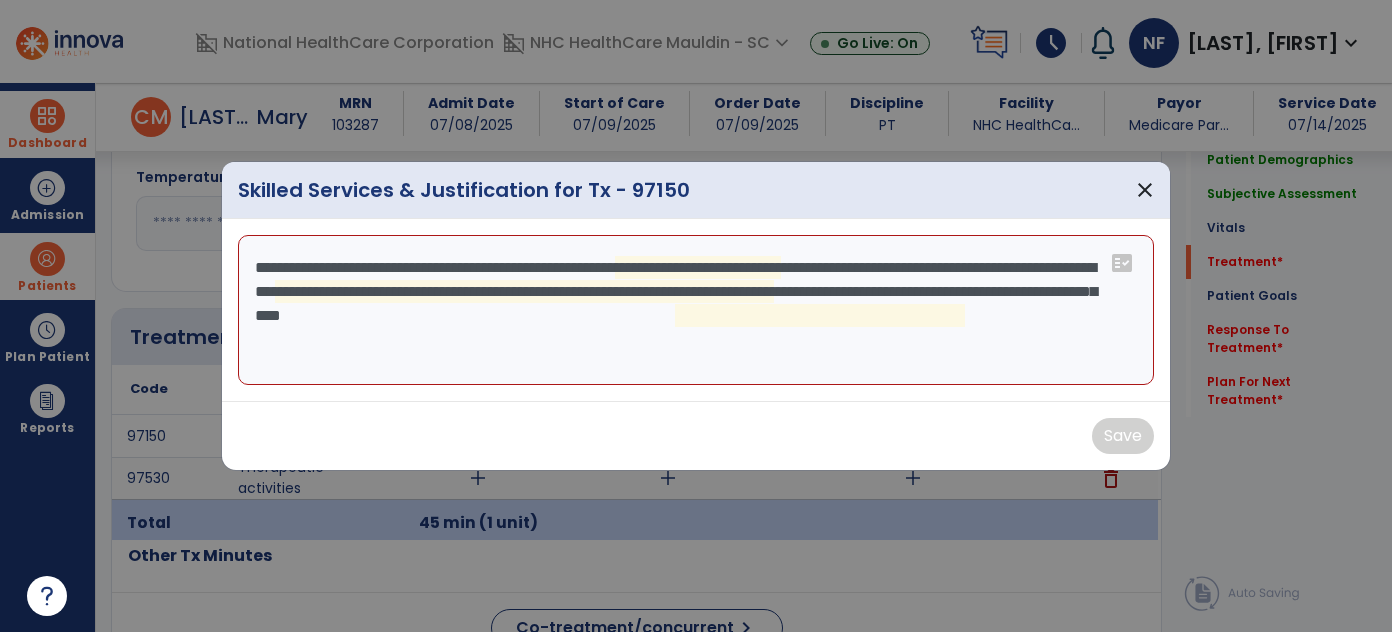 click on "**********" at bounding box center [696, 310] 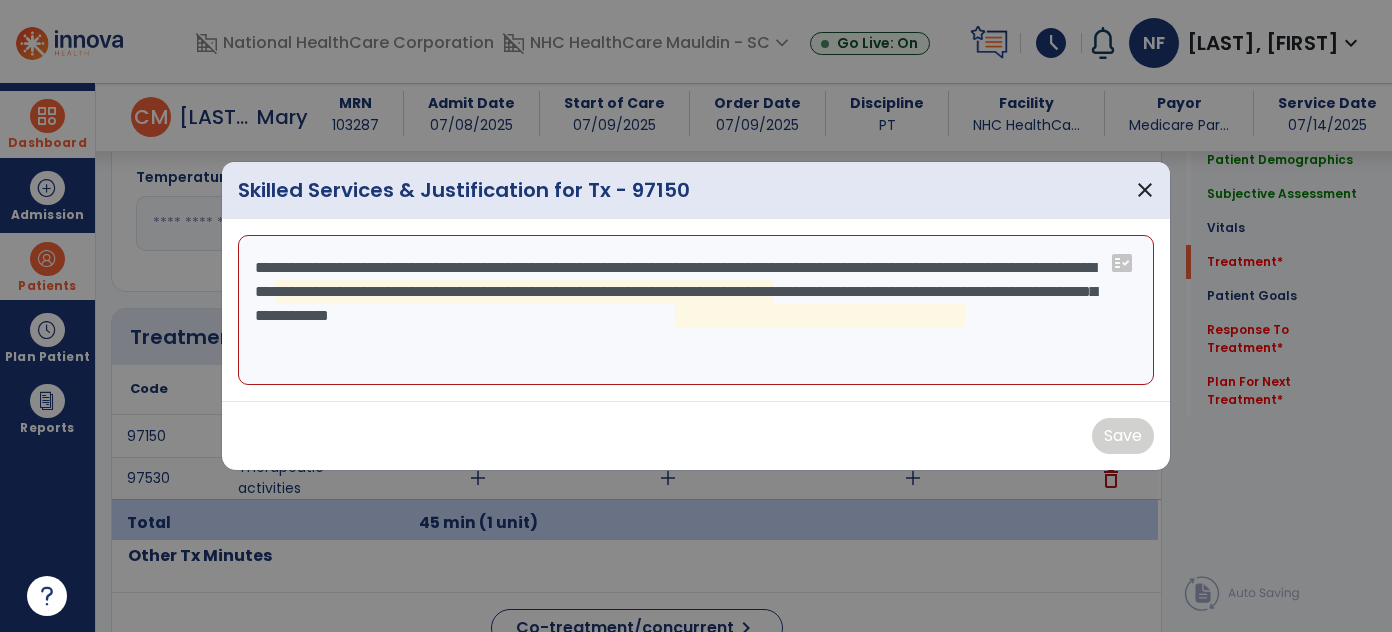 click on "**********" at bounding box center (696, 310) 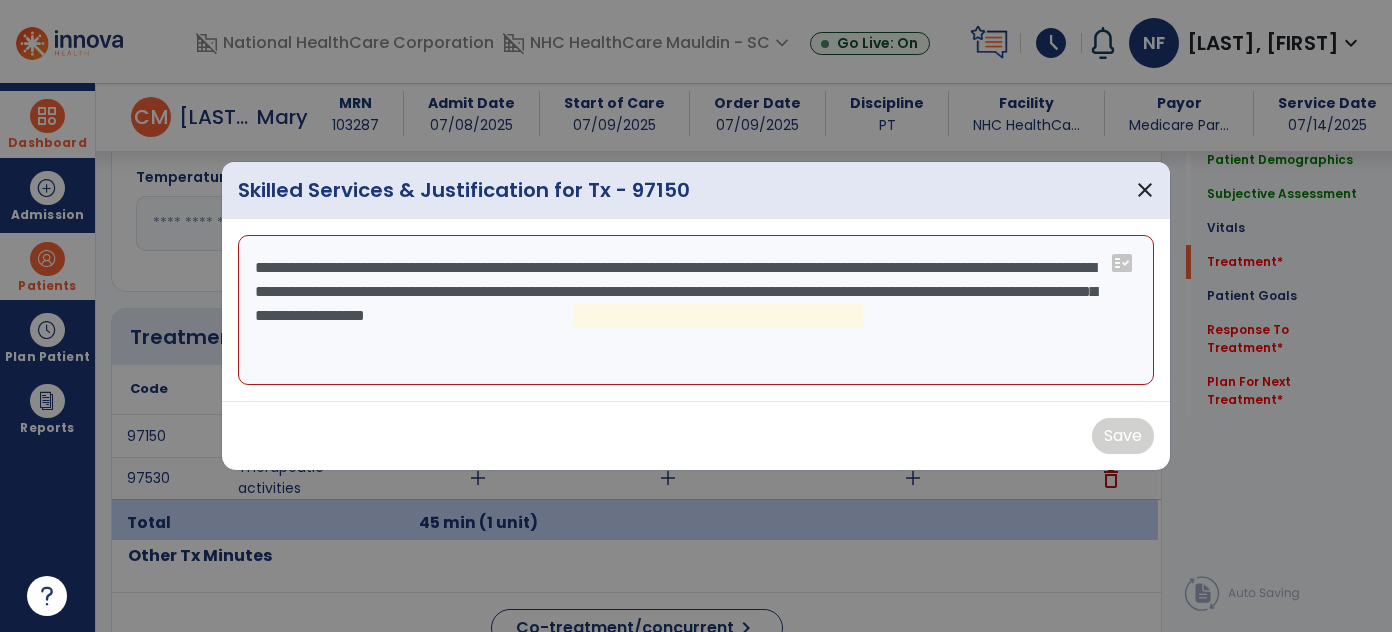 click on "**********" at bounding box center (696, 310) 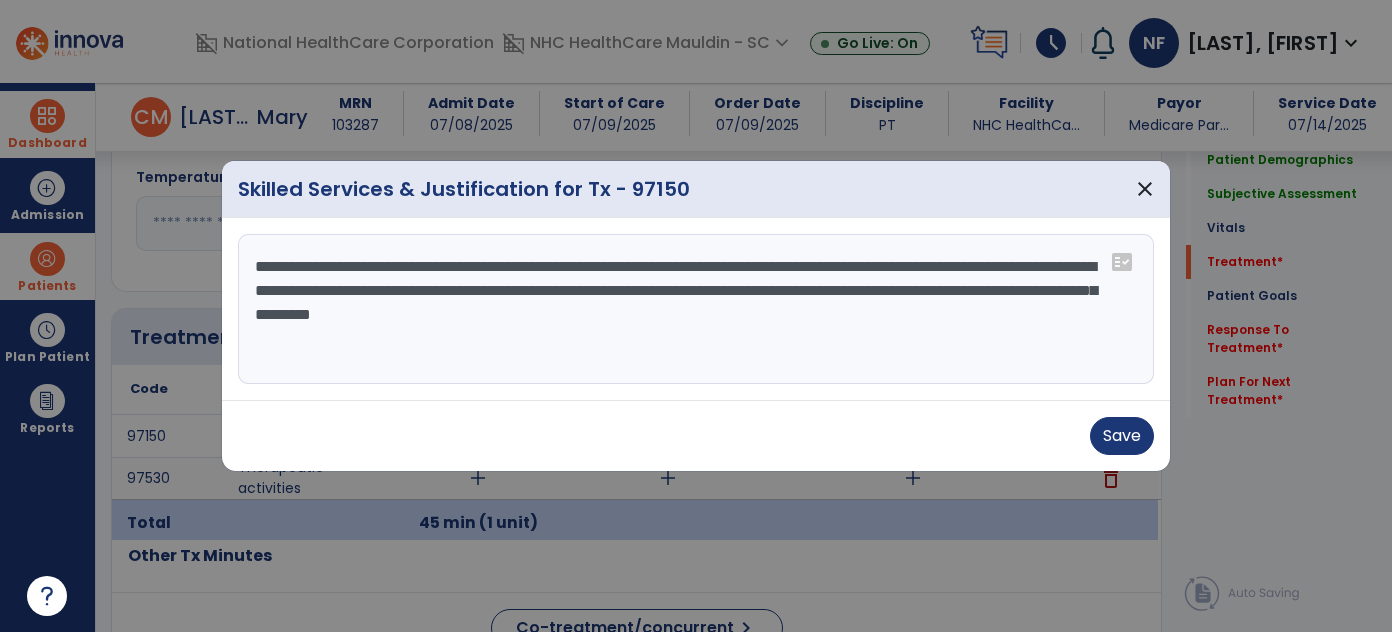 click on "**********" at bounding box center [696, 309] 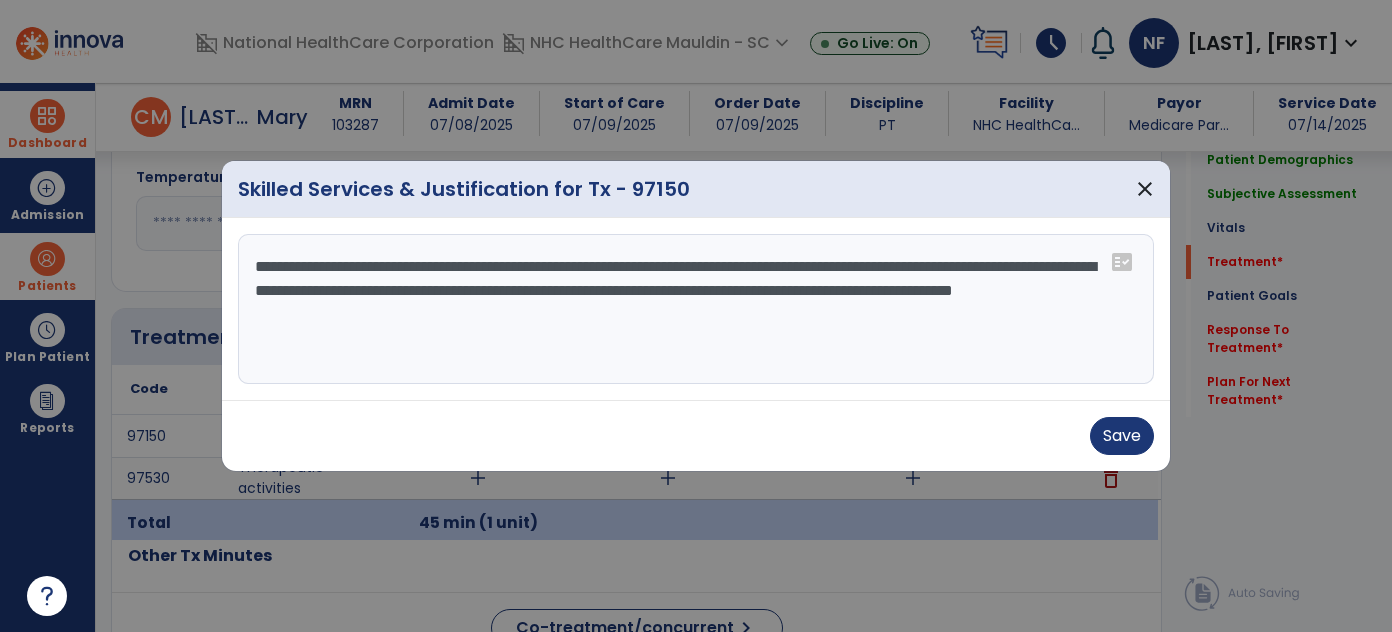 click on "**********" at bounding box center (696, 309) 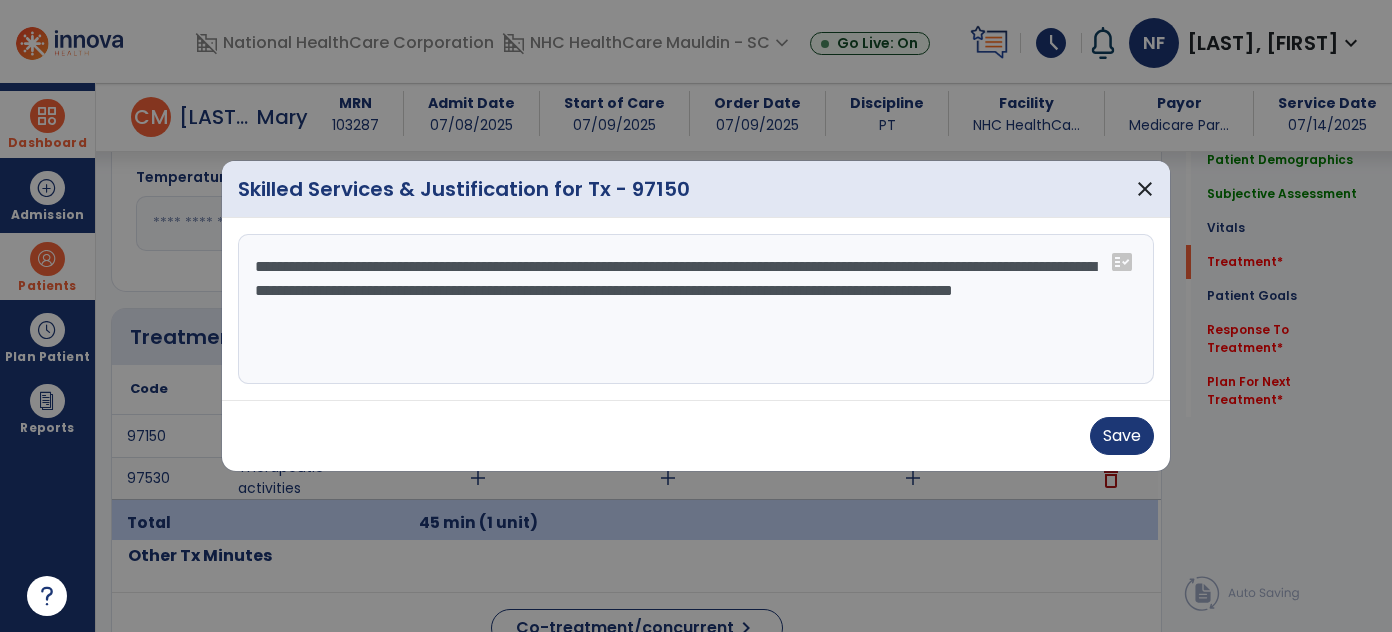 drag, startPoint x: 248, startPoint y: 265, endPoint x: 777, endPoint y: 346, distance: 535.1654 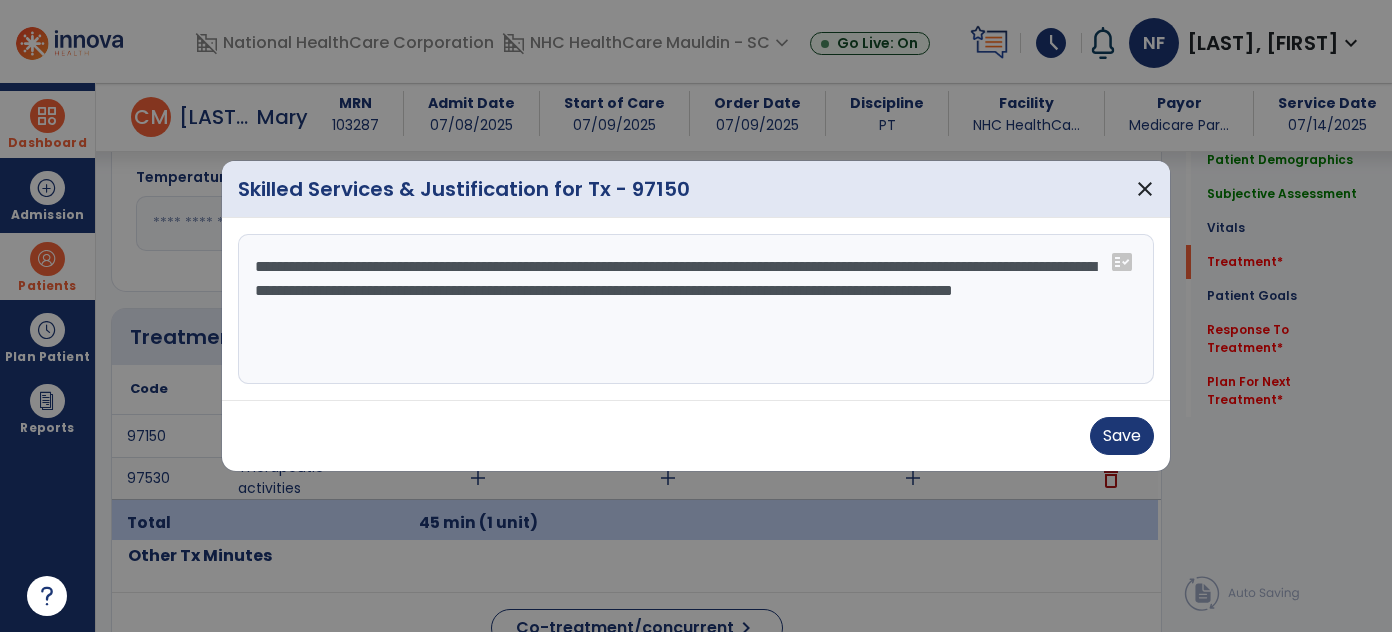 click on "**********" at bounding box center [696, 309] 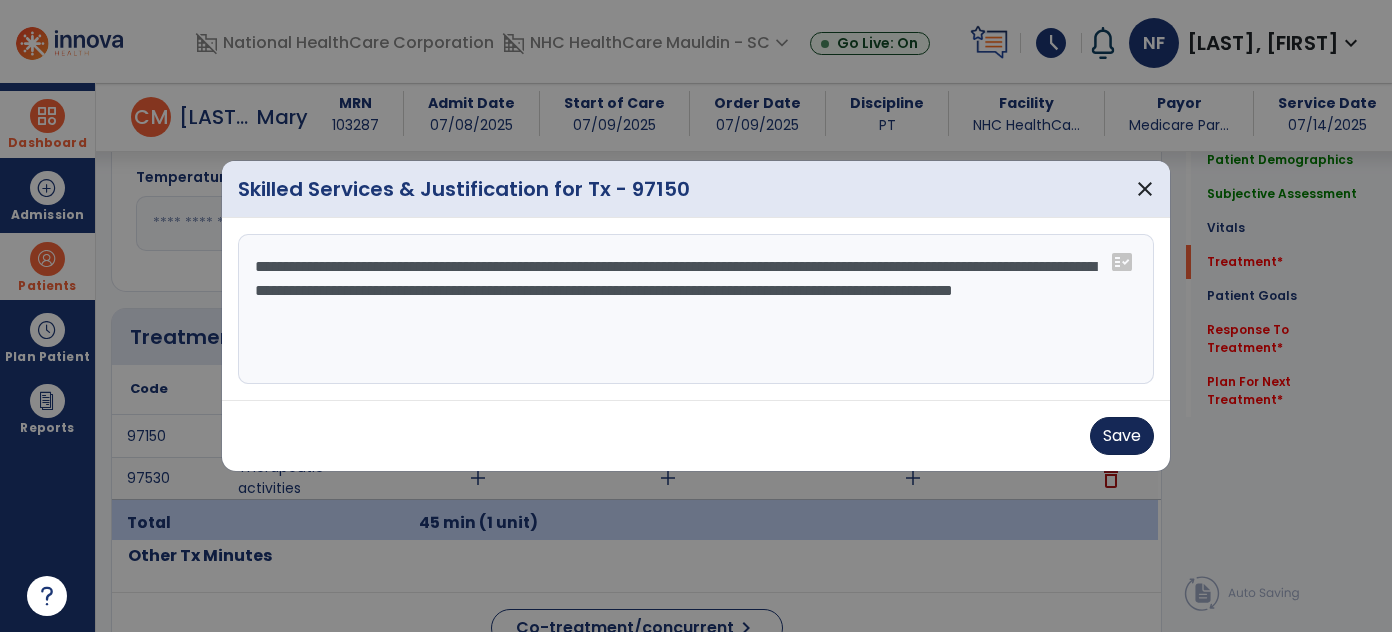 type on "**********" 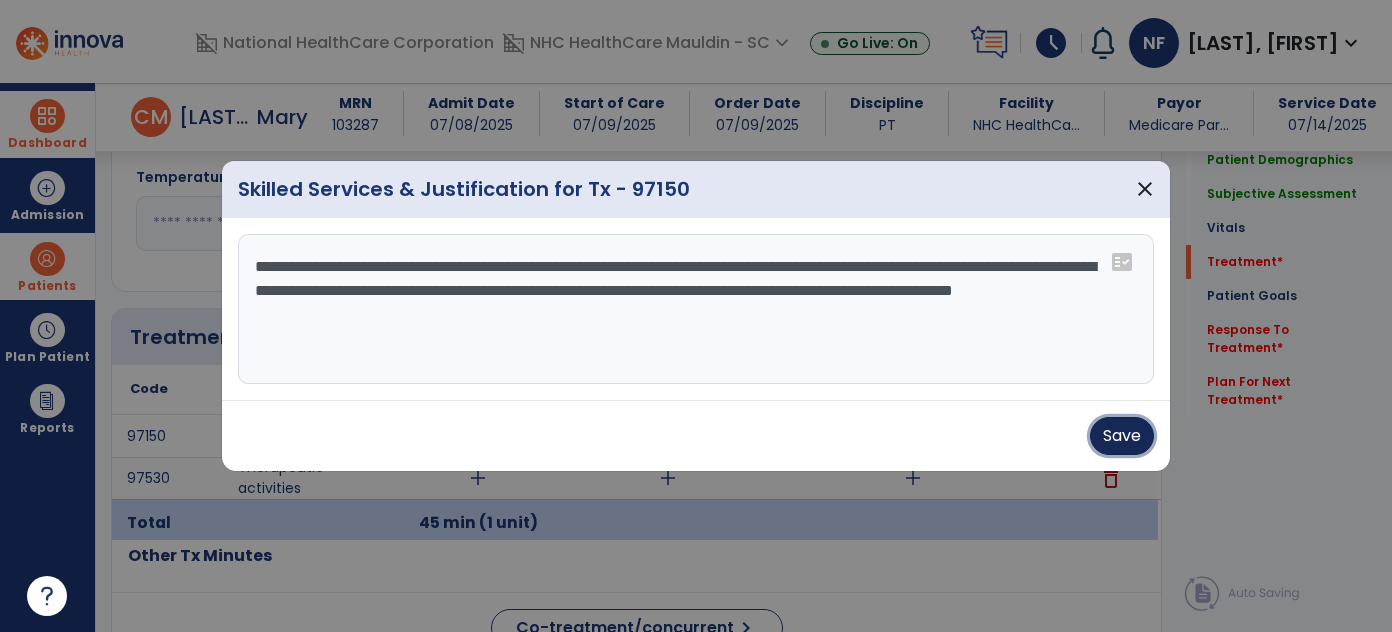 click on "Save" at bounding box center [1122, 436] 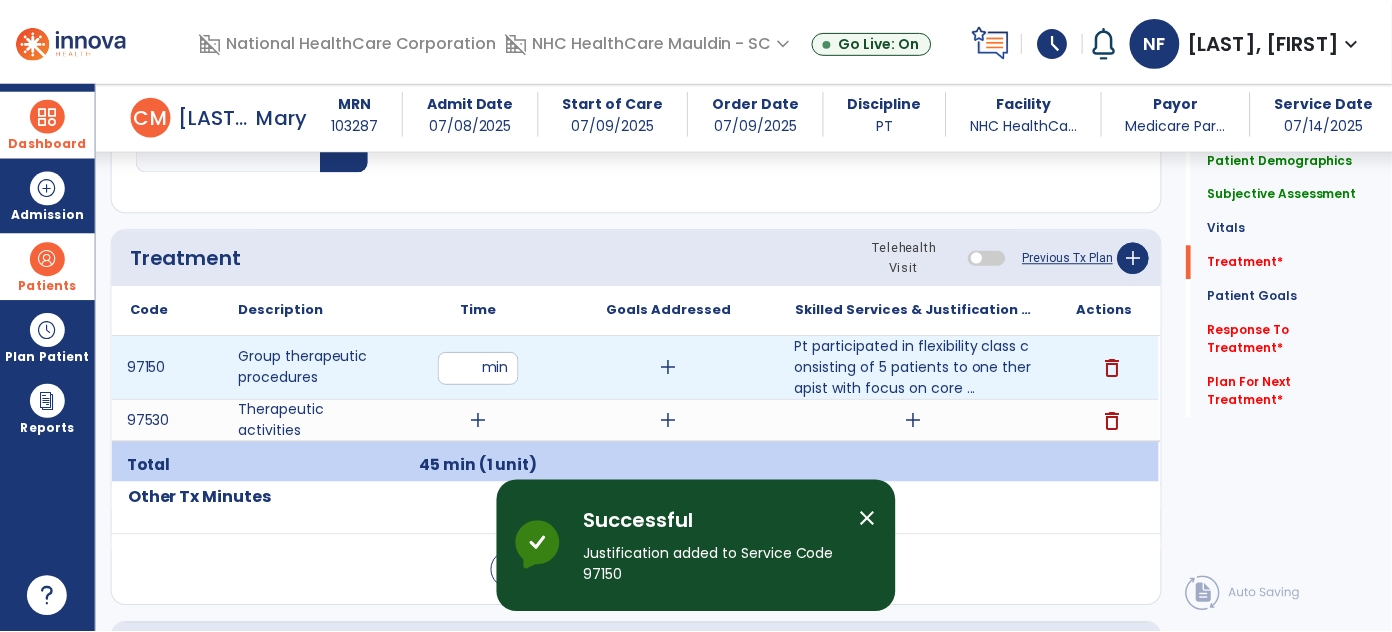scroll, scrollTop: 1103, scrollLeft: 0, axis: vertical 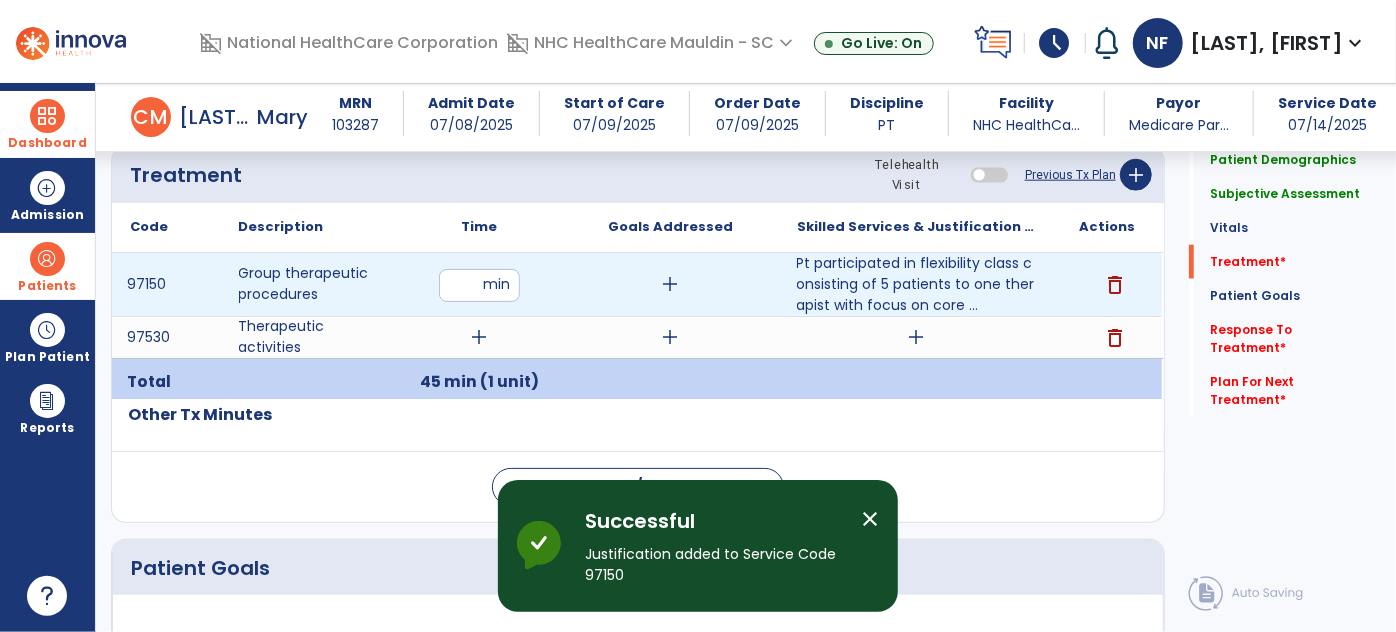 click on "add" at bounding box center [480, 337] 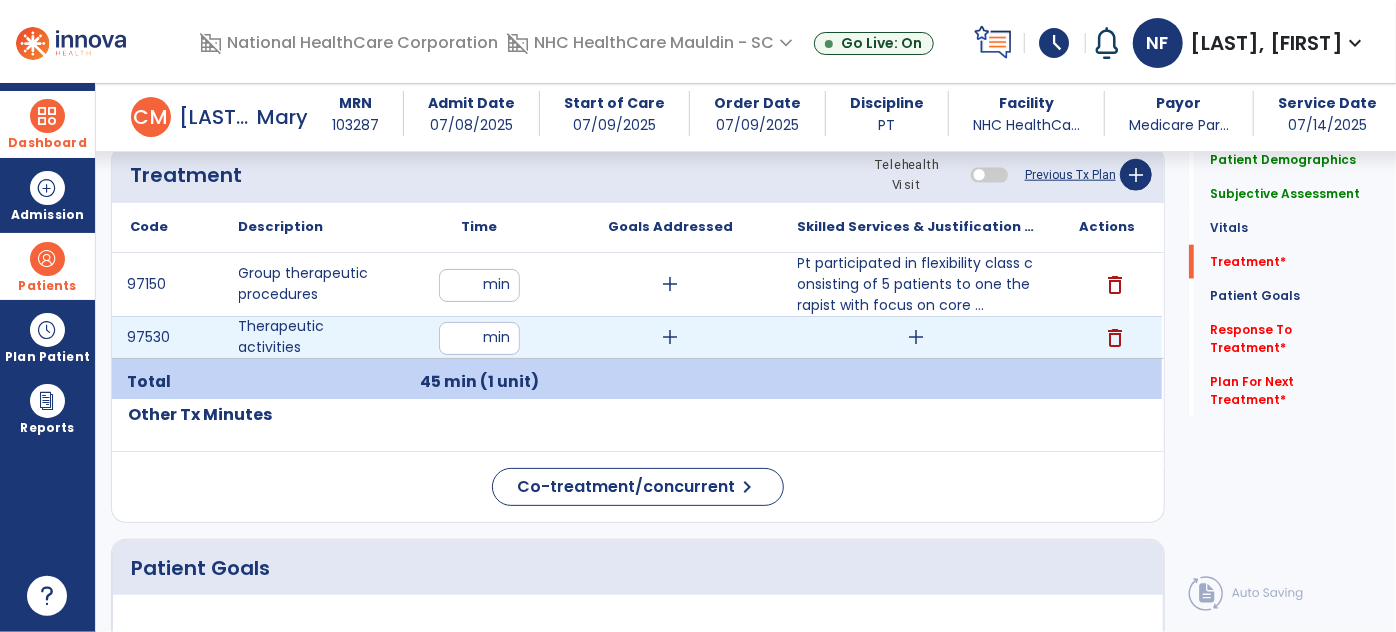 type on "**" 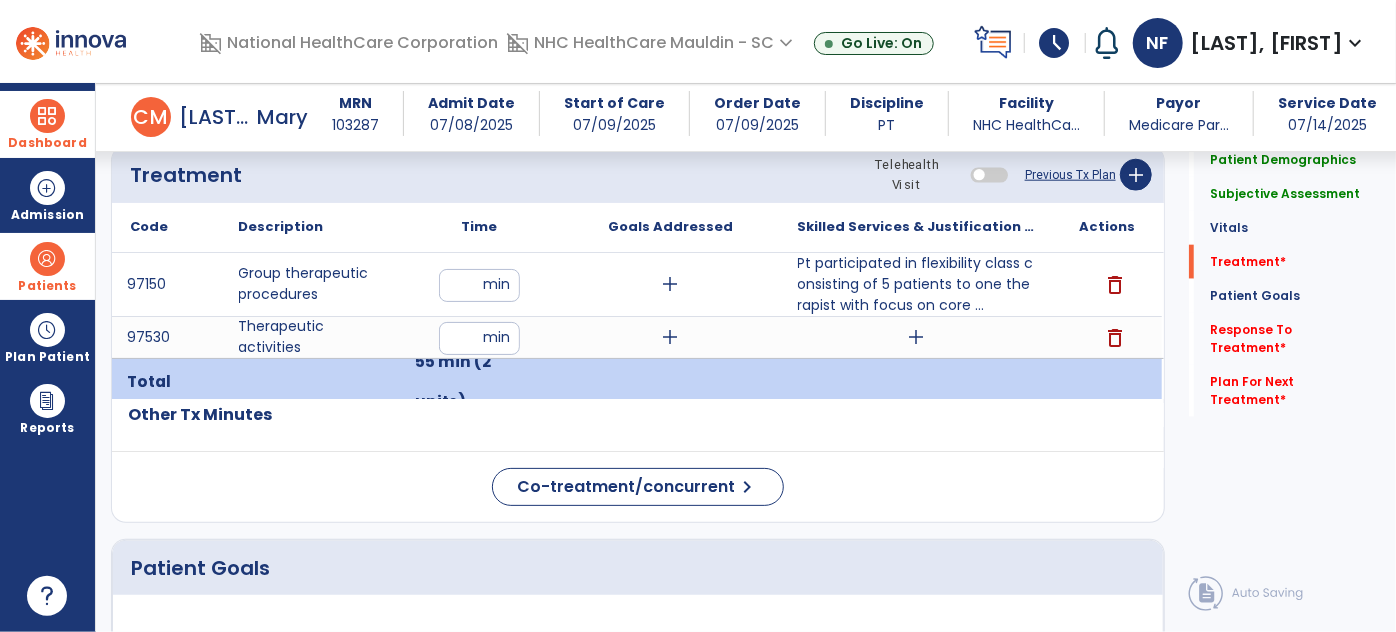 click on "add" at bounding box center [916, 337] 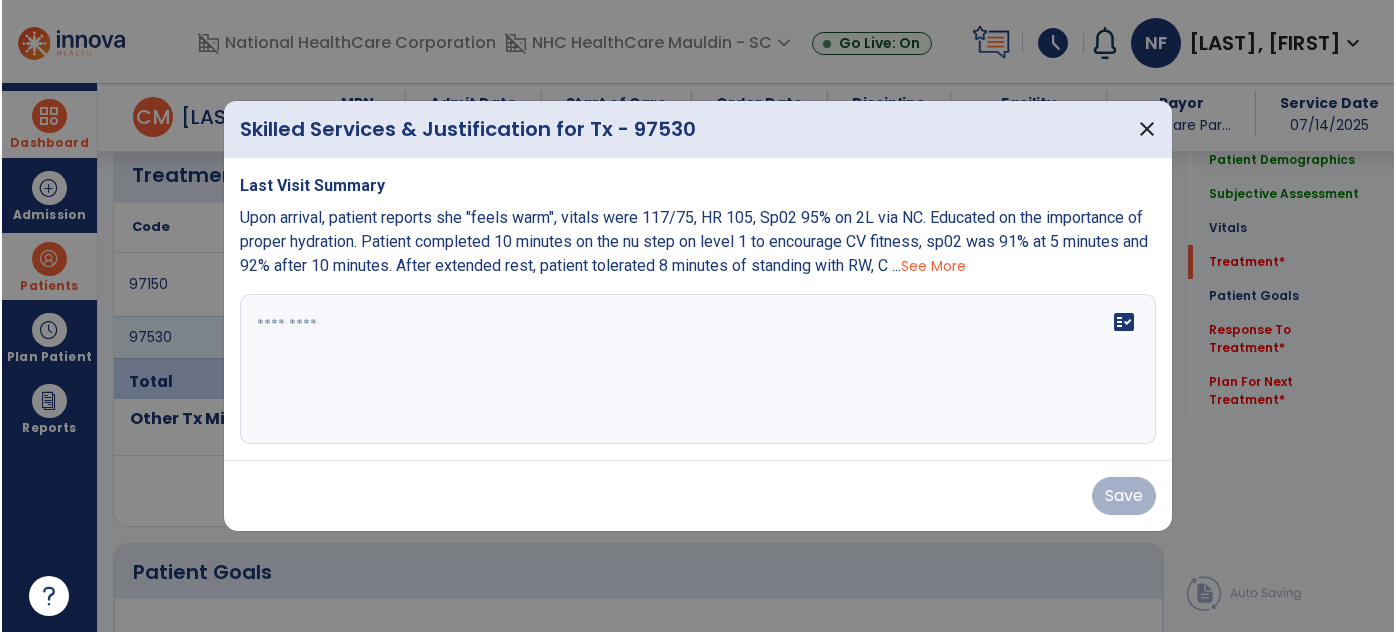 scroll, scrollTop: 1103, scrollLeft: 0, axis: vertical 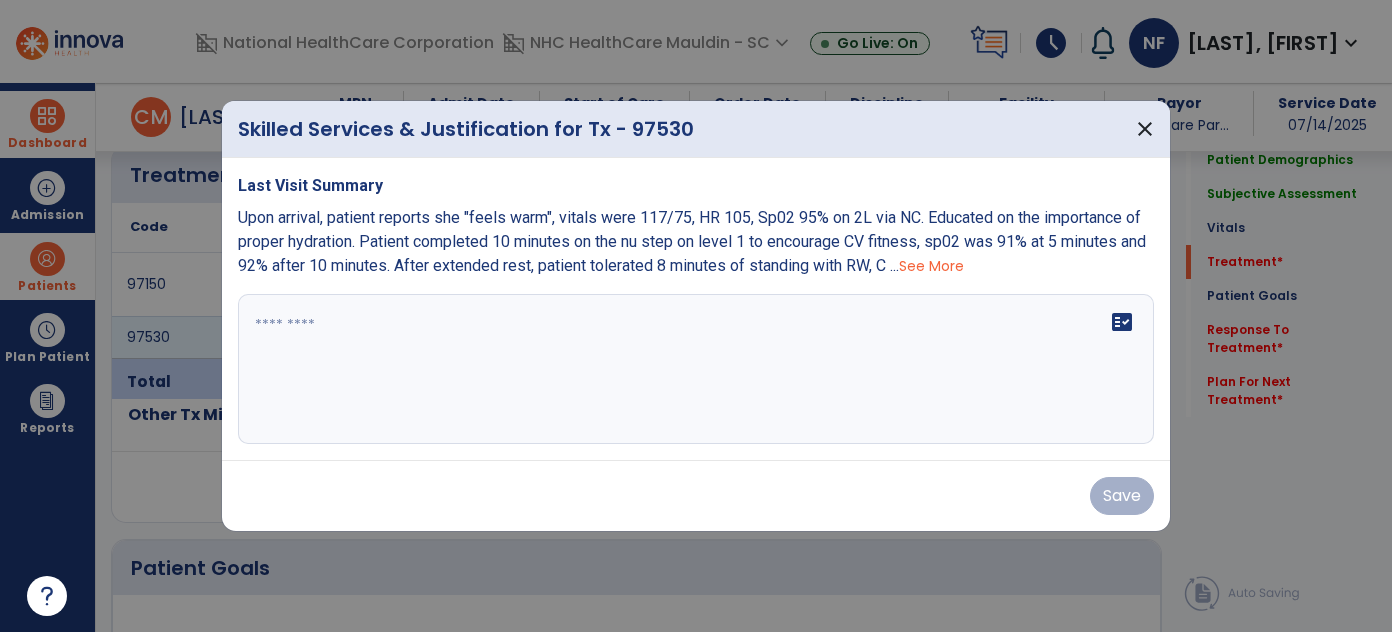 click on "fact_check" at bounding box center (696, 369) 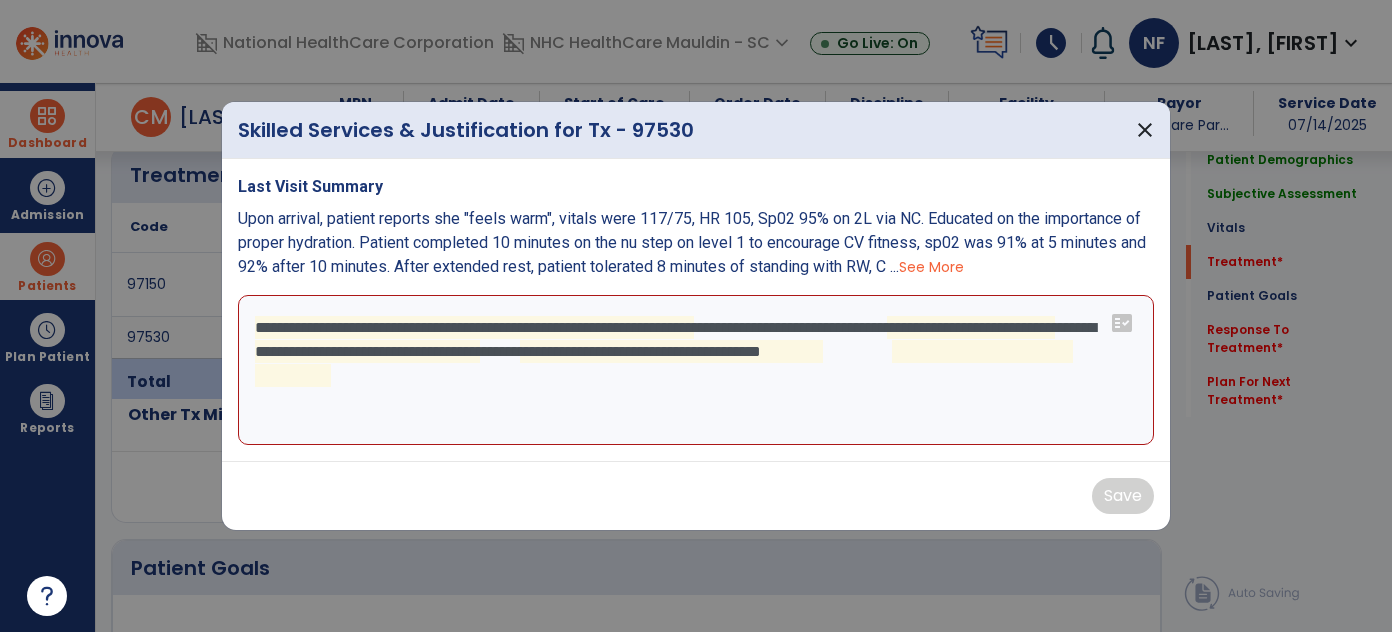 click on "**********" at bounding box center (696, 370) 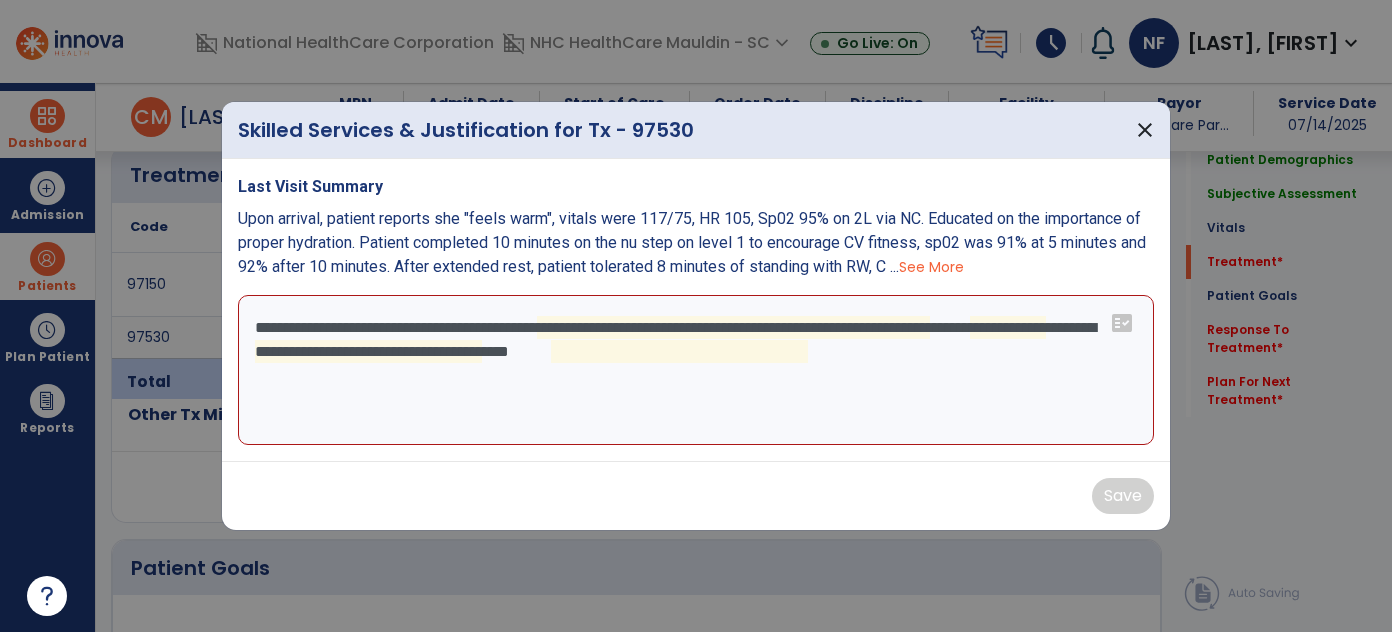 click on "**********" at bounding box center (696, 370) 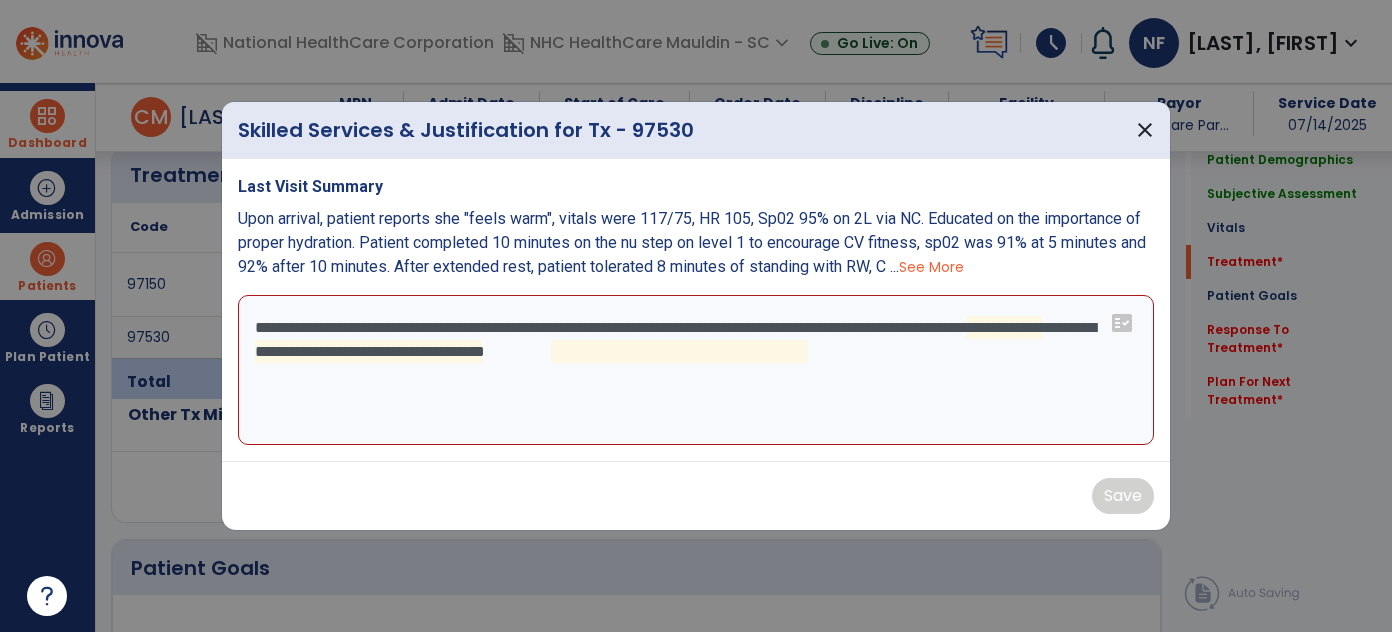 click on "**********" at bounding box center [696, 370] 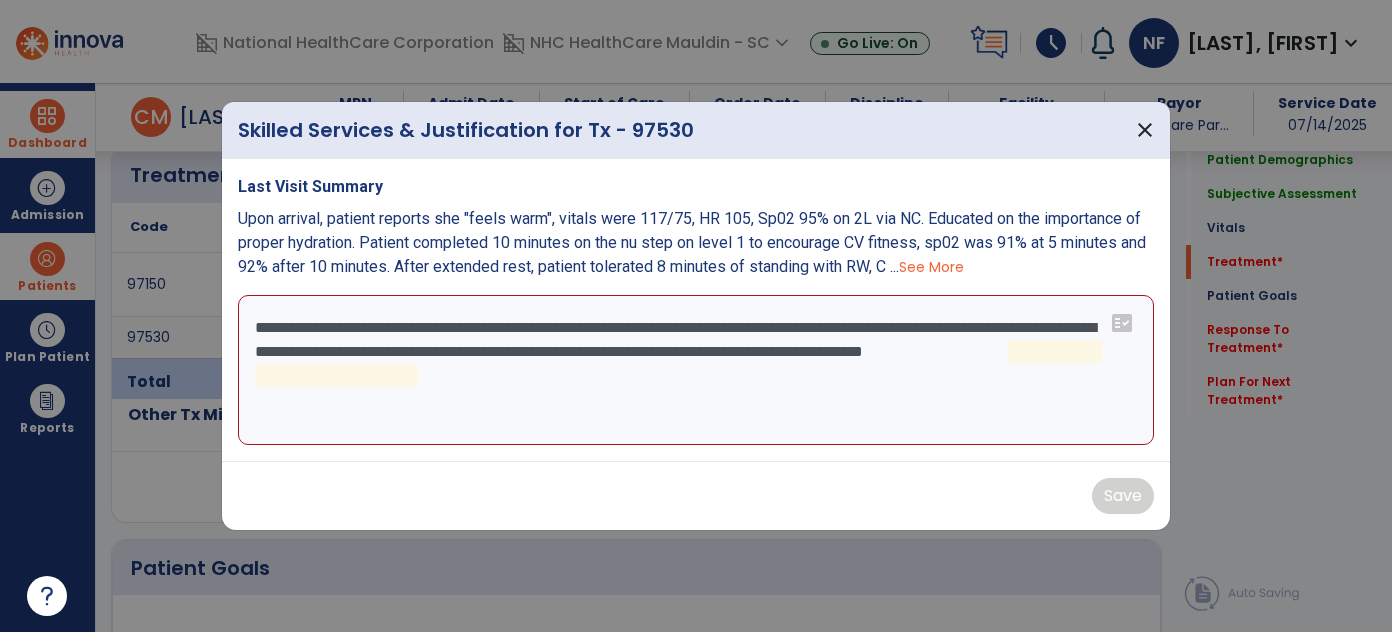 click on "**********" at bounding box center [696, 370] 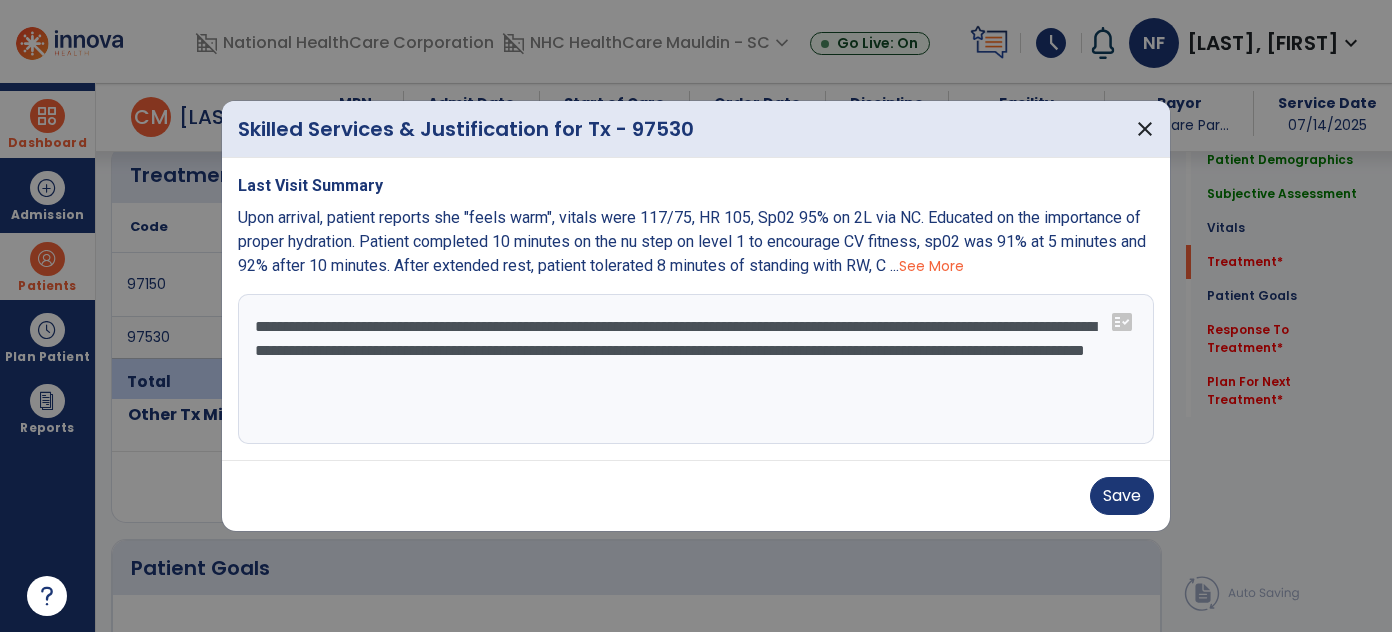 click on "**********" at bounding box center (696, 369) 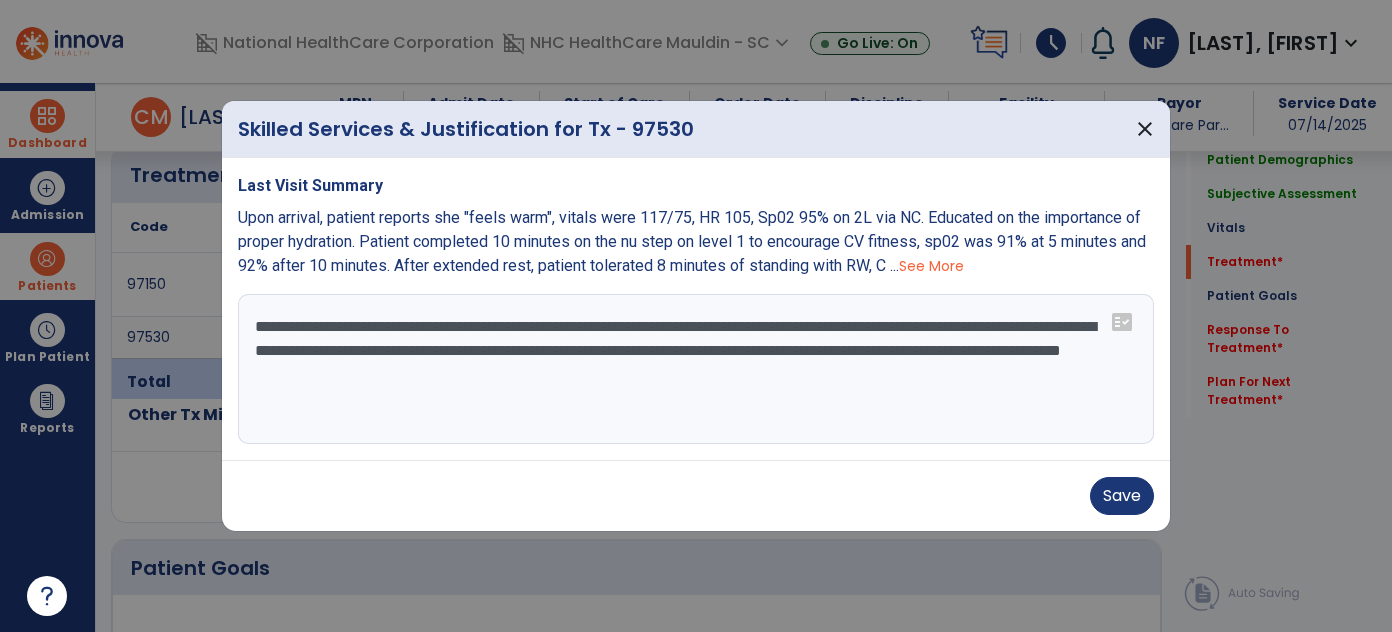 click on "**********" at bounding box center [696, 369] 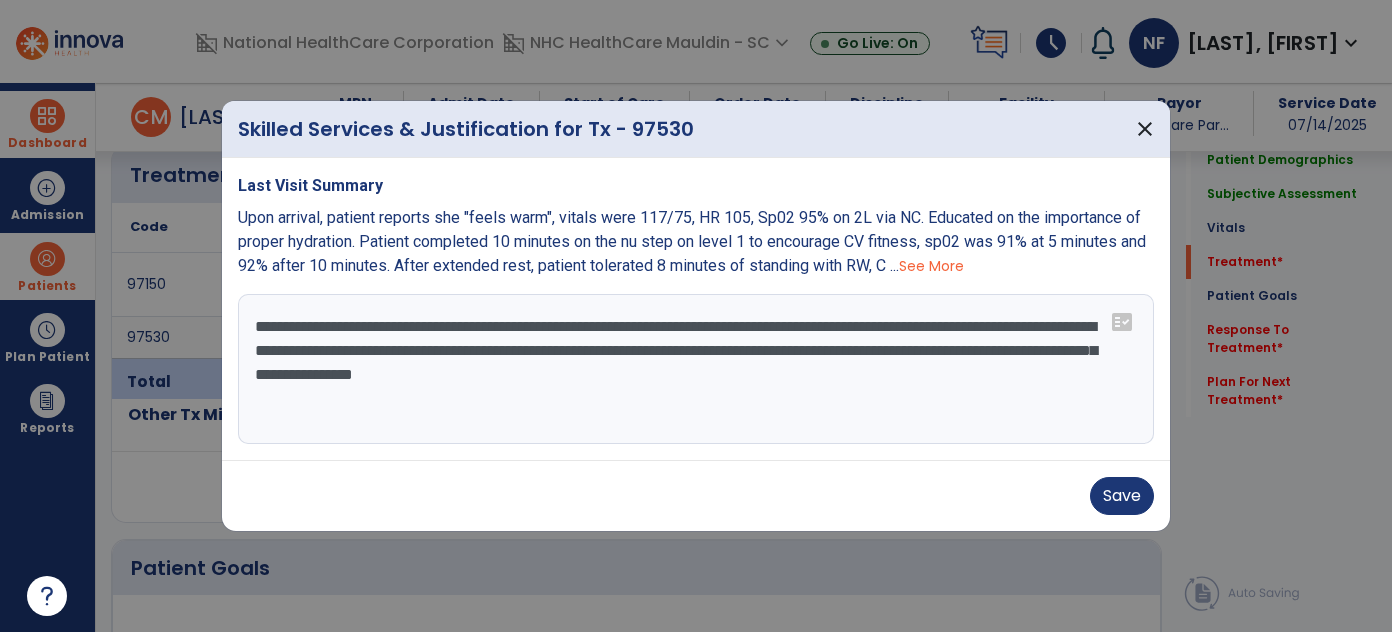 click on "**********" at bounding box center (696, 369) 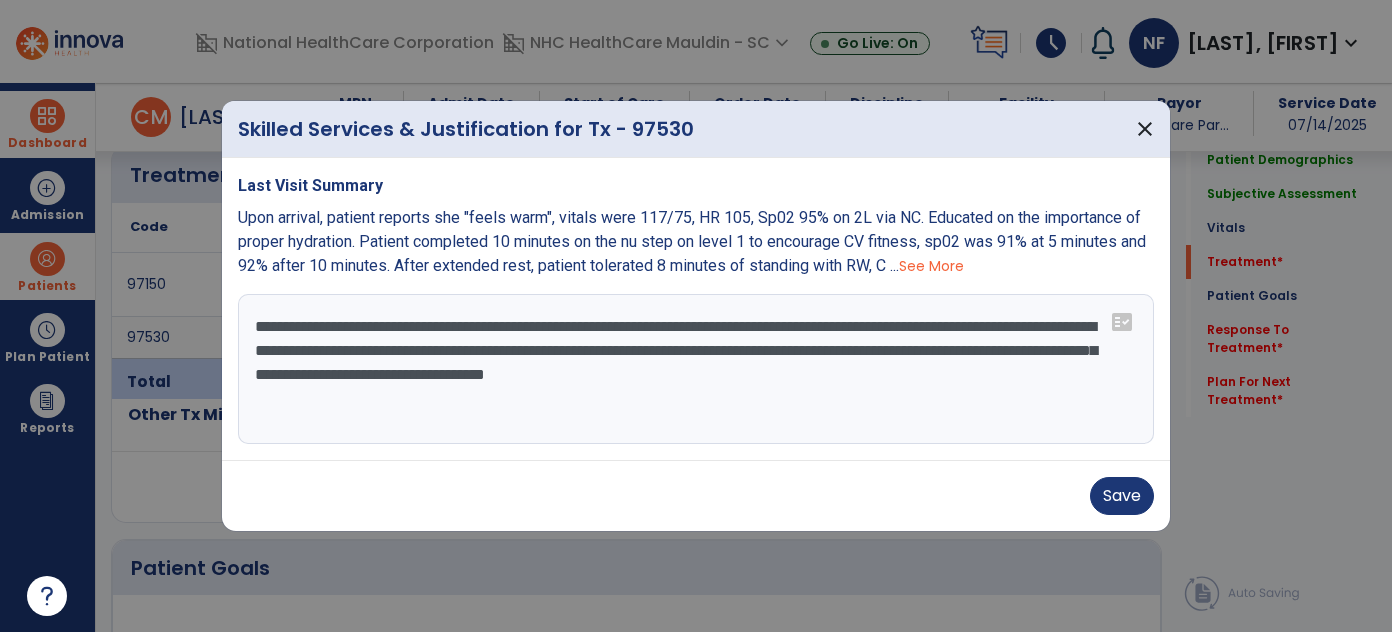 click on "**********" at bounding box center (696, 369) 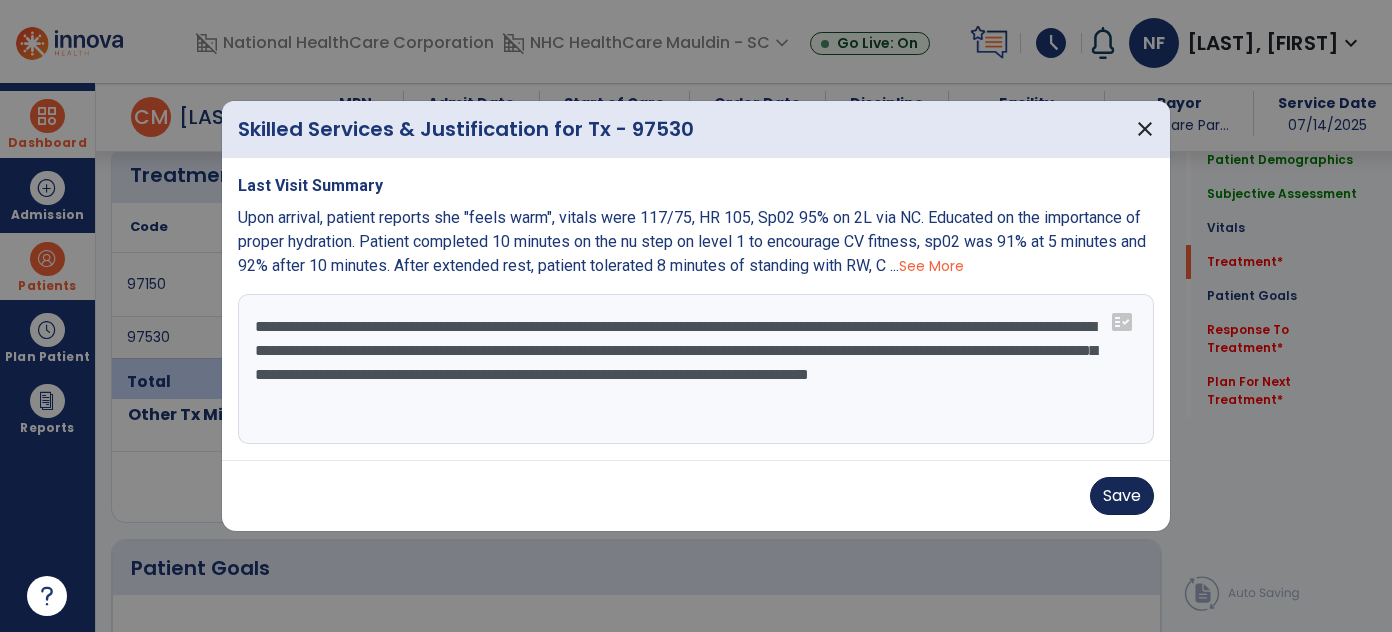 type on "**********" 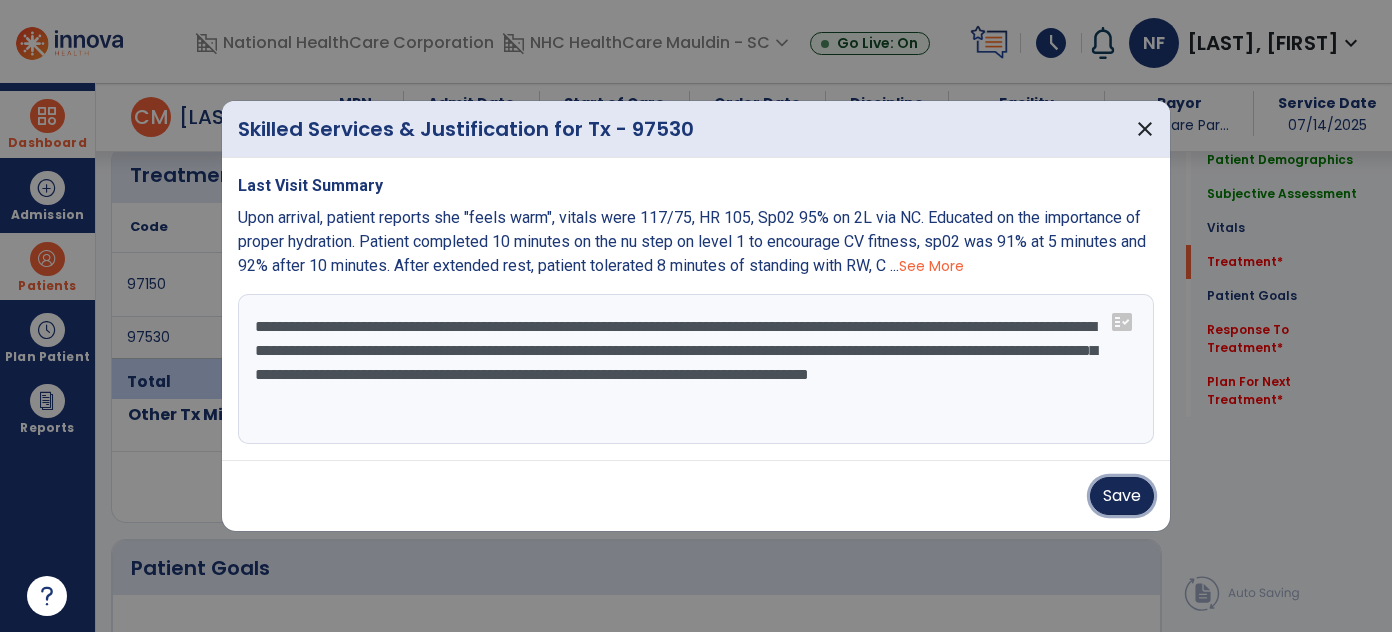 click on "Save" at bounding box center [1122, 496] 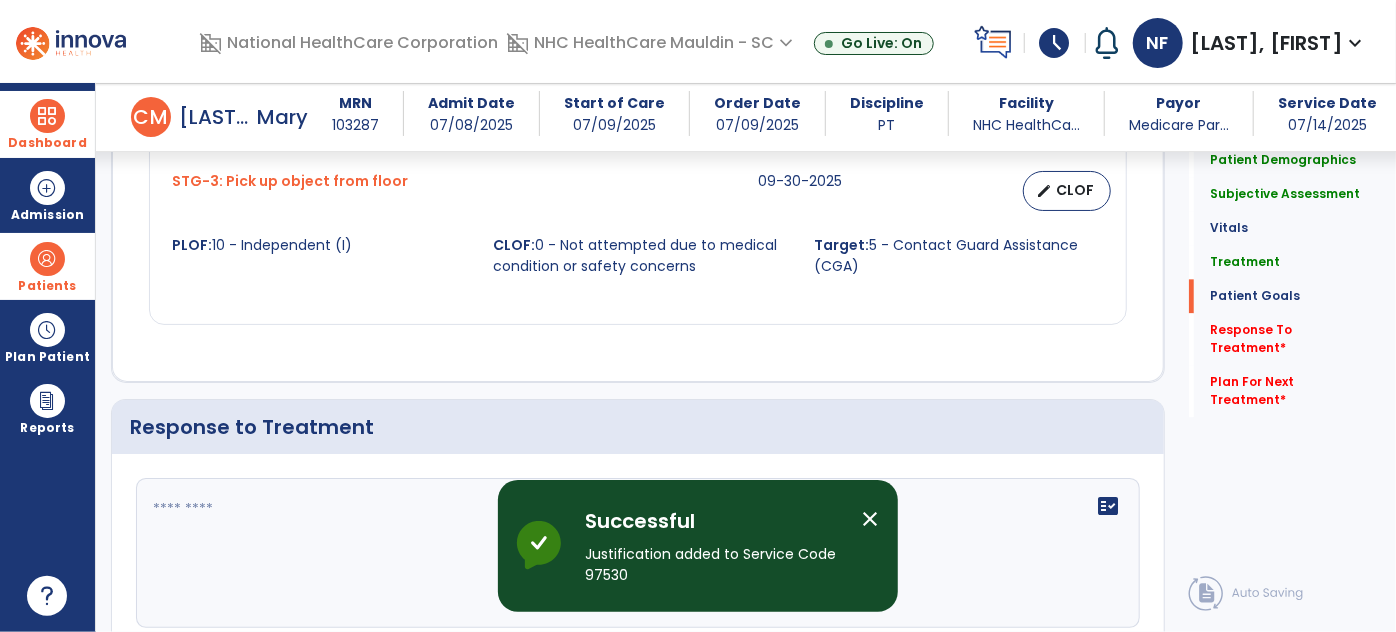 scroll, scrollTop: 2297, scrollLeft: 0, axis: vertical 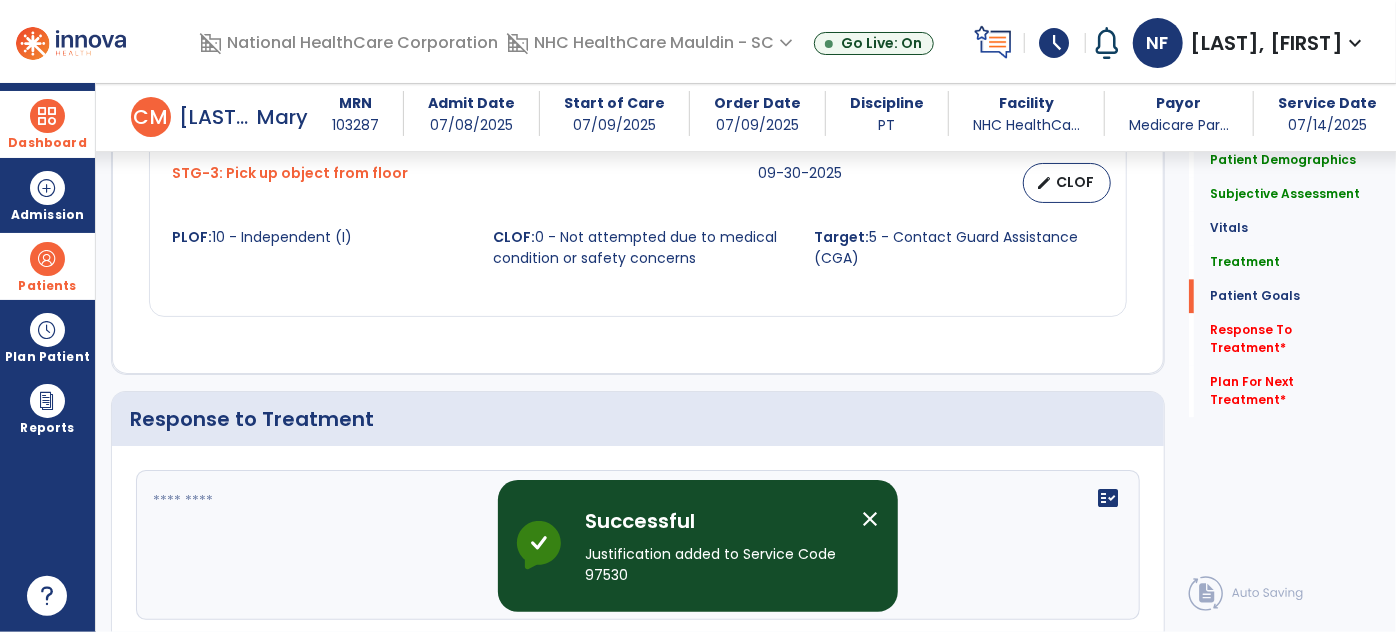 click 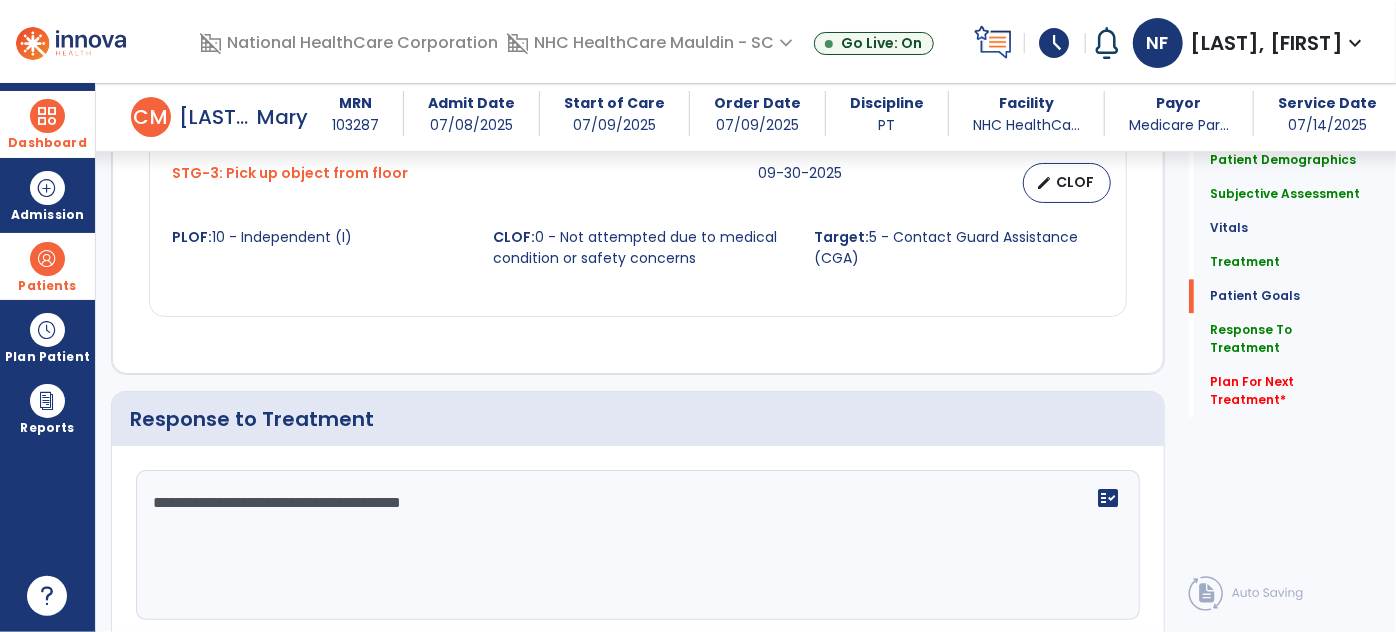 scroll, scrollTop: 2297, scrollLeft: 0, axis: vertical 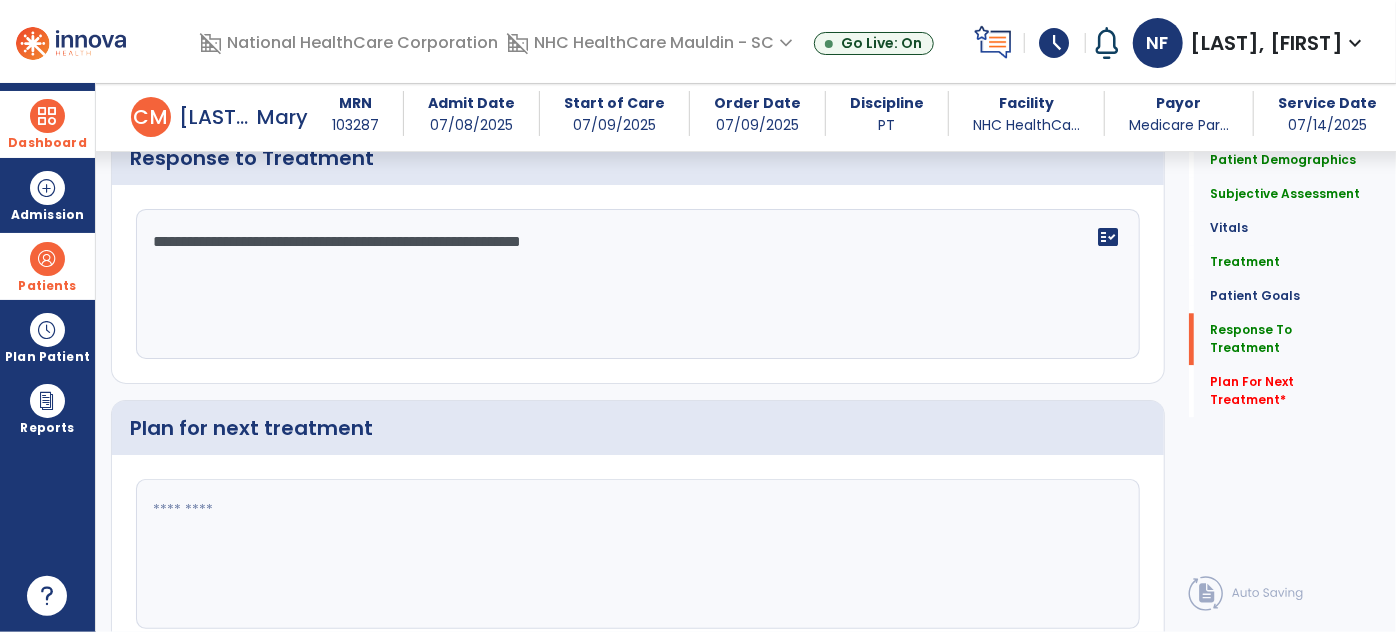 type on "**********" 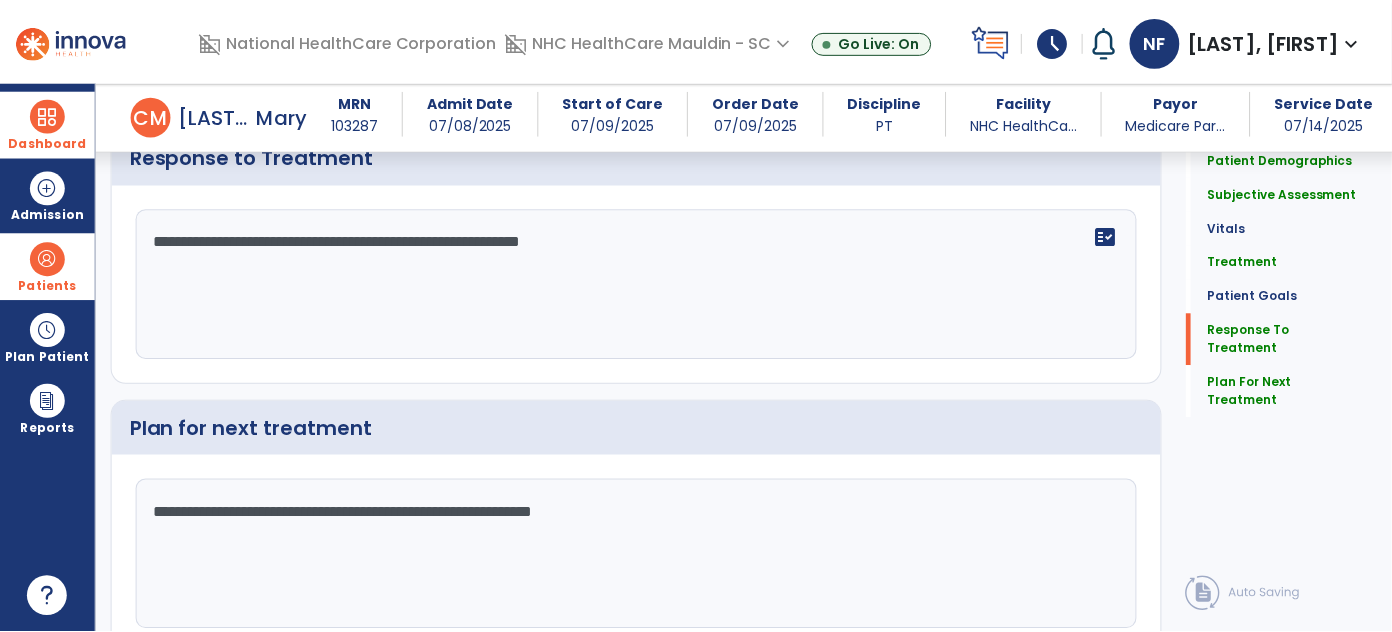 scroll, scrollTop: 2637, scrollLeft: 0, axis: vertical 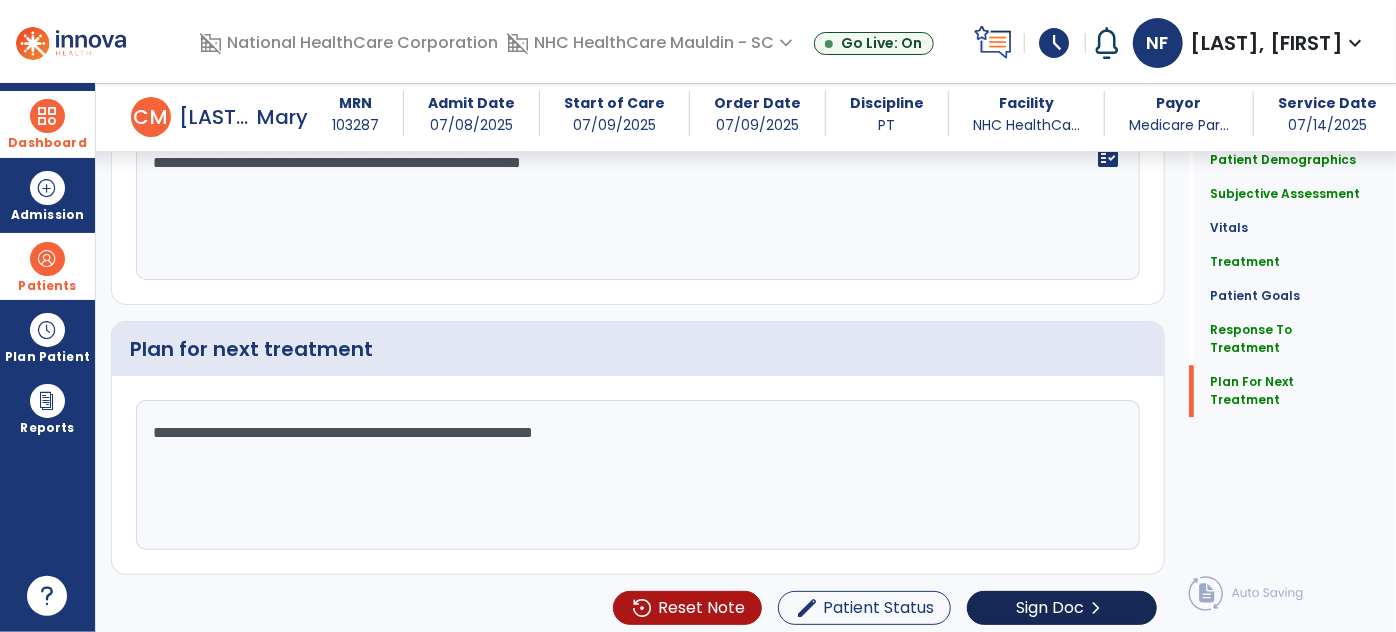 type on "**********" 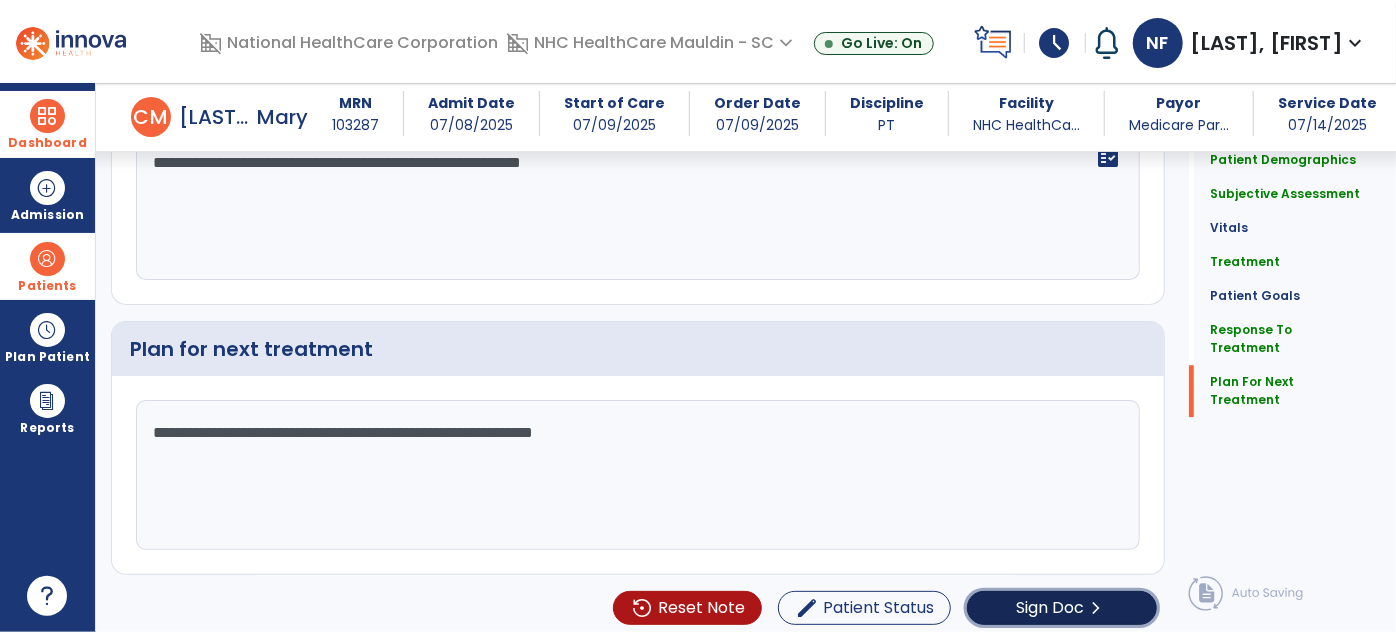 click on "Sign Doc" 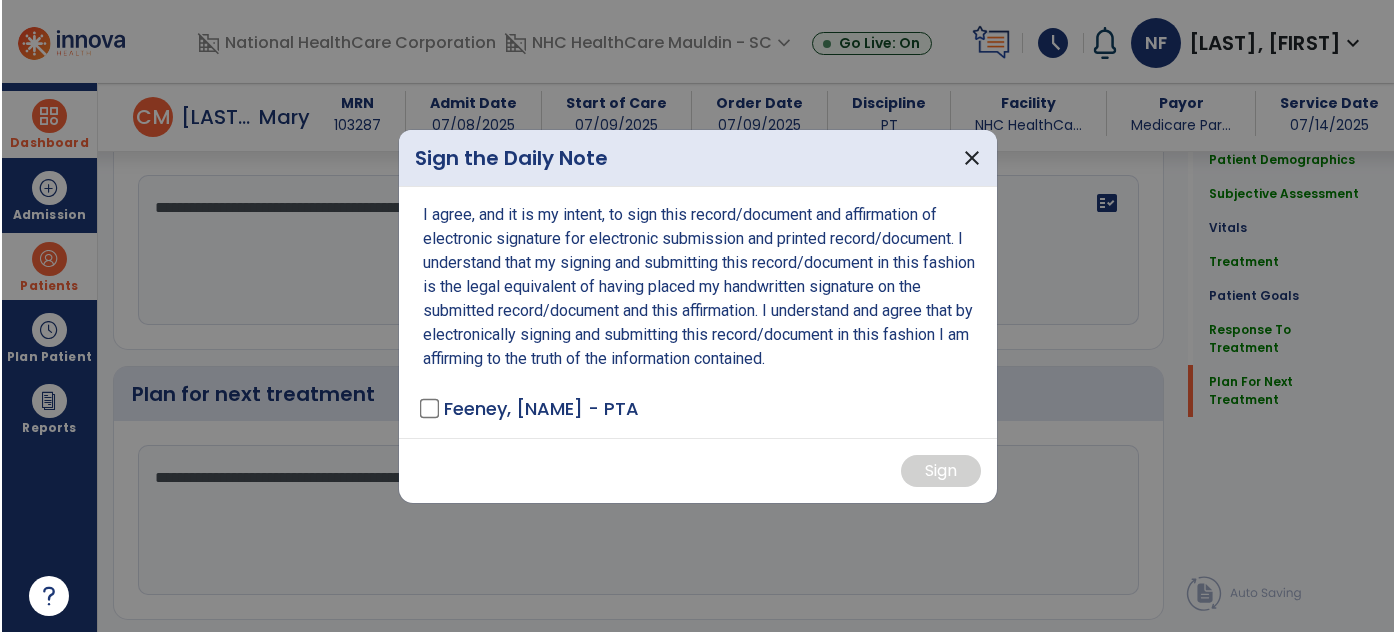 scroll, scrollTop: 2637, scrollLeft: 0, axis: vertical 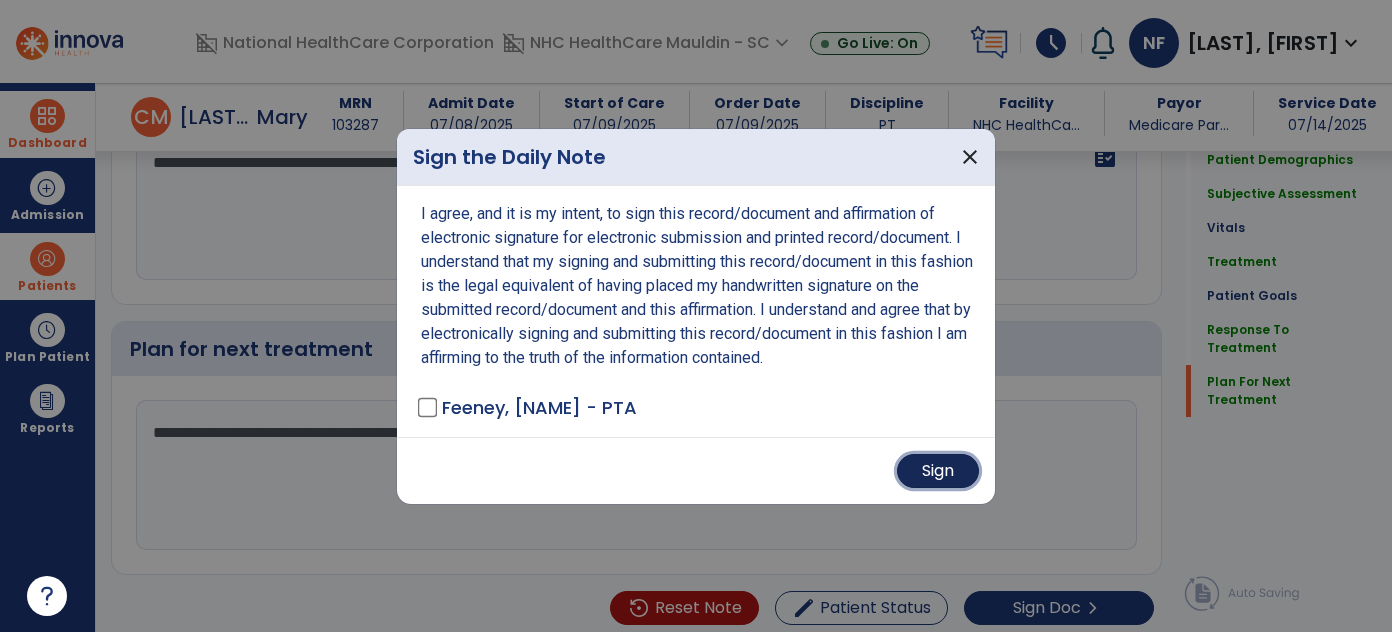 click on "Sign" at bounding box center (938, 471) 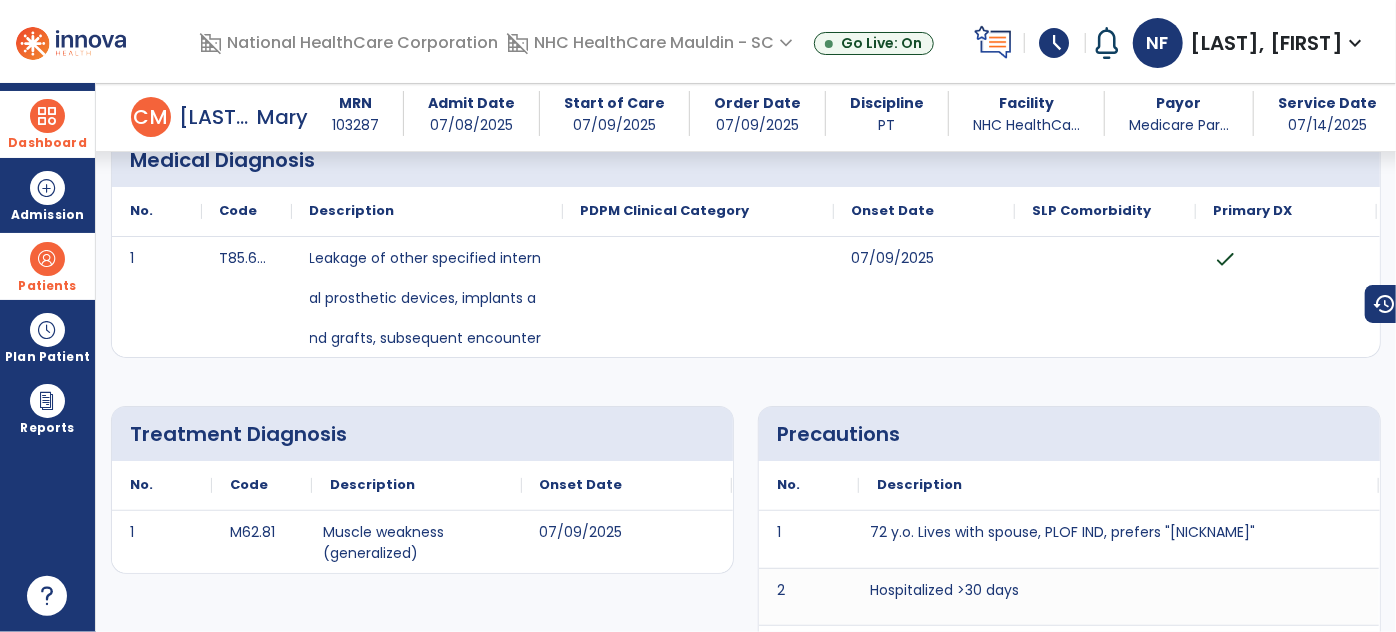 scroll, scrollTop: 0, scrollLeft: 0, axis: both 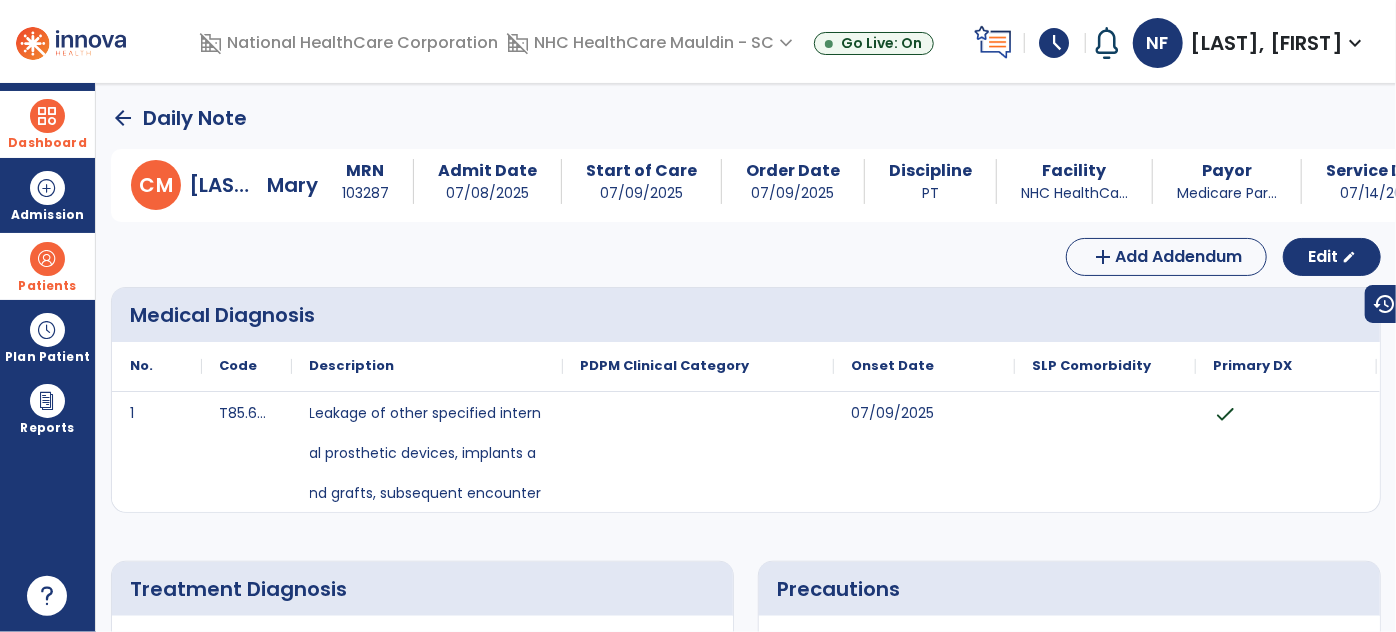 click on "arrow_back" 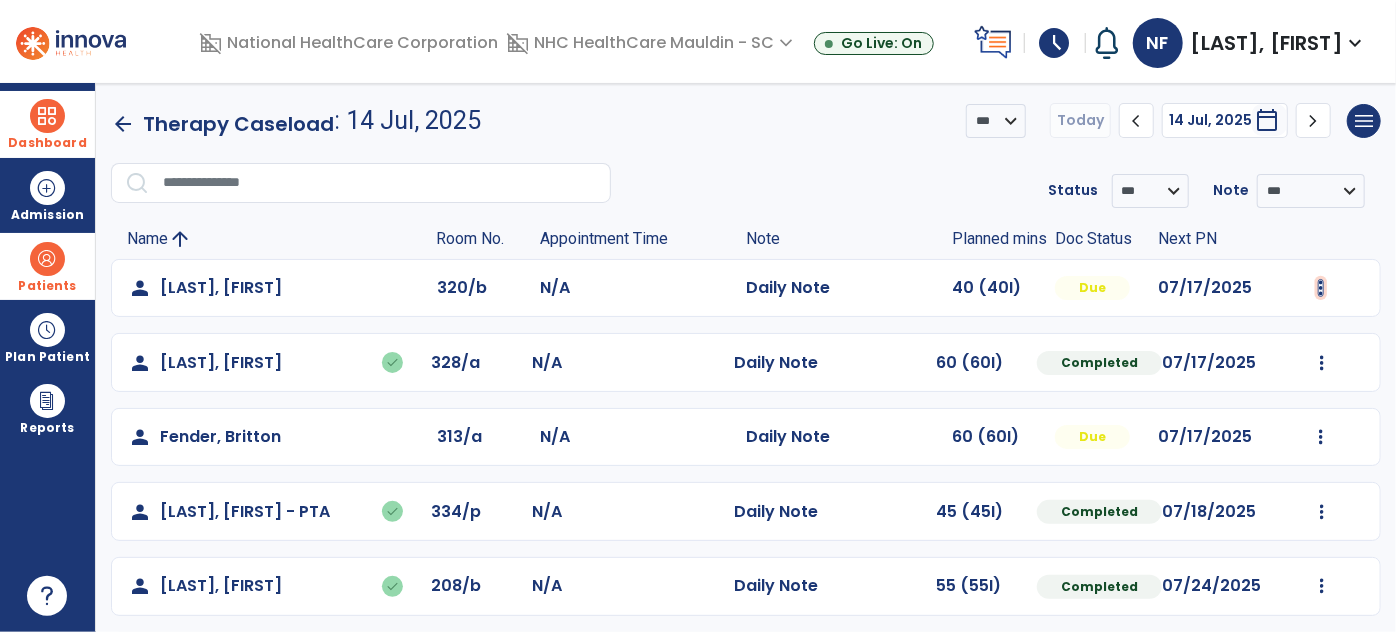 click at bounding box center (1321, 288) 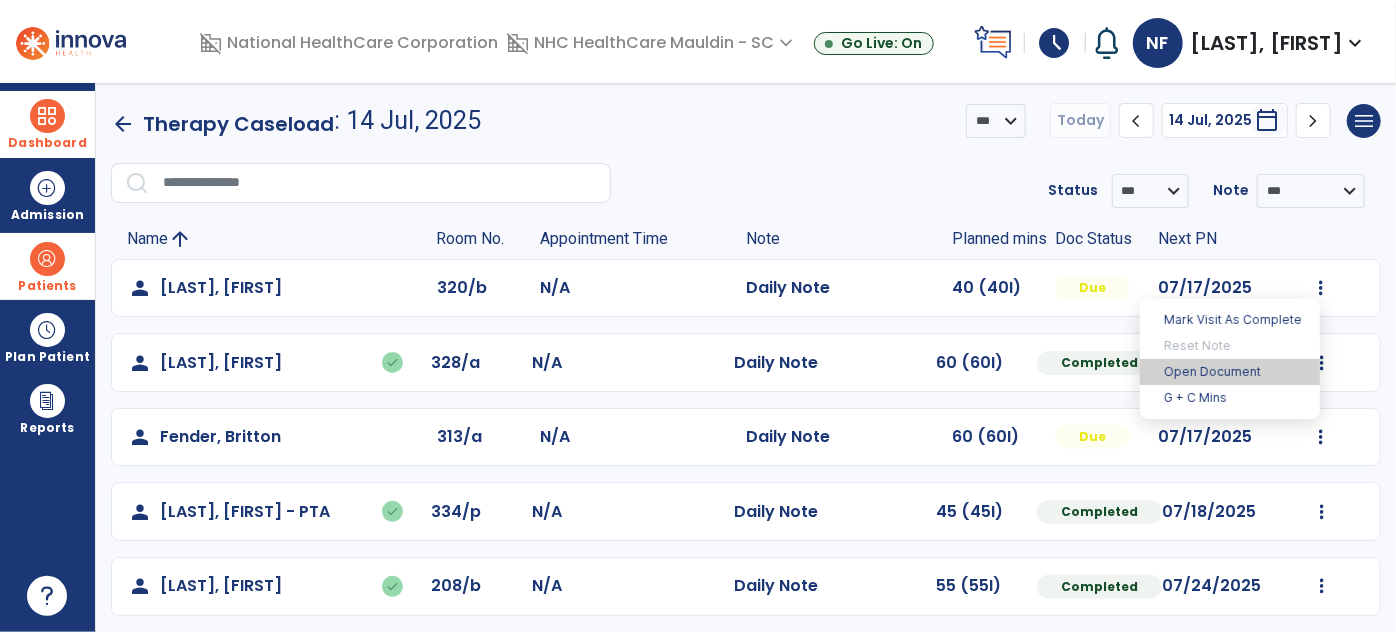 click on "Open Document" at bounding box center [1230, 372] 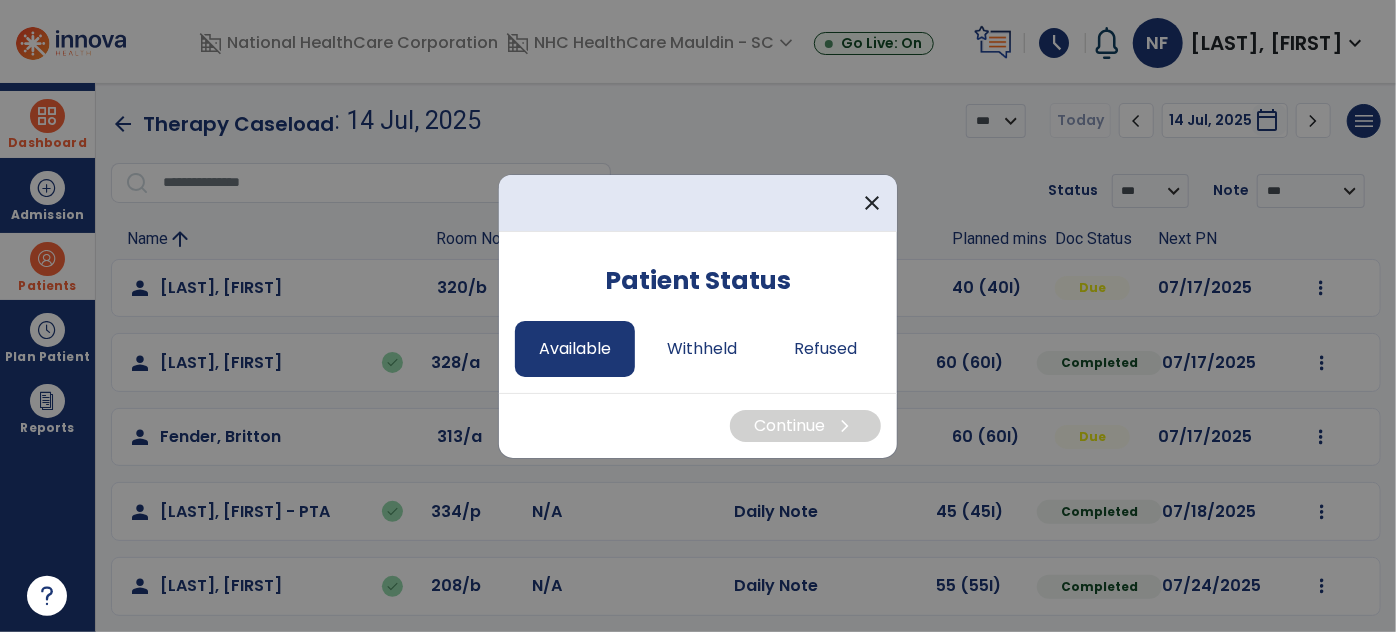 click on "Available" at bounding box center (575, 349) 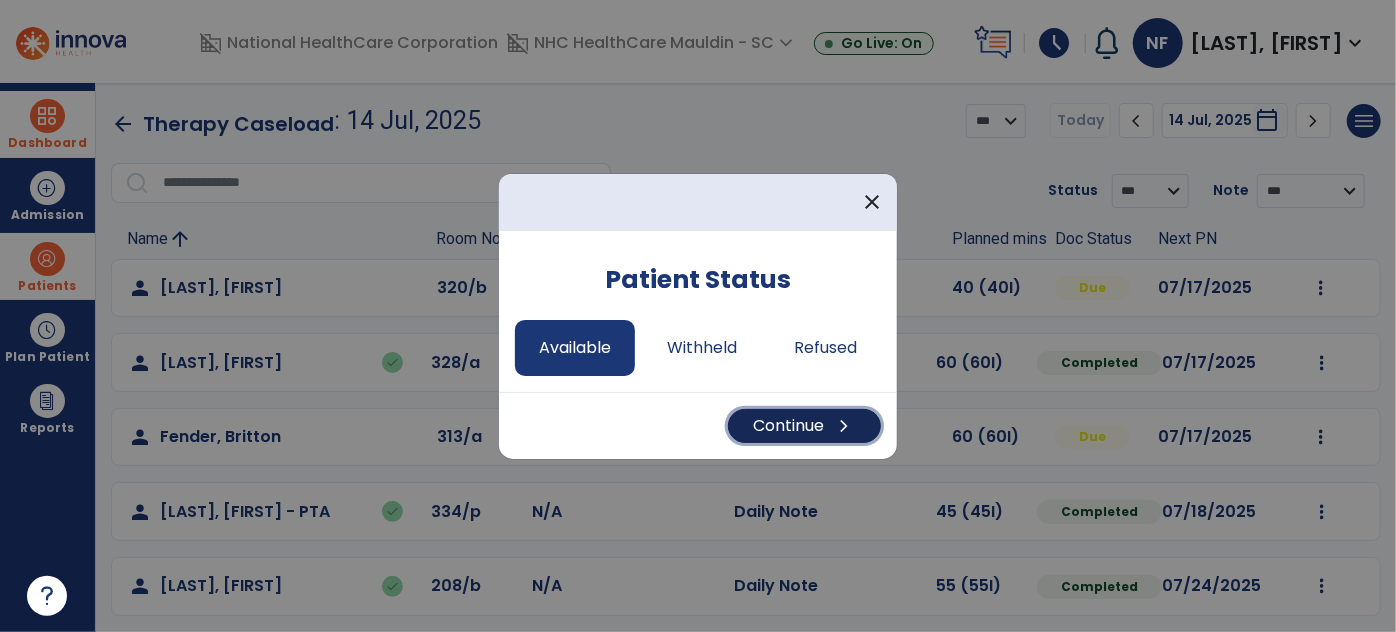 click on "Continue   chevron_right" at bounding box center (804, 426) 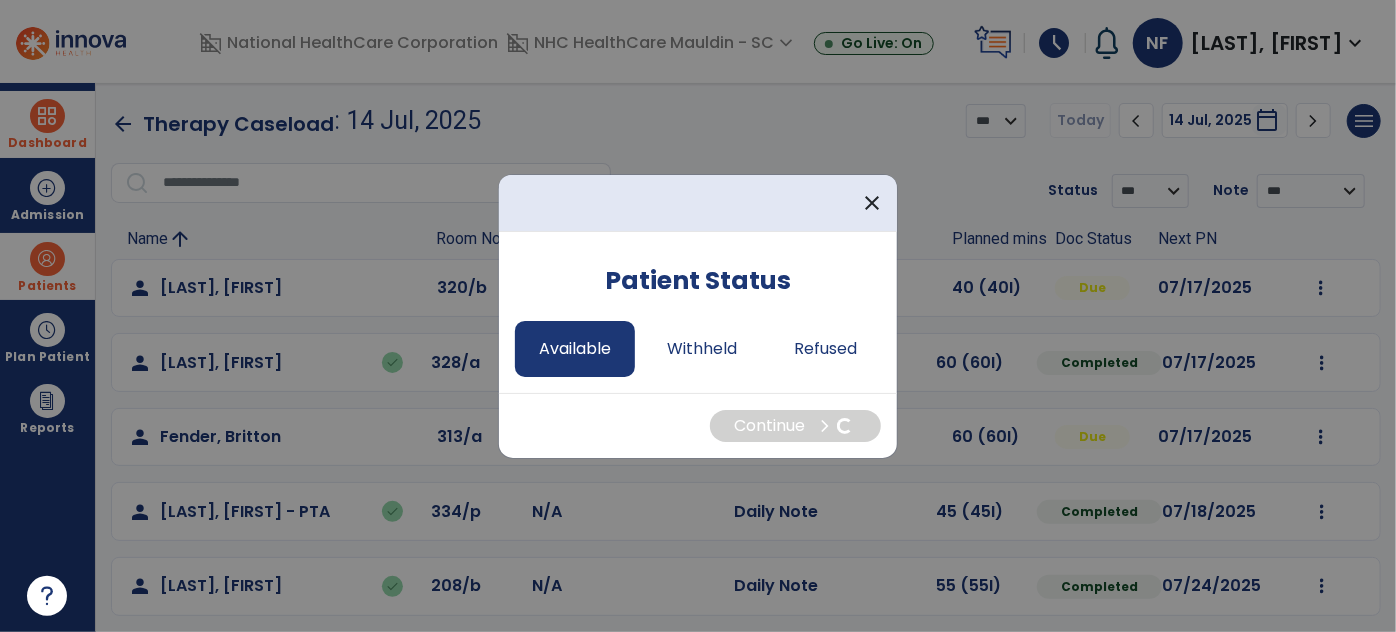 select on "*" 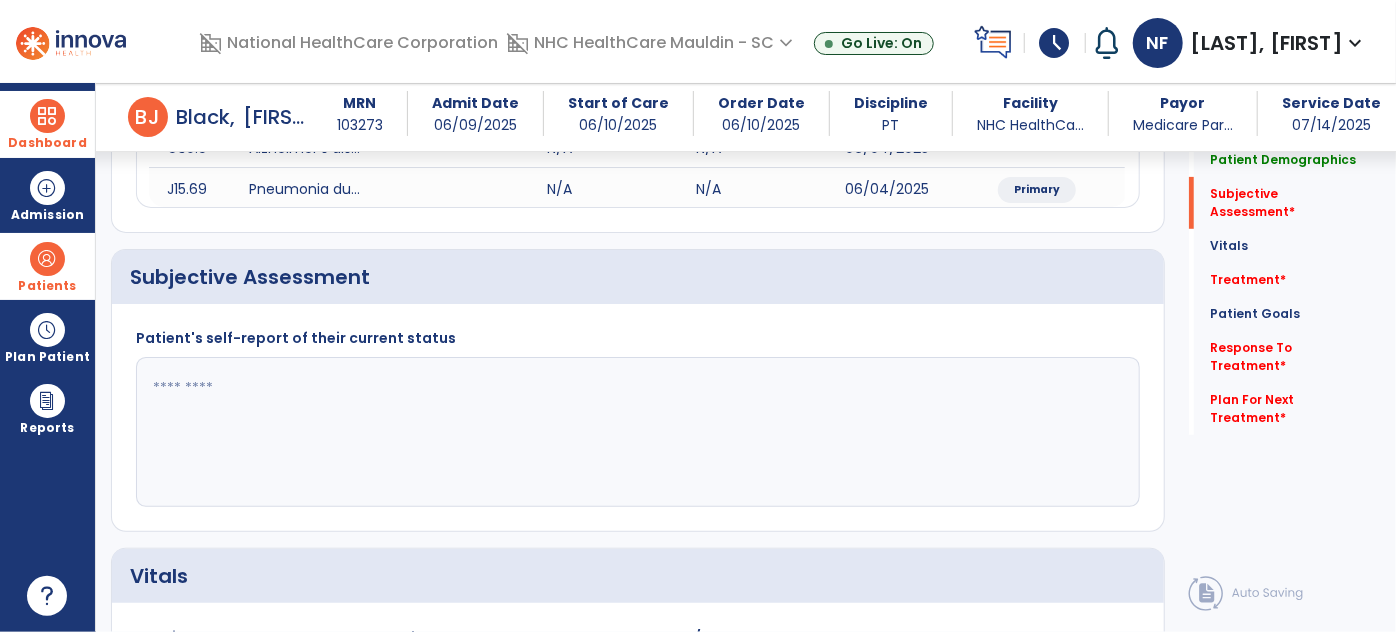 scroll, scrollTop: 299, scrollLeft: 0, axis: vertical 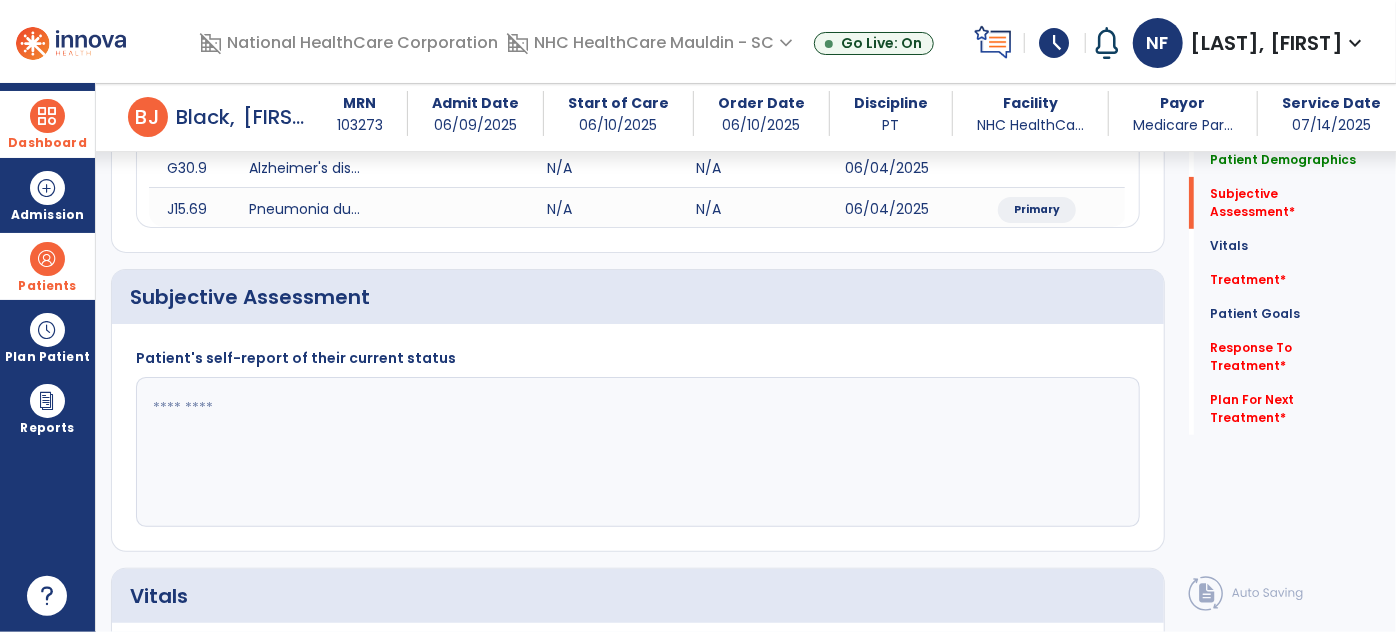 click 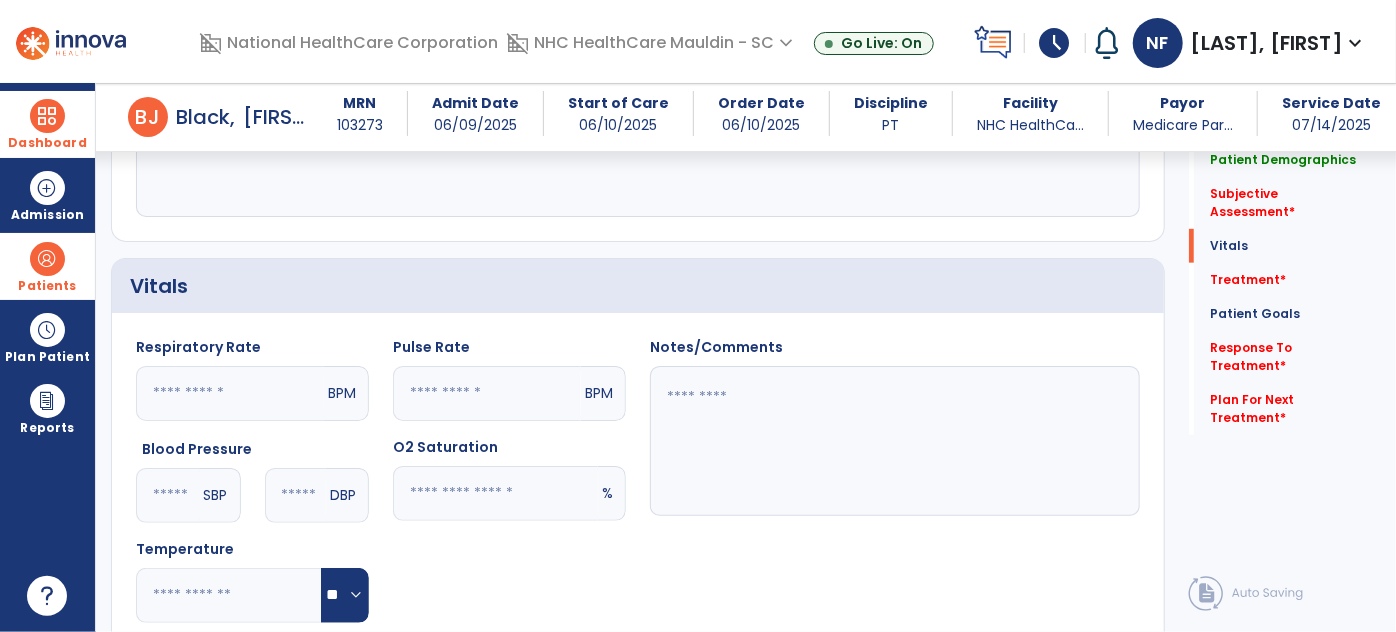 scroll, scrollTop: 634, scrollLeft: 0, axis: vertical 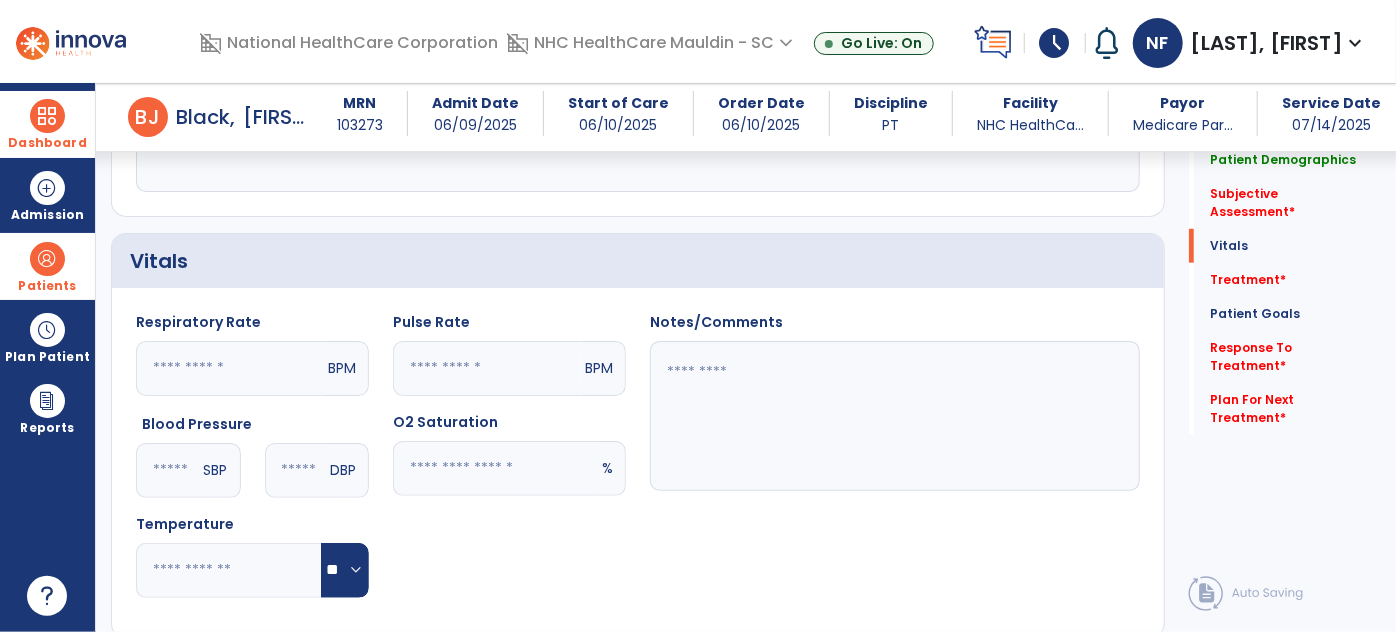 type on "**********" 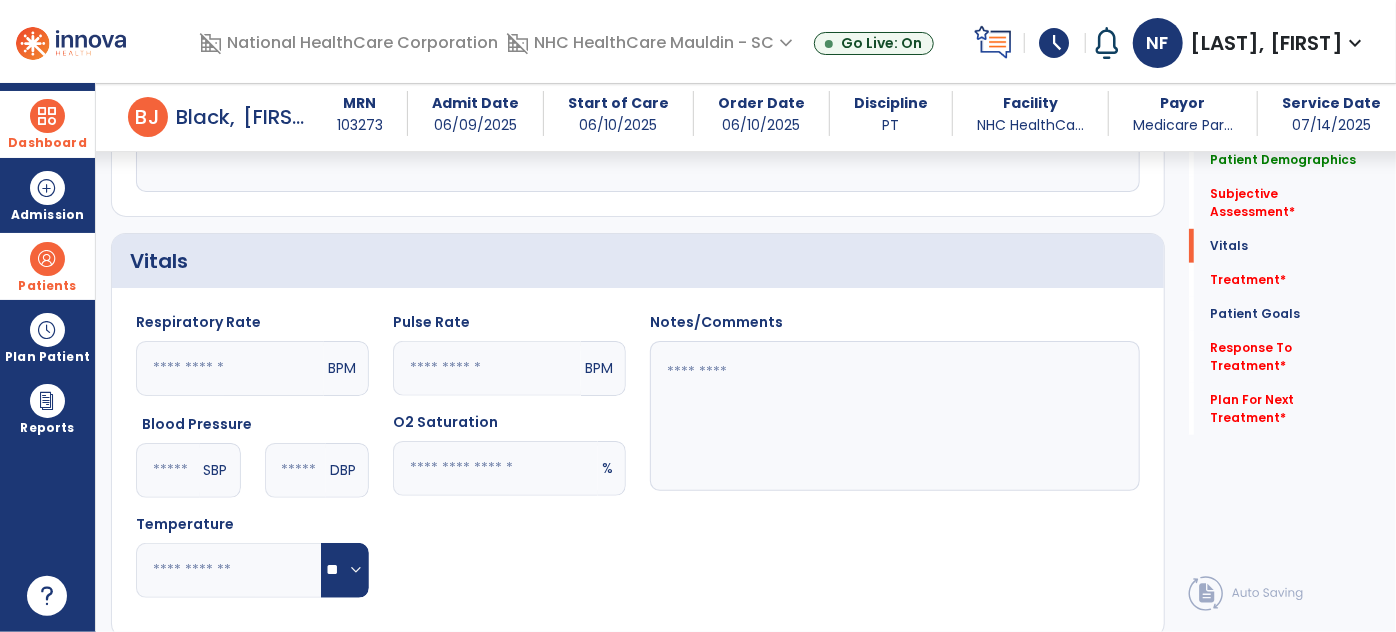 click 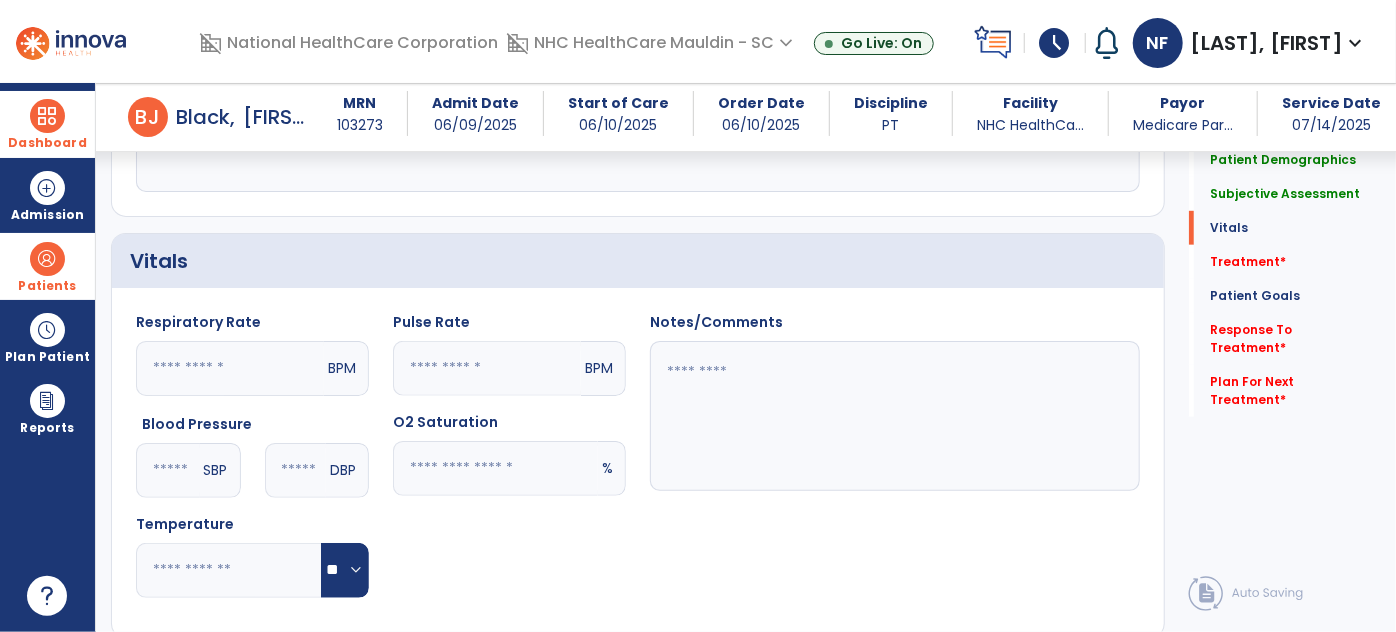 type on "**" 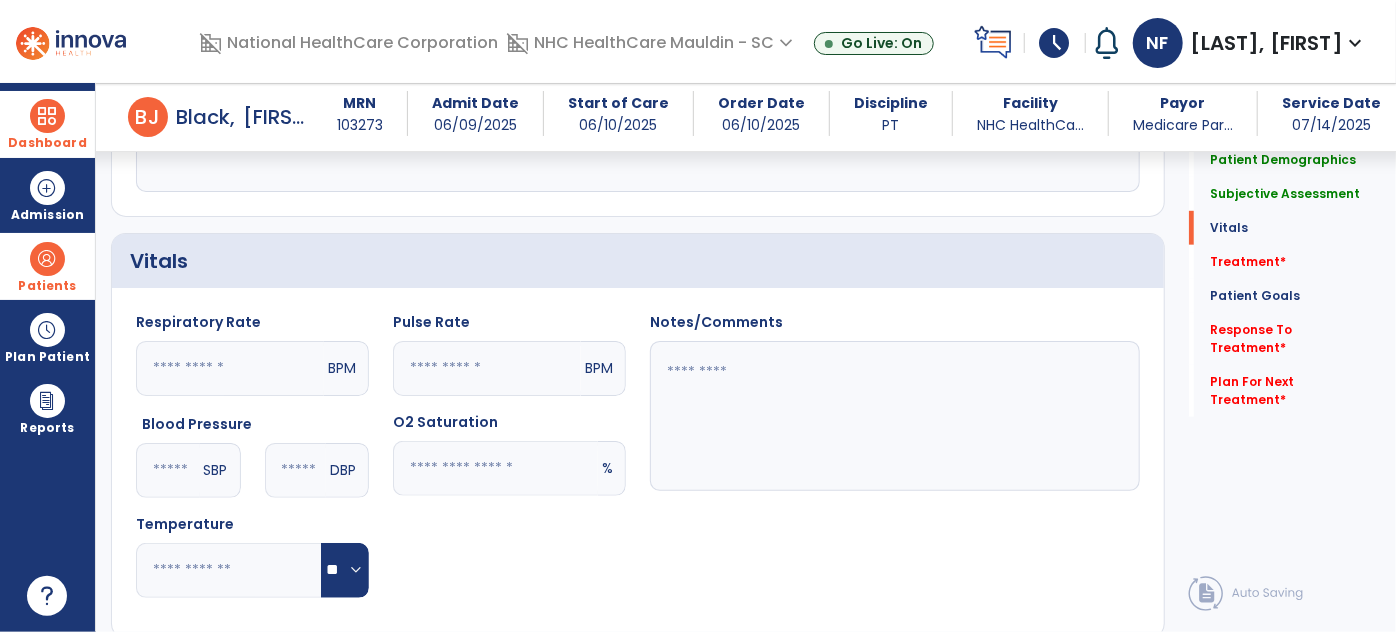click 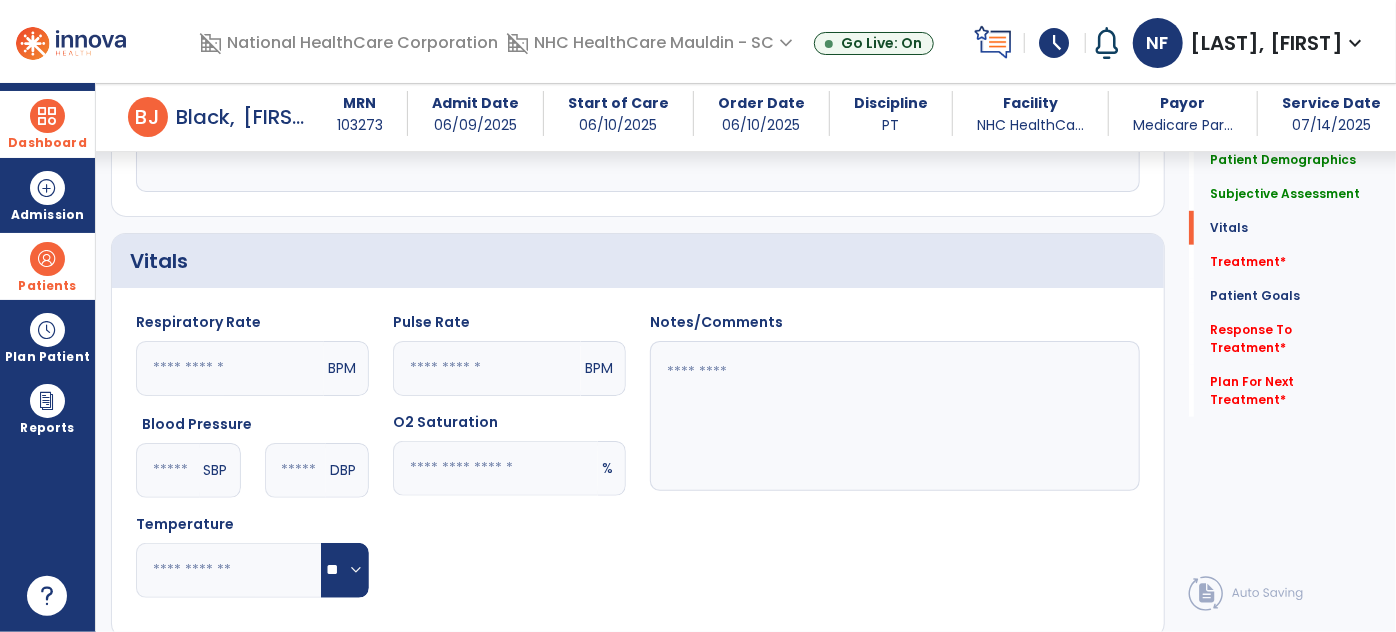 type on "**" 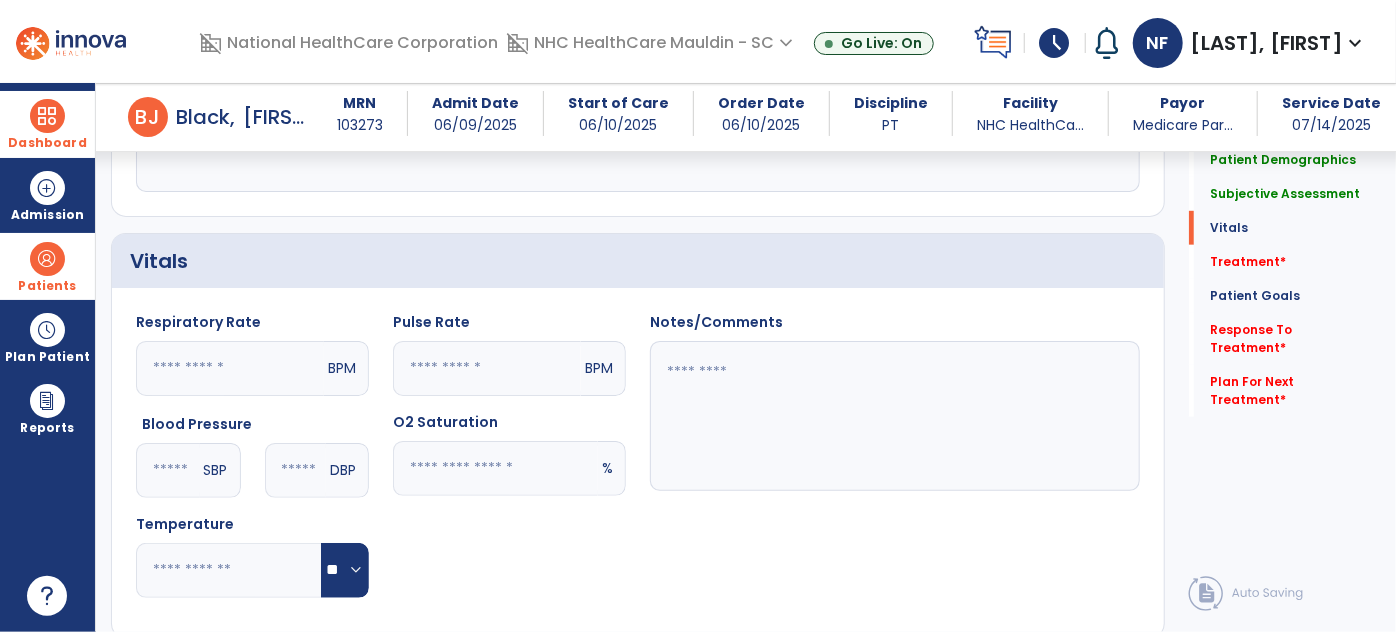 click 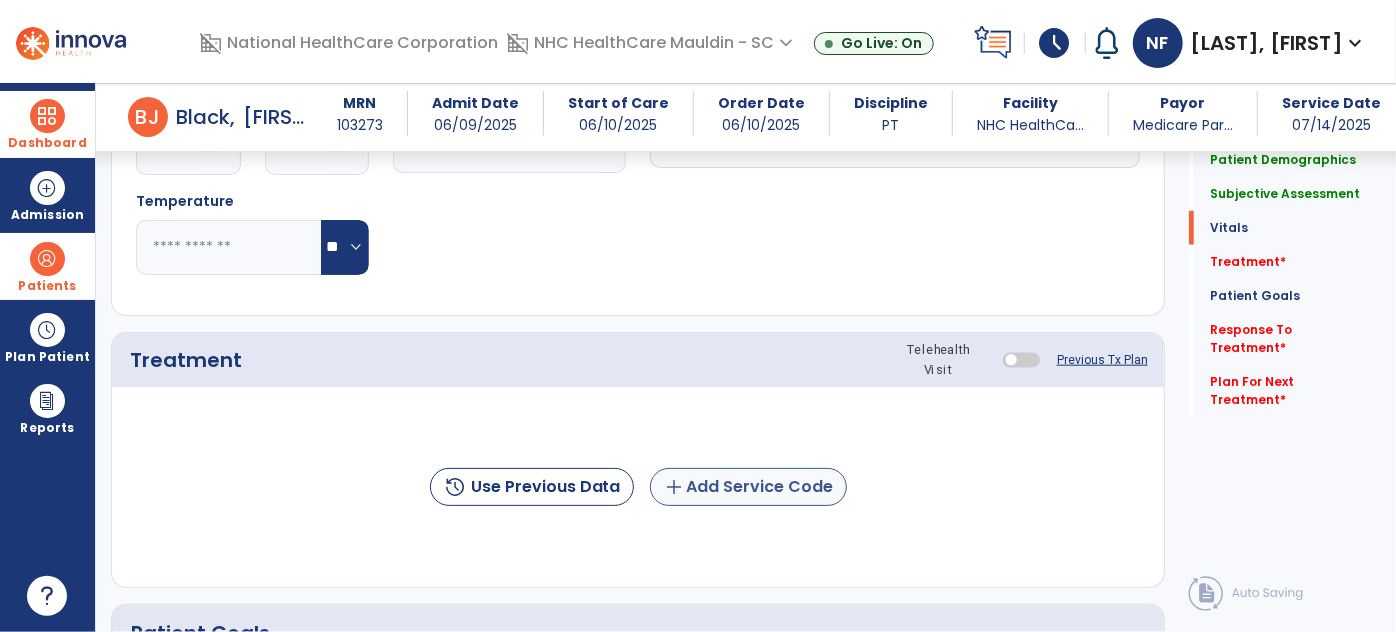 type on "**********" 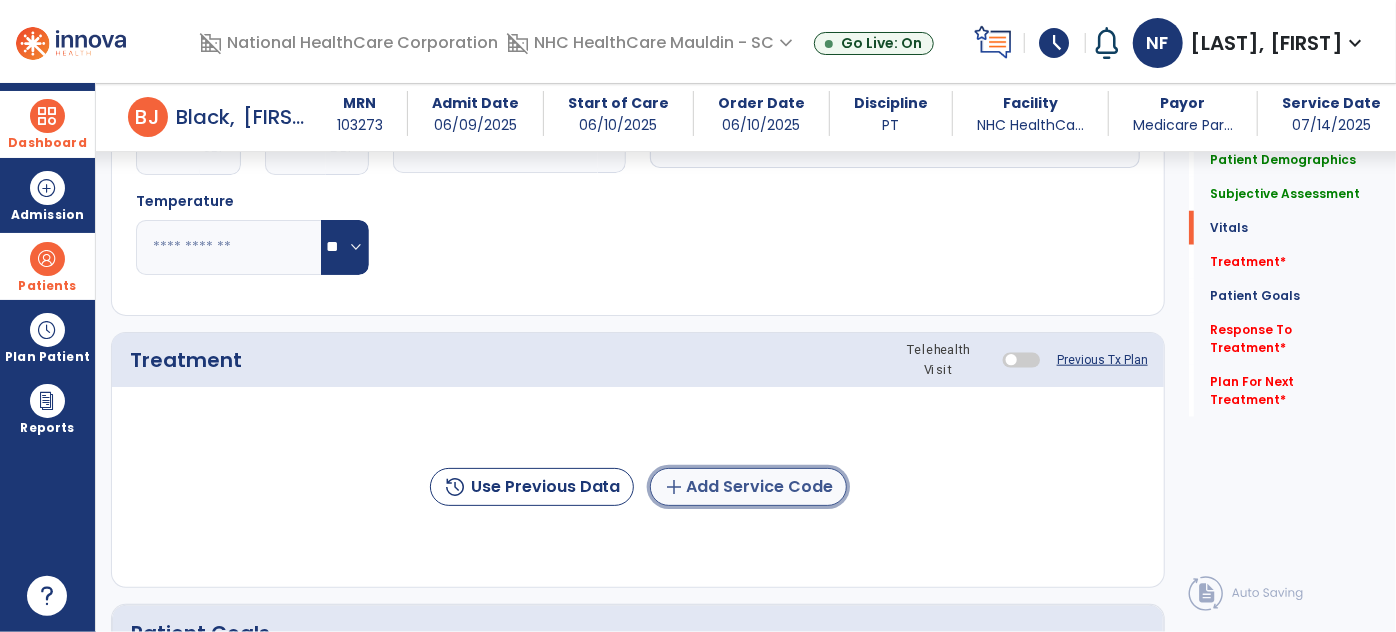click on "add  Add Service Code" 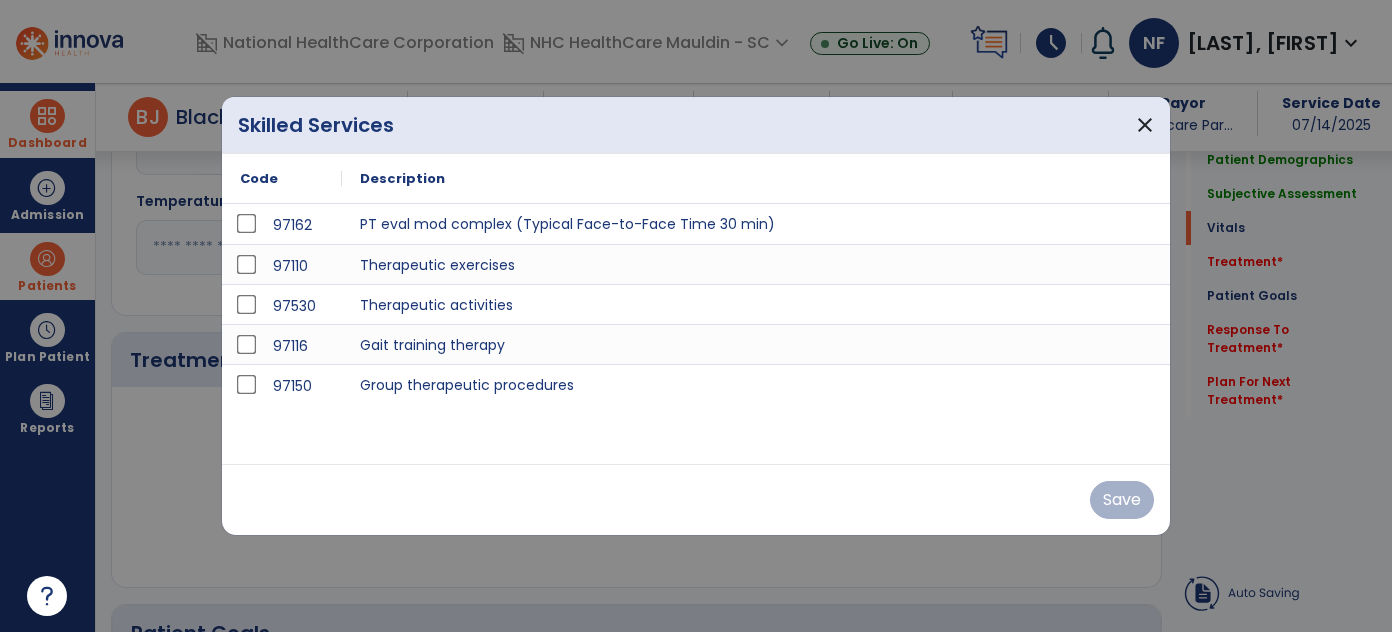 scroll, scrollTop: 957, scrollLeft: 0, axis: vertical 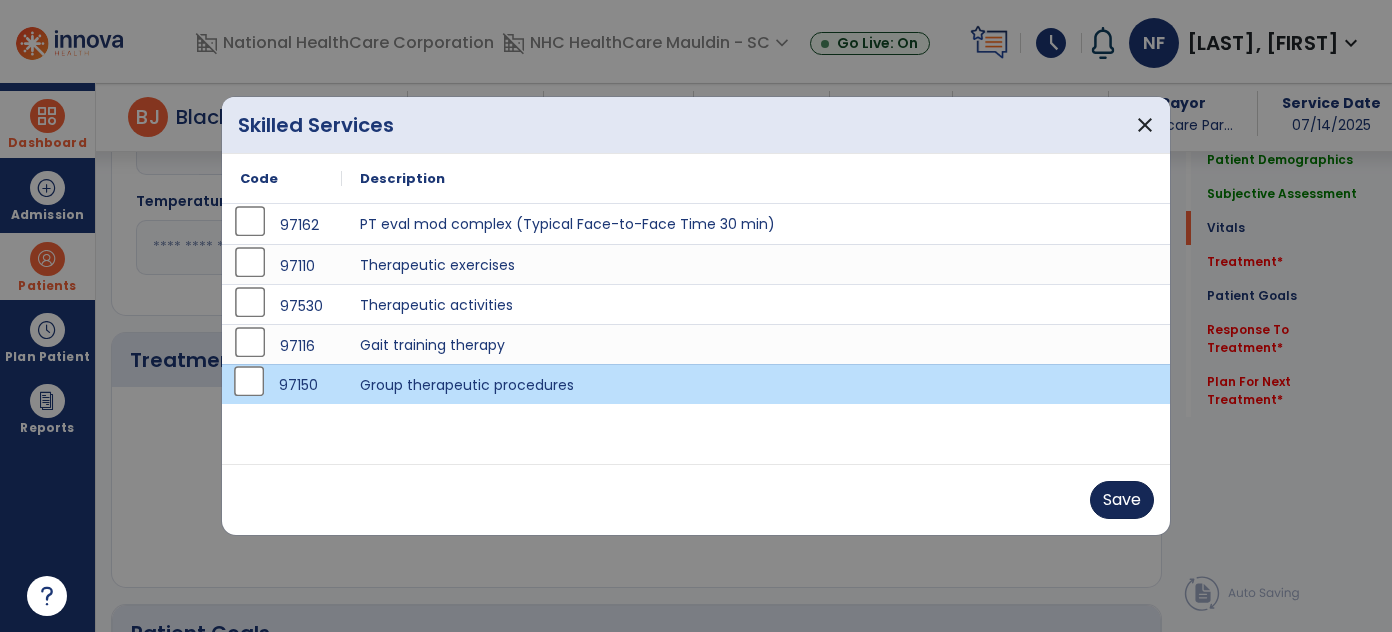 click on "Save" at bounding box center (1122, 500) 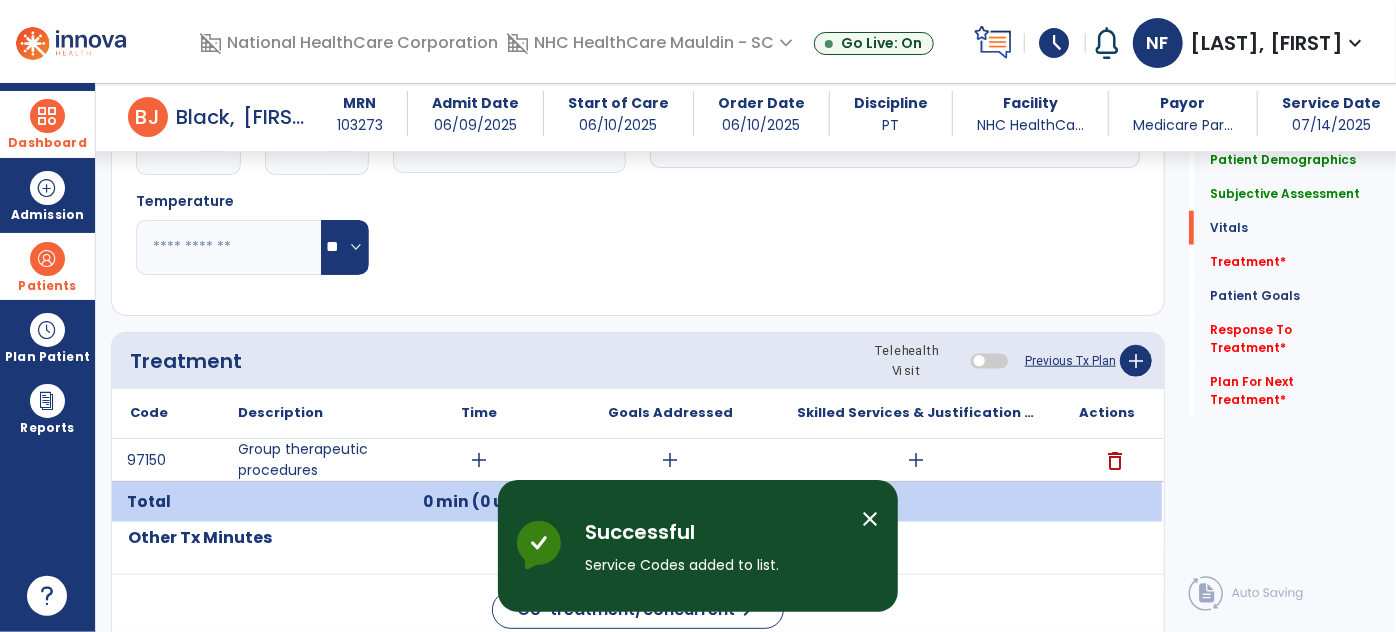 click on "add" at bounding box center [480, 460] 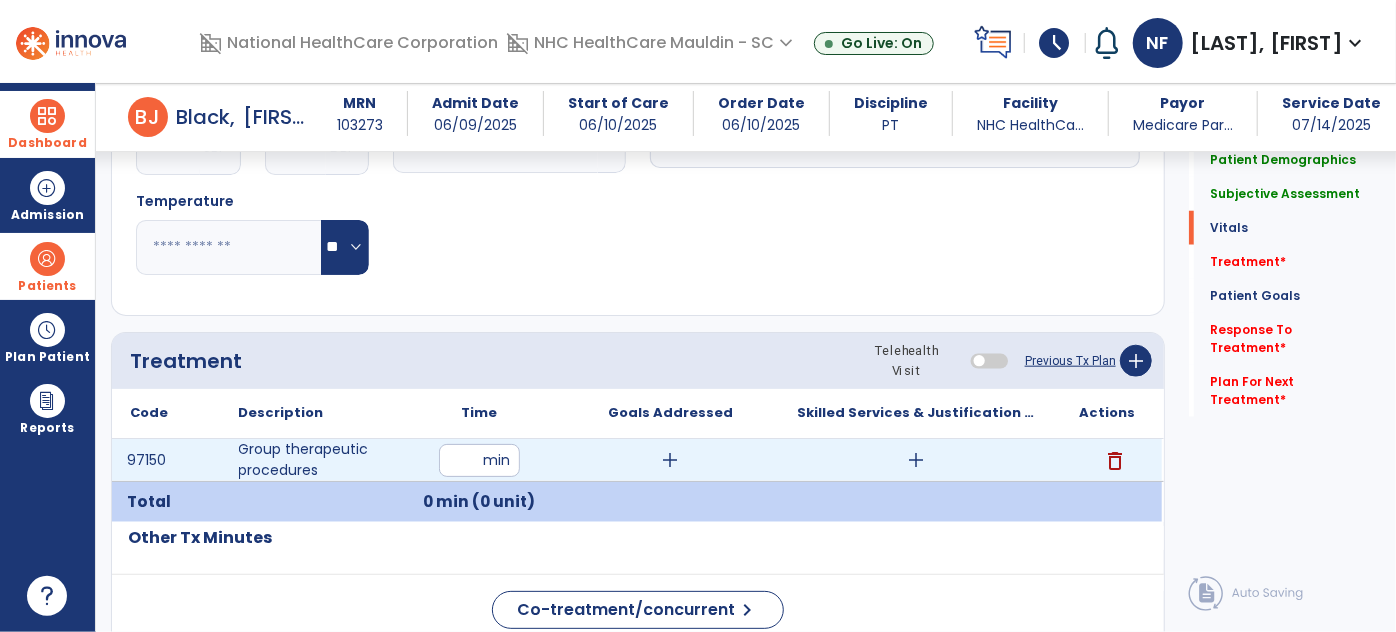 type on "**" 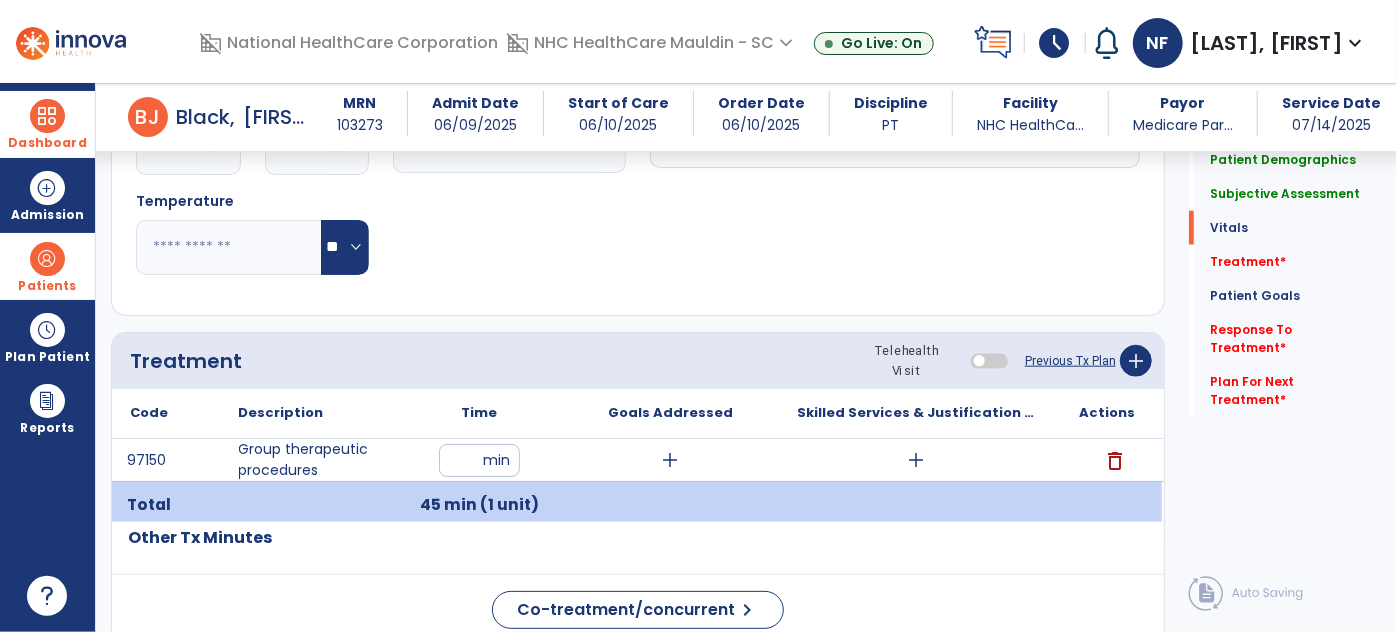 click on "add" at bounding box center (916, 460) 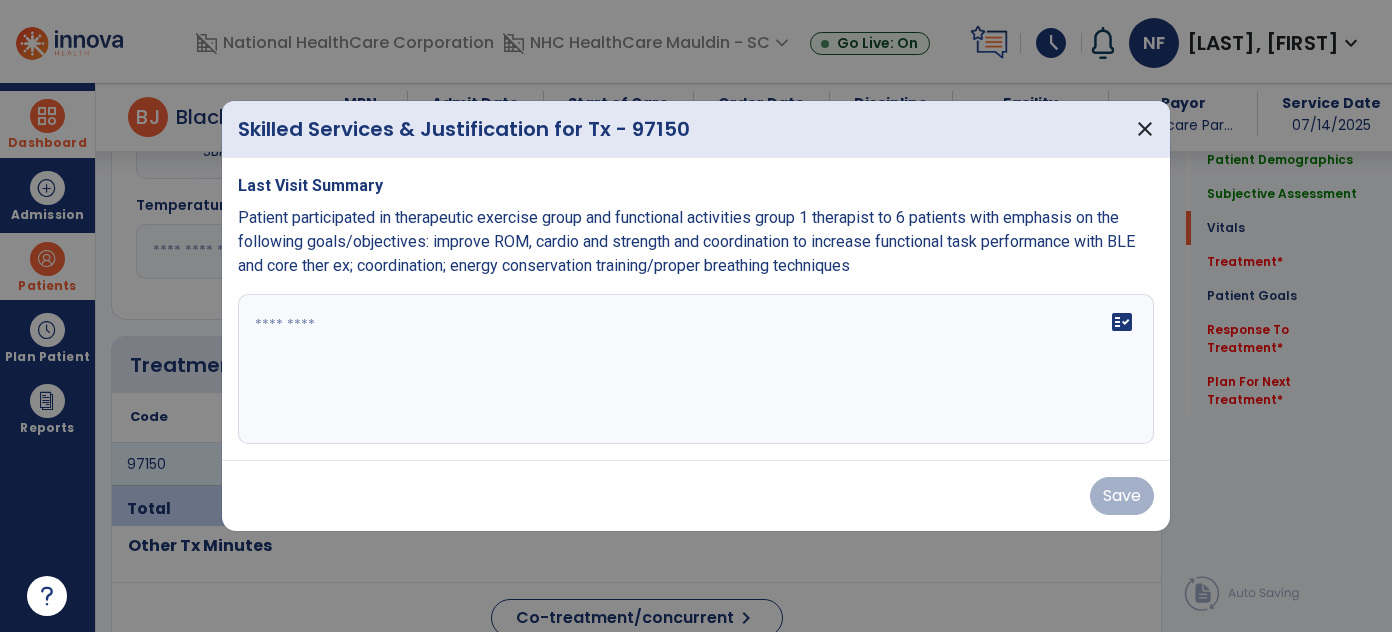 scroll, scrollTop: 957, scrollLeft: 0, axis: vertical 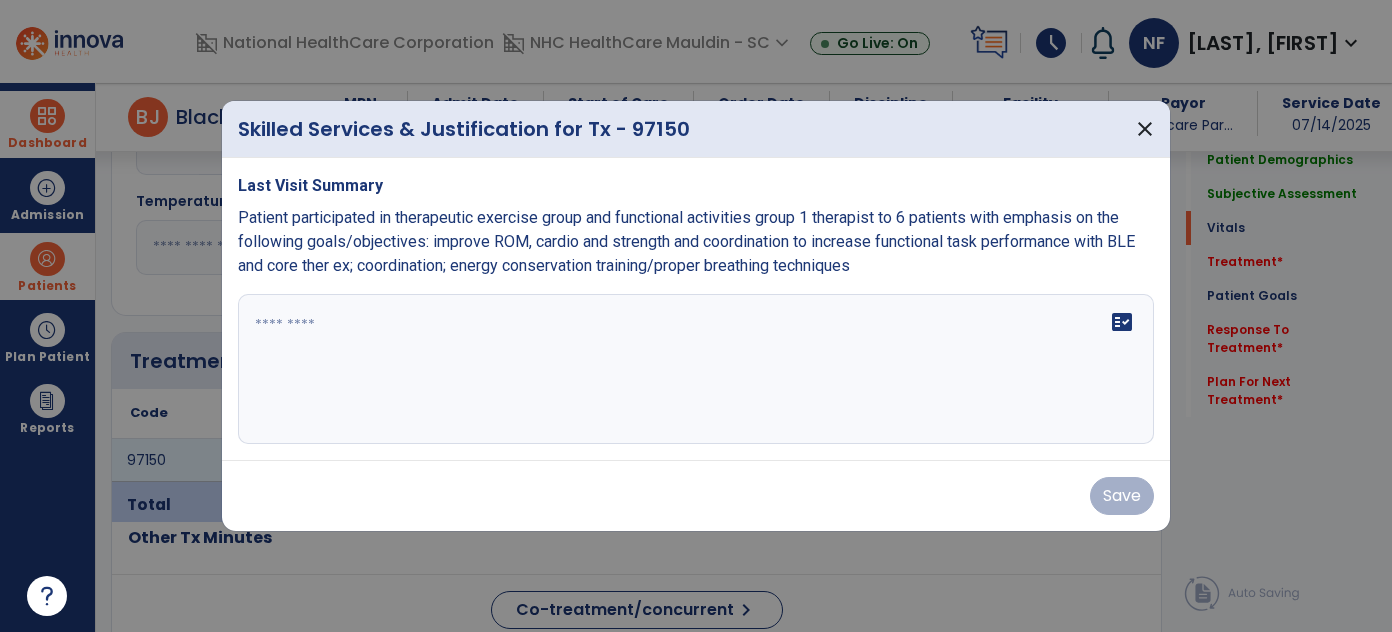click on "fact_check" at bounding box center [696, 369] 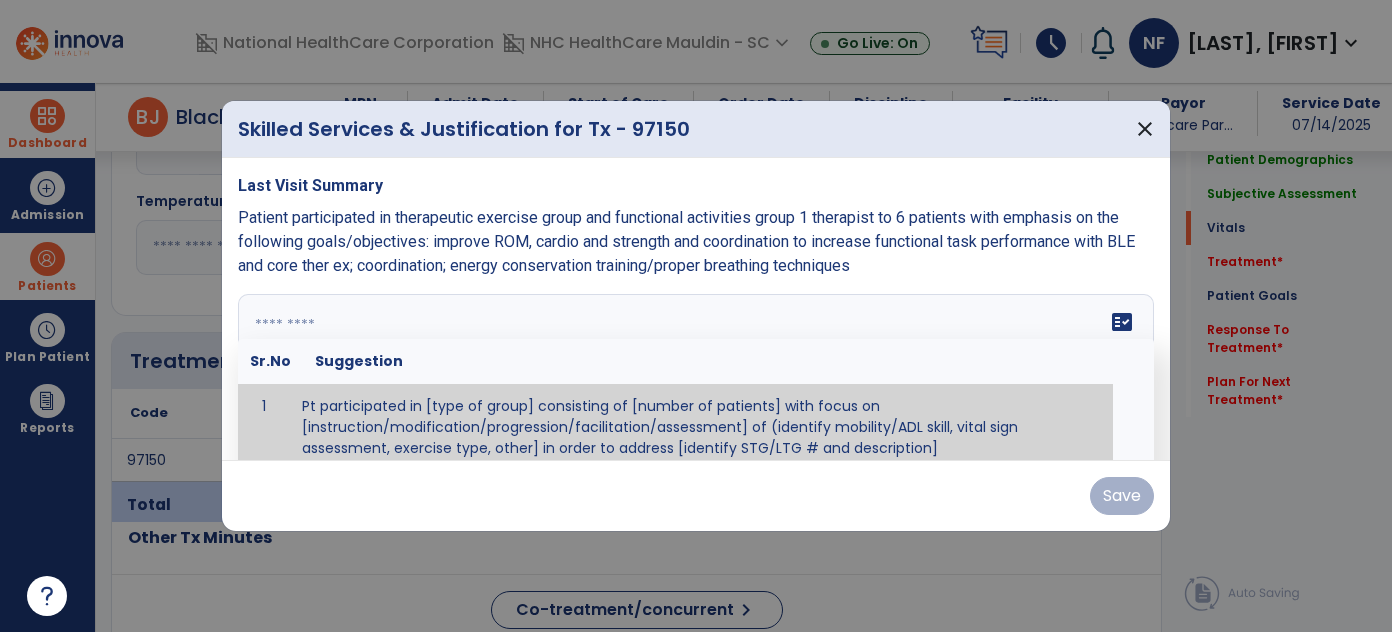 scroll, scrollTop: 11, scrollLeft: 0, axis: vertical 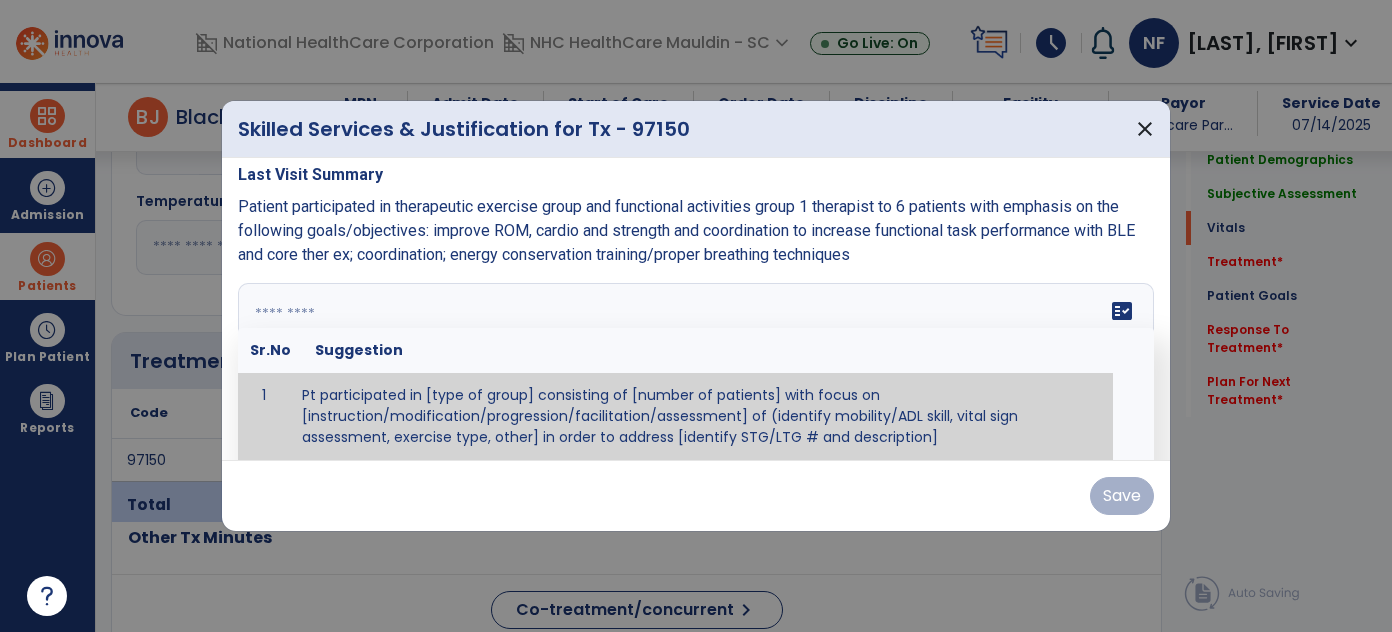 paste on "**********" 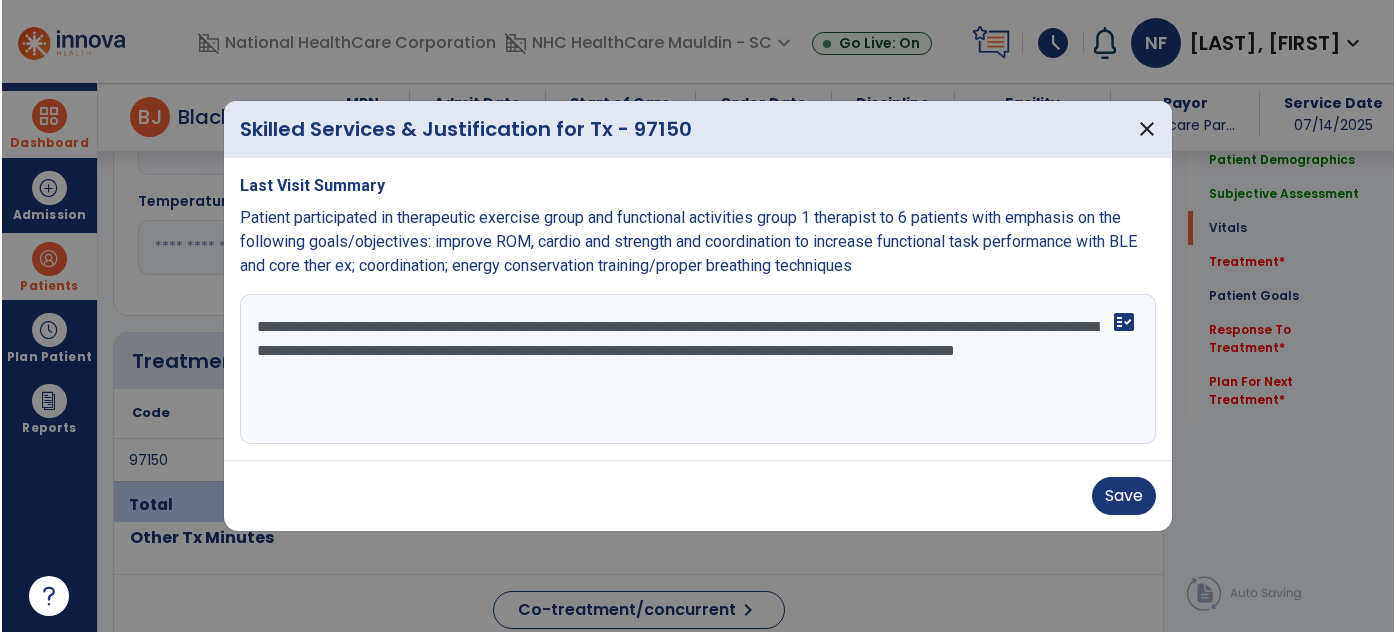 scroll, scrollTop: 0, scrollLeft: 0, axis: both 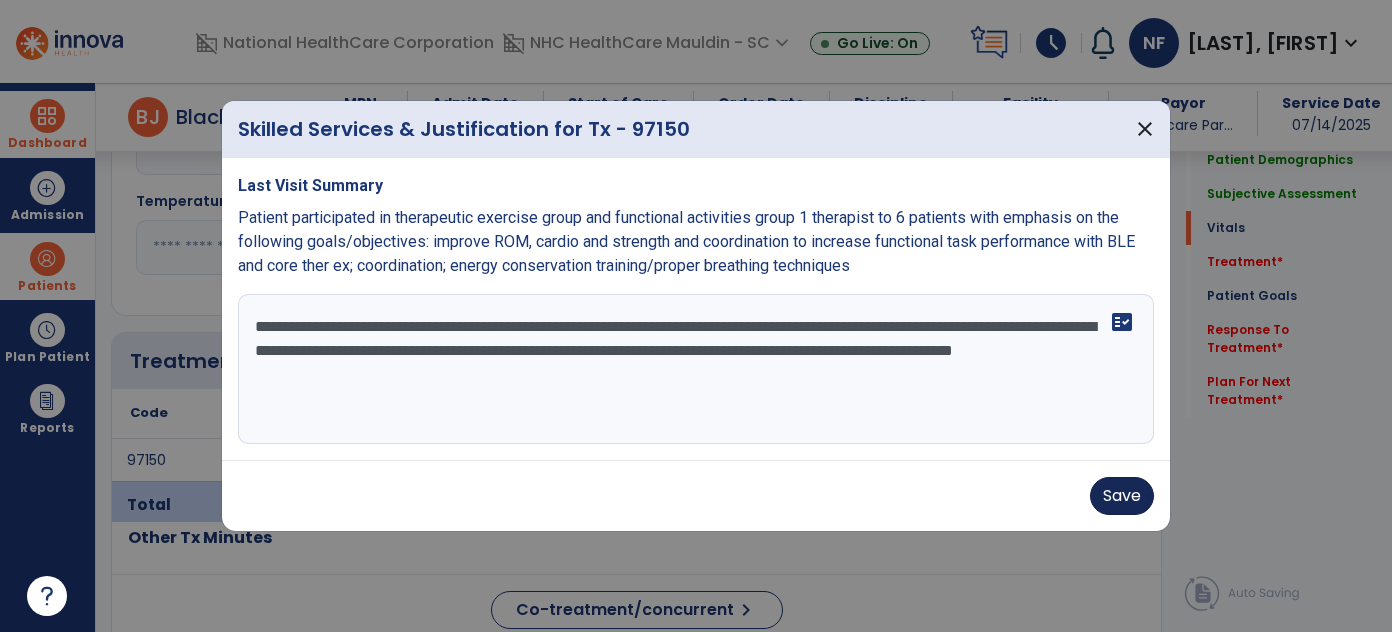 type on "**********" 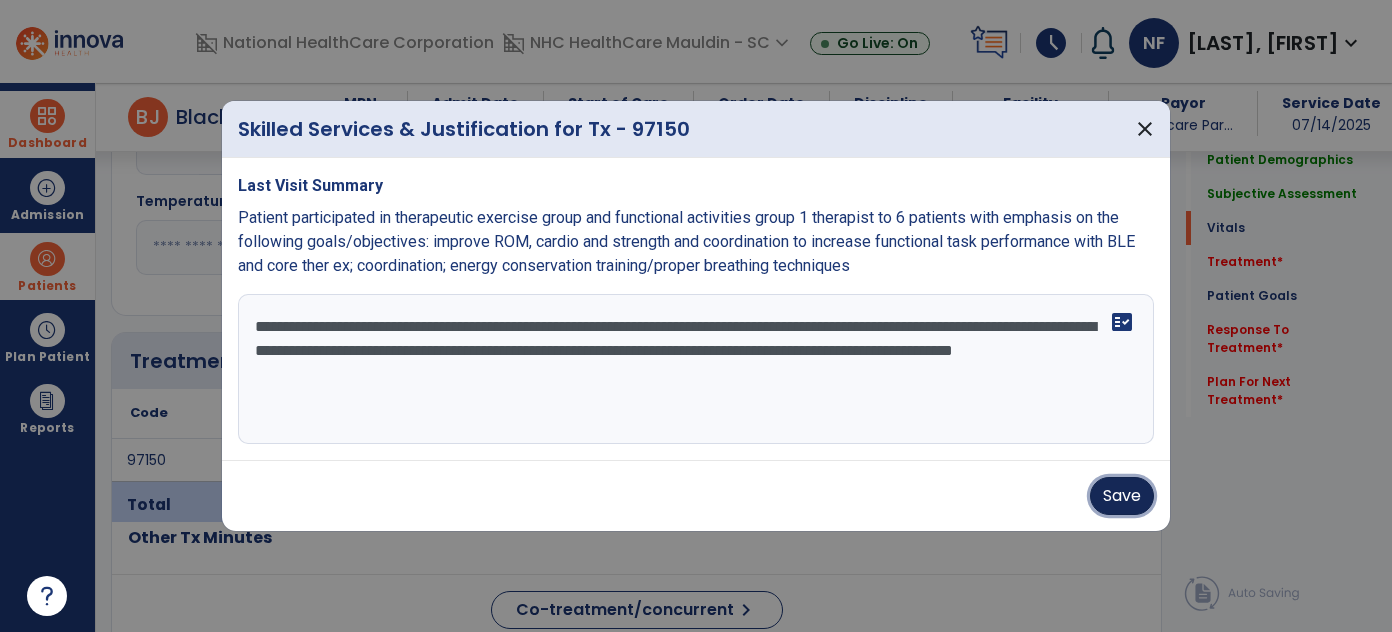 click on "Save" at bounding box center (1122, 496) 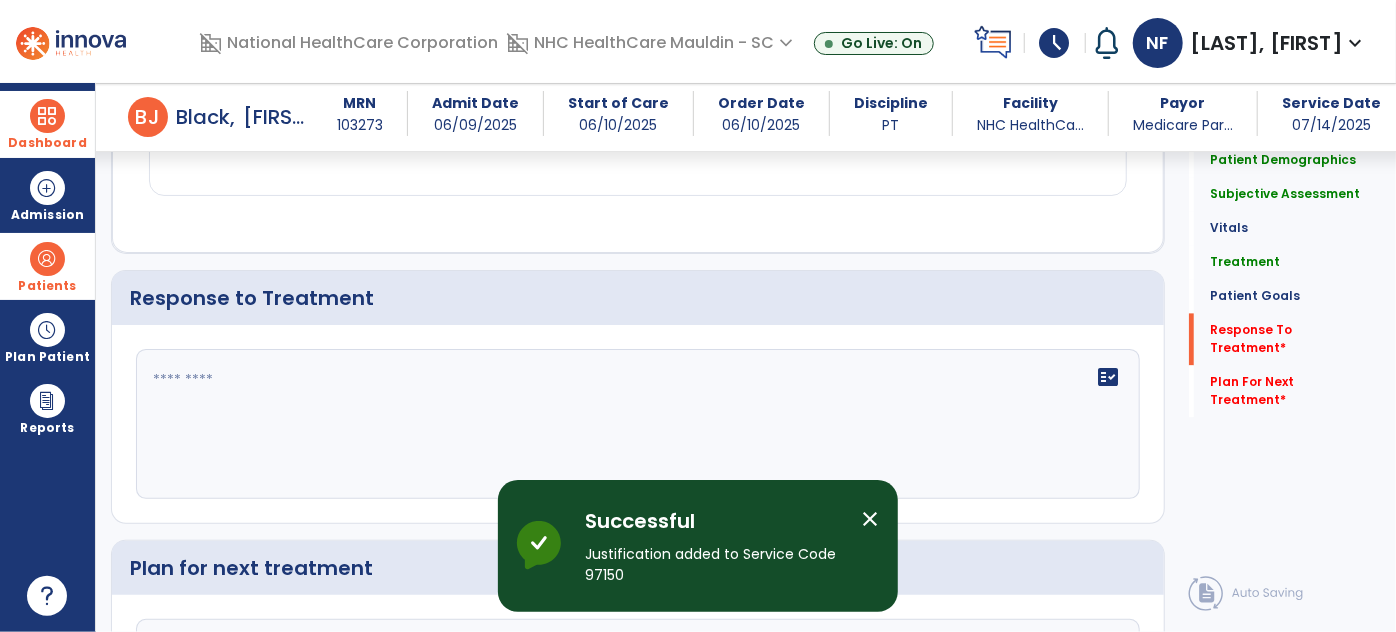 scroll, scrollTop: 2128, scrollLeft: 0, axis: vertical 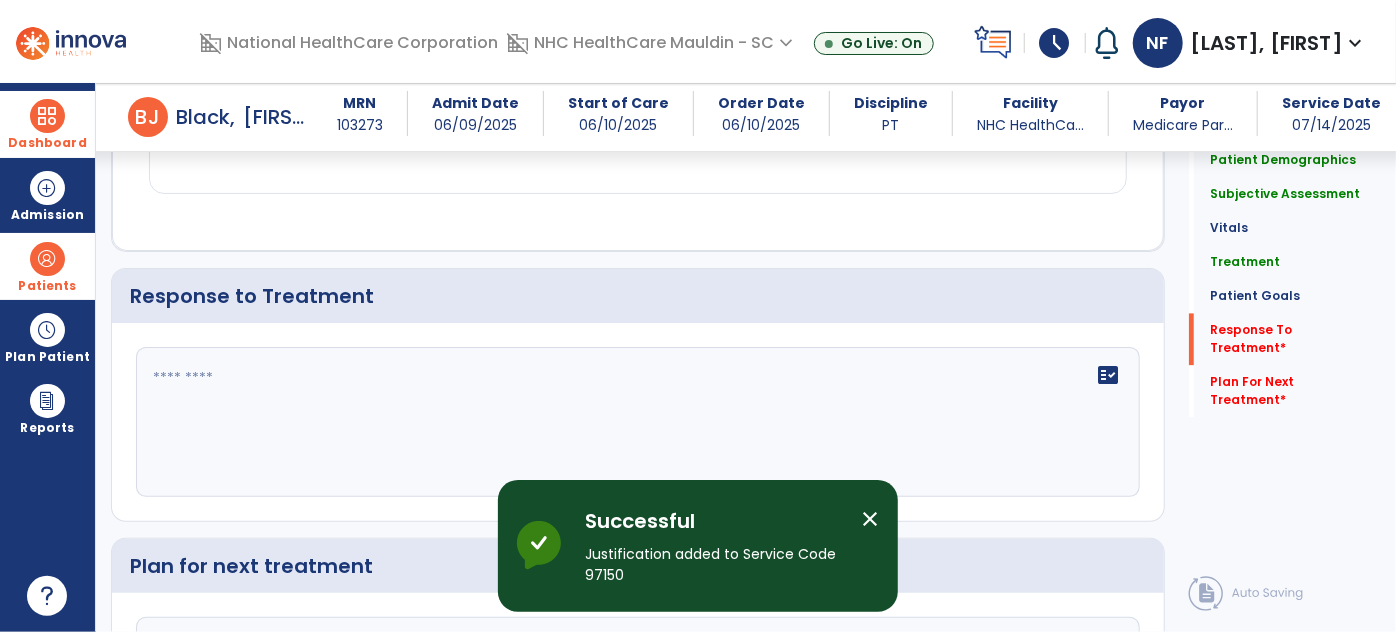 click on "fact_check" 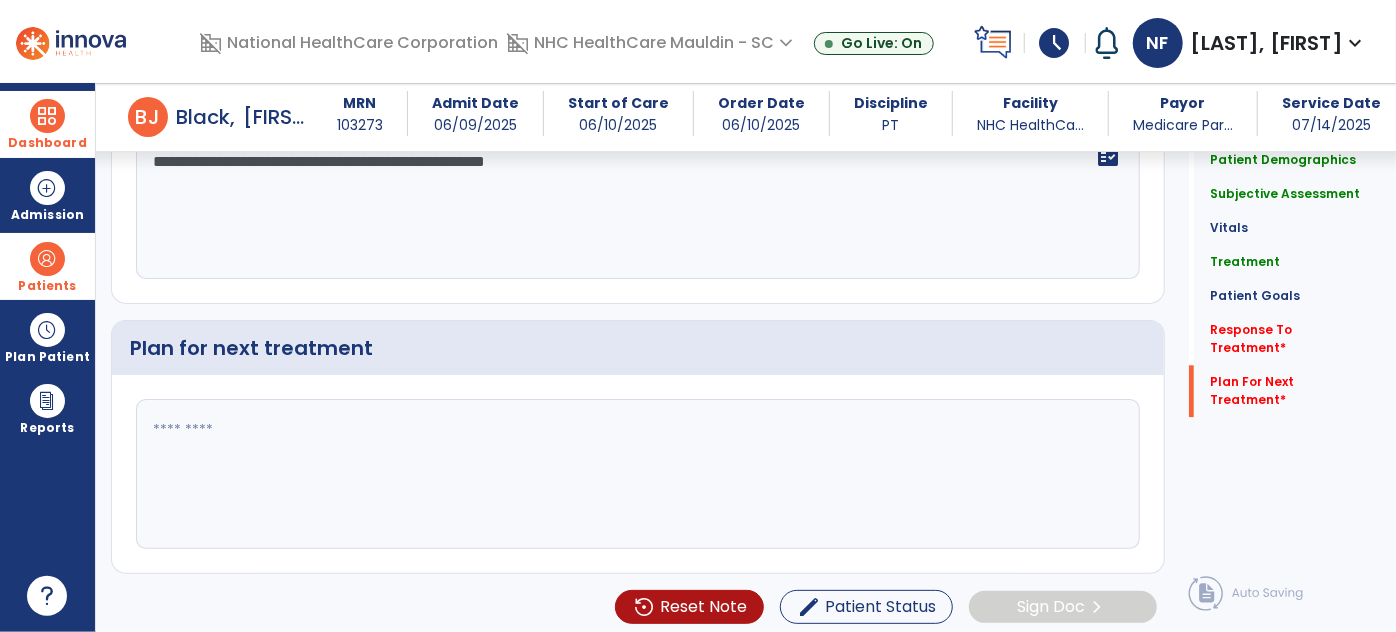 type on "**********" 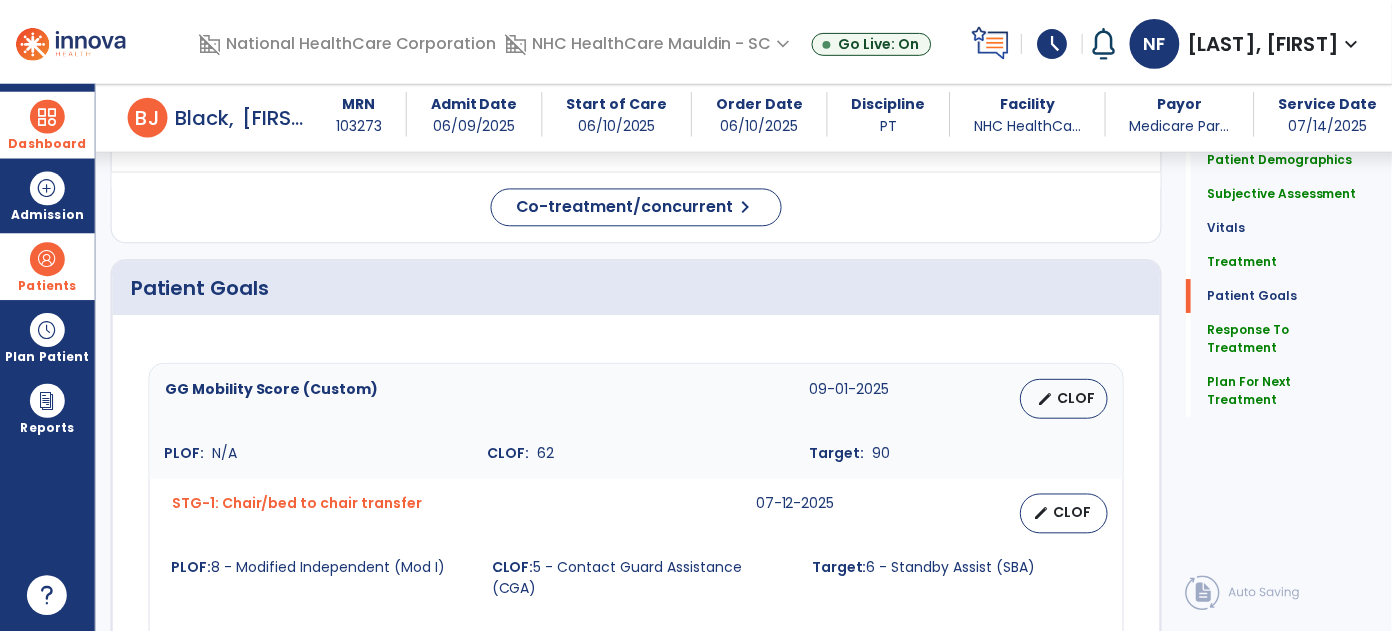 scroll, scrollTop: 2346, scrollLeft: 0, axis: vertical 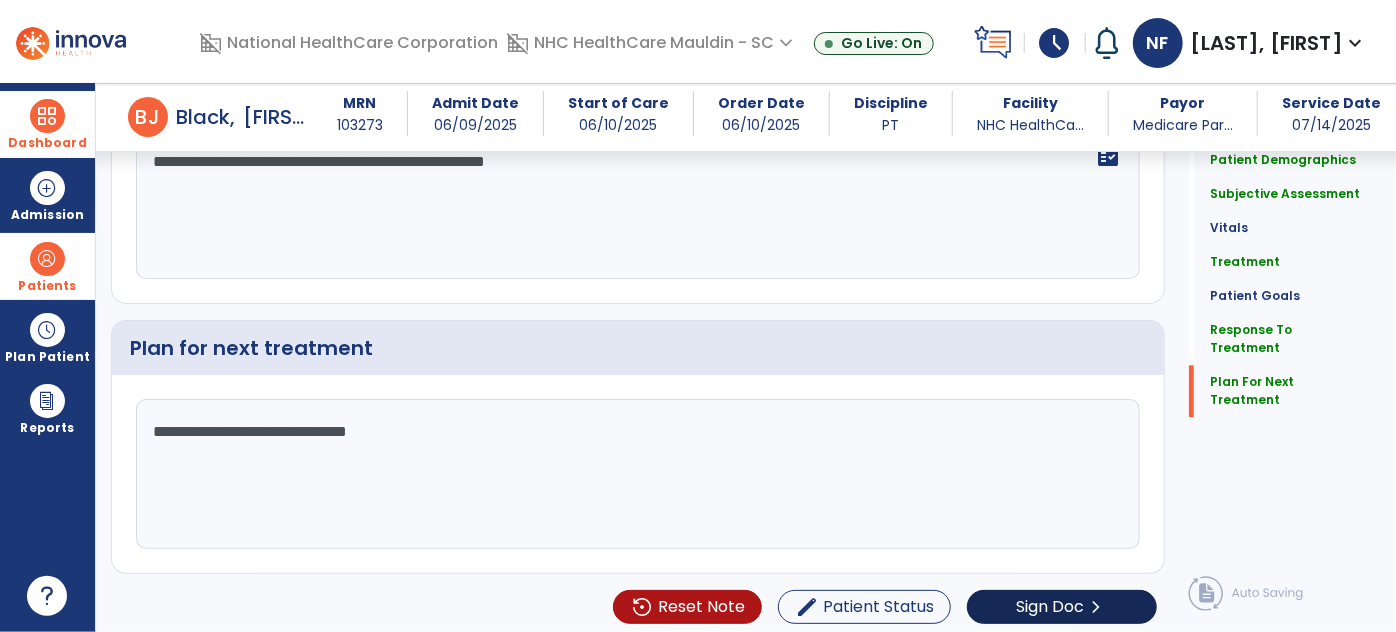 type on "**********" 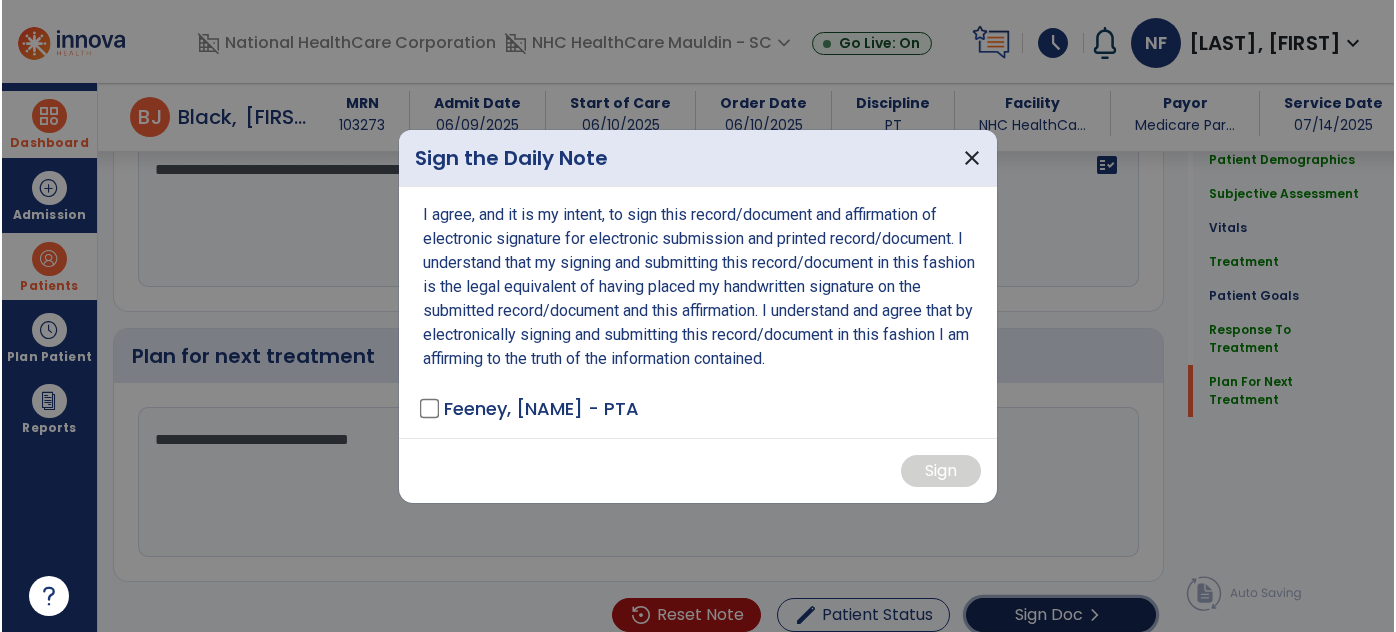 scroll, scrollTop: 2346, scrollLeft: 0, axis: vertical 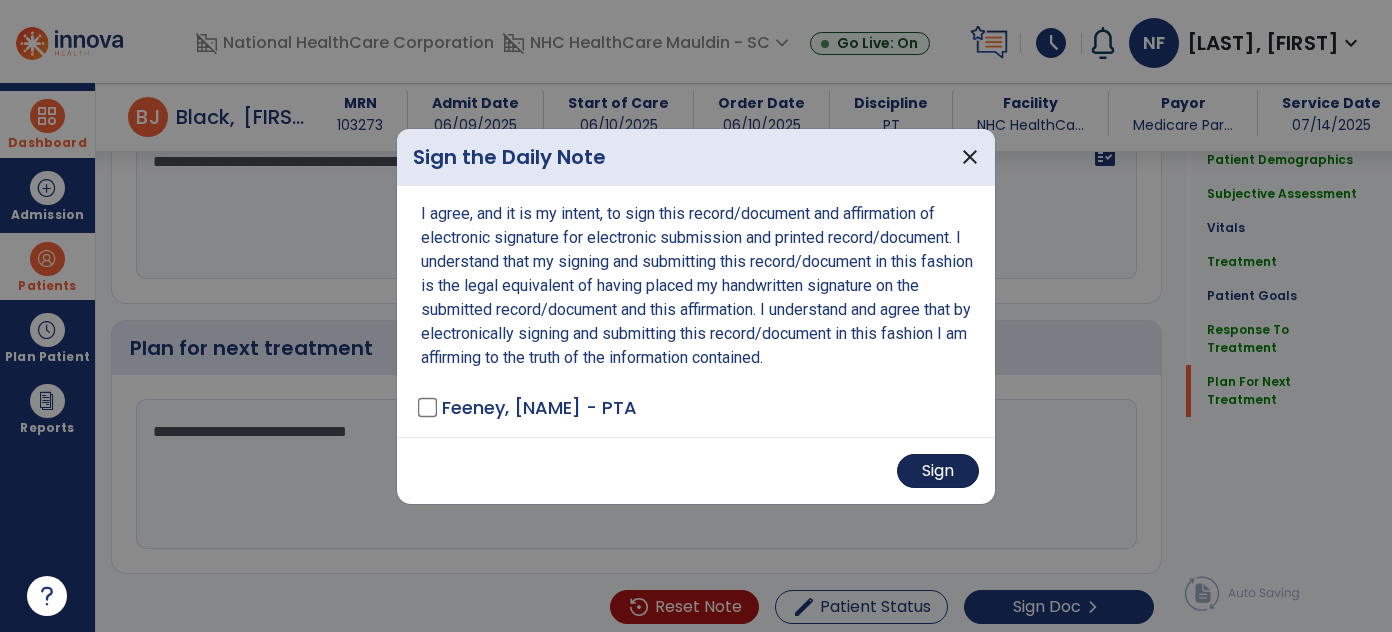 click on "Sign" at bounding box center (938, 471) 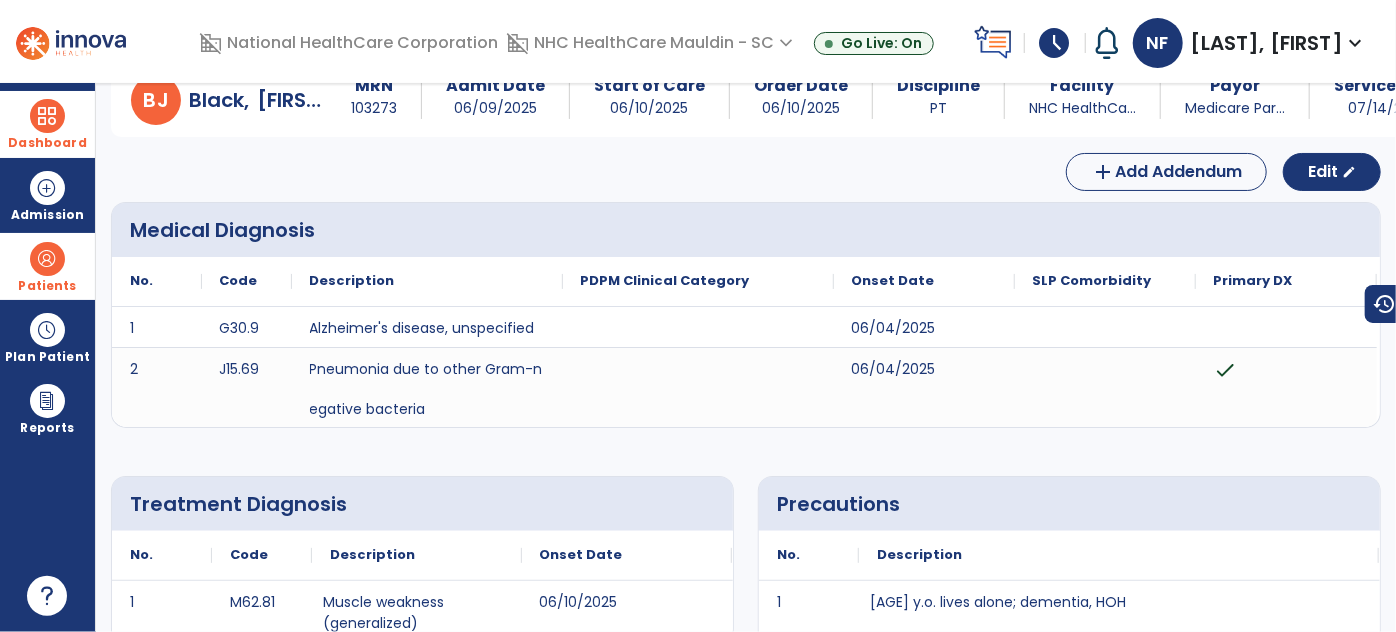 scroll, scrollTop: 0, scrollLeft: 0, axis: both 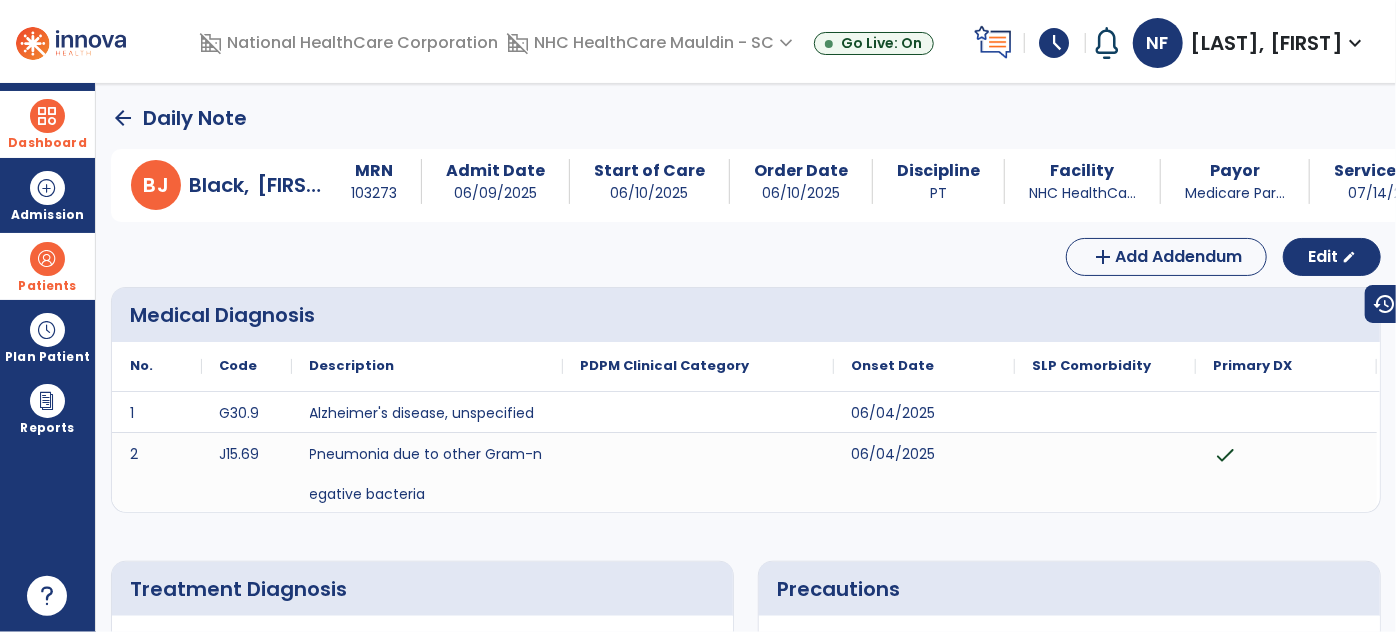 click on "arrow_back" 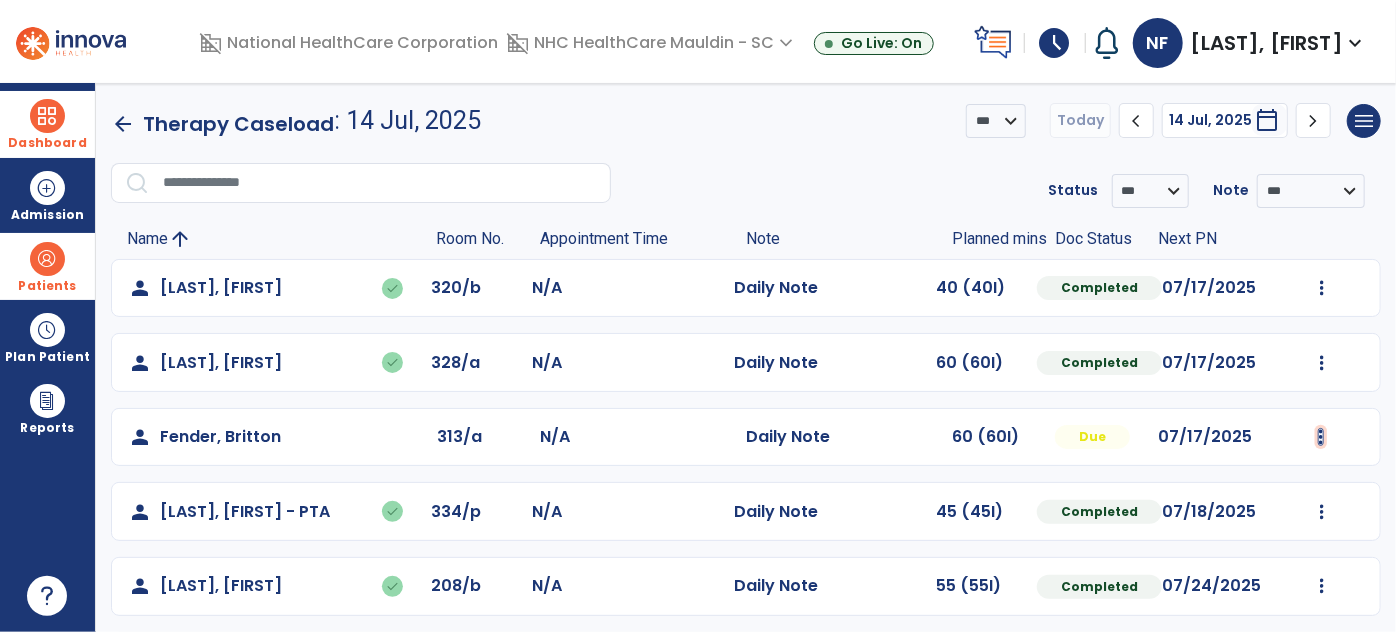 click at bounding box center (1322, 288) 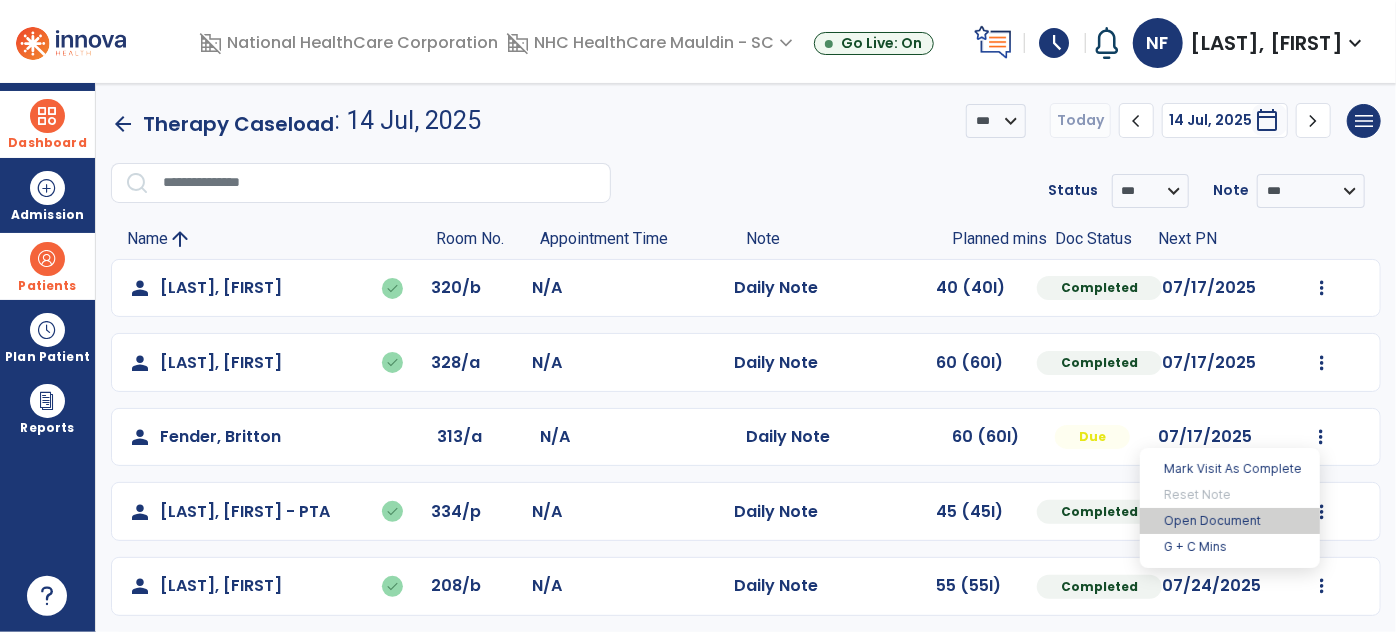 click on "Open Document" at bounding box center (1230, 521) 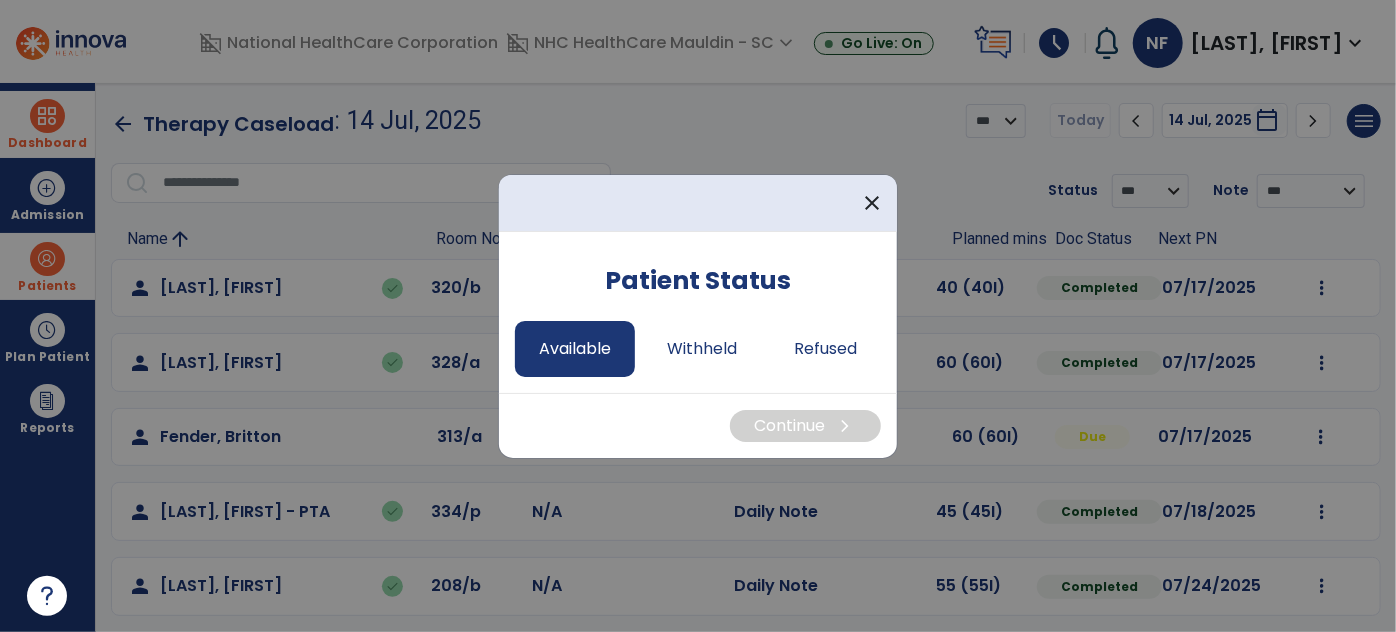 click on "Available" at bounding box center (575, 349) 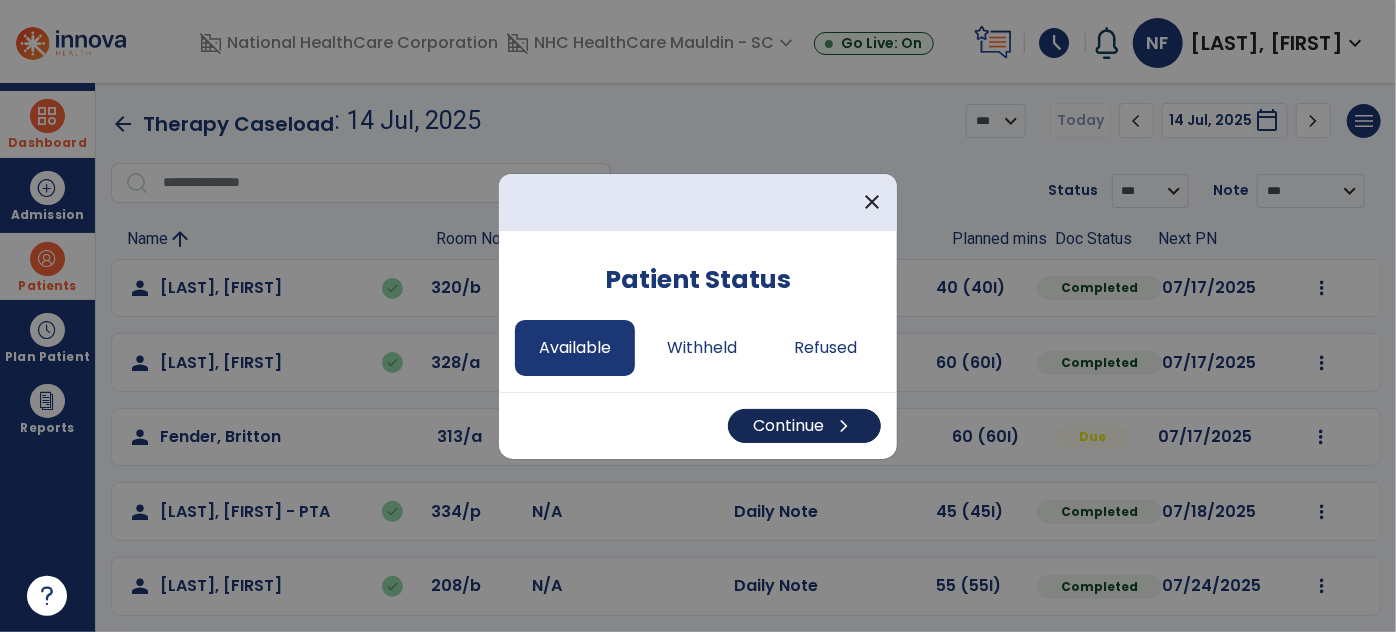 click on "Continue   chevron_right" at bounding box center (804, 426) 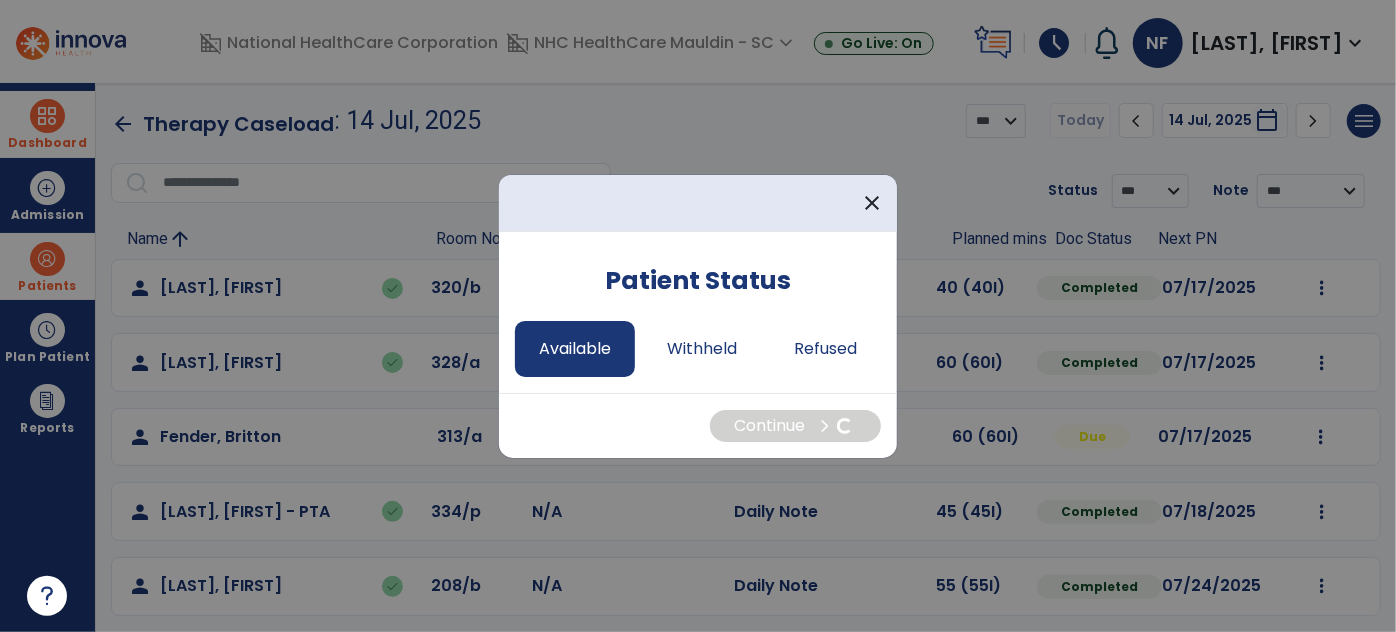 select on "*" 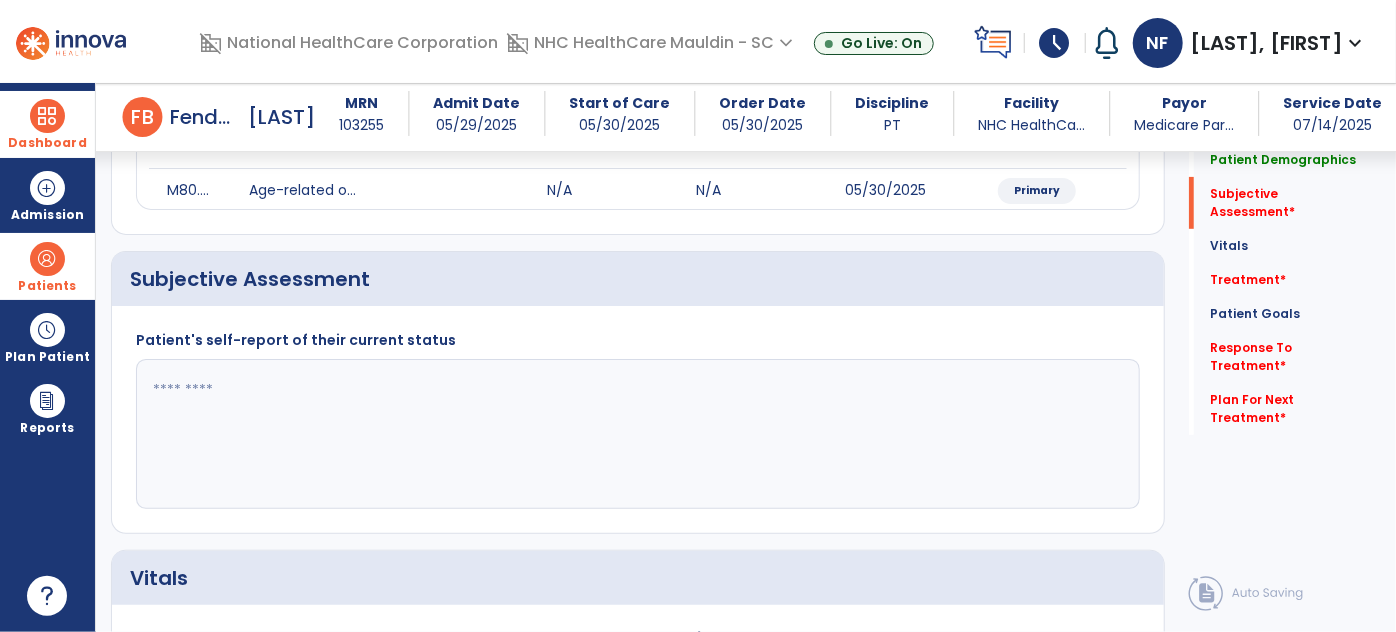 scroll, scrollTop: 274, scrollLeft: 0, axis: vertical 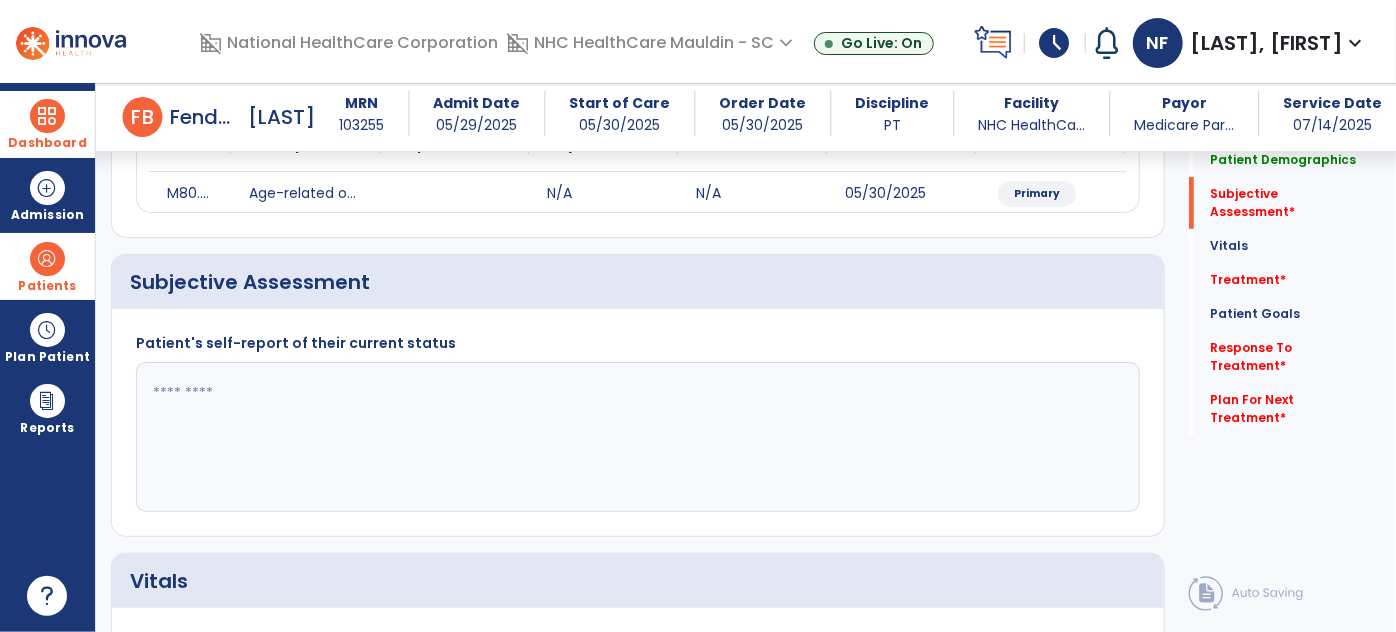 click 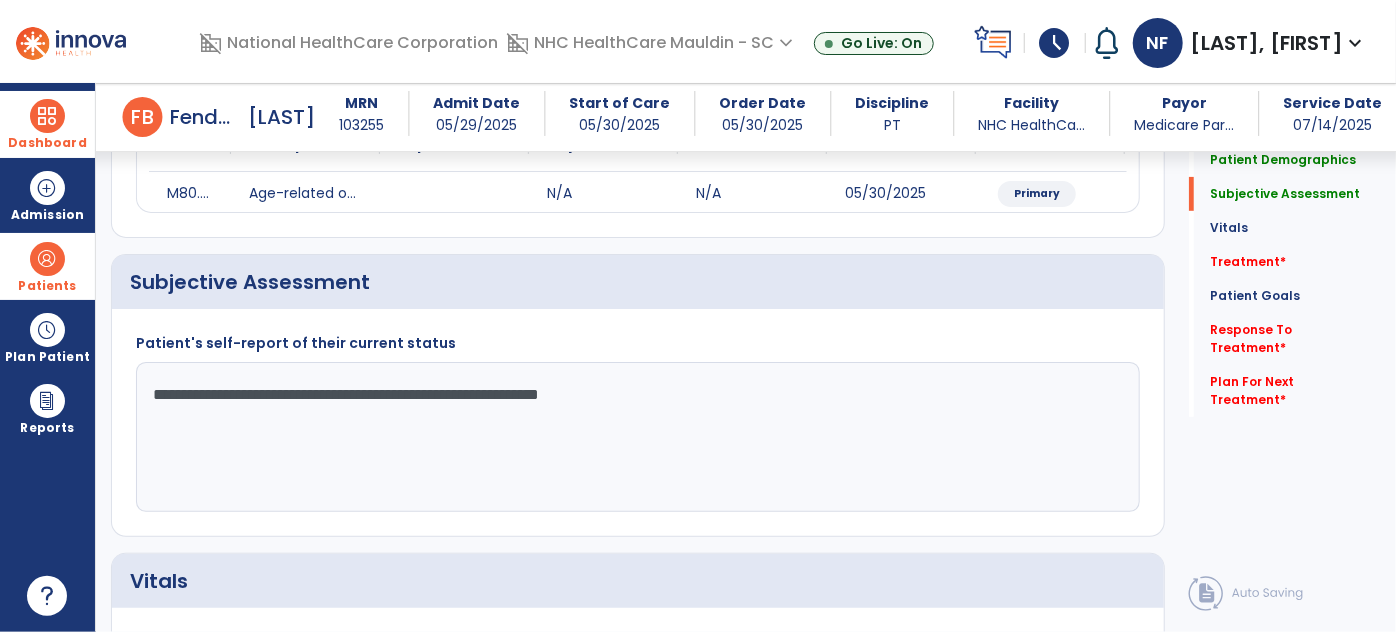 click on "**********" 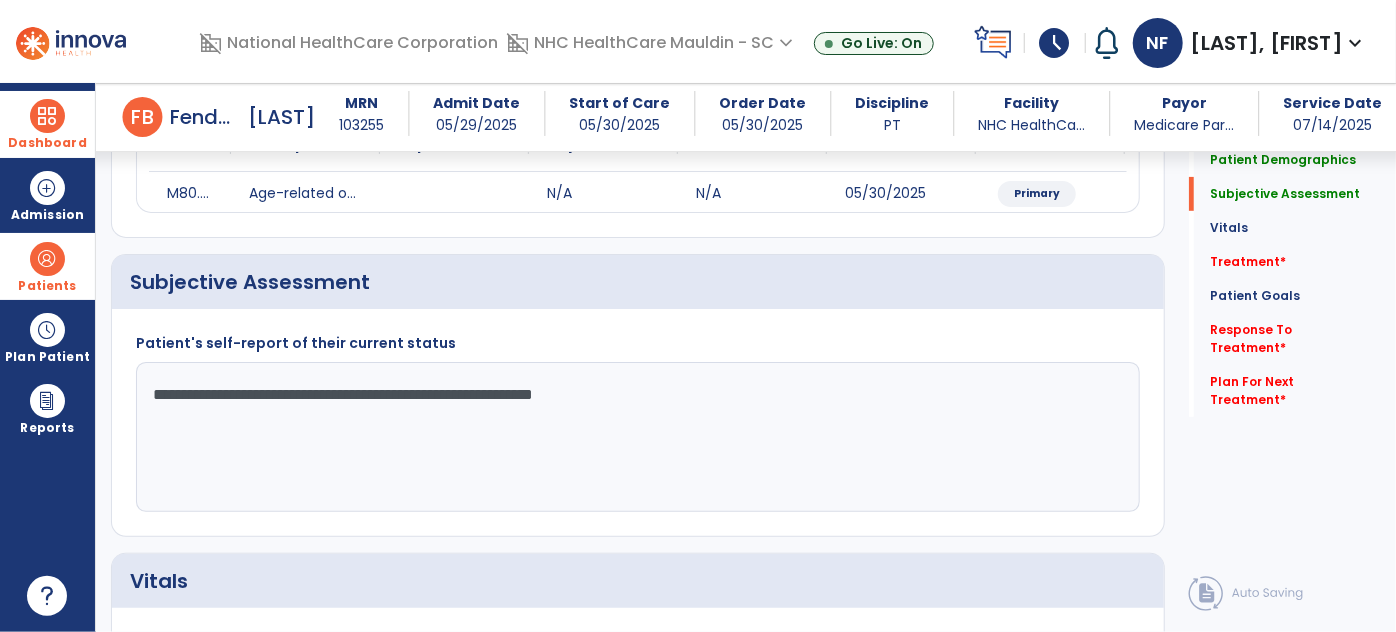 click on "**********" 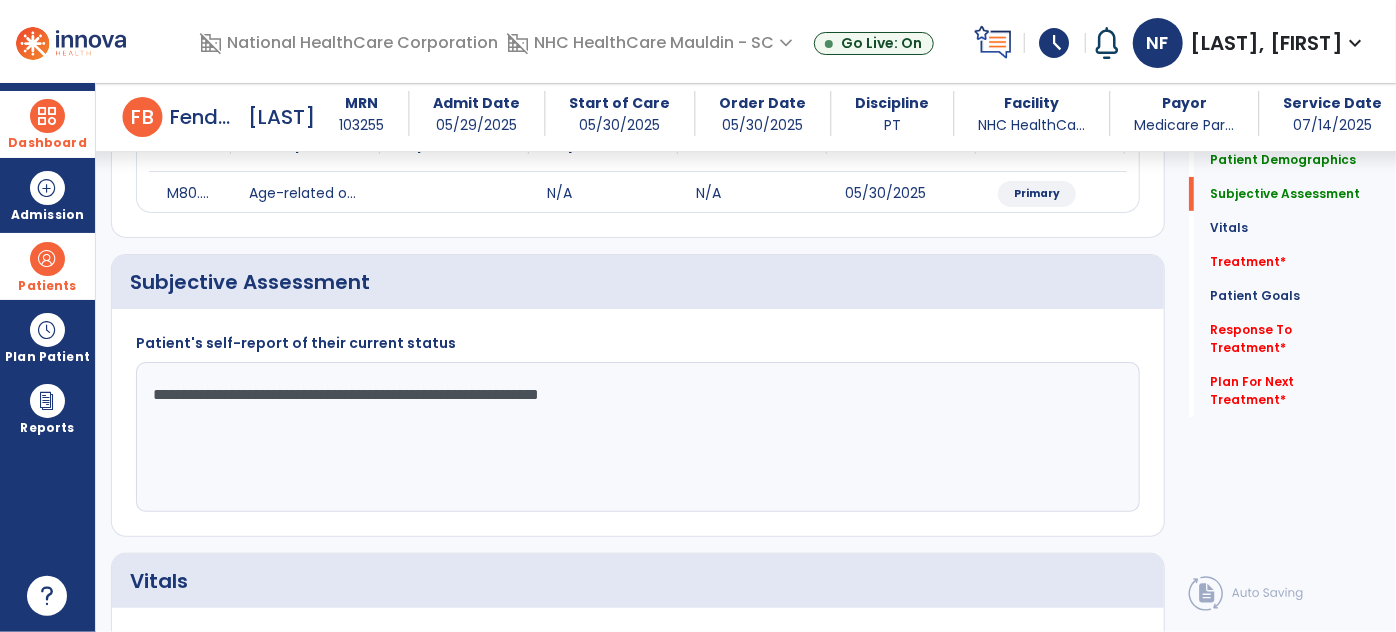 click on "**********" 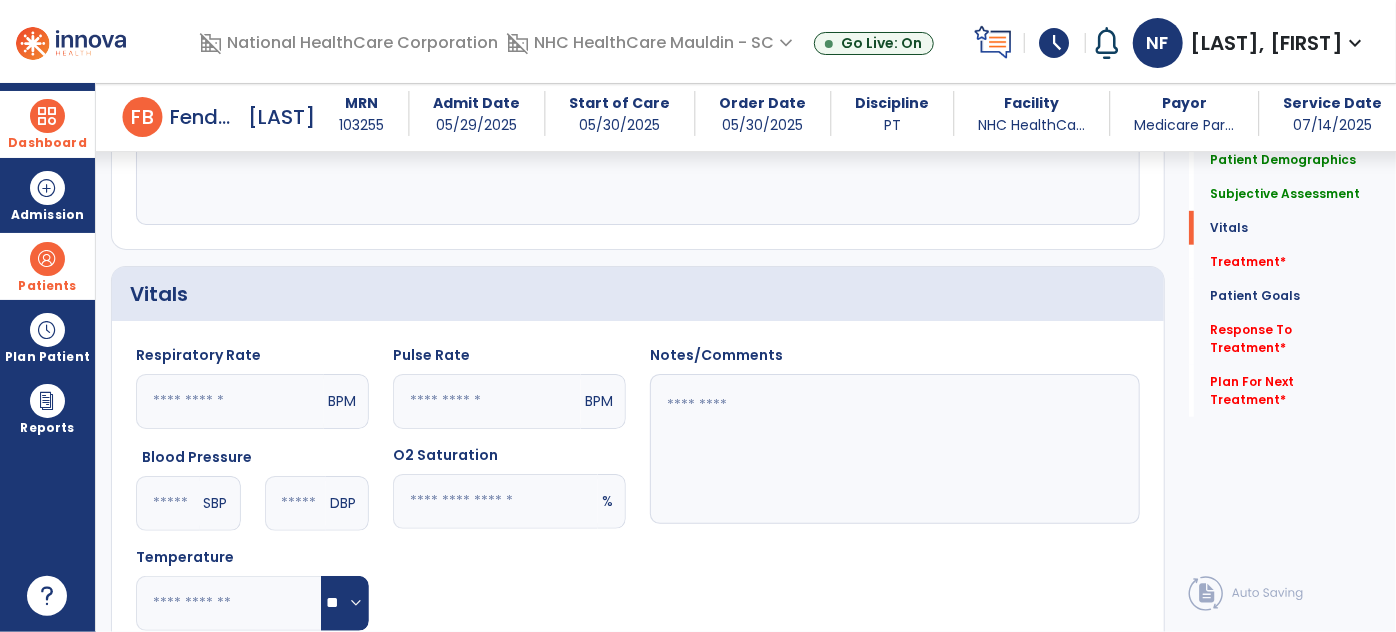 scroll, scrollTop: 568, scrollLeft: 0, axis: vertical 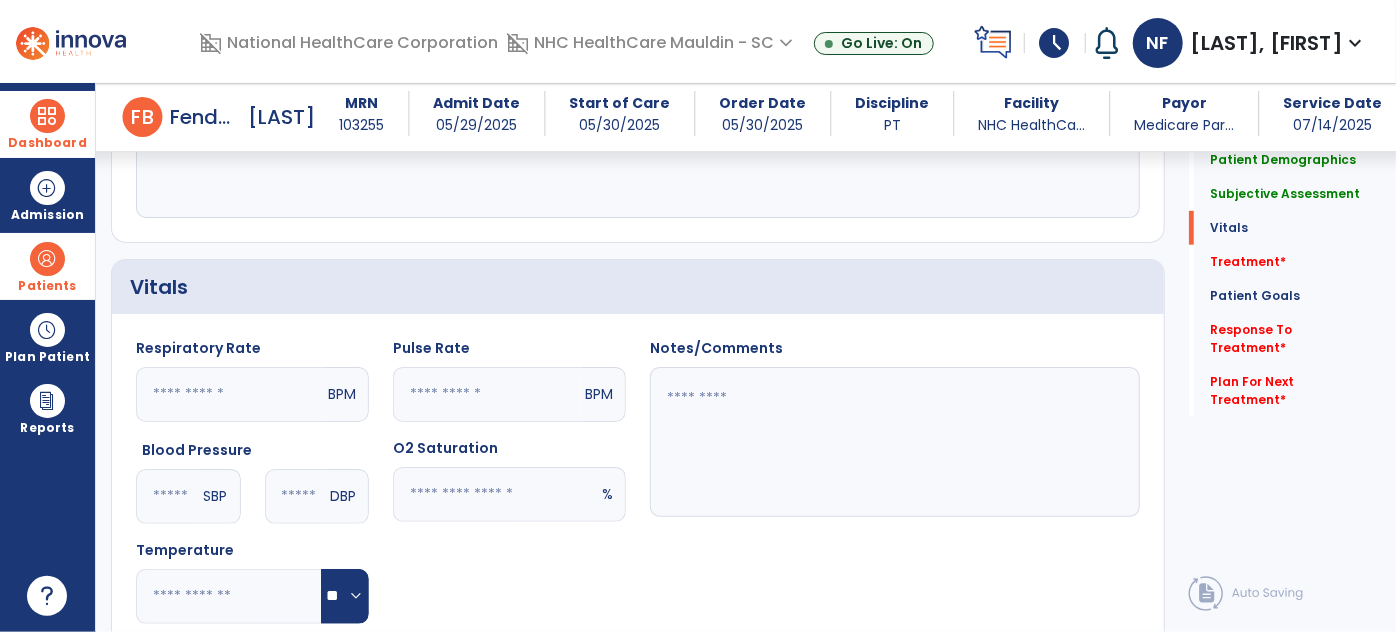 type on "**********" 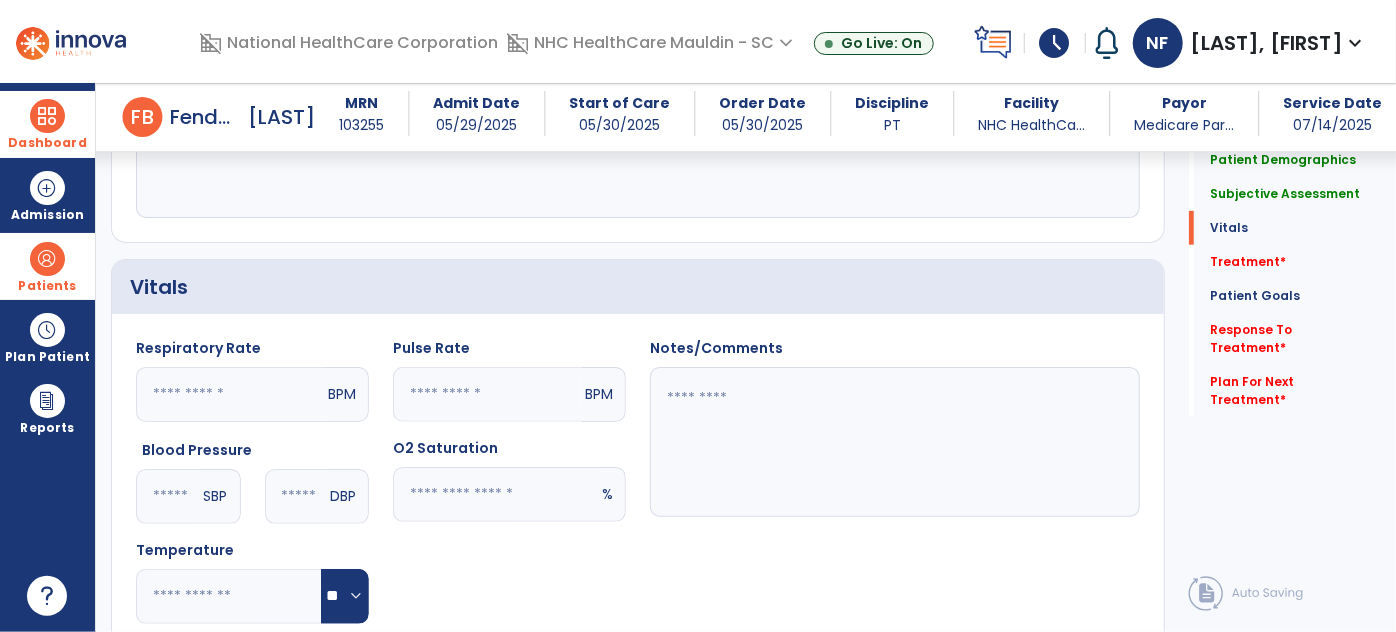 click 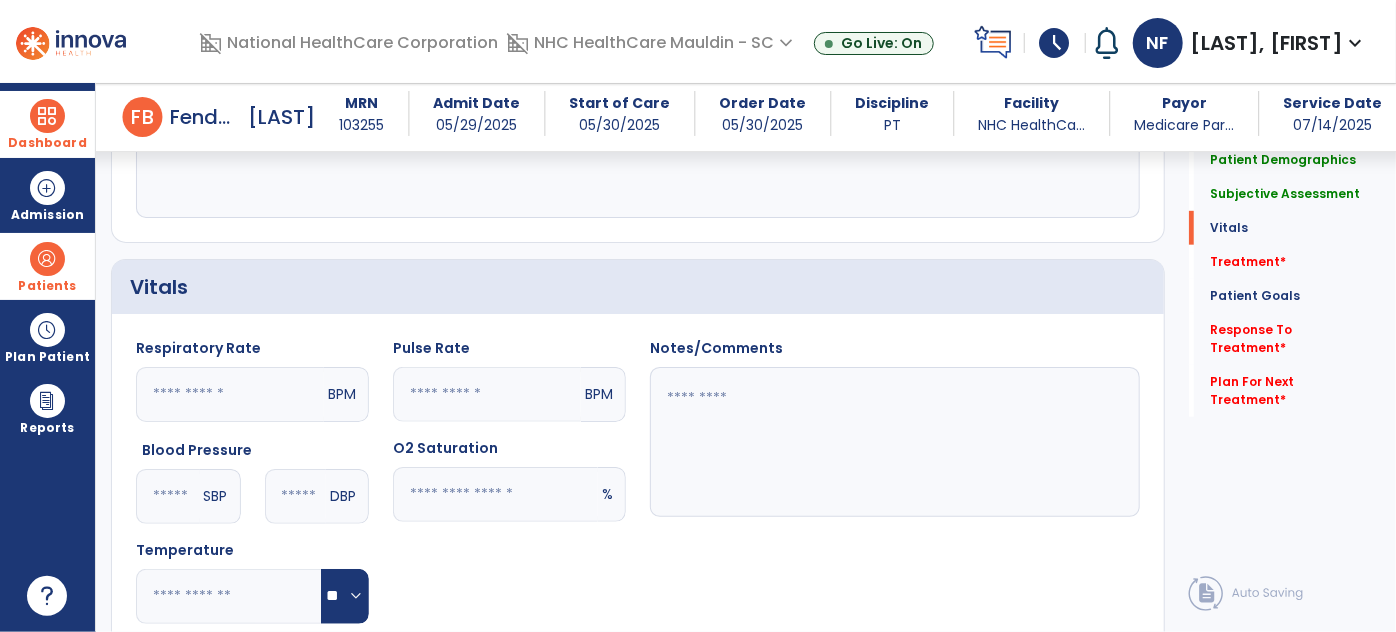 type on "*" 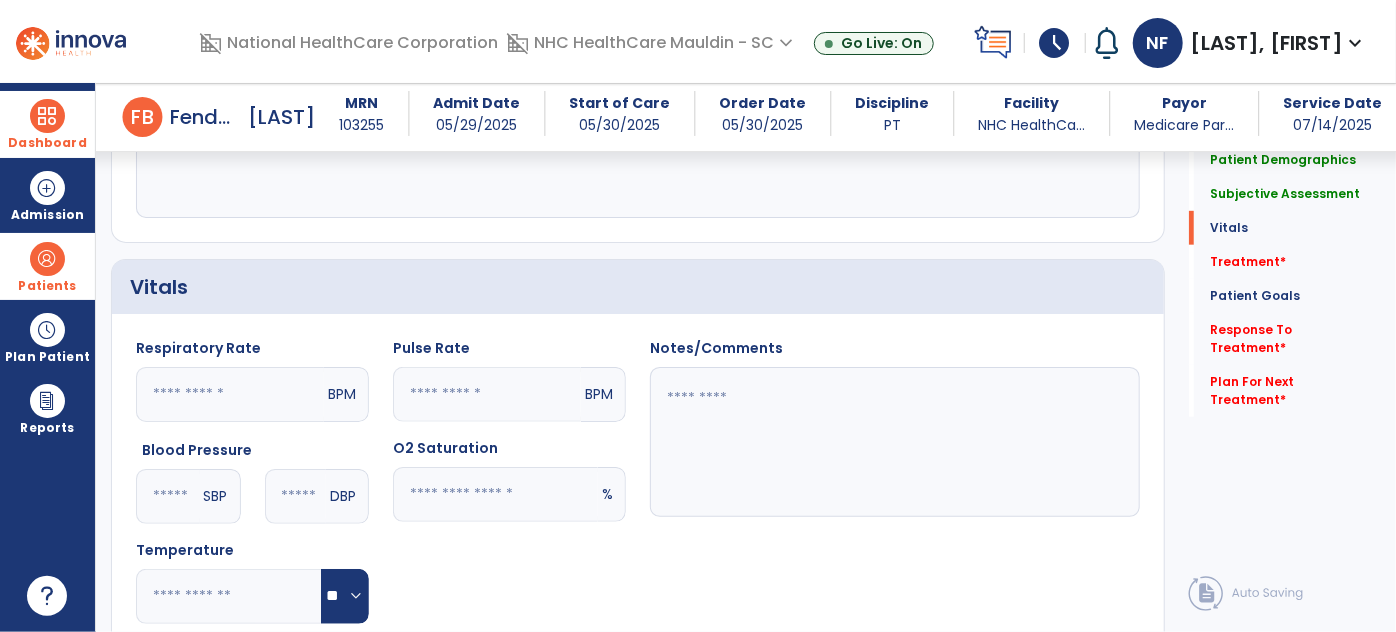 type on "**" 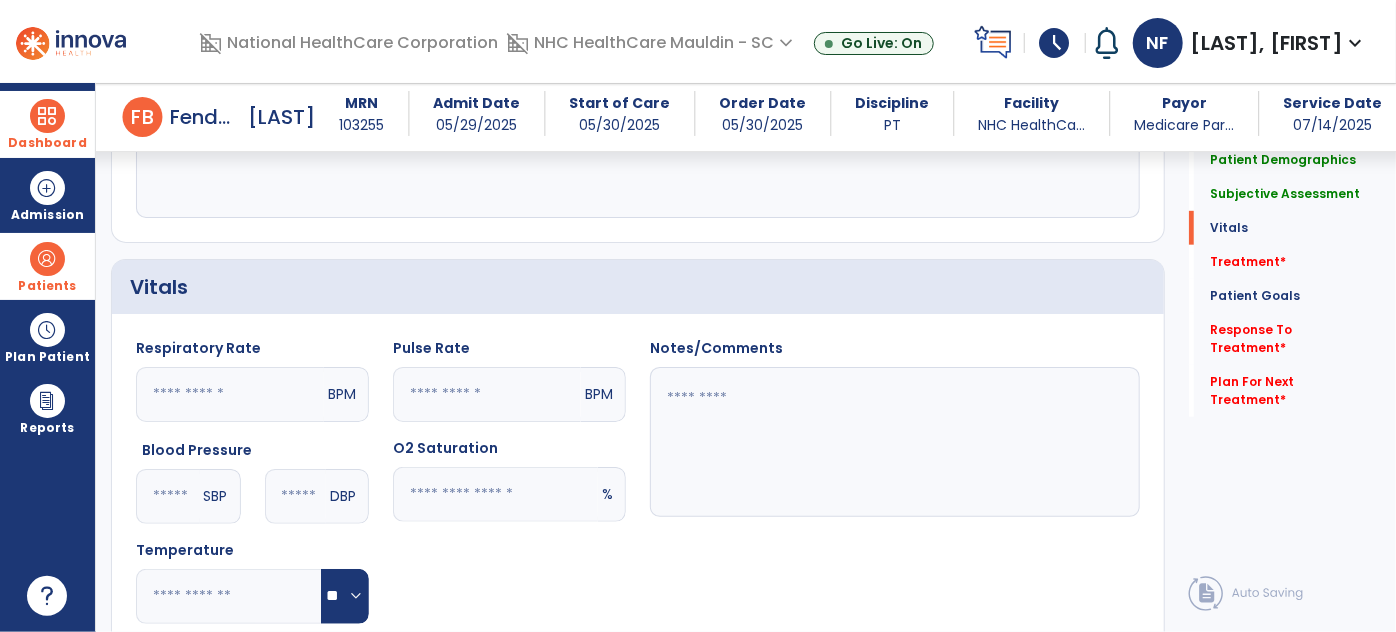 click 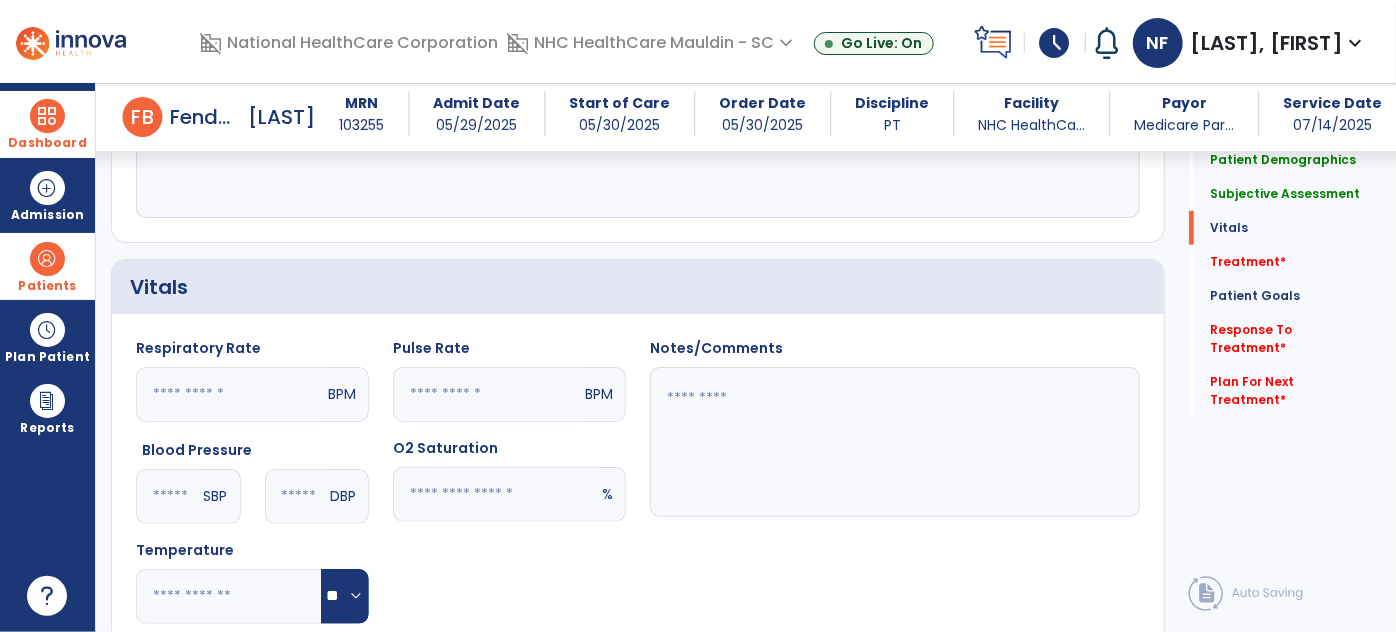 type on "**" 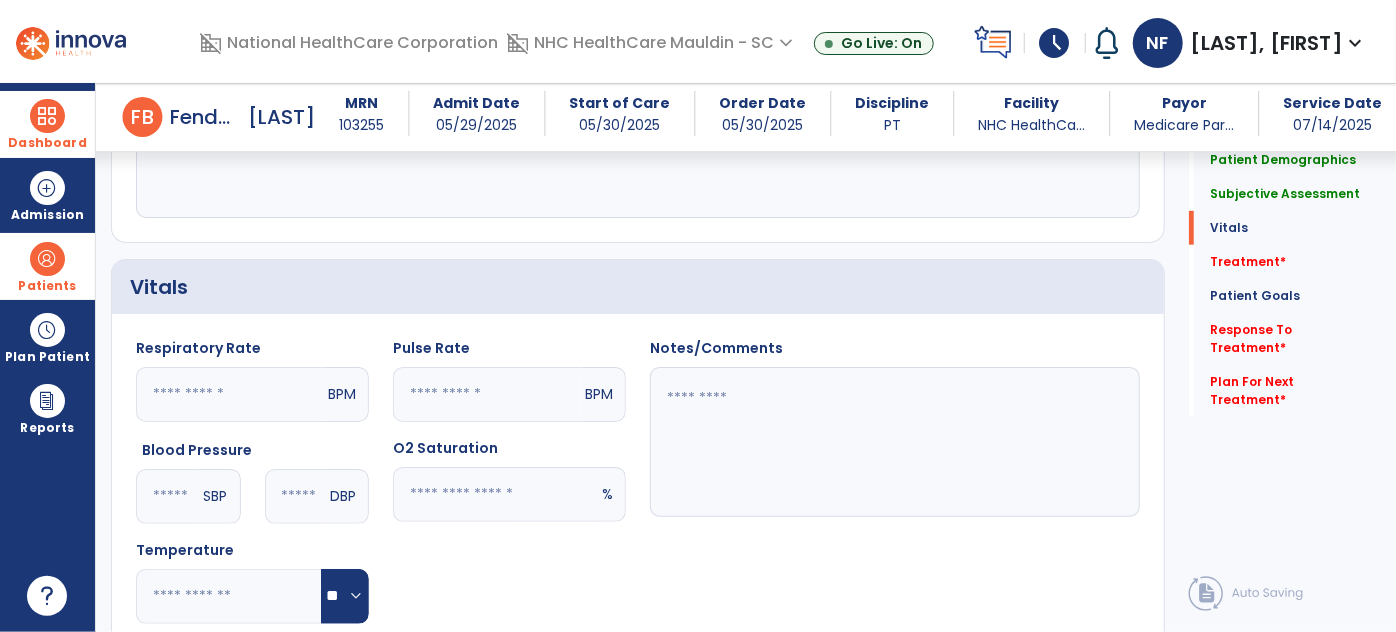click 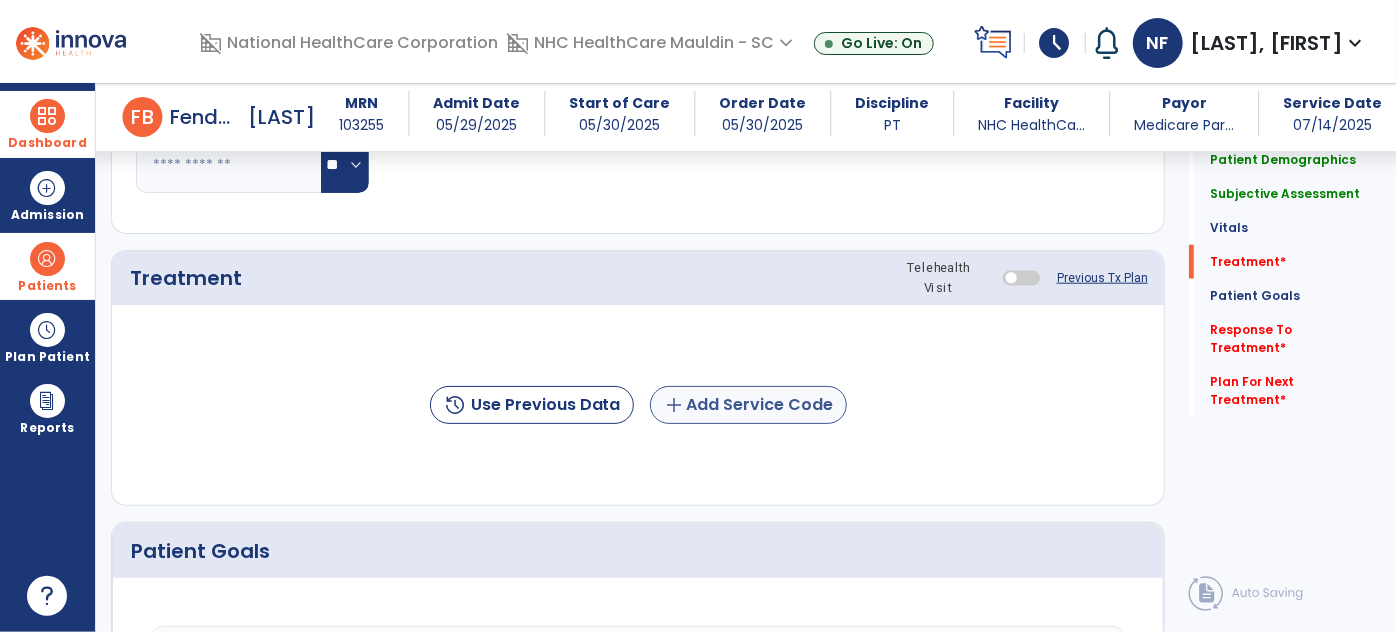 type on "**********" 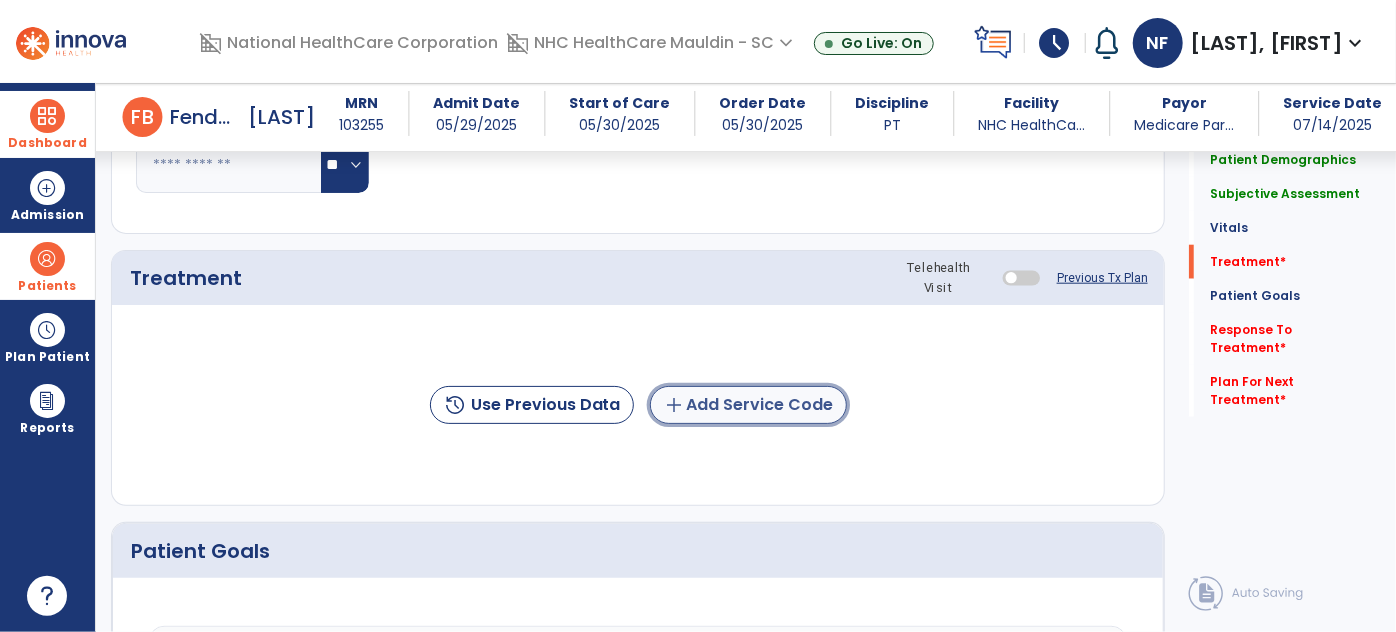 click on "add  Add Service Code" 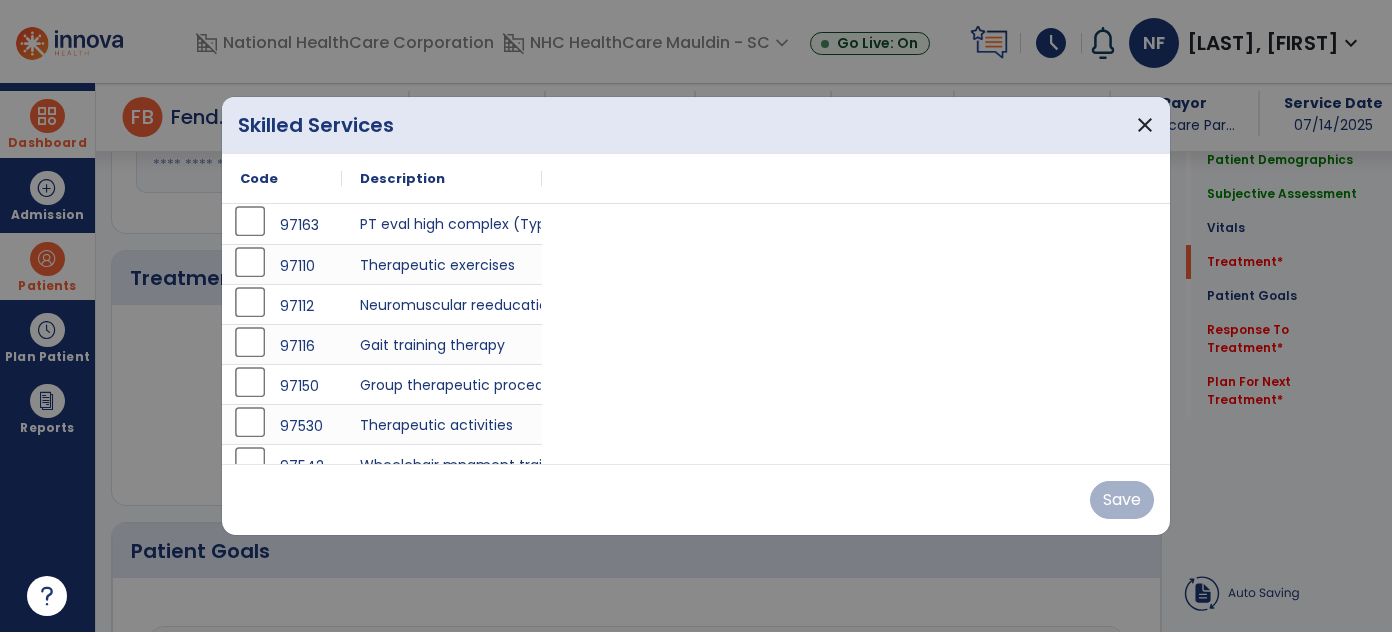 scroll, scrollTop: 999, scrollLeft: 0, axis: vertical 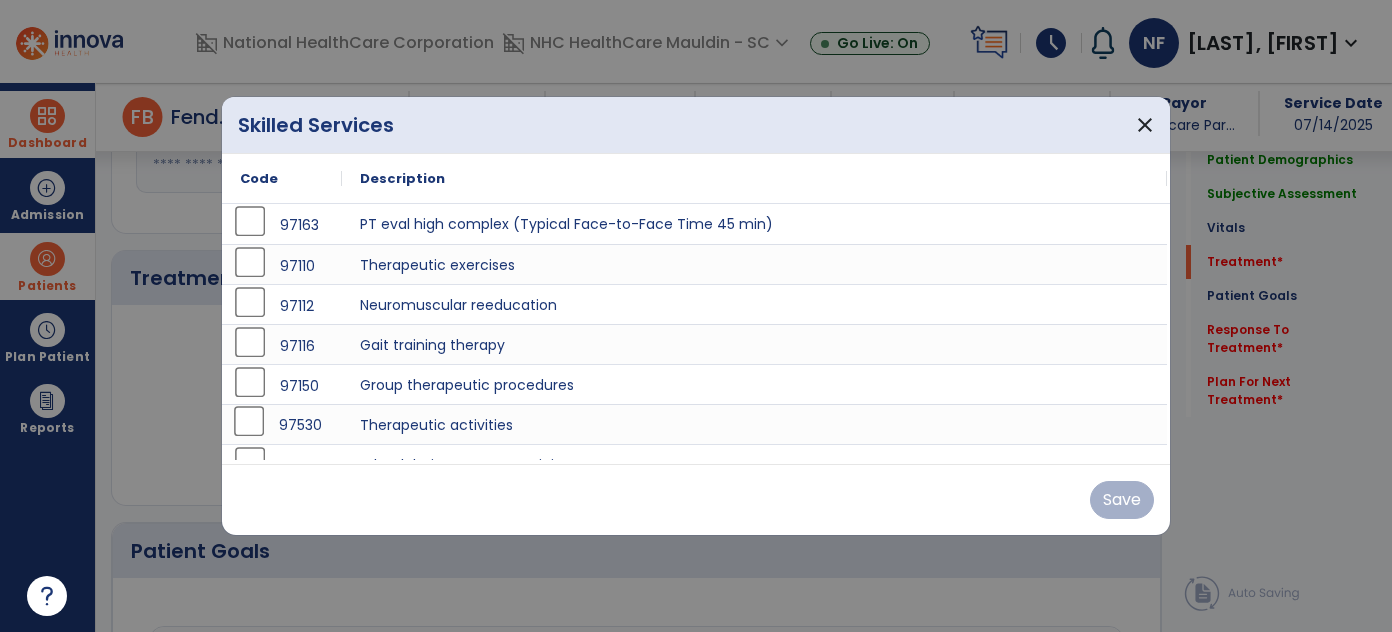 click on "97530" at bounding box center [282, 424] 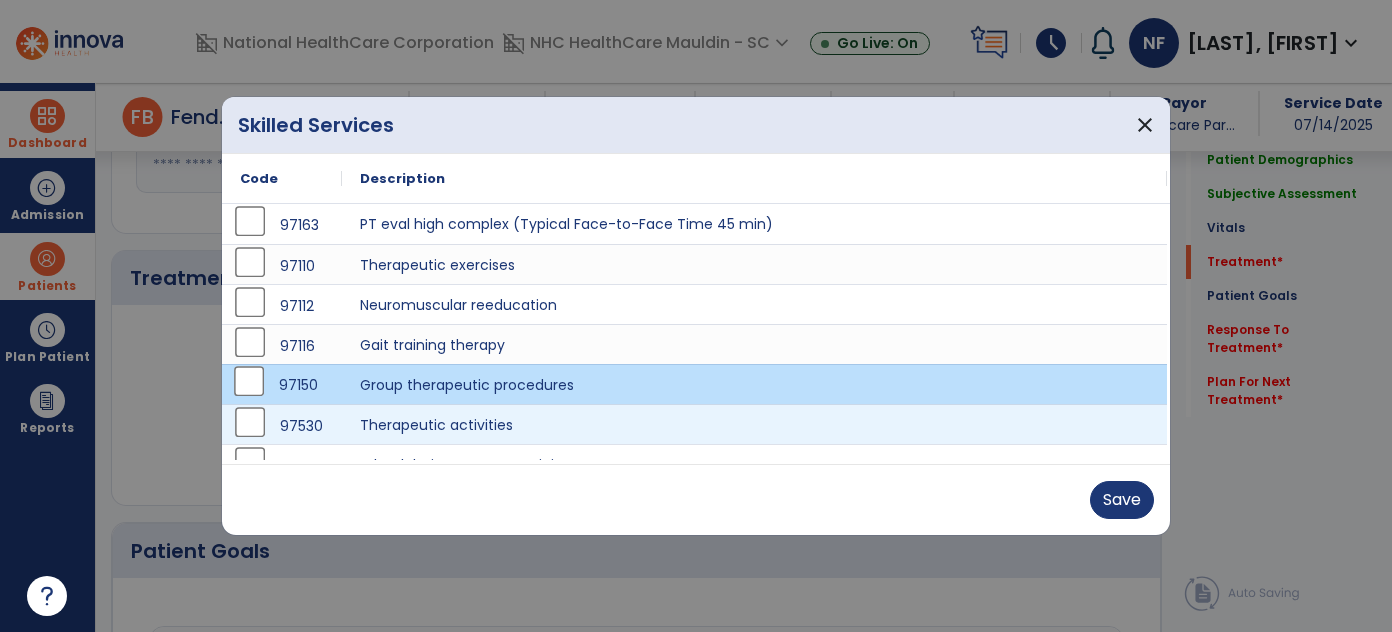 scroll, scrollTop: 24, scrollLeft: 0, axis: vertical 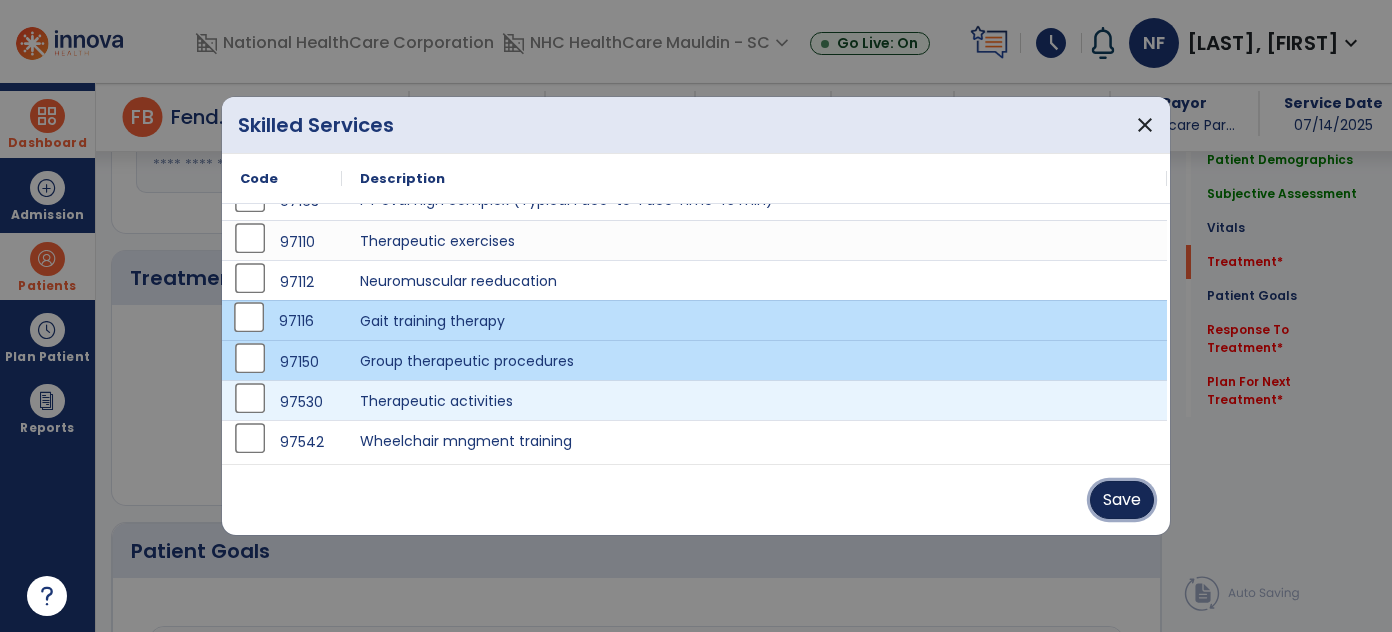 click on "Save" at bounding box center [1122, 500] 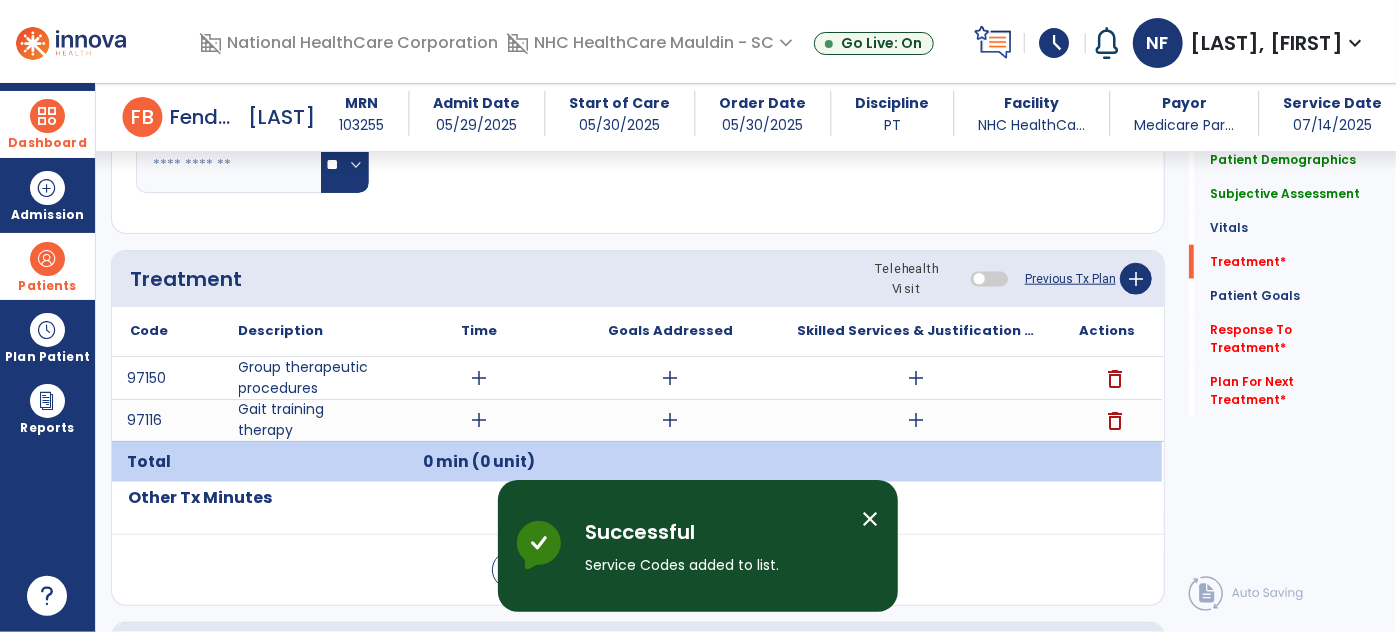 click on "add" at bounding box center (480, 378) 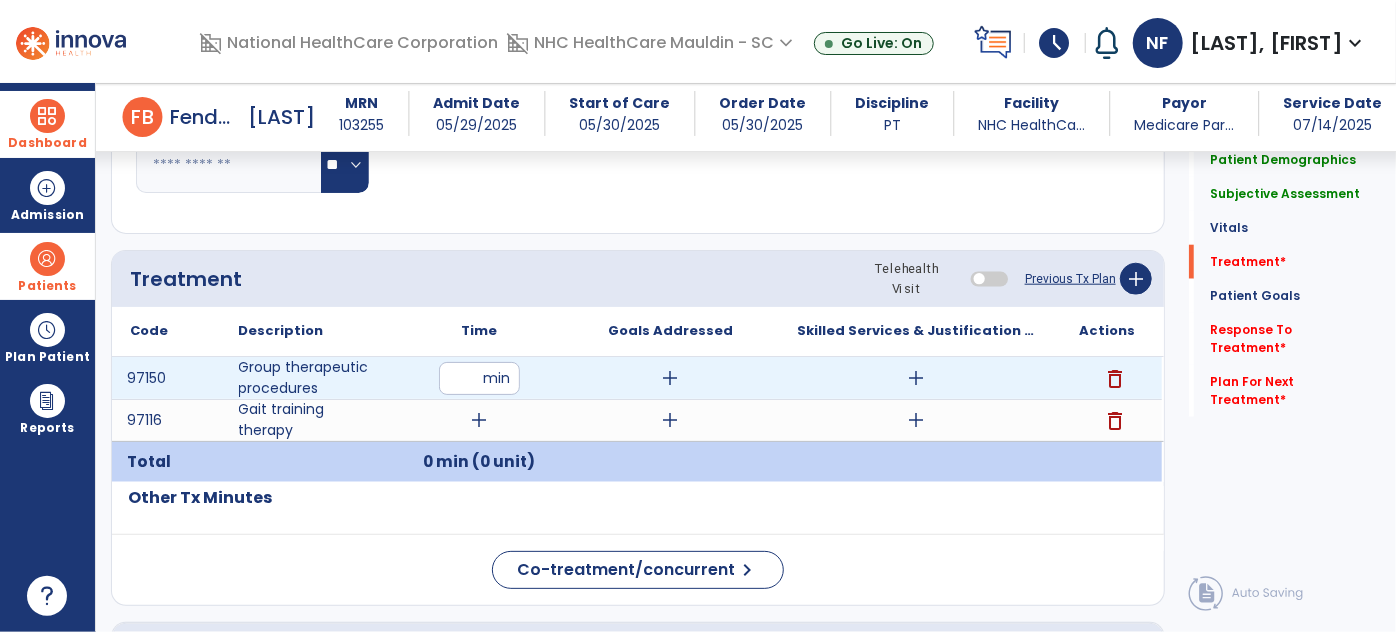 type on "**" 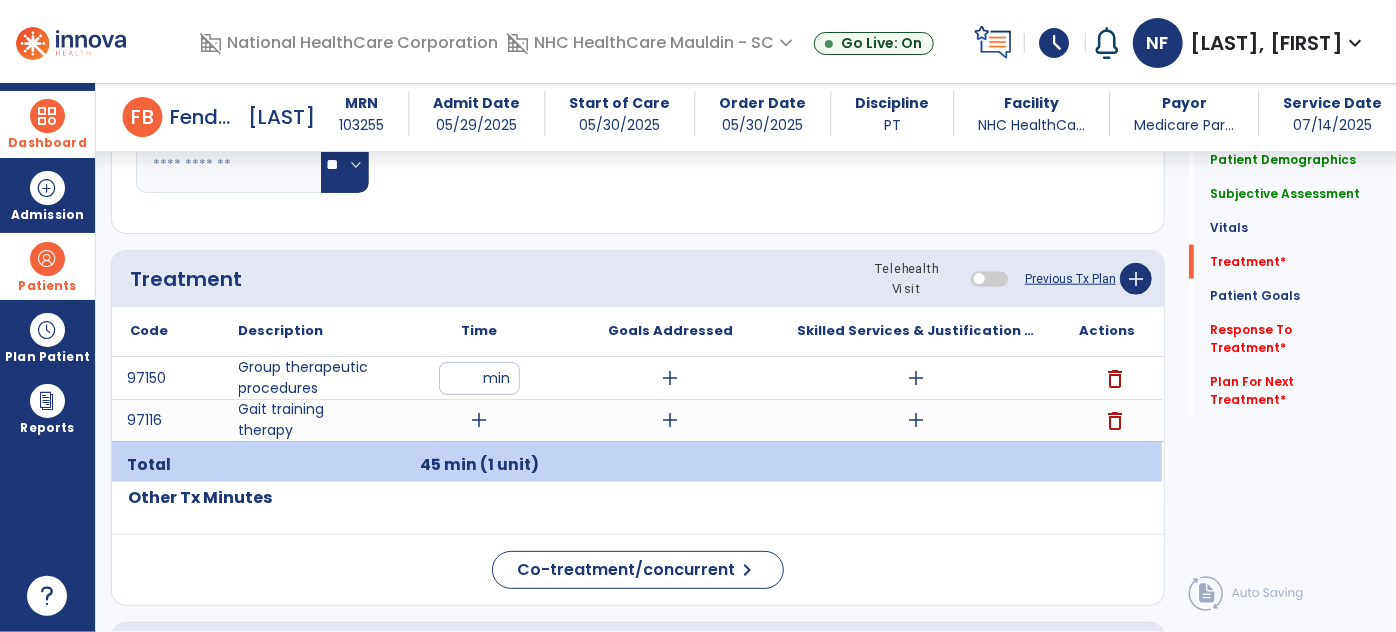 click on "add" at bounding box center [916, 378] 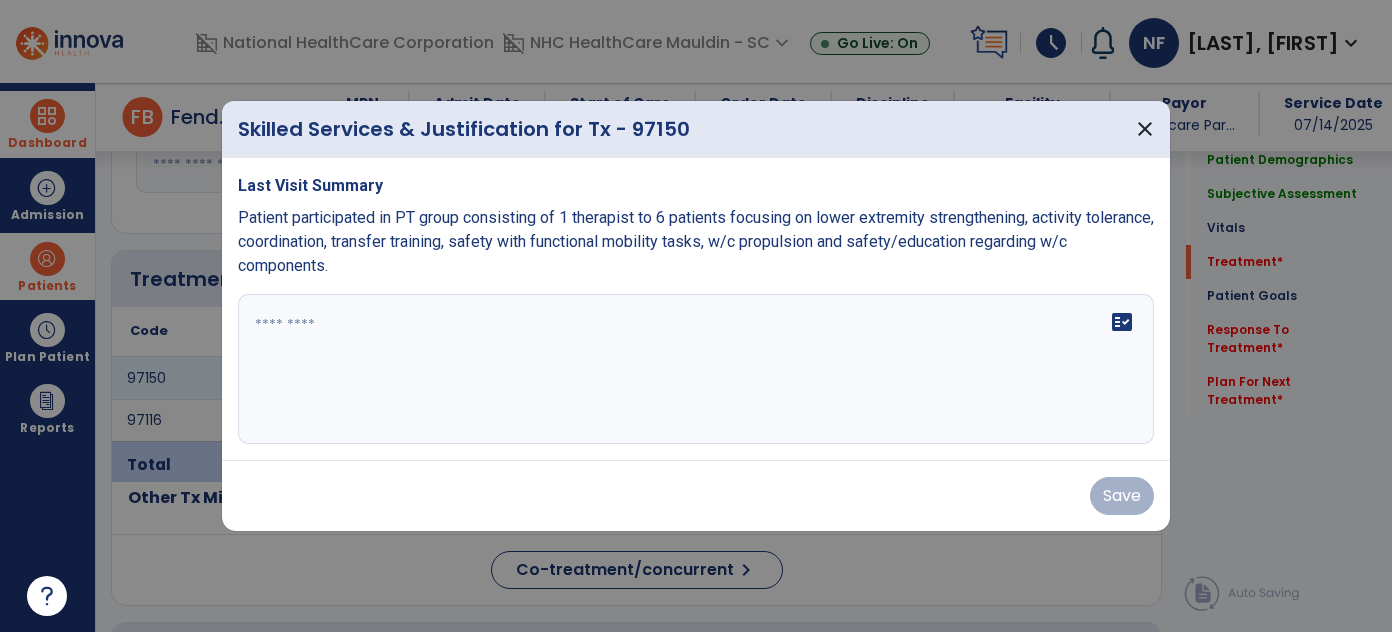 scroll, scrollTop: 999, scrollLeft: 0, axis: vertical 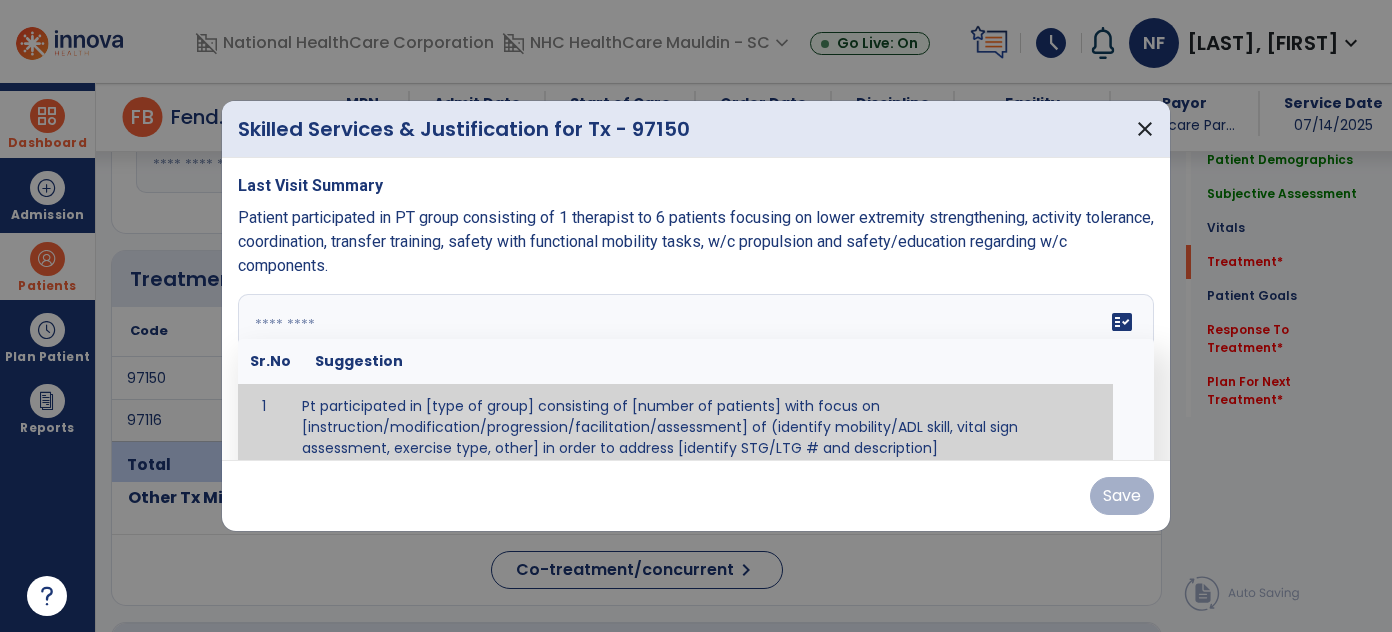 click on "fact_check  Sr.No Suggestion 1 Pt participated in [type of group] consisting of [number of patients] with focus on [instruction/modification/progression/facilitation/assessment] of (identify mobility/ADL skill, vital sign assessment, exercise type, other] in order to address [identify STG/LTG # and description]" at bounding box center (696, 369) 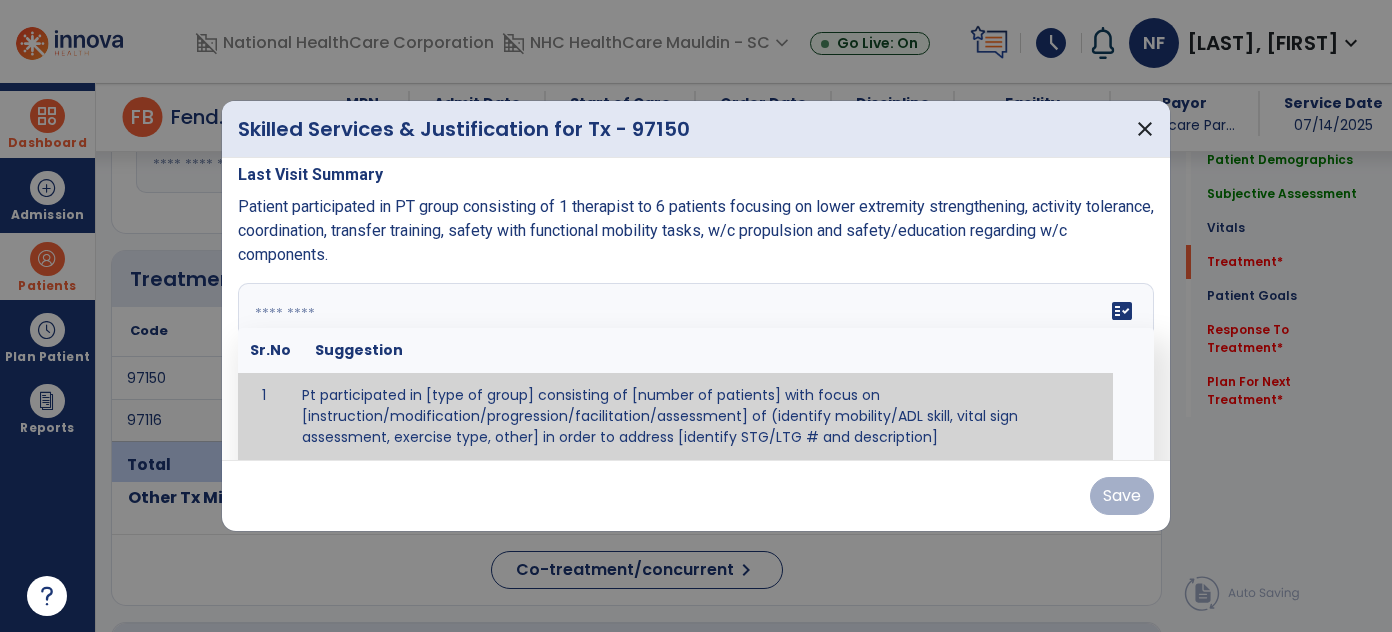 paste on "**********" 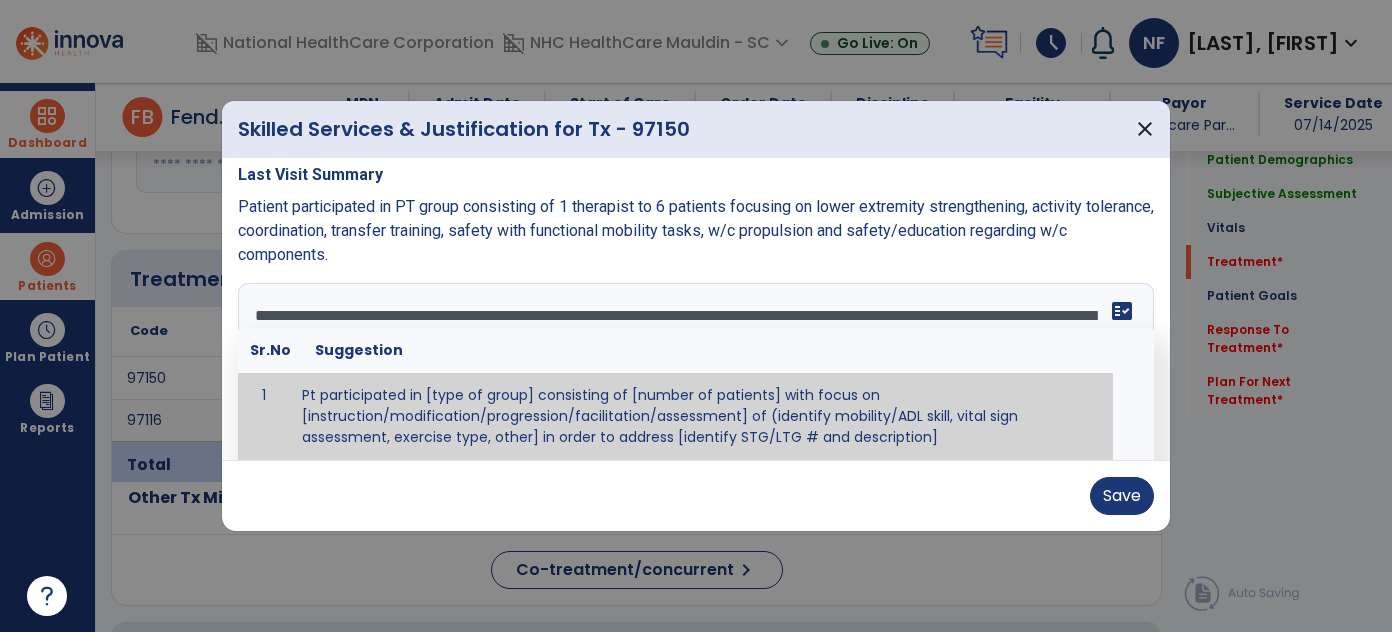 scroll, scrollTop: 0, scrollLeft: 0, axis: both 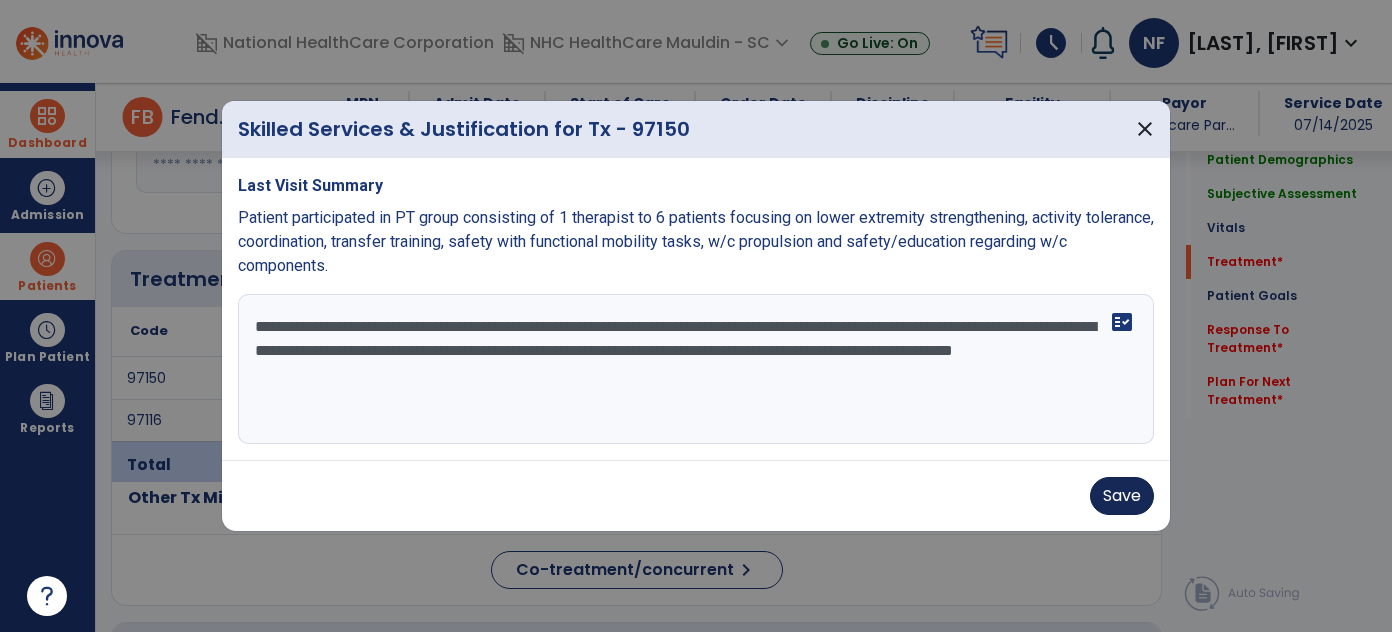 type on "**********" 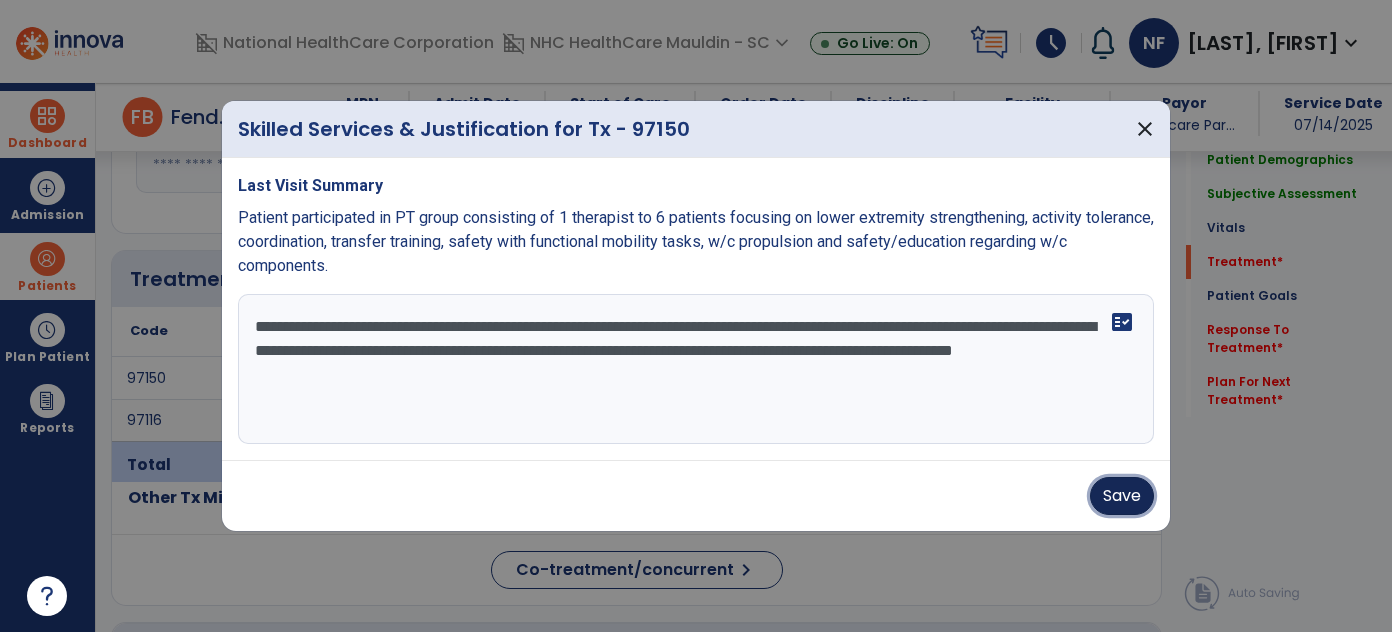 click on "Save" at bounding box center [1122, 496] 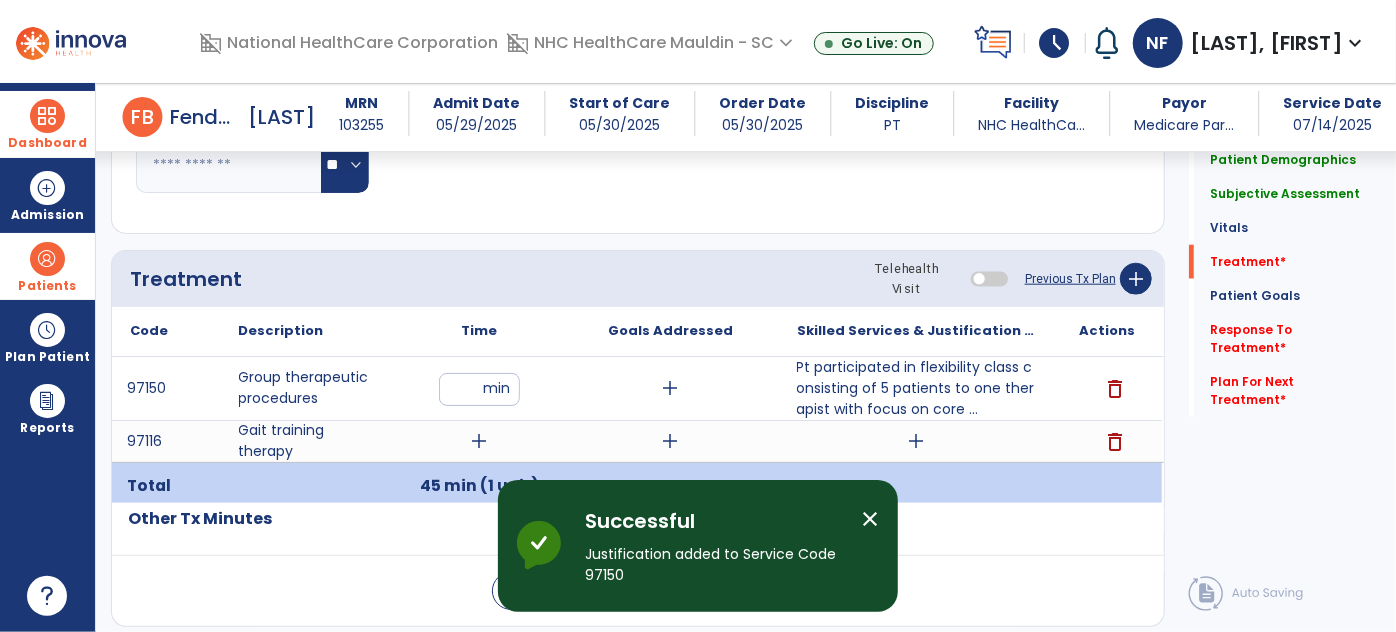 click on "add" at bounding box center (916, 441) 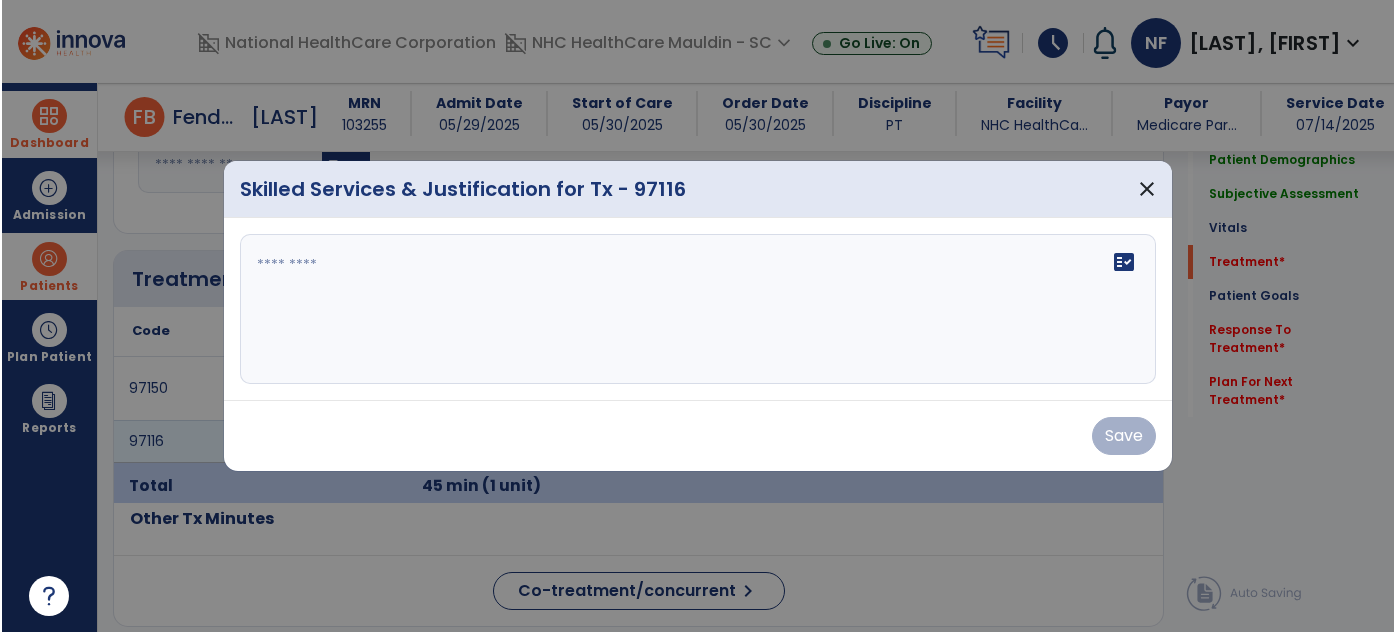 scroll, scrollTop: 999, scrollLeft: 0, axis: vertical 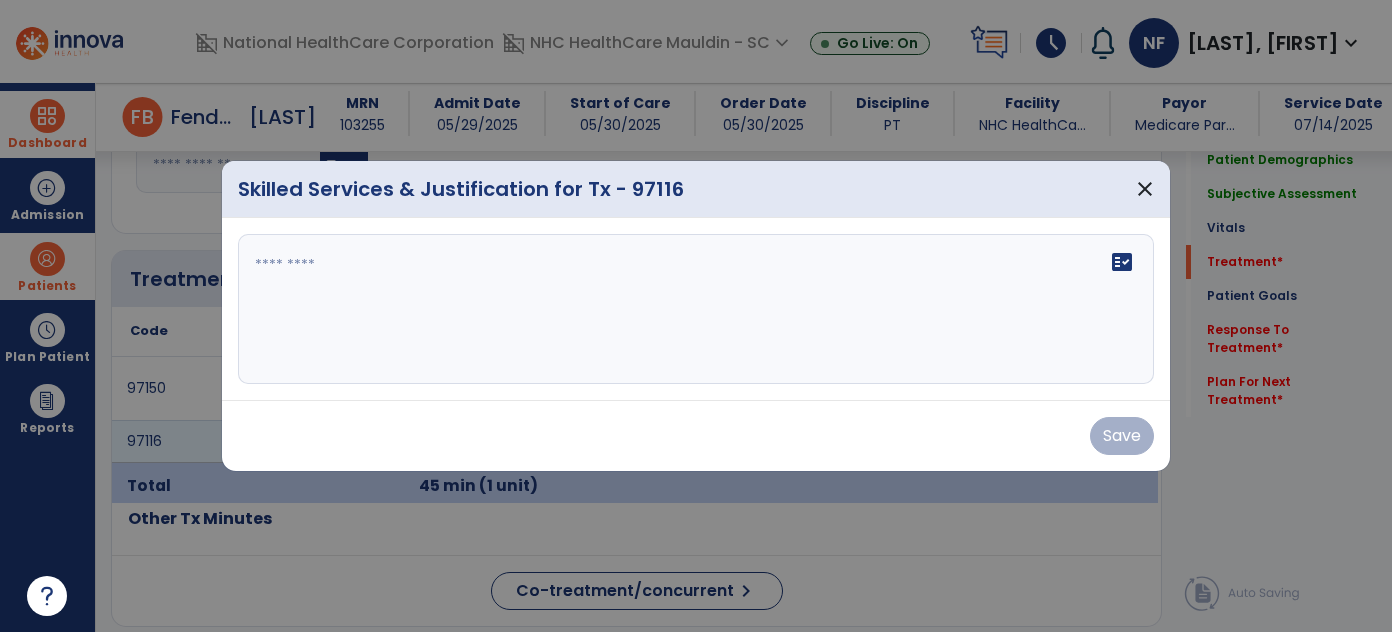 click on "fact_check" at bounding box center (696, 309) 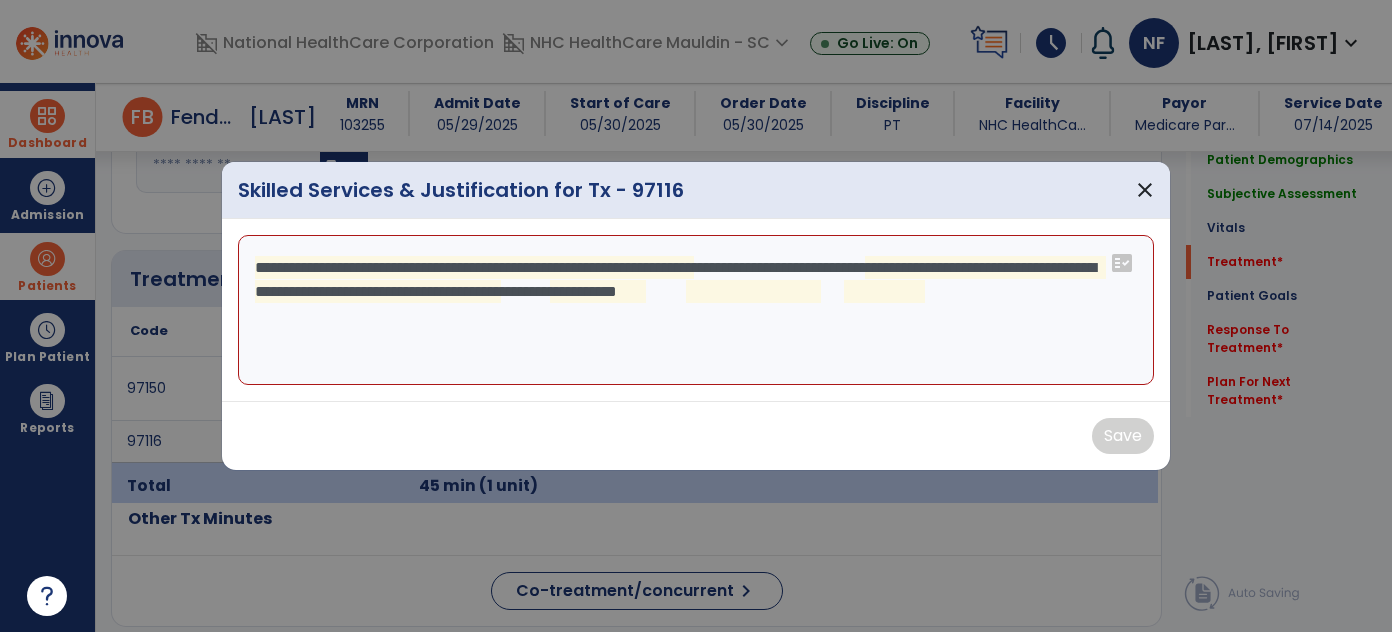click on "**********" at bounding box center [696, 310] 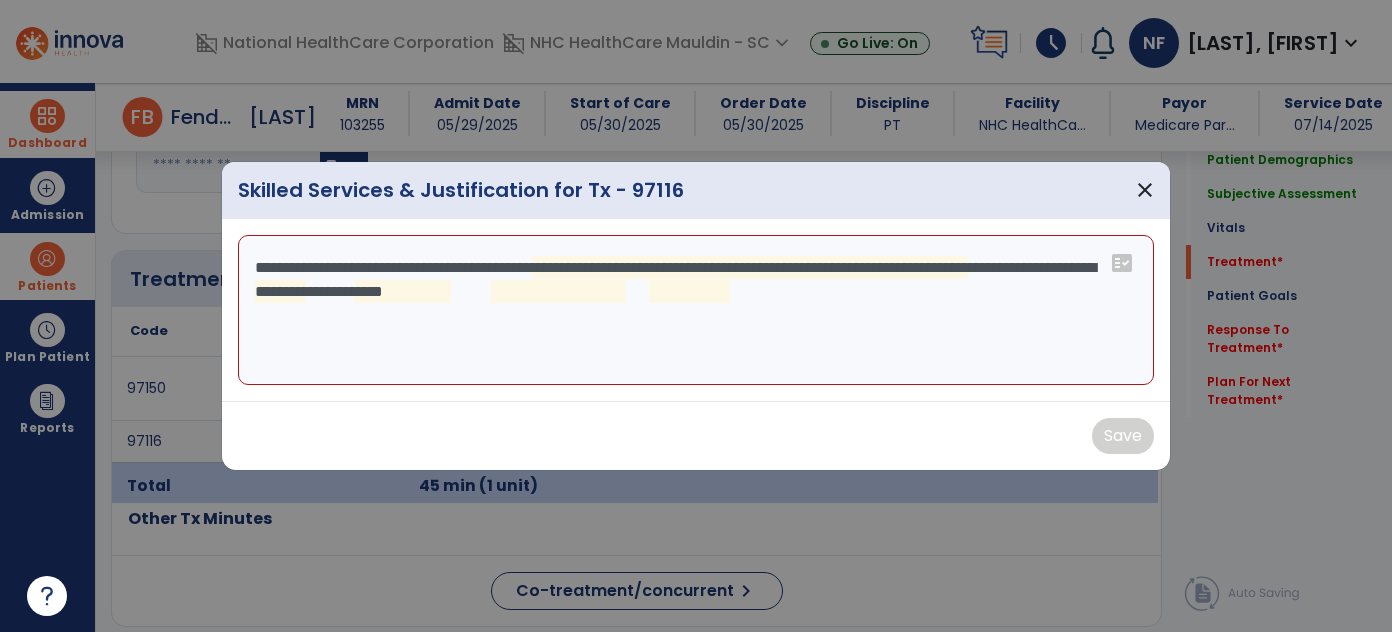 click on "**********" at bounding box center [696, 310] 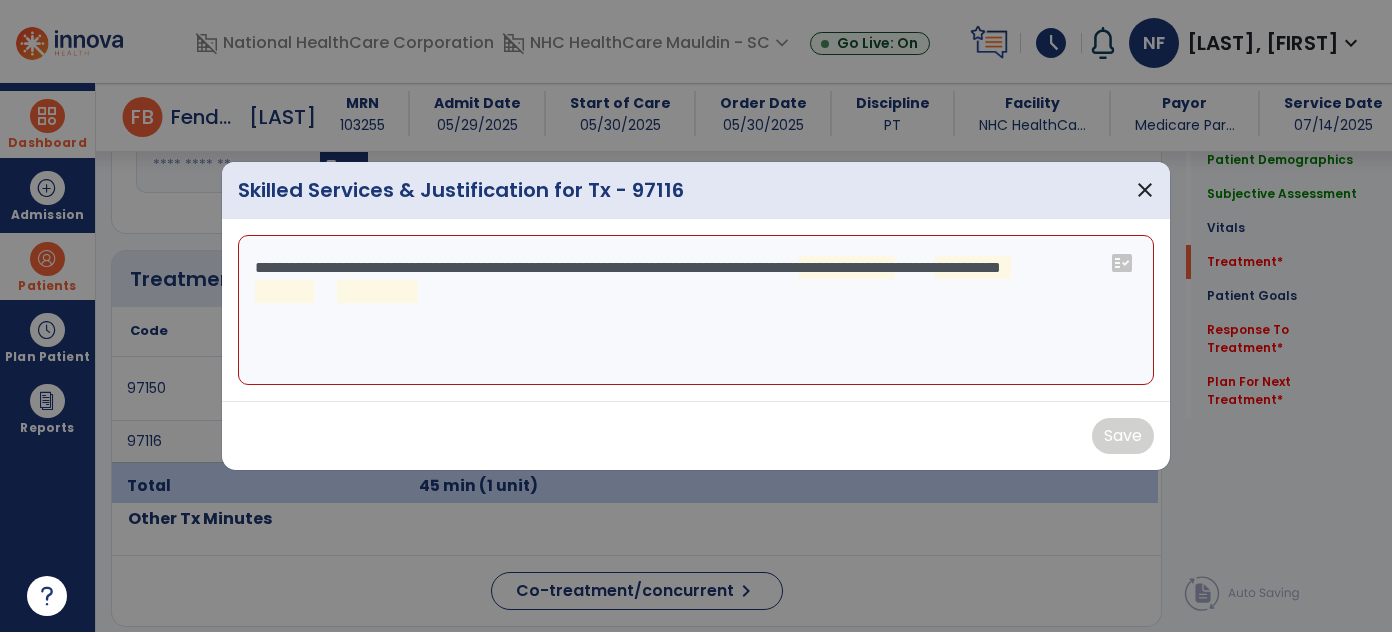 click on "**********" at bounding box center (696, 310) 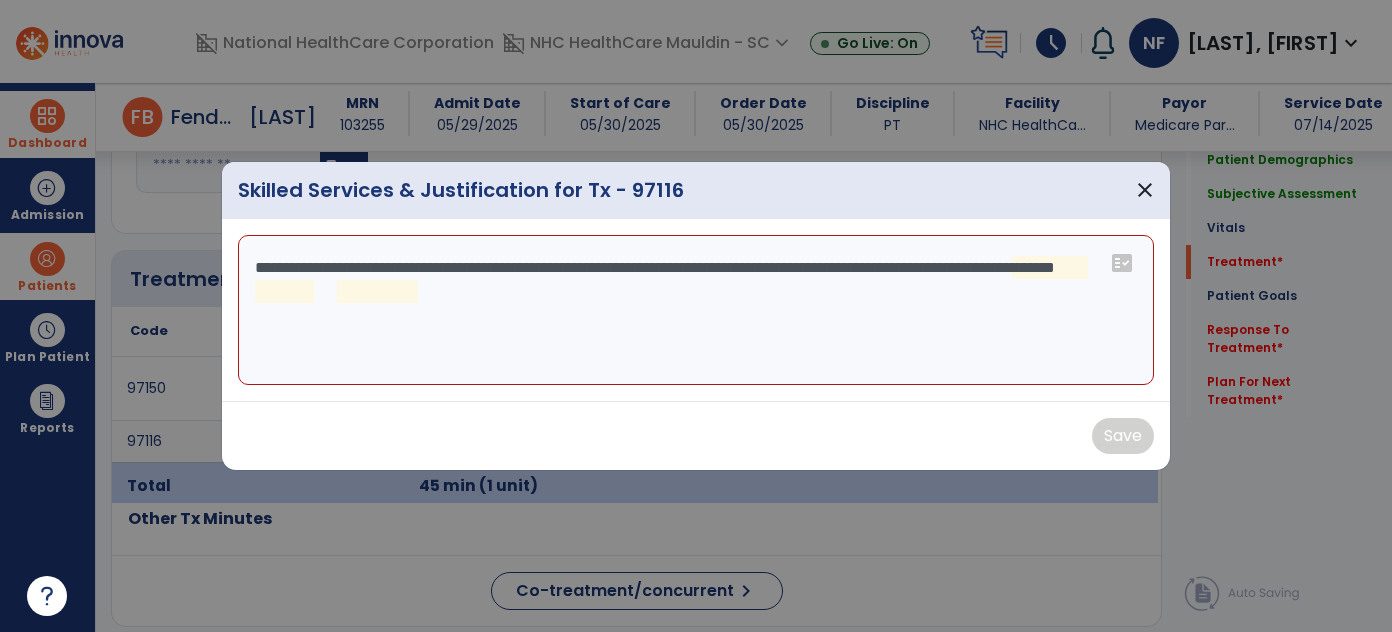 click on "**********" at bounding box center (696, 310) 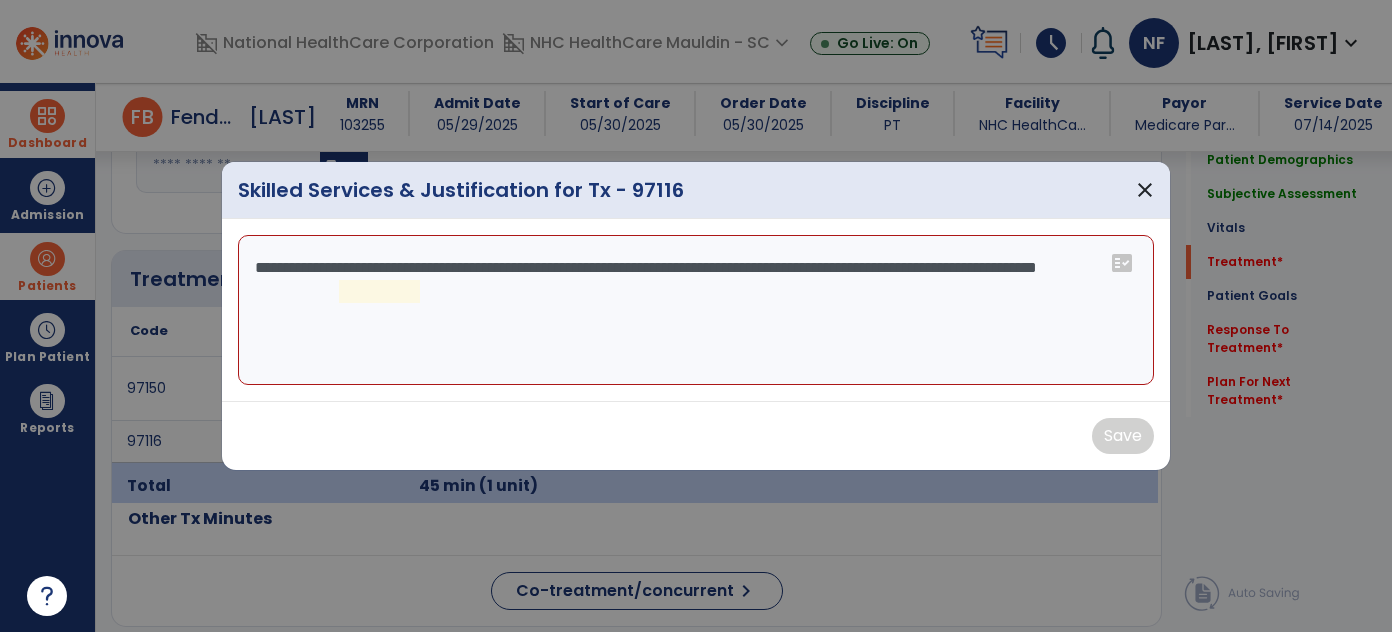click on "**********" at bounding box center (696, 310) 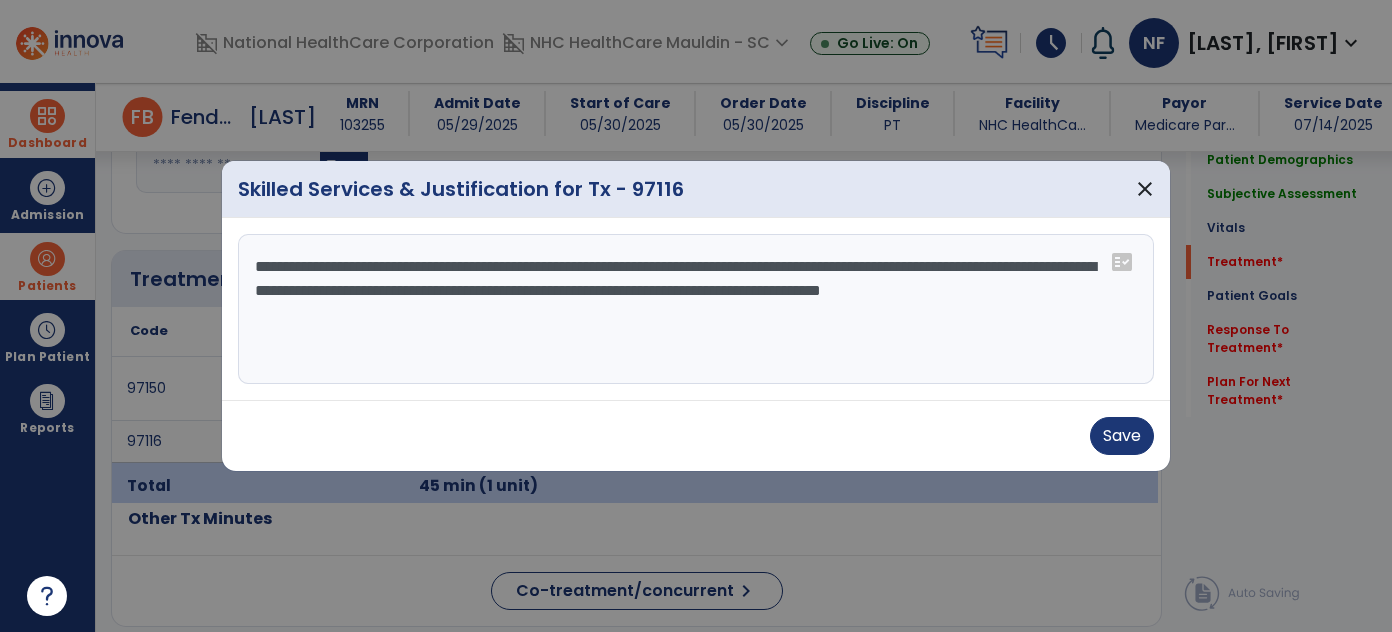 click on "**********" at bounding box center [696, 309] 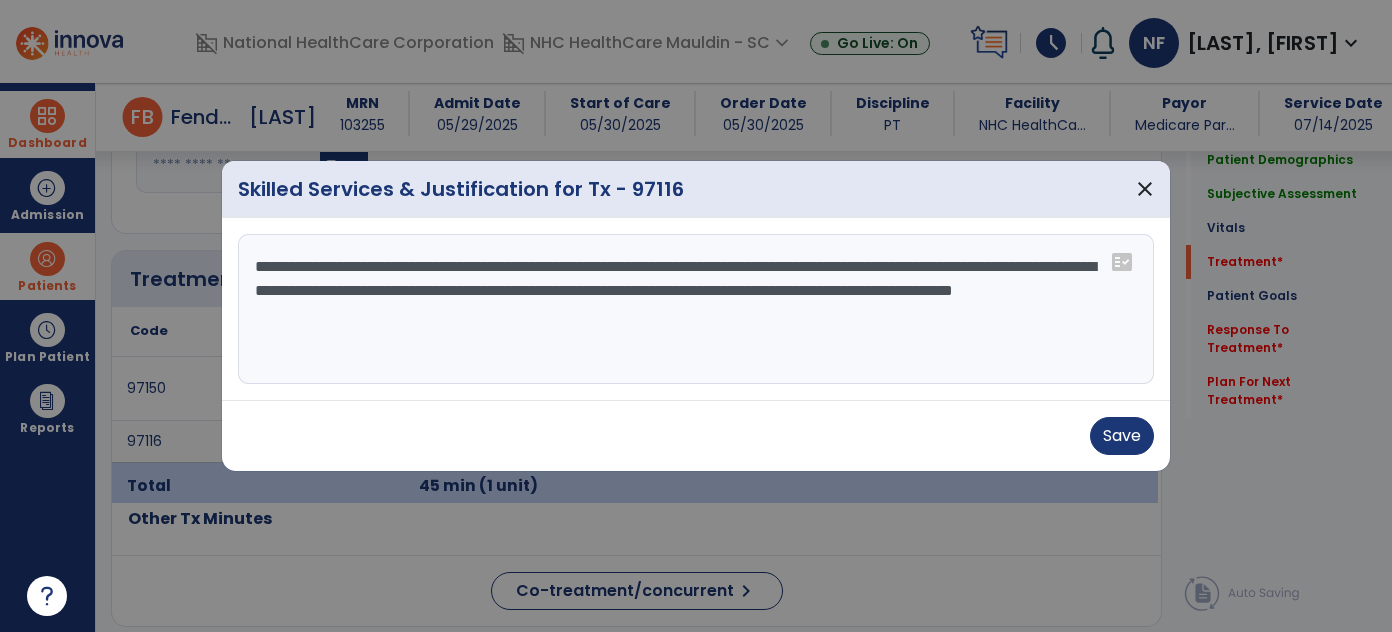click on "**********" at bounding box center [696, 309] 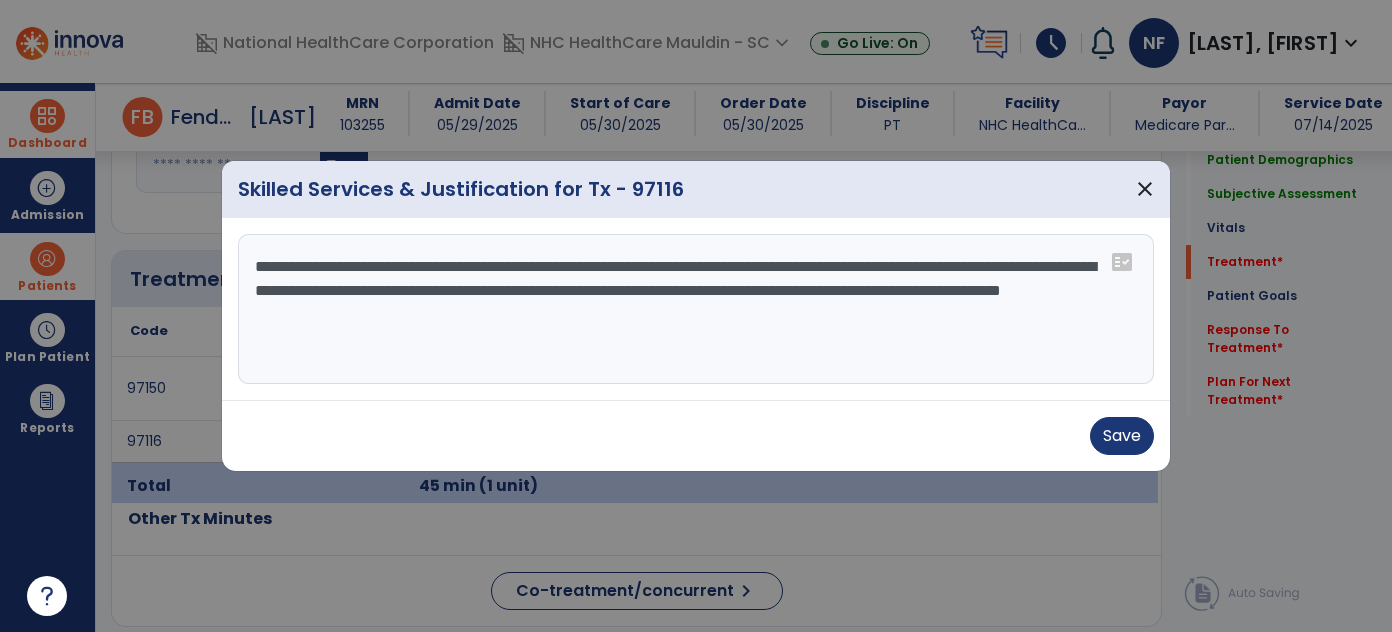 click on "**********" at bounding box center [696, 309] 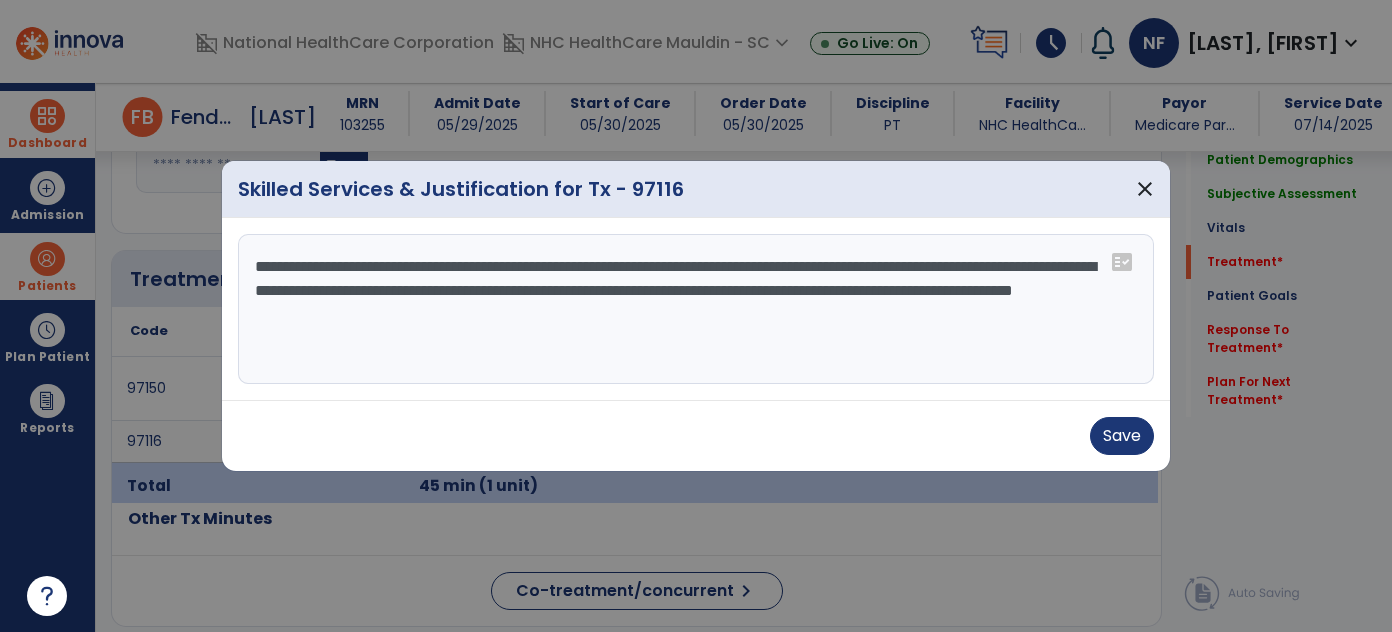 click on "**********" at bounding box center (696, 309) 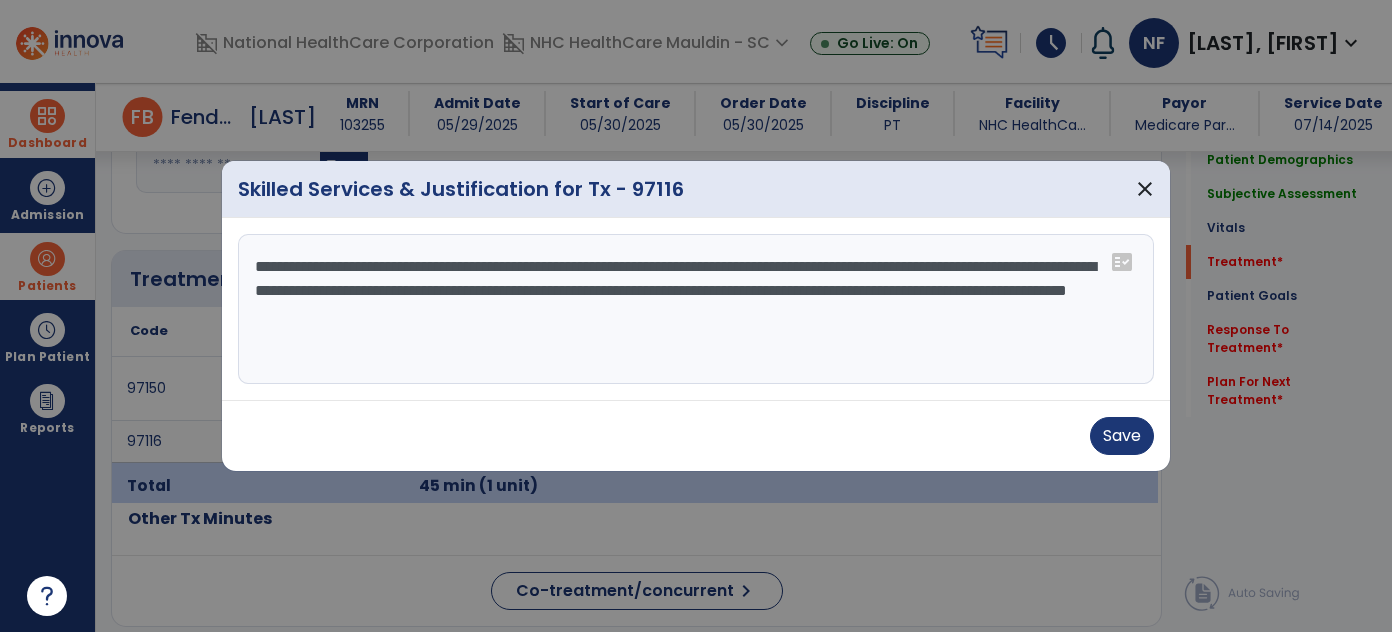click on "**********" at bounding box center [696, 309] 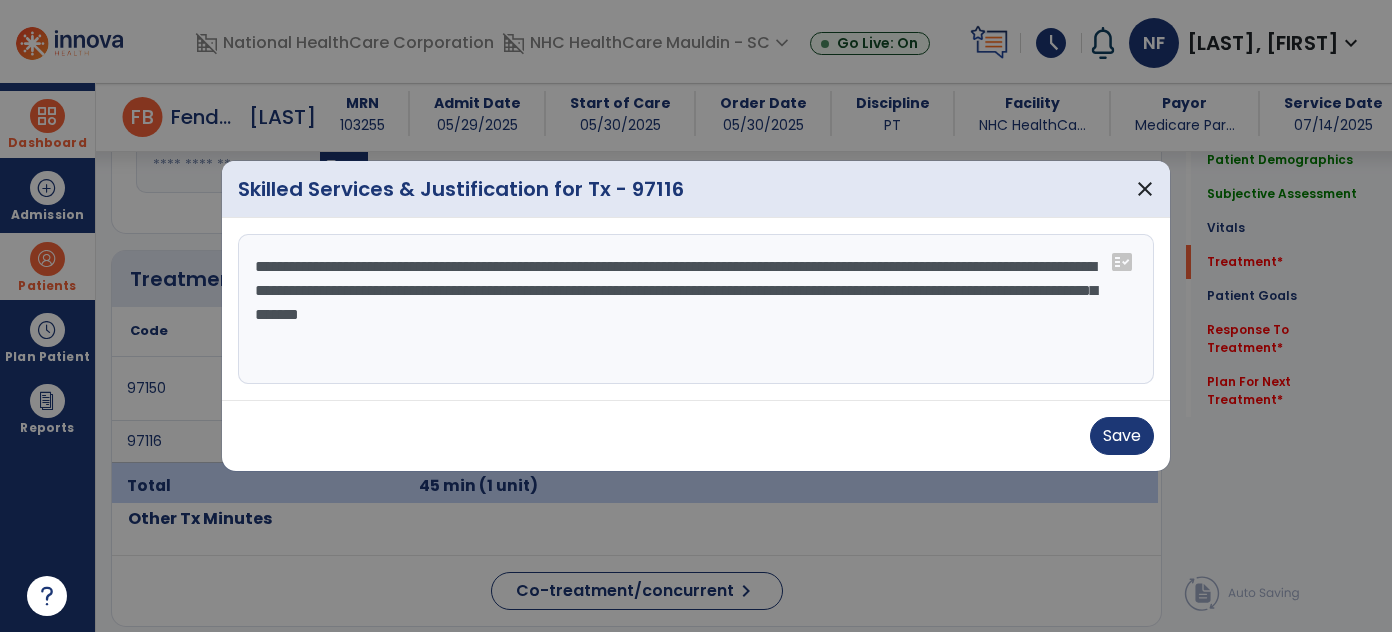 click on "**********" at bounding box center [696, 309] 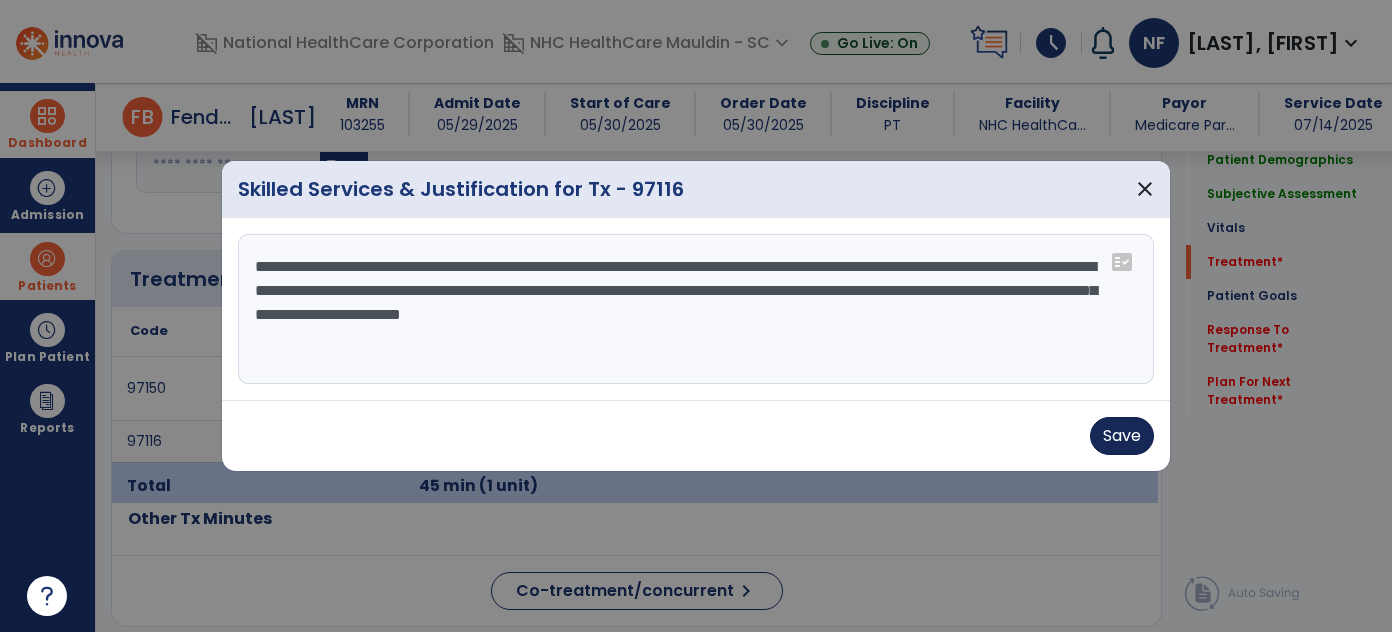 type on "**********" 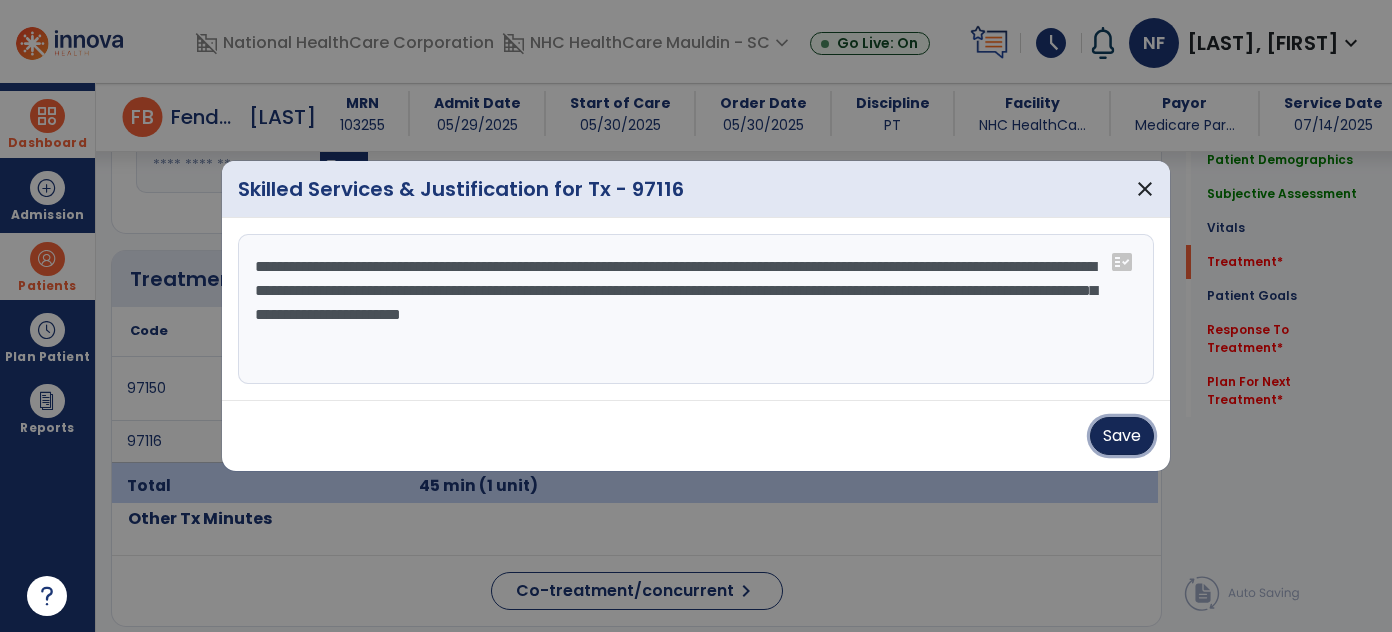 click on "Save" at bounding box center (1122, 436) 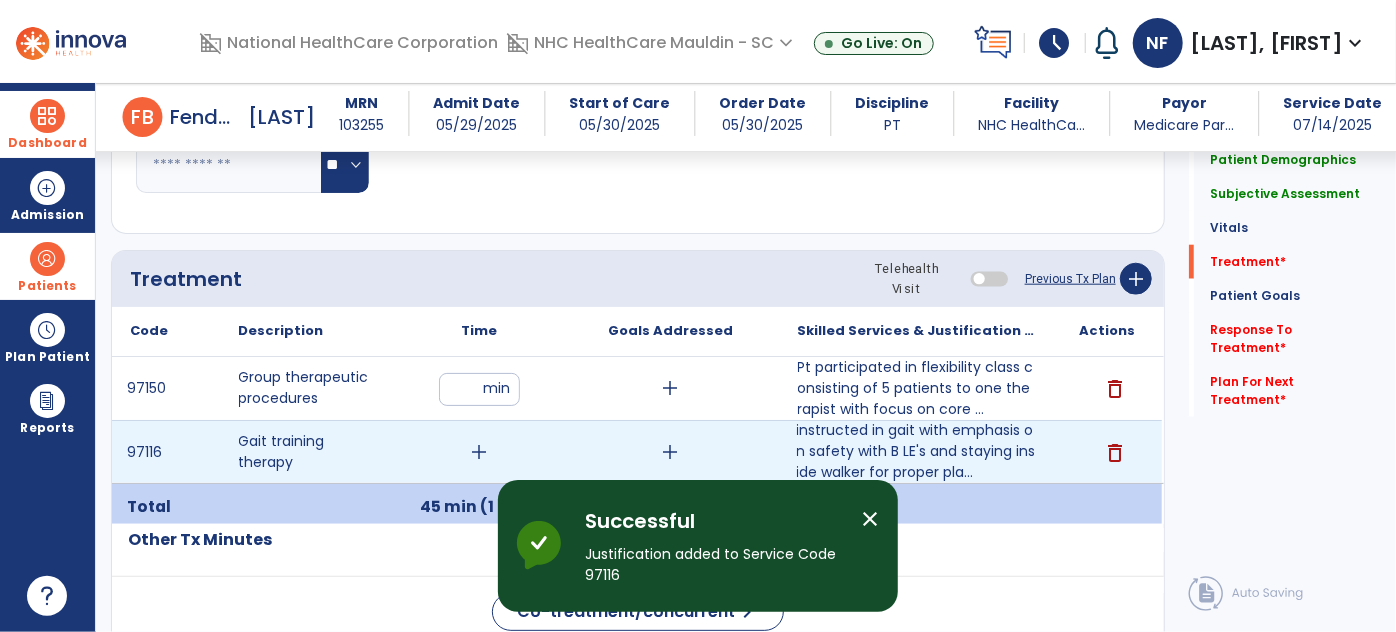 click on "add" at bounding box center (480, 452) 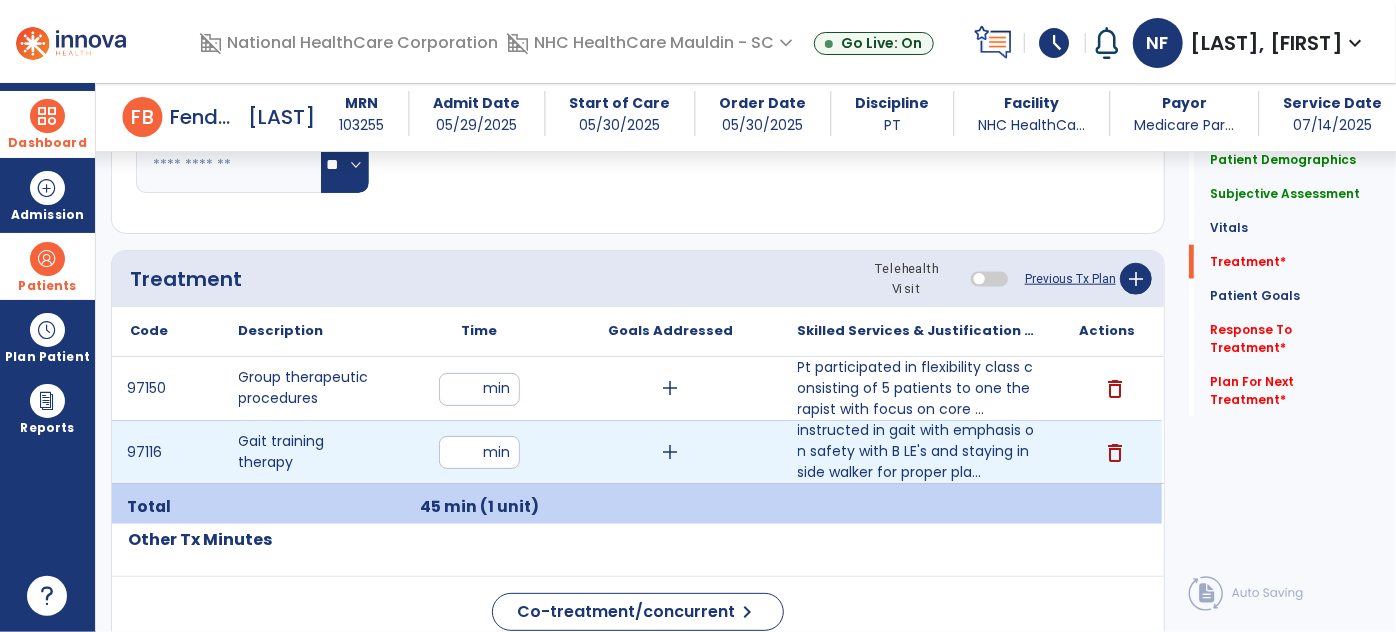 click at bounding box center [479, 452] 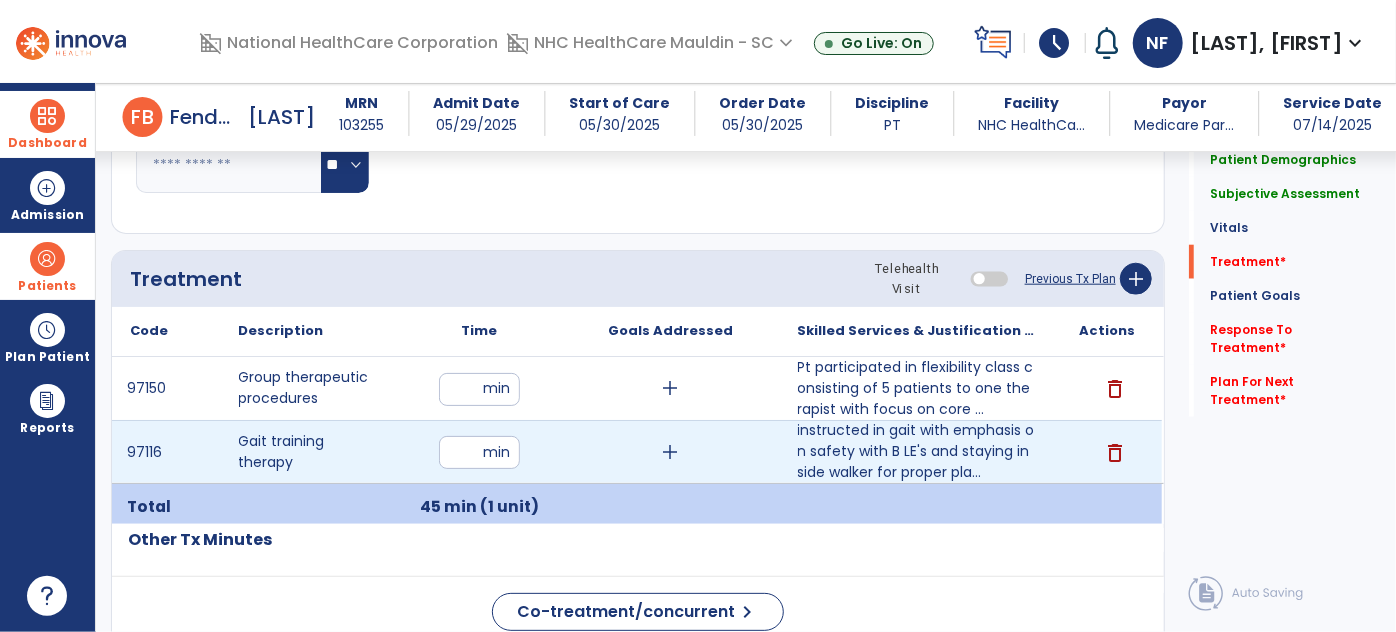 type on "**" 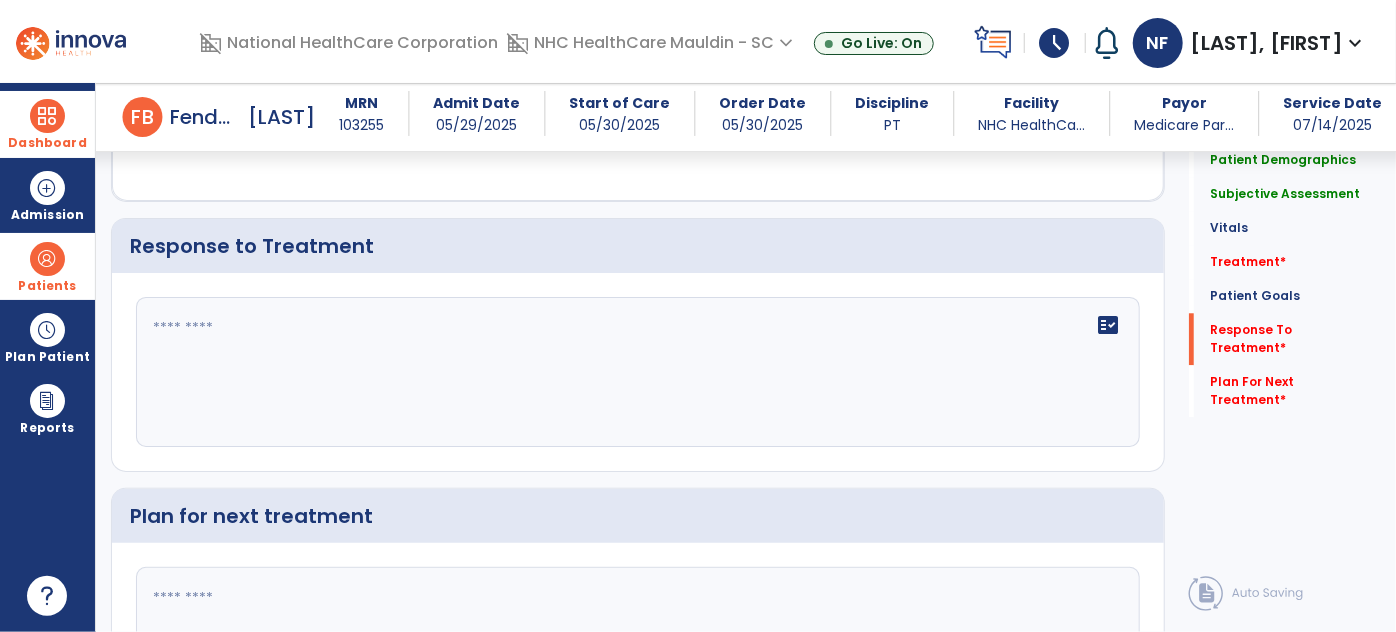 click on "fact_check" 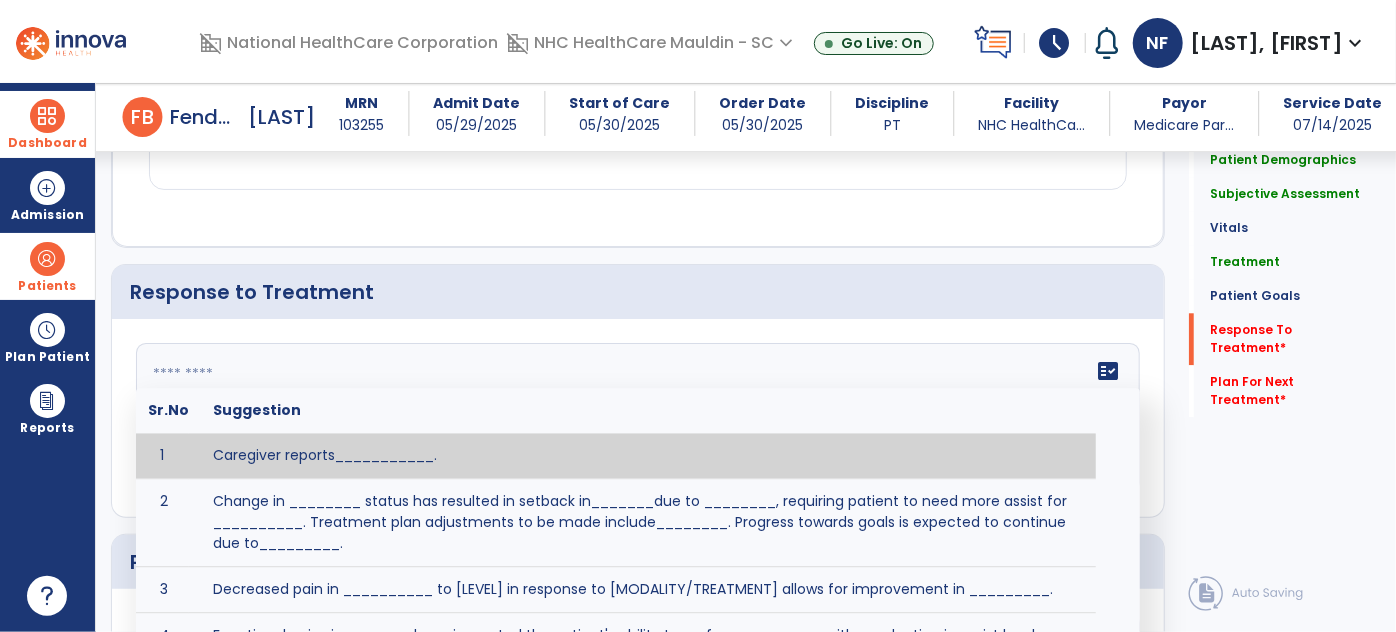 scroll, scrollTop: 2528, scrollLeft: 0, axis: vertical 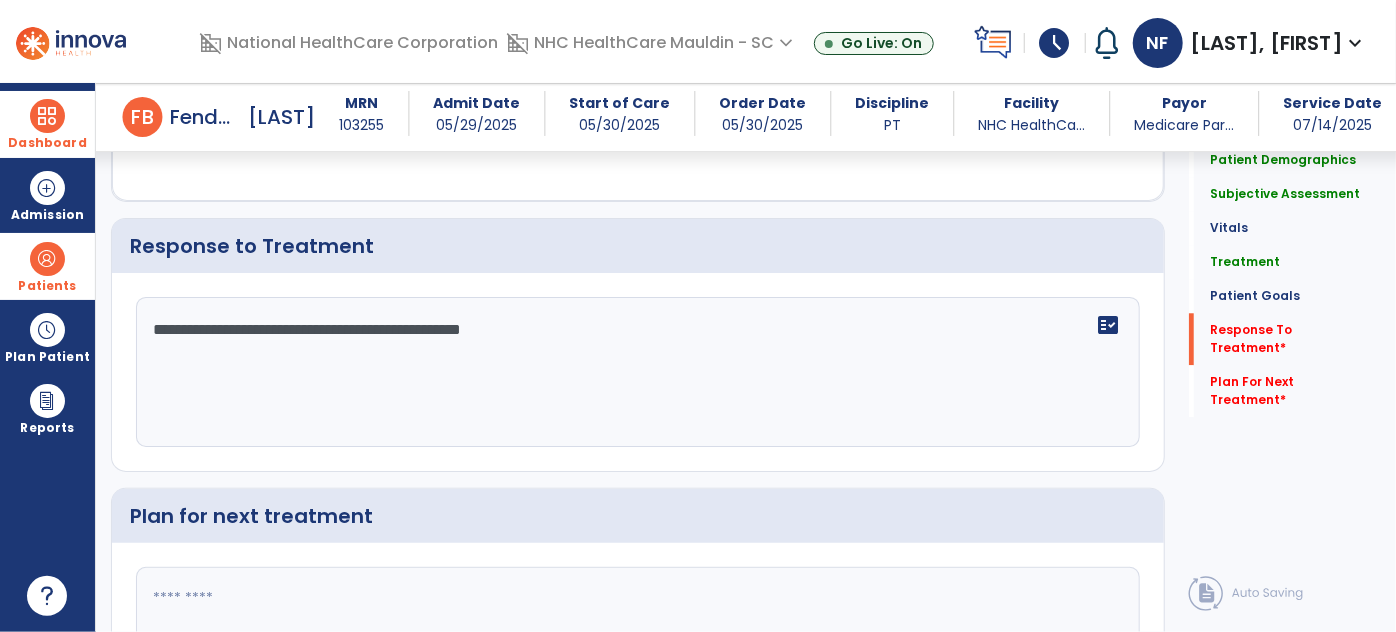 click 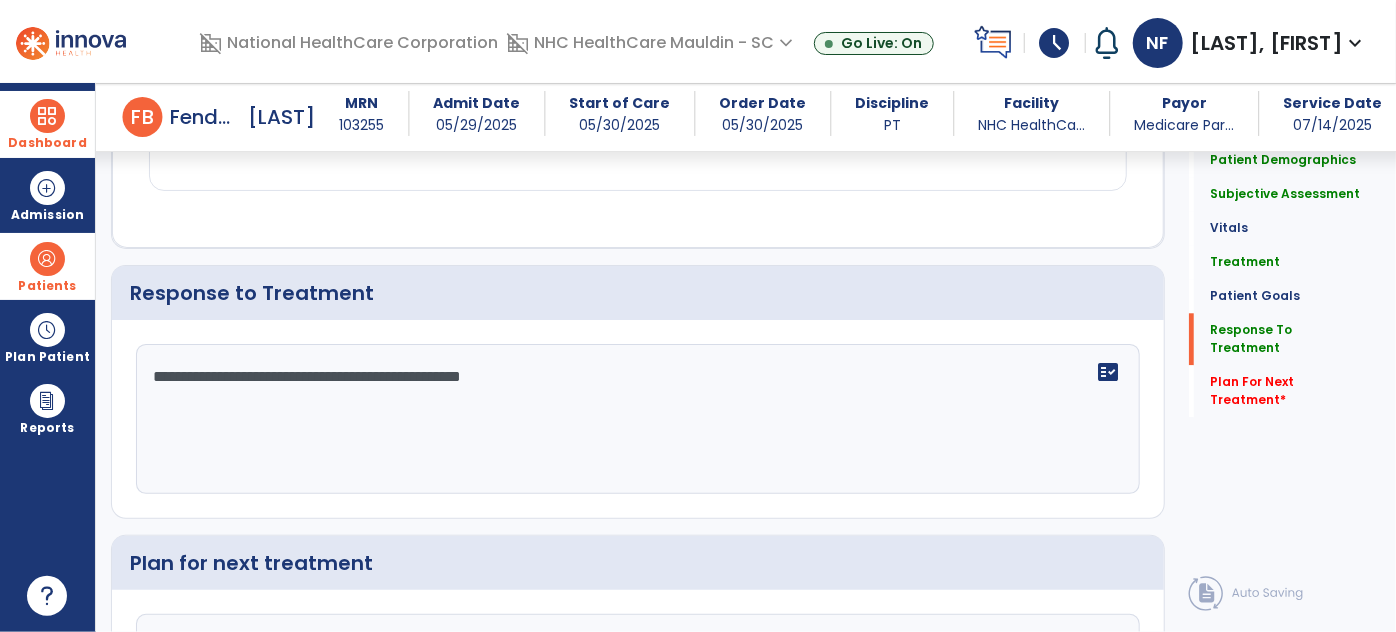 scroll, scrollTop: 2527, scrollLeft: 0, axis: vertical 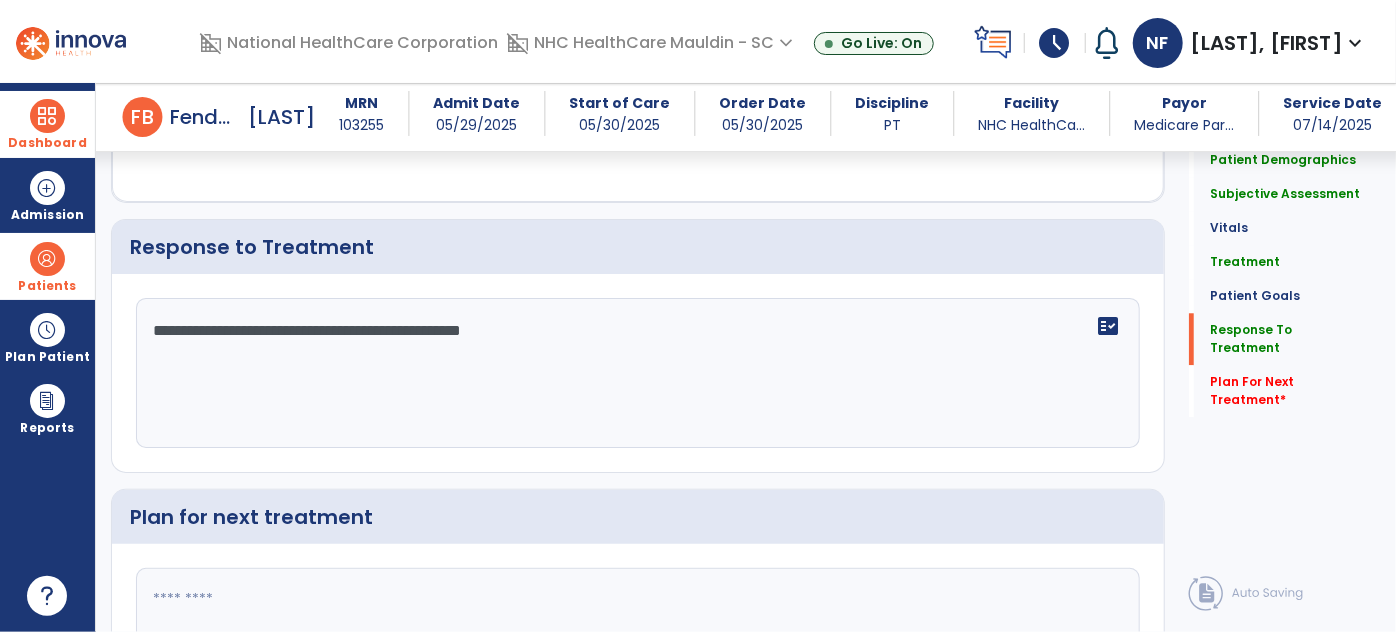 click on "**********" 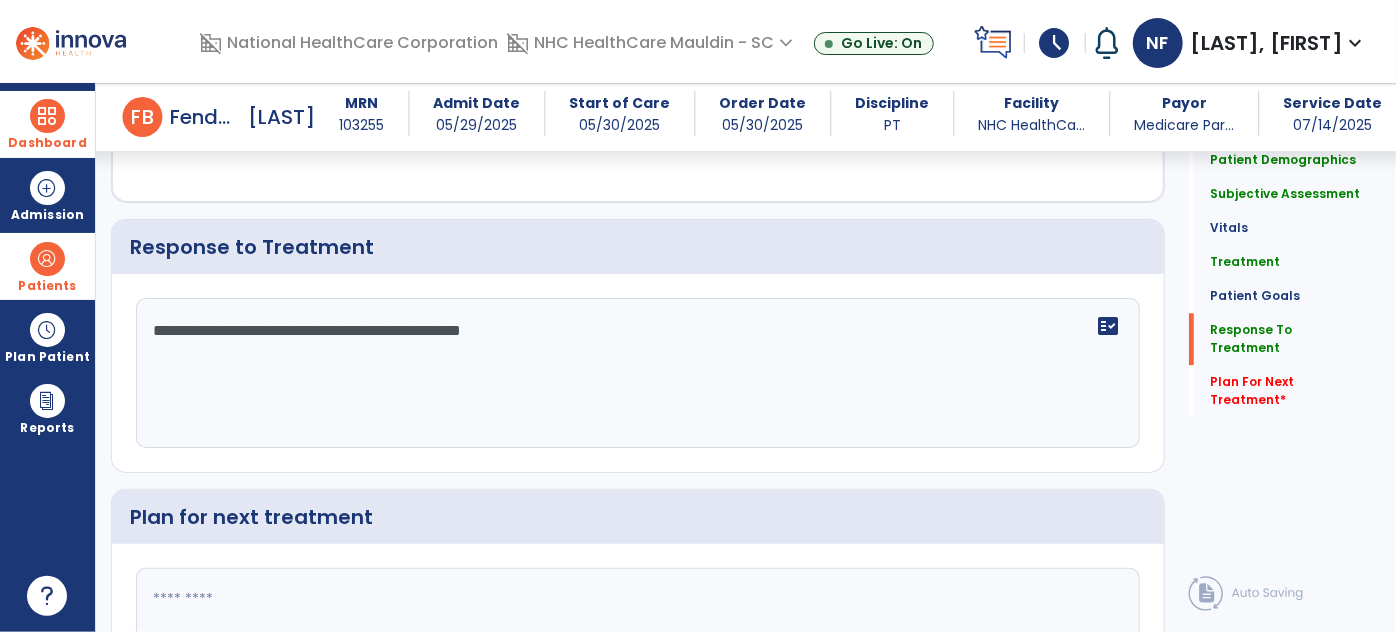 click on "**********" 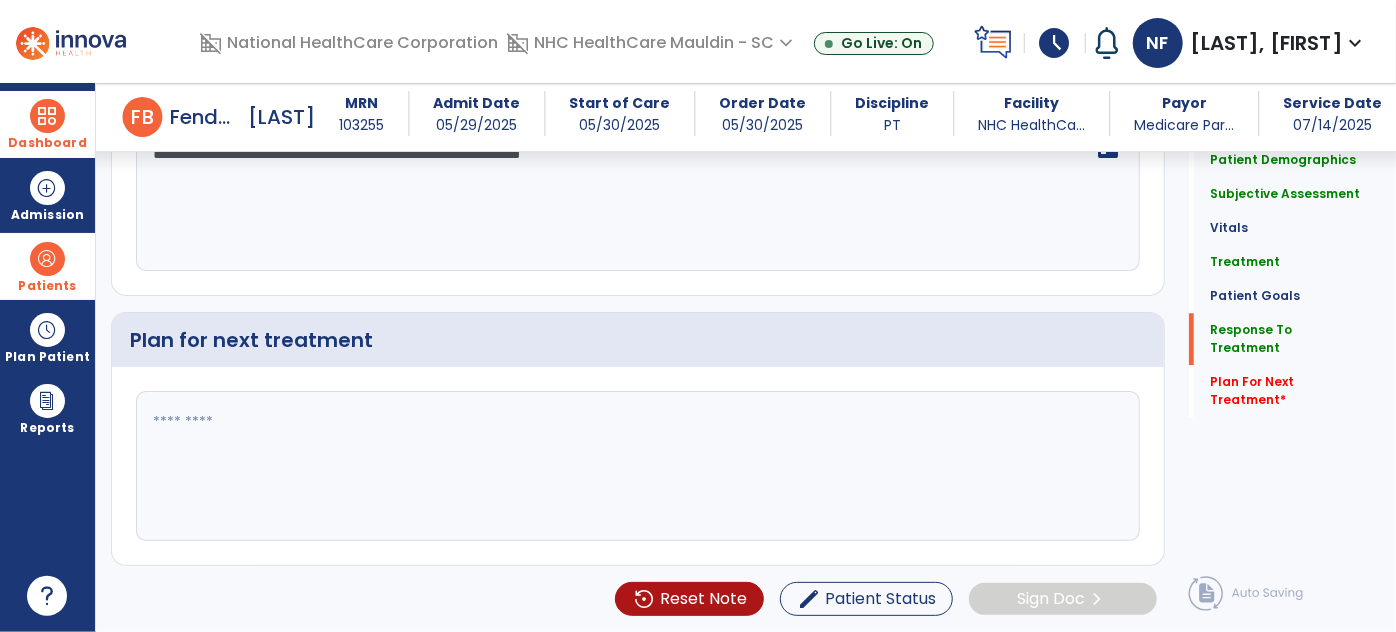 type on "**********" 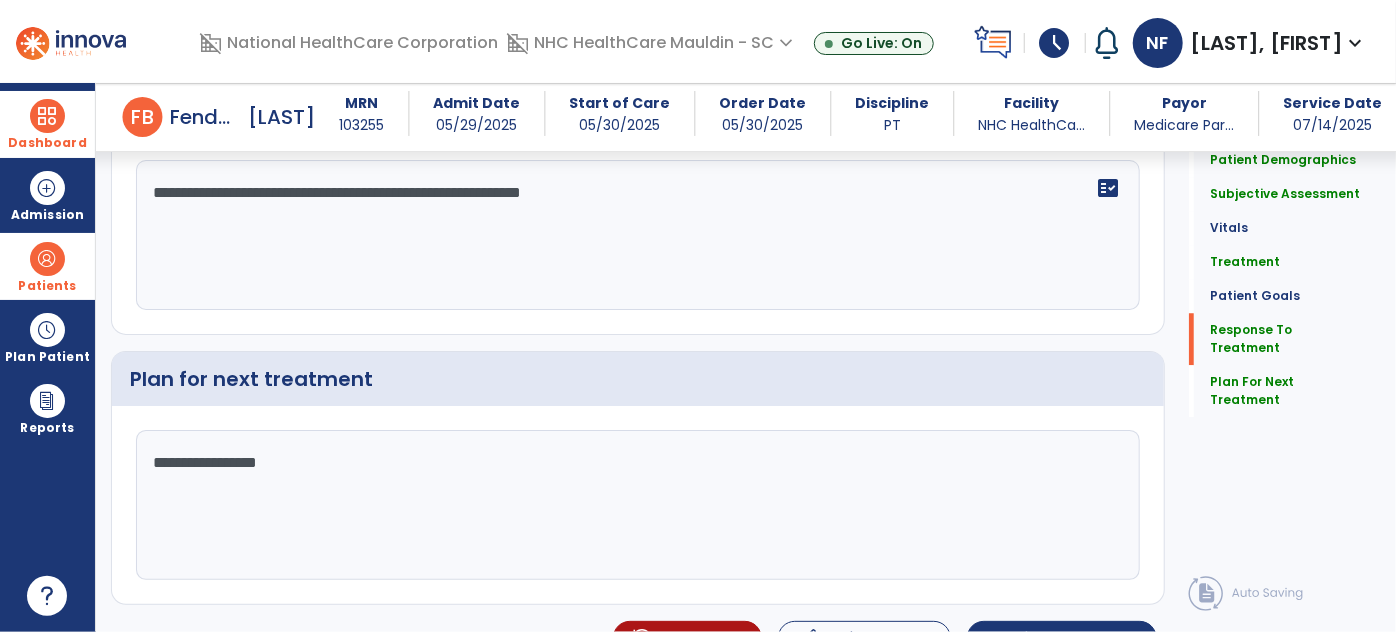 scroll, scrollTop: 2688, scrollLeft: 0, axis: vertical 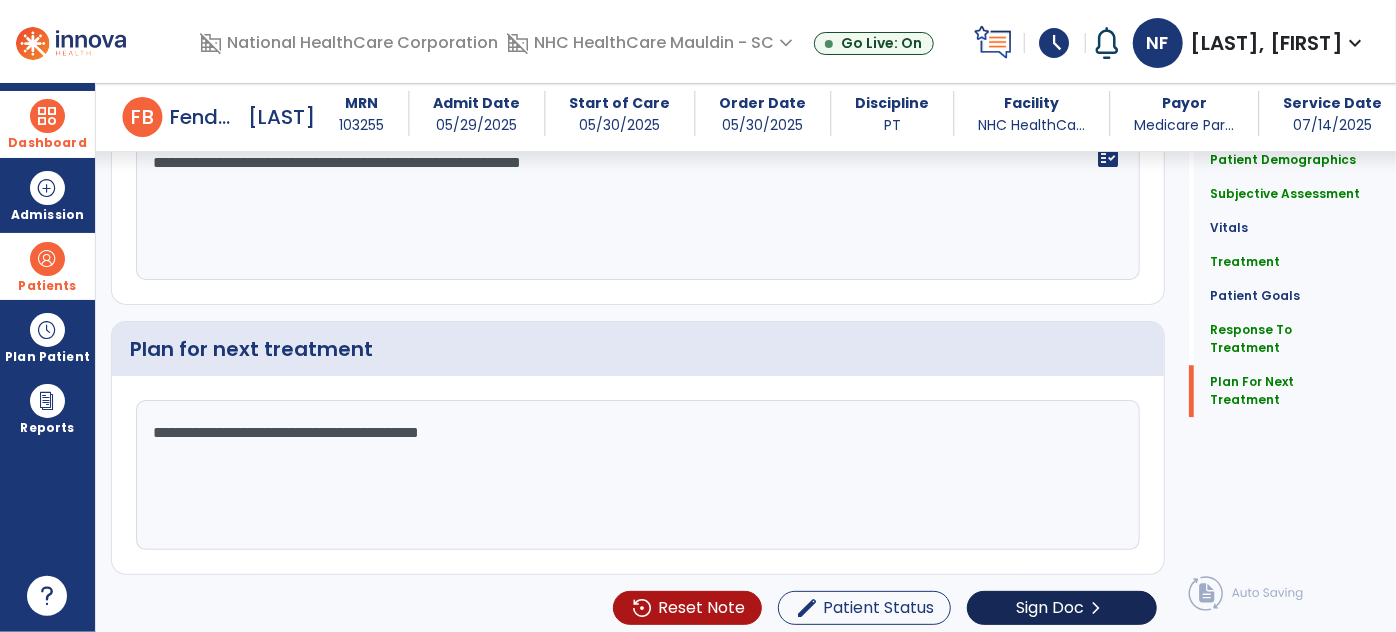 type on "**********" 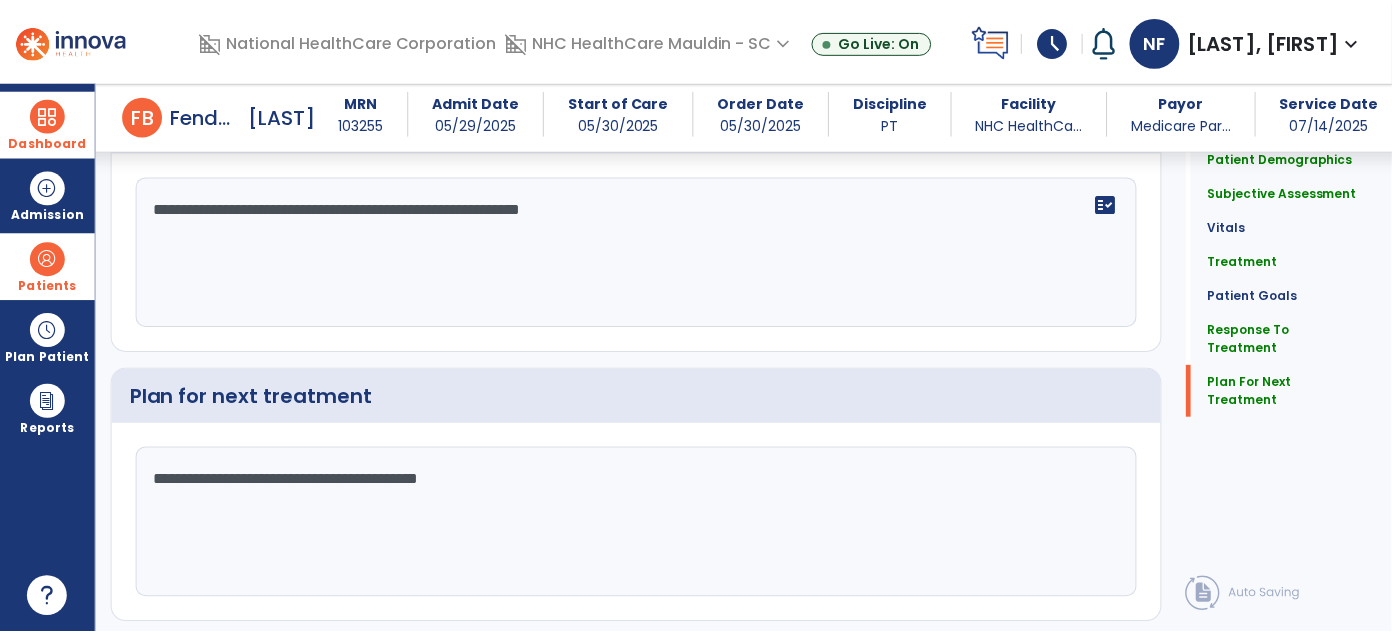 scroll, scrollTop: 2695, scrollLeft: 0, axis: vertical 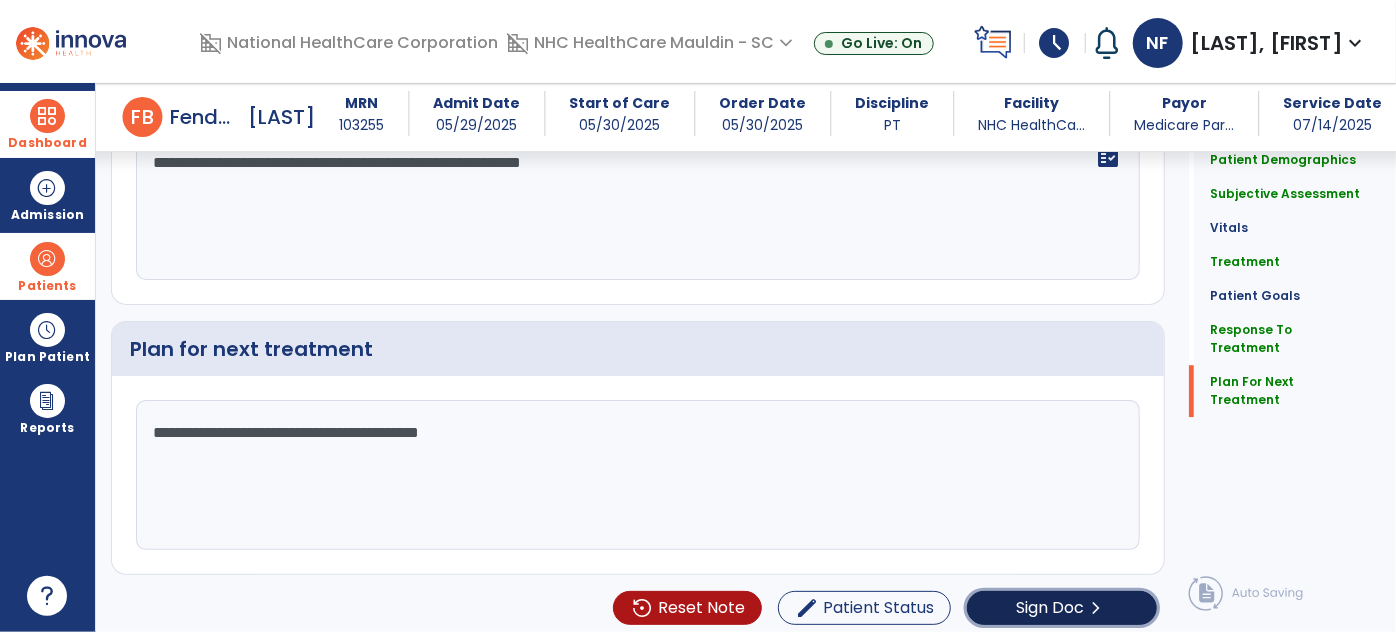 click on "Sign Doc" 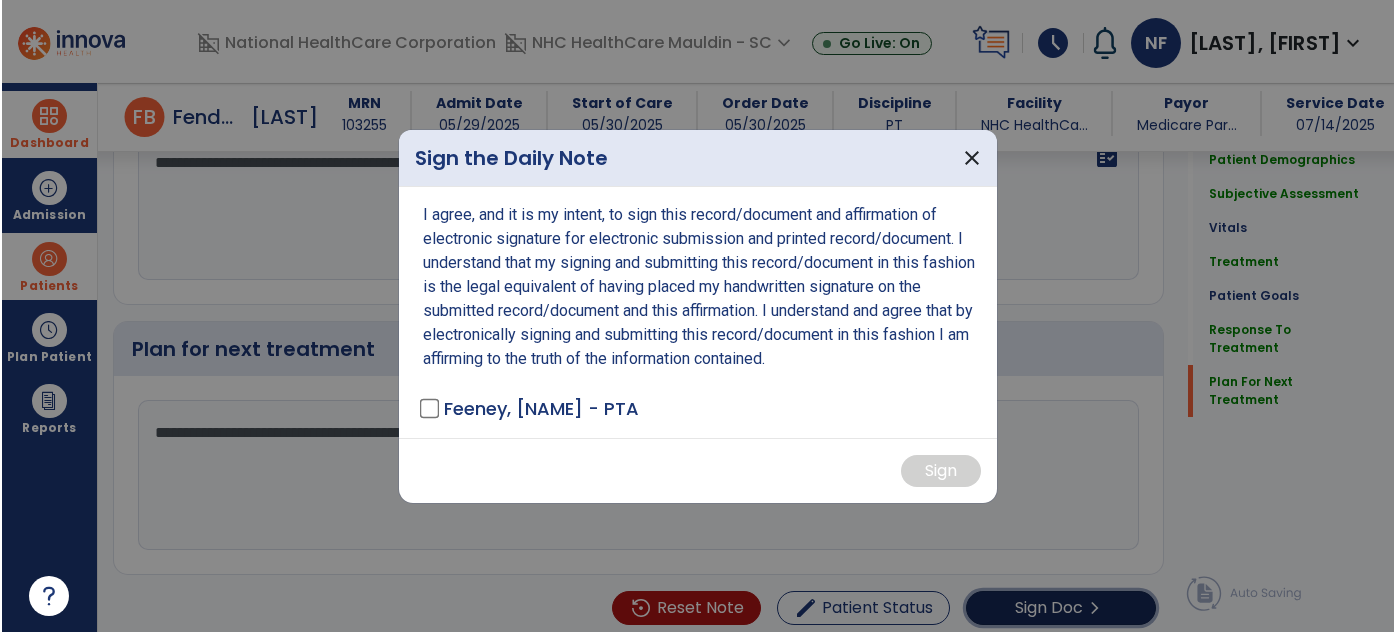 scroll, scrollTop: 2695, scrollLeft: 0, axis: vertical 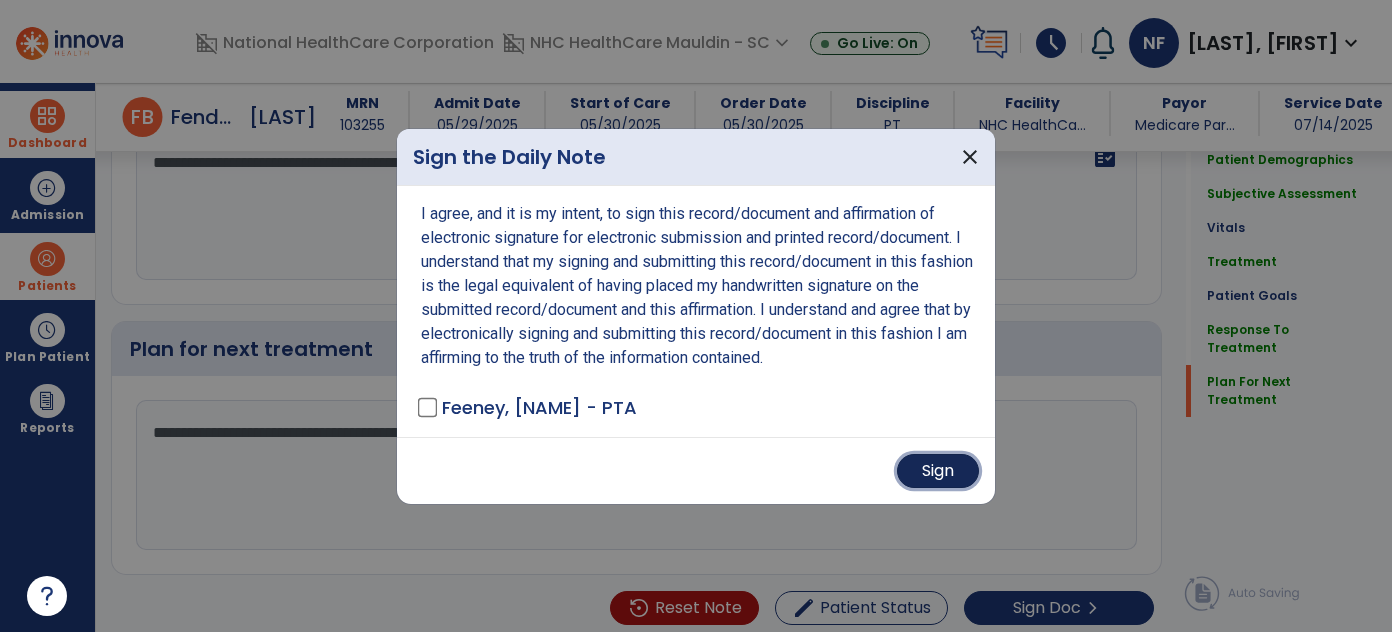 click on "Sign" at bounding box center [938, 471] 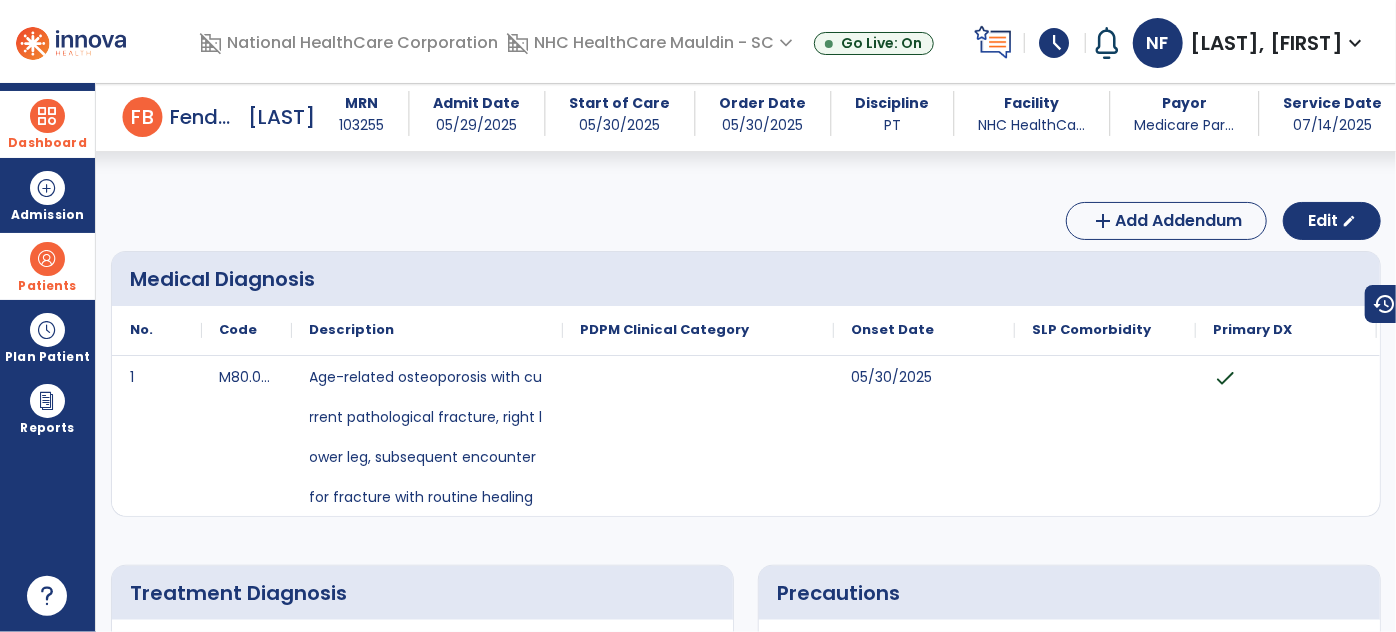 scroll, scrollTop: 0, scrollLeft: 0, axis: both 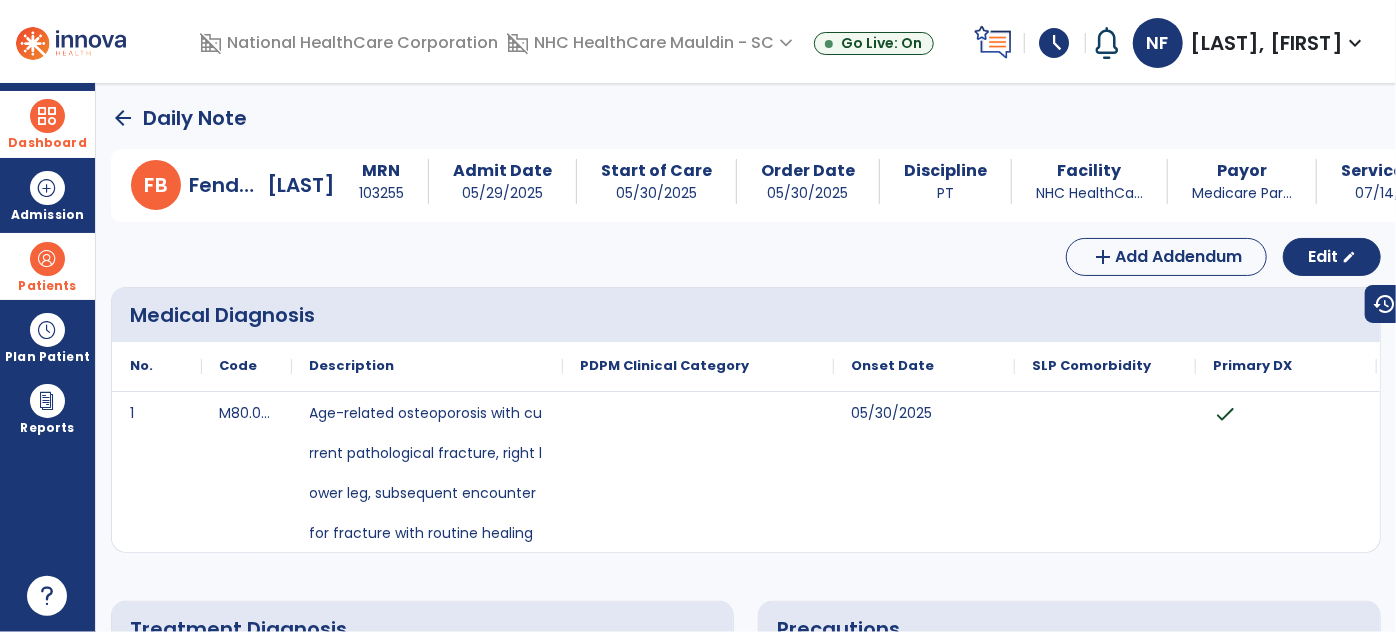 click on "arrow_back" 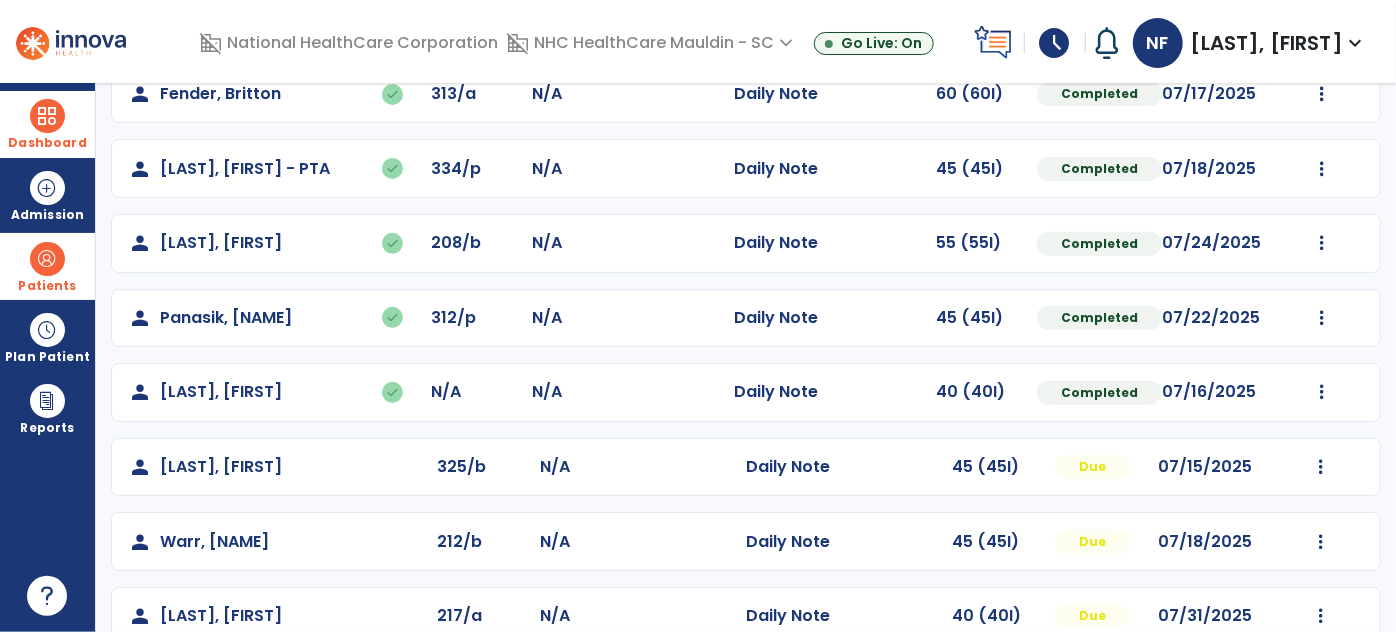 scroll, scrollTop: 379, scrollLeft: 0, axis: vertical 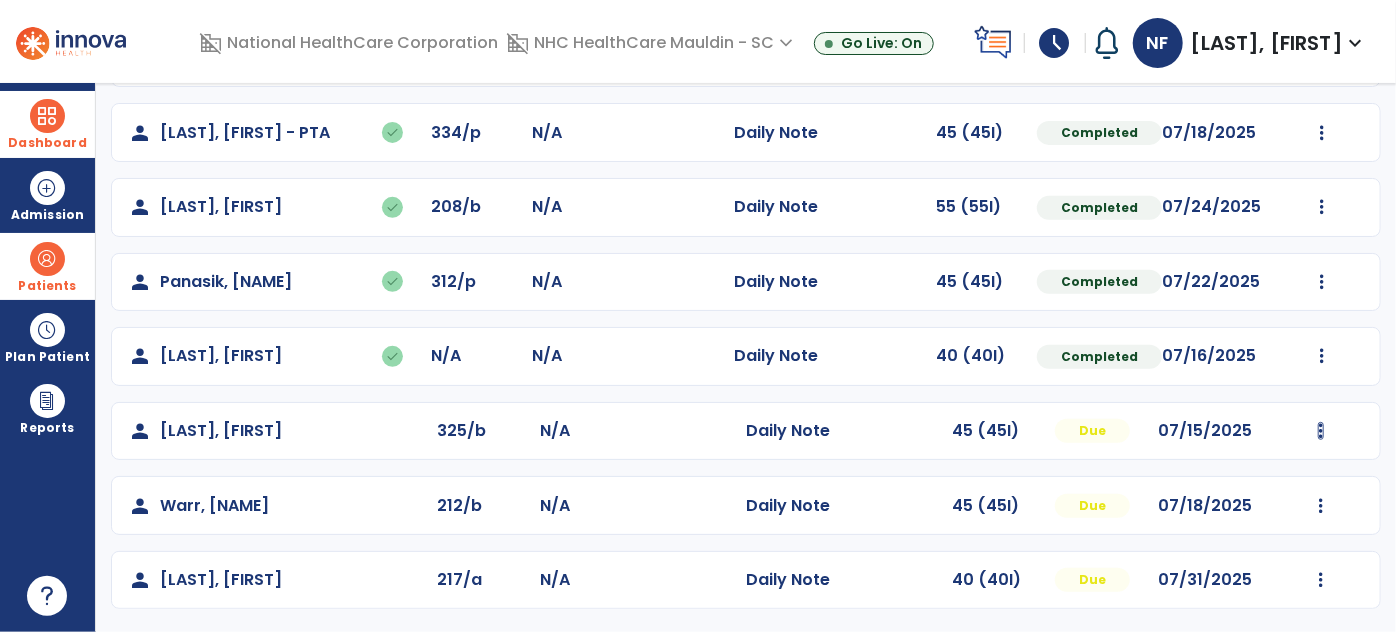 click at bounding box center [1322, -91] 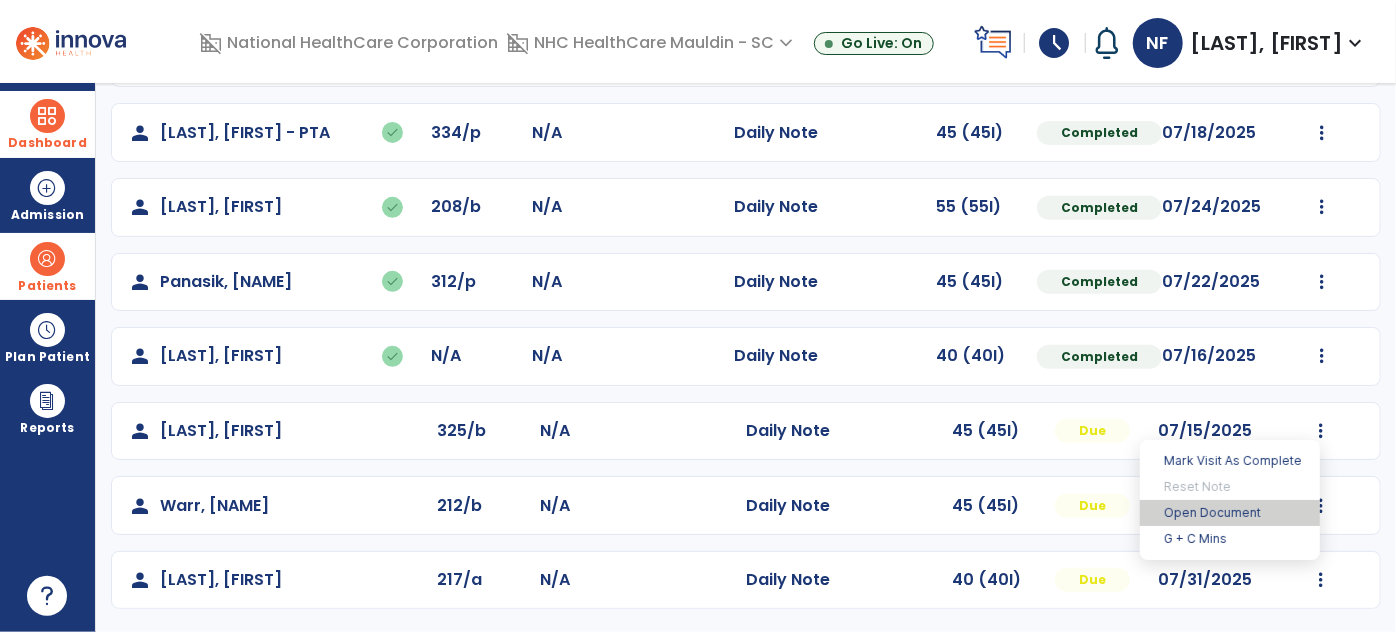 click on "Open Document" at bounding box center (1230, 513) 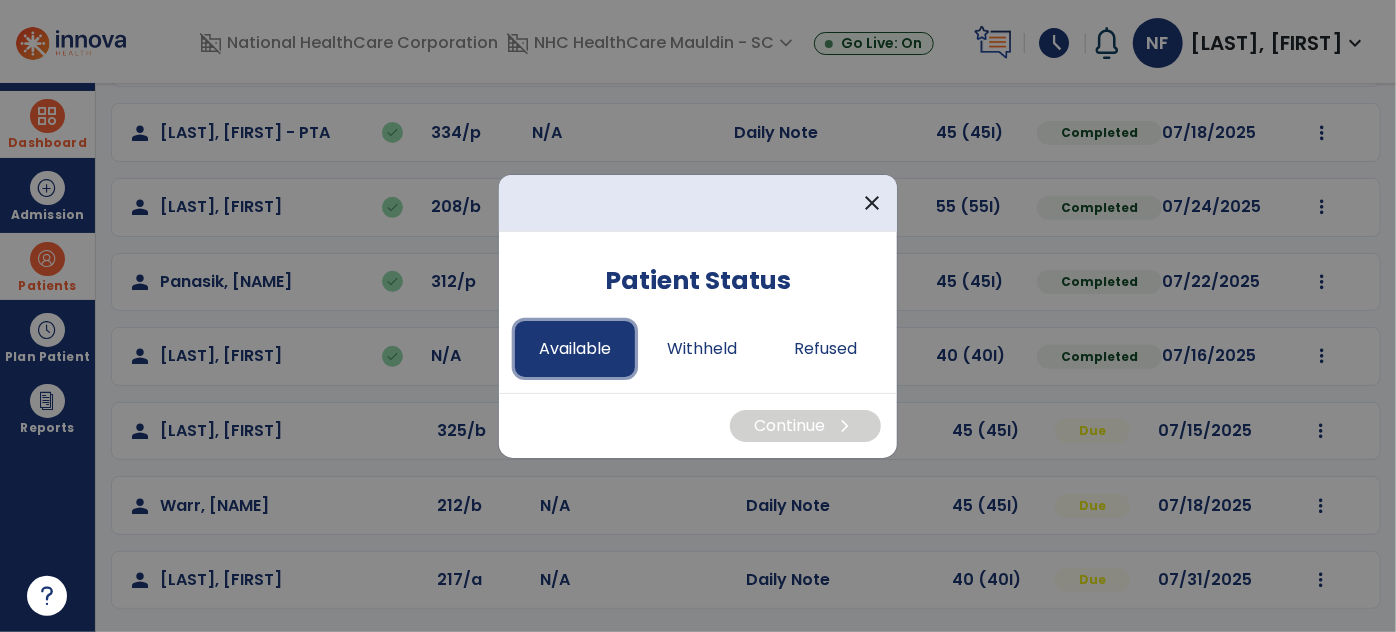click on "Available" at bounding box center (575, 349) 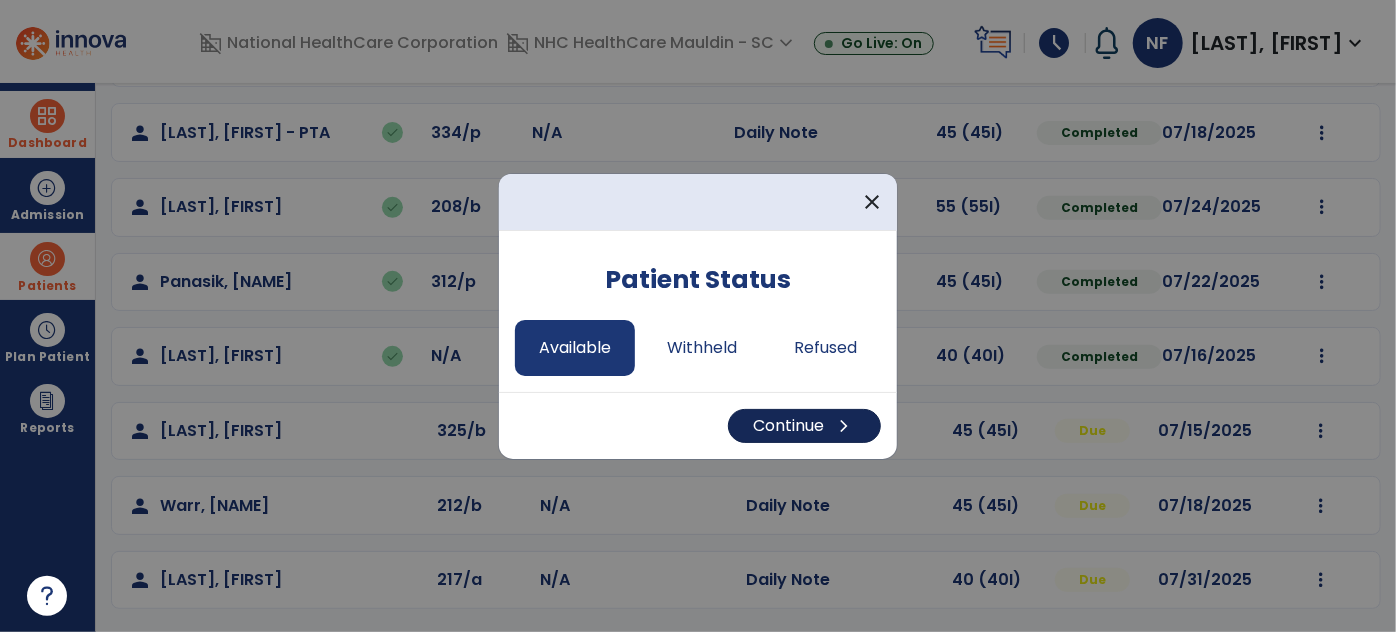 click on "Continue   chevron_right" at bounding box center (804, 426) 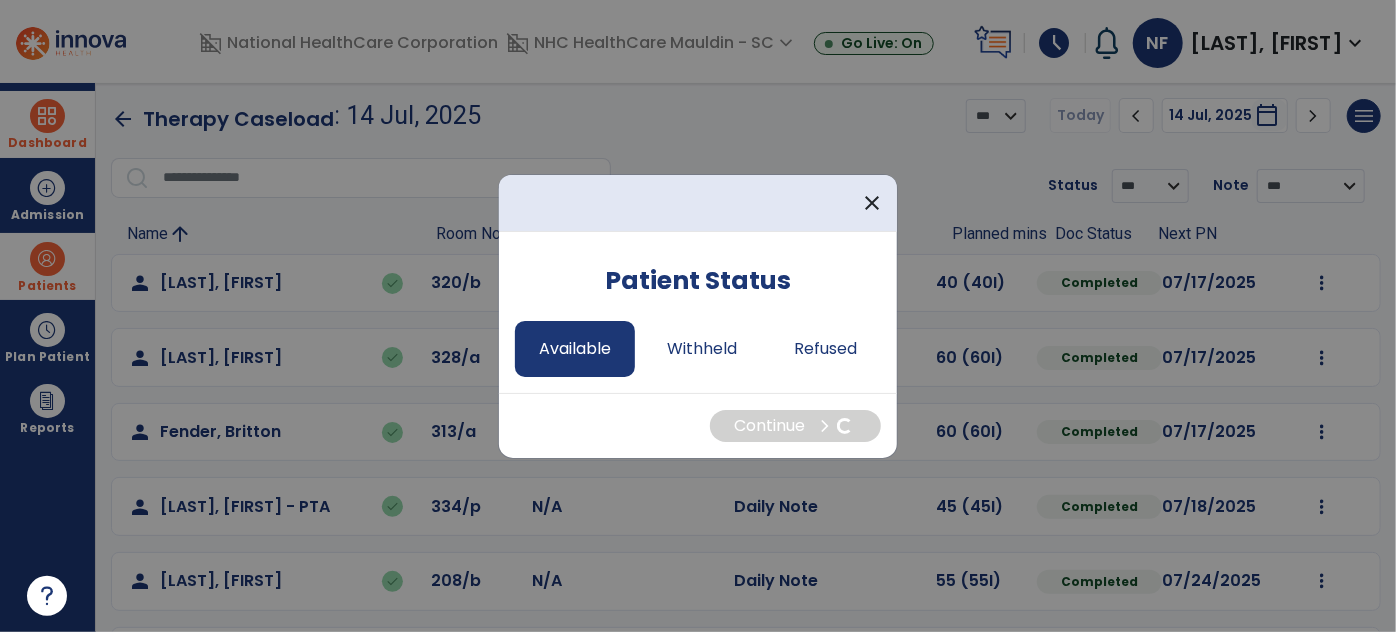 select on "*" 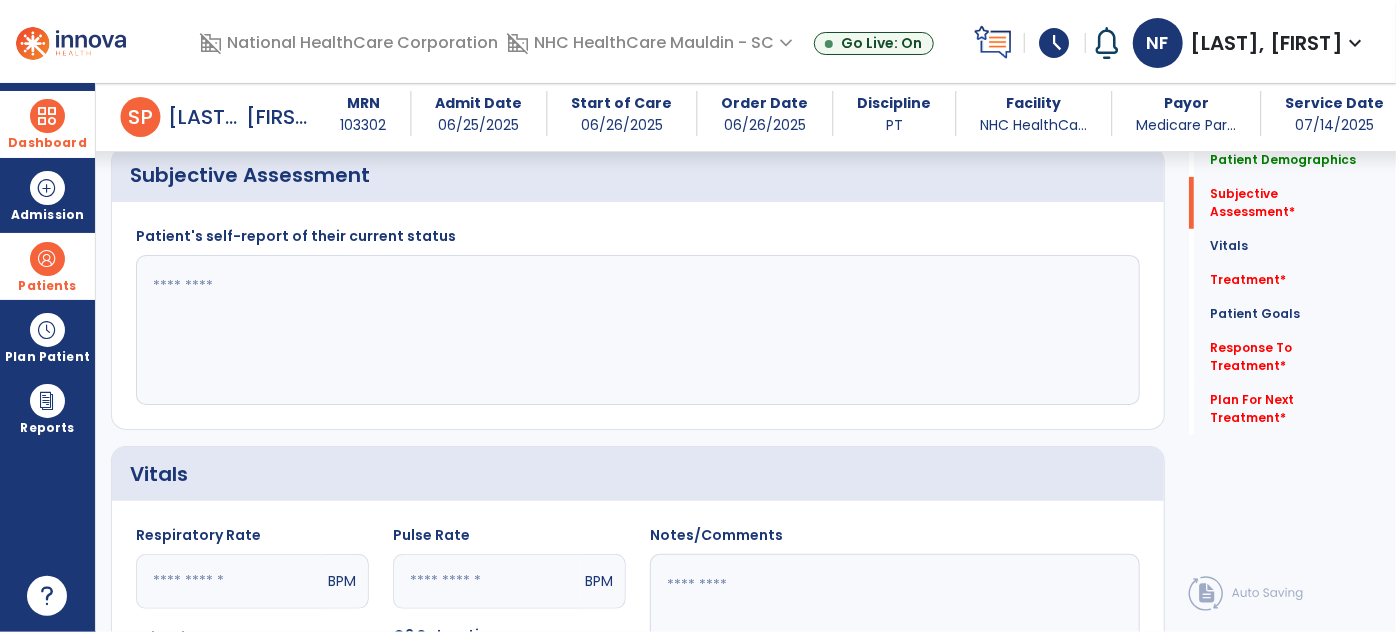 scroll, scrollTop: 346, scrollLeft: 0, axis: vertical 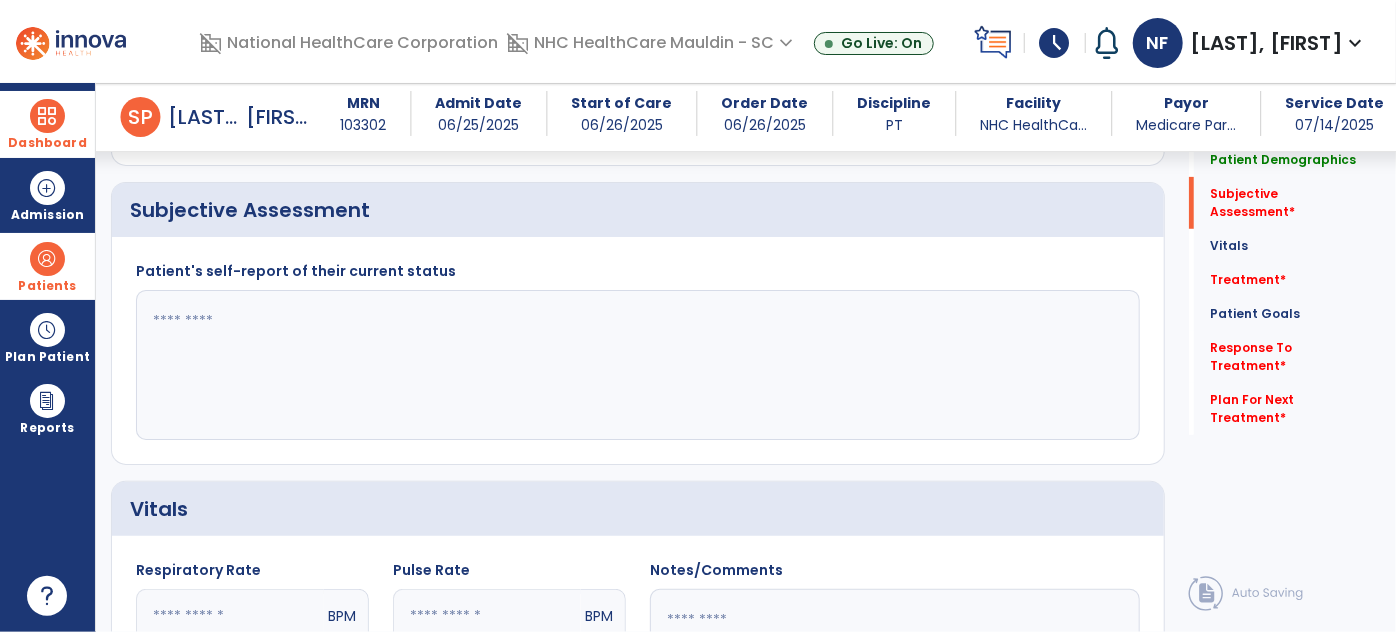 click 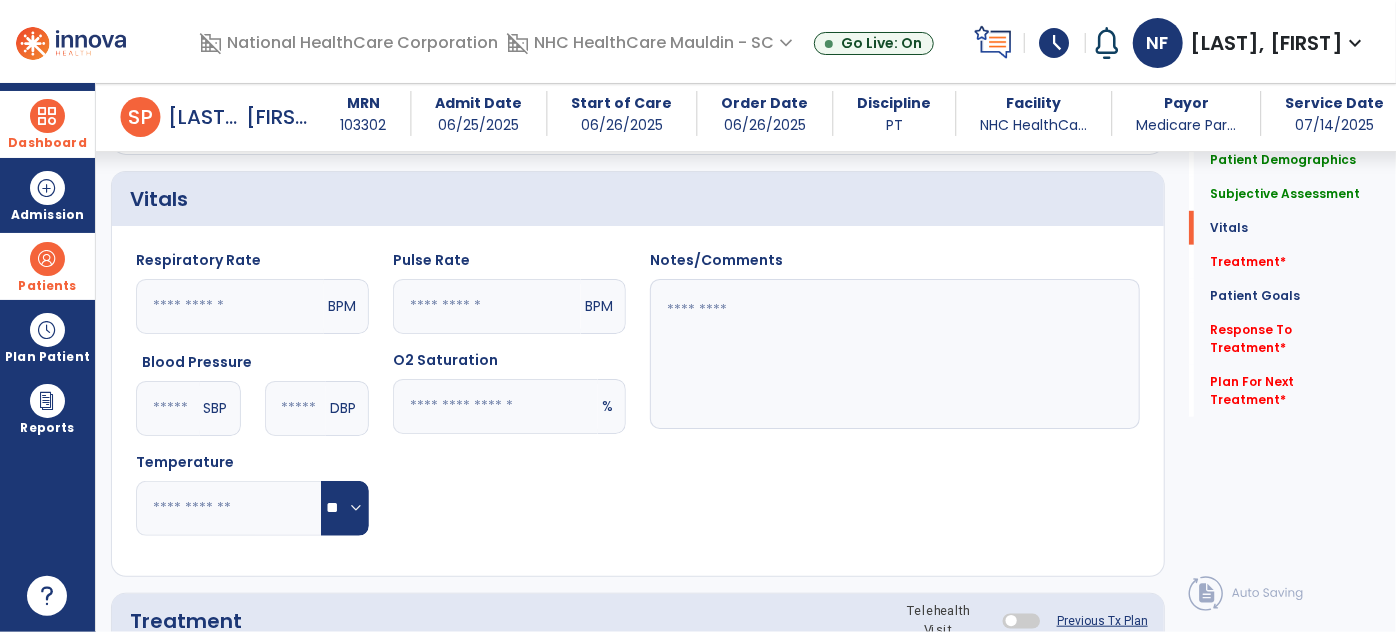 scroll, scrollTop: 674, scrollLeft: 0, axis: vertical 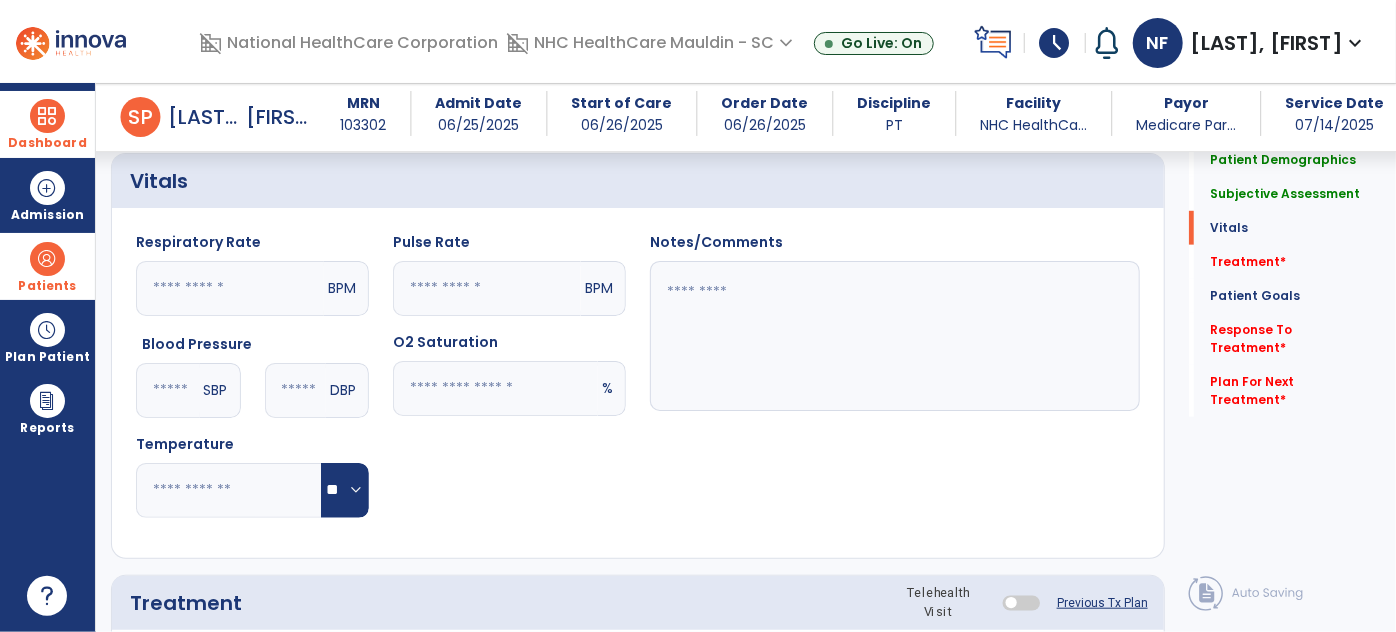 type on "**********" 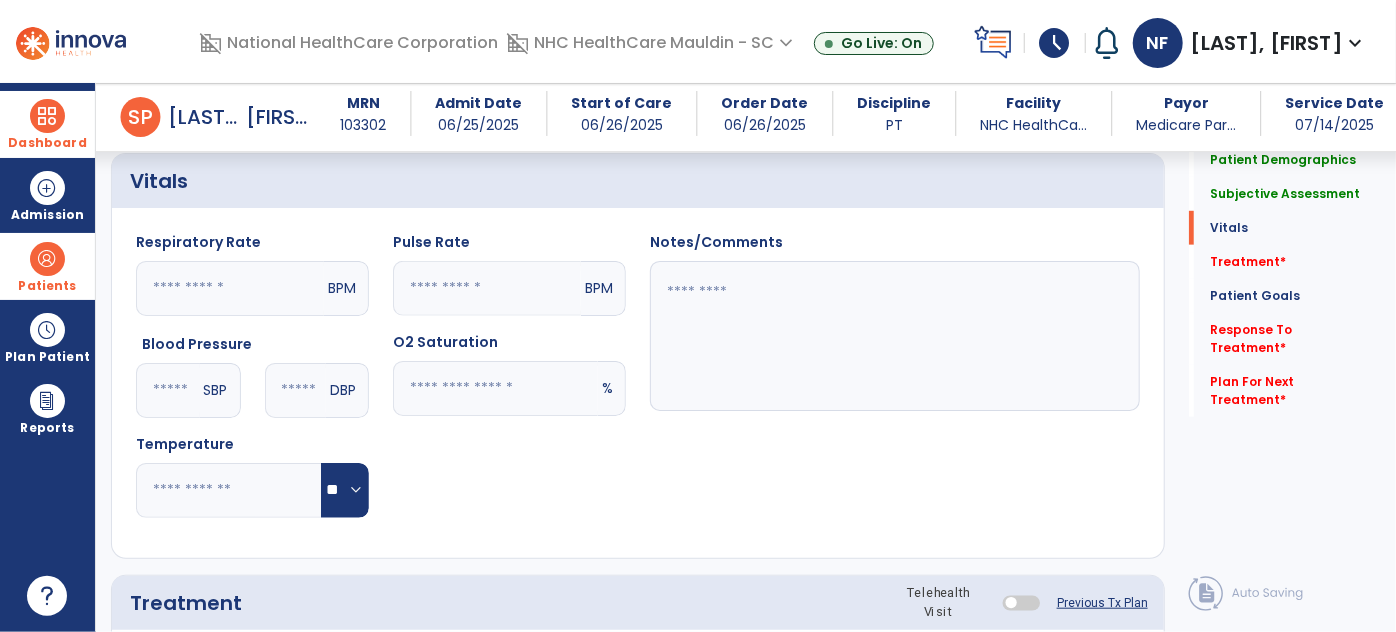 click 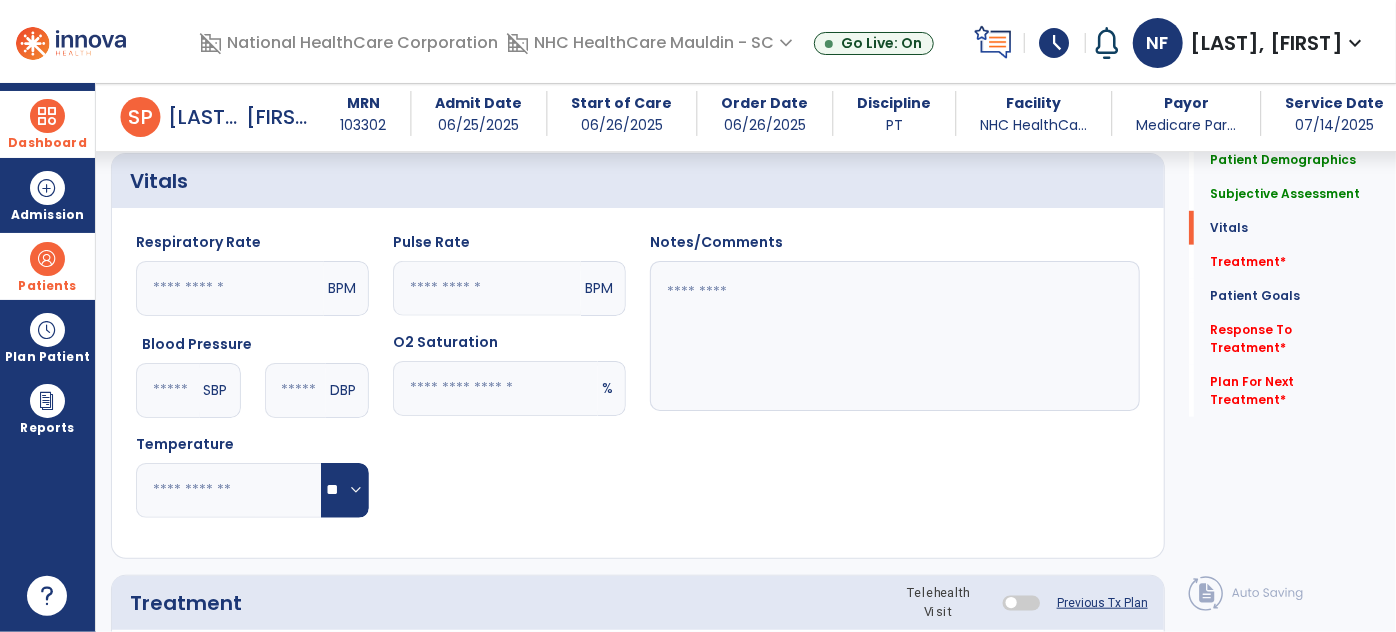 type on "**" 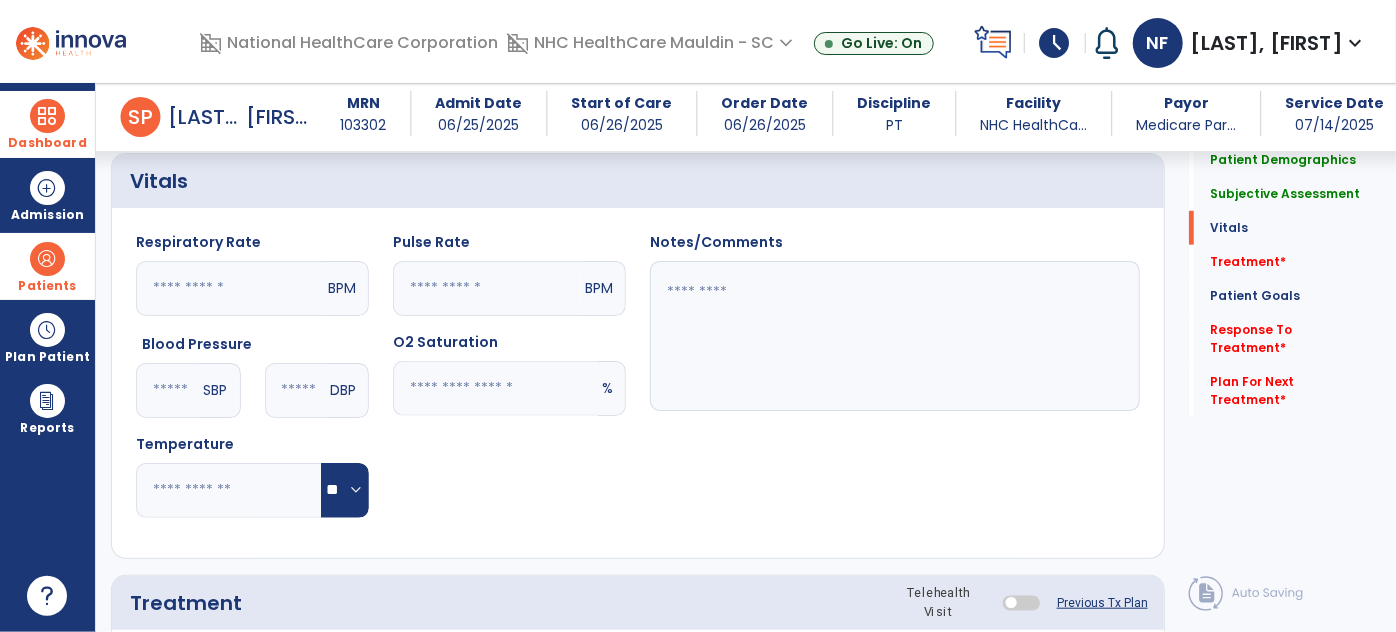 click 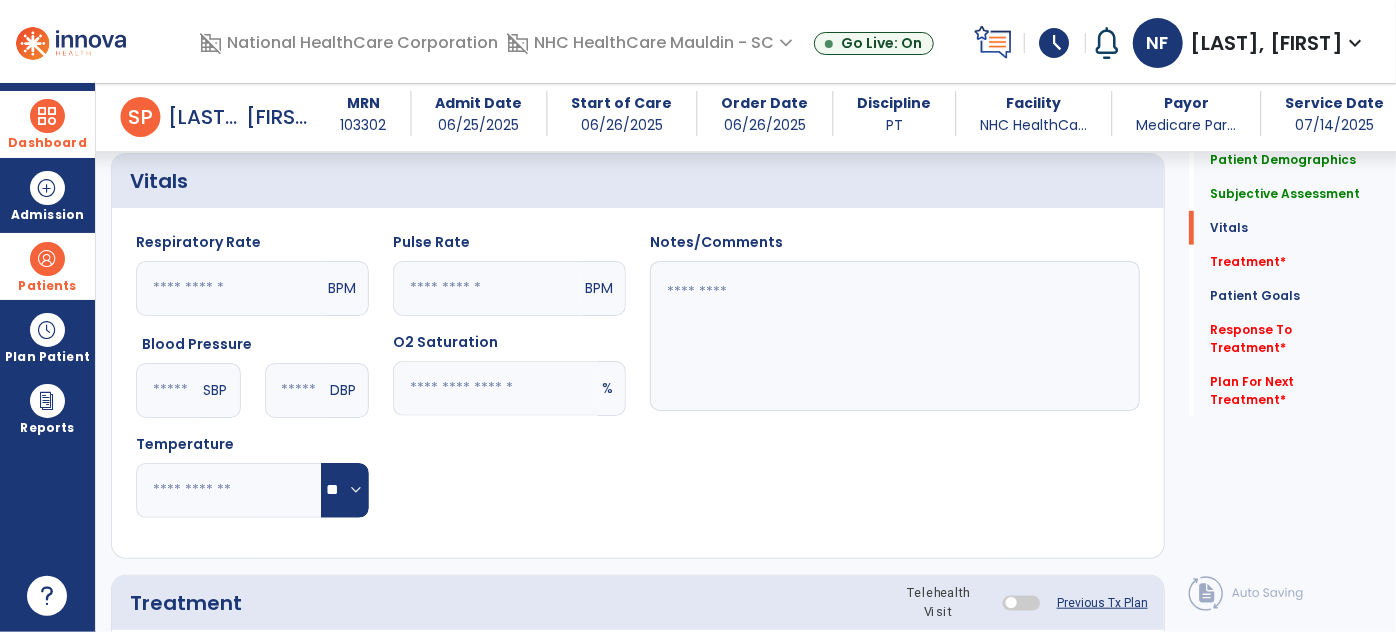 type on "**" 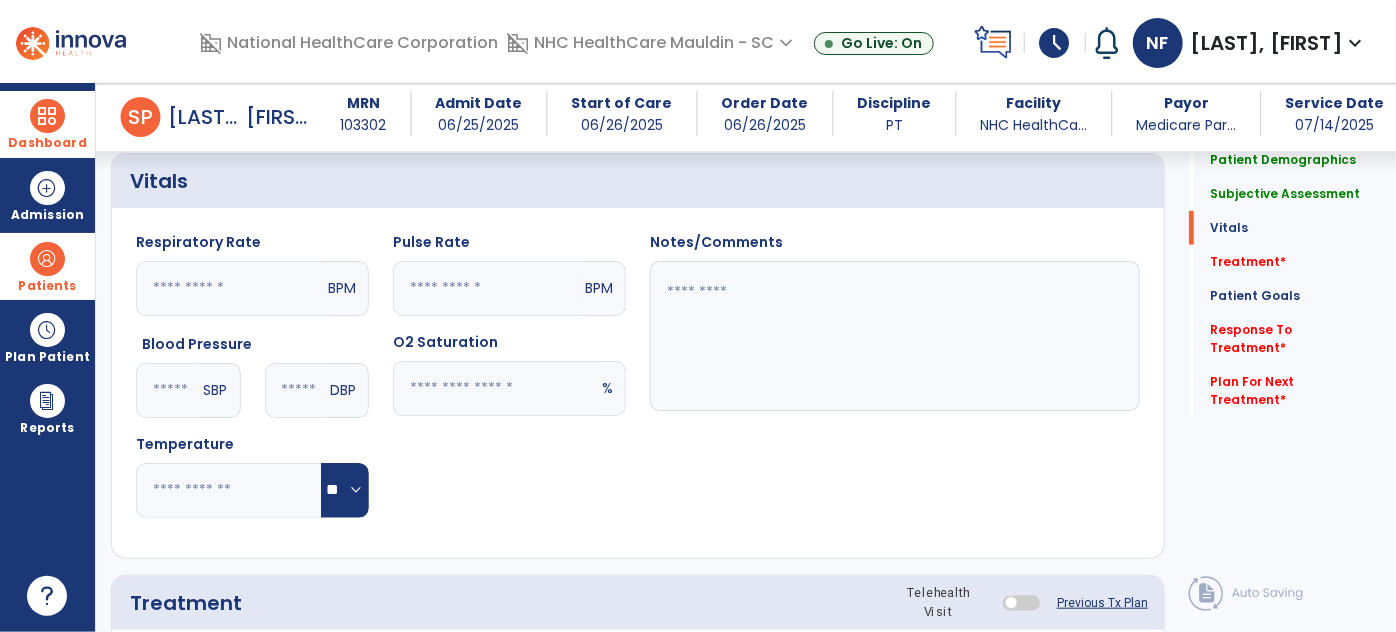 click 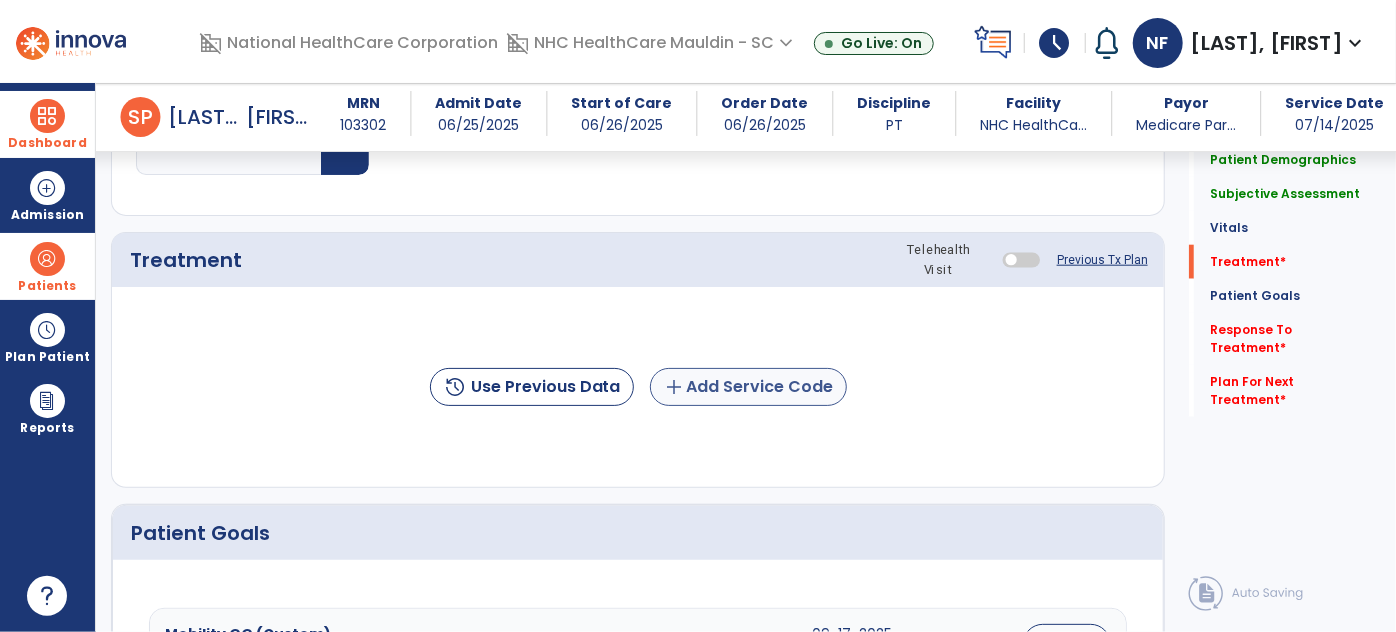 type on "**********" 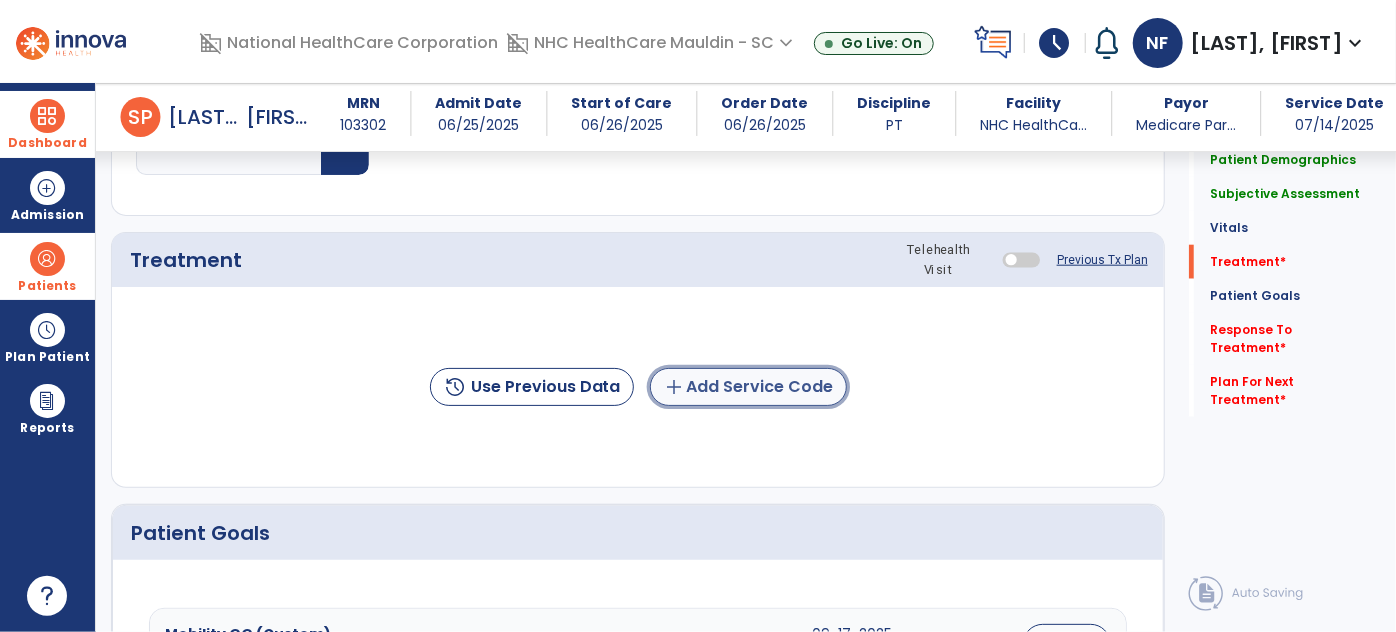 click on "add  Add Service Code" 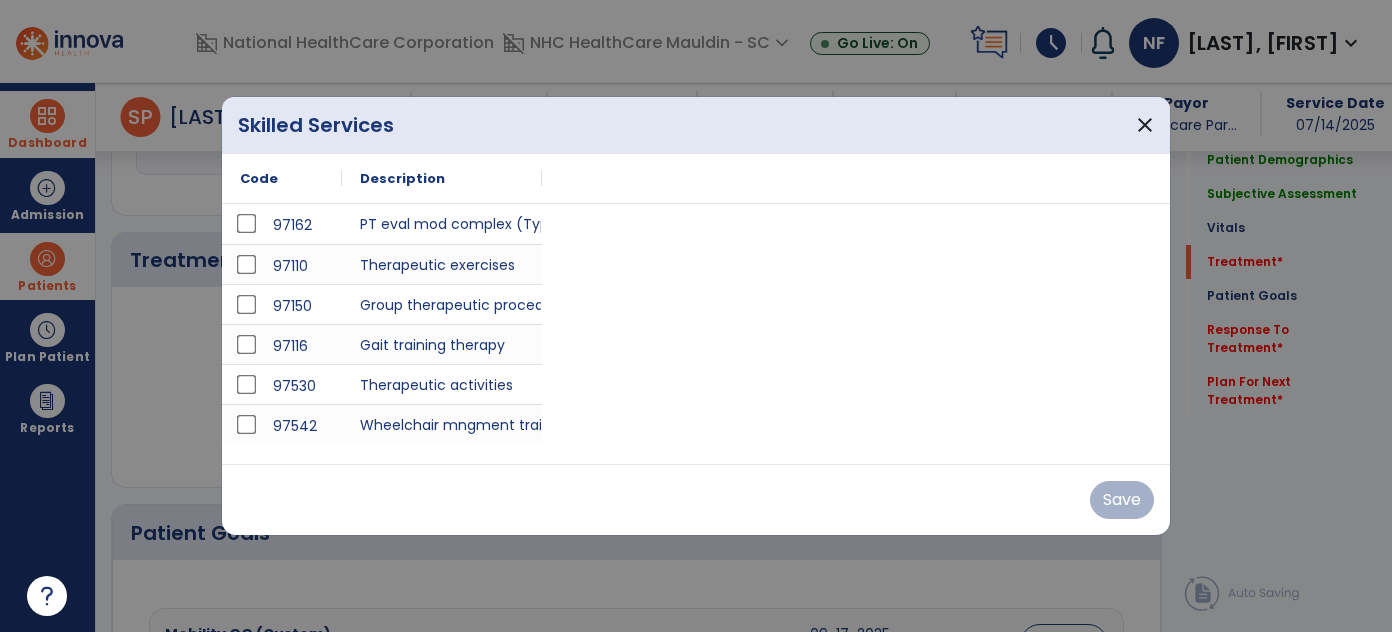 scroll, scrollTop: 1017, scrollLeft: 0, axis: vertical 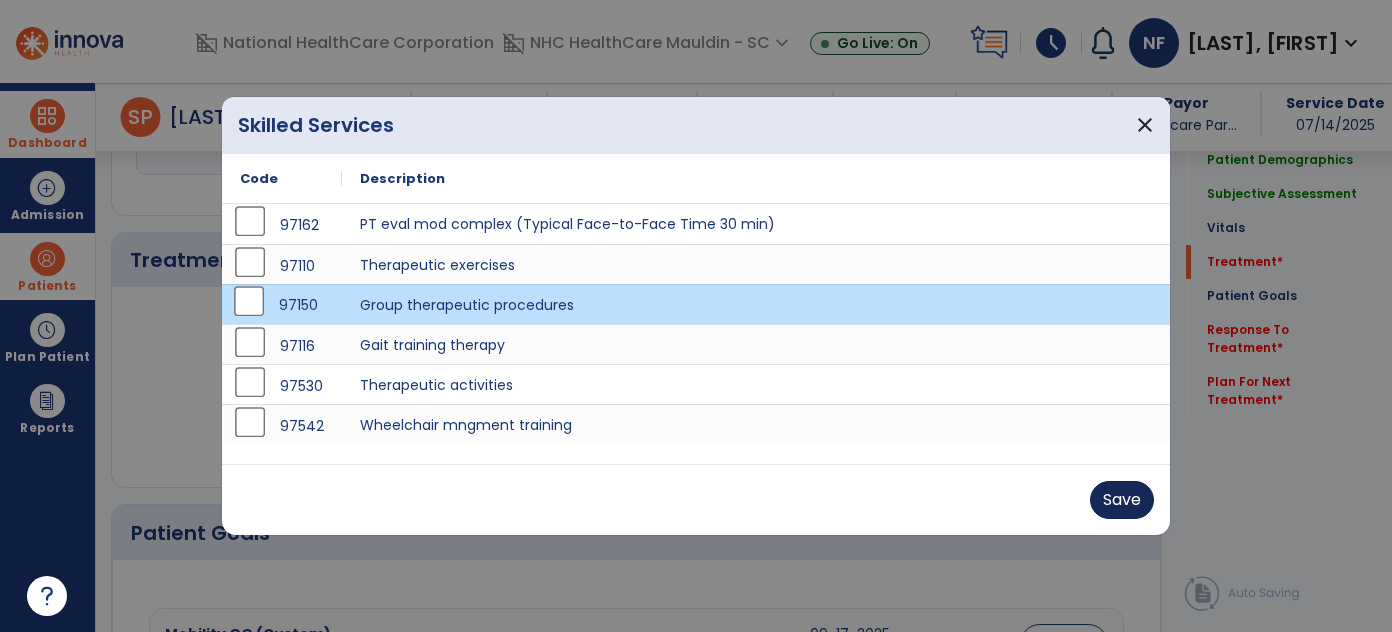 click on "Save" at bounding box center (1122, 500) 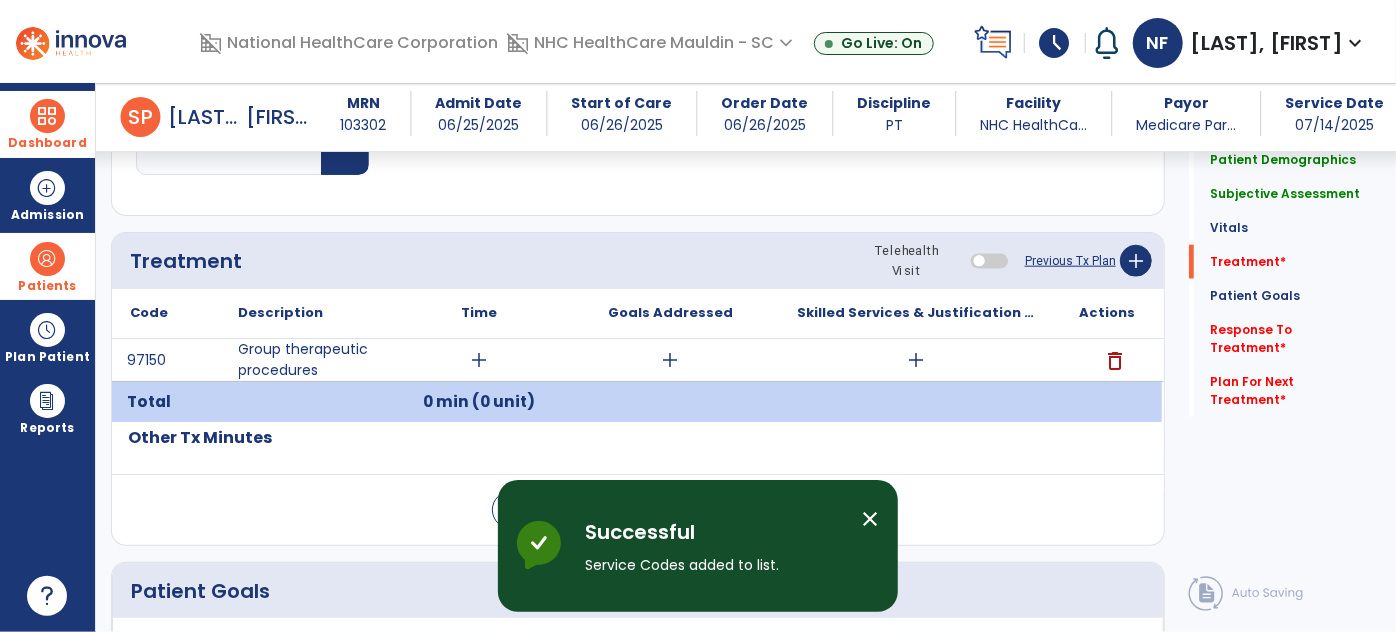 click on "add" at bounding box center (480, 360) 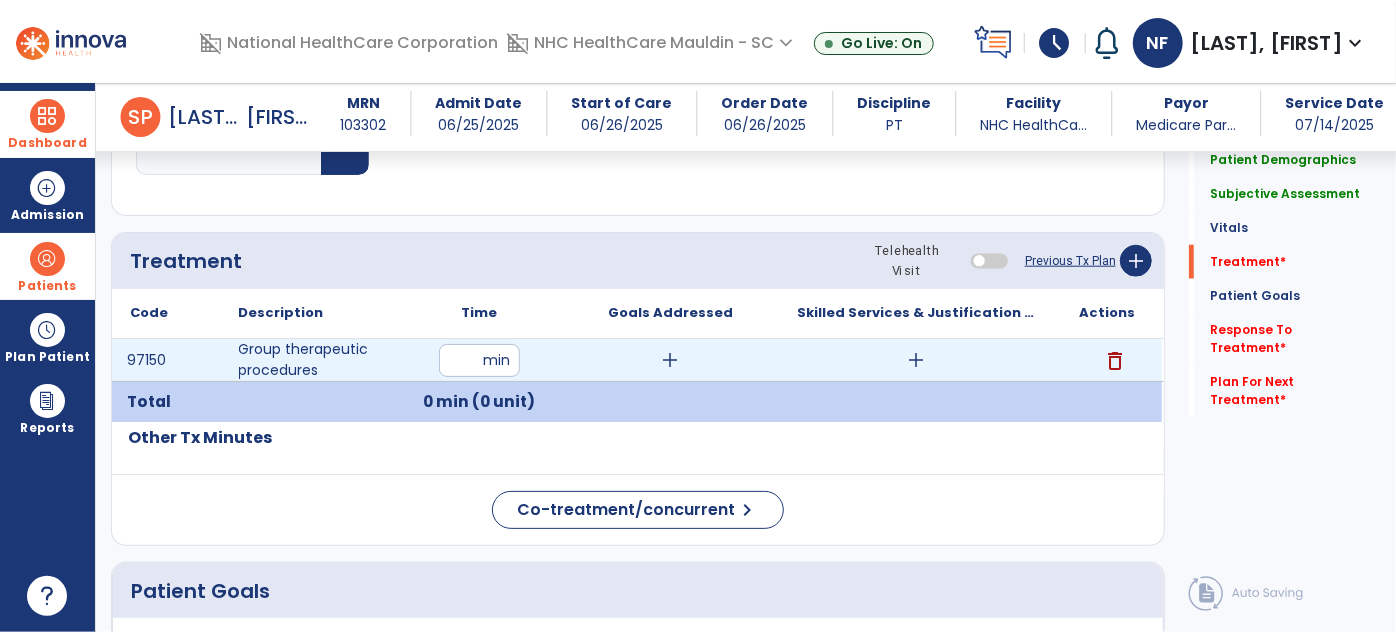 type on "**" 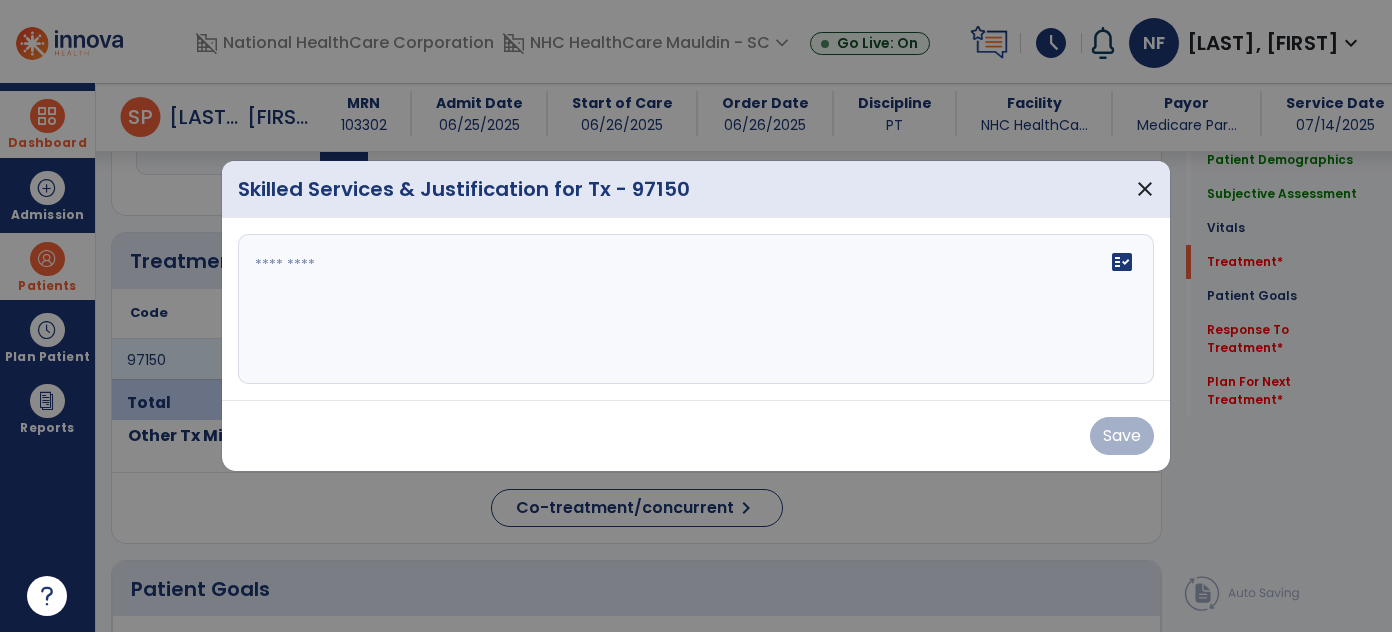 scroll, scrollTop: 1017, scrollLeft: 0, axis: vertical 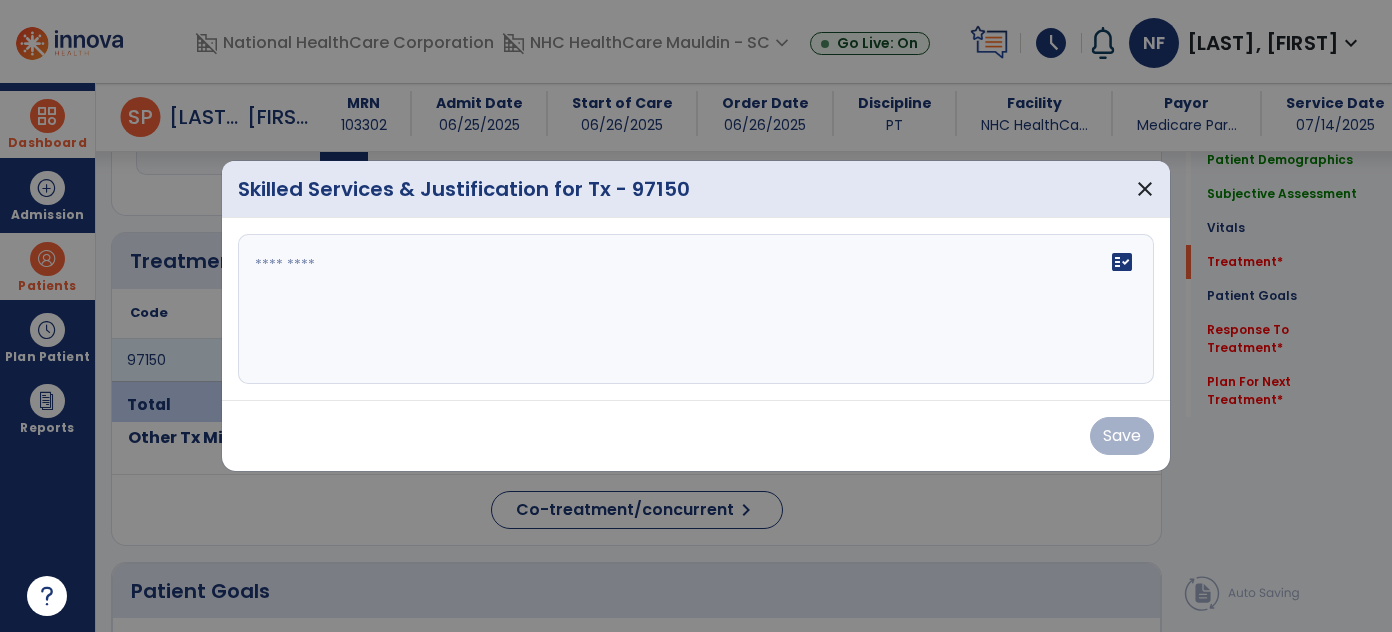 click on "fact_check" at bounding box center [696, 309] 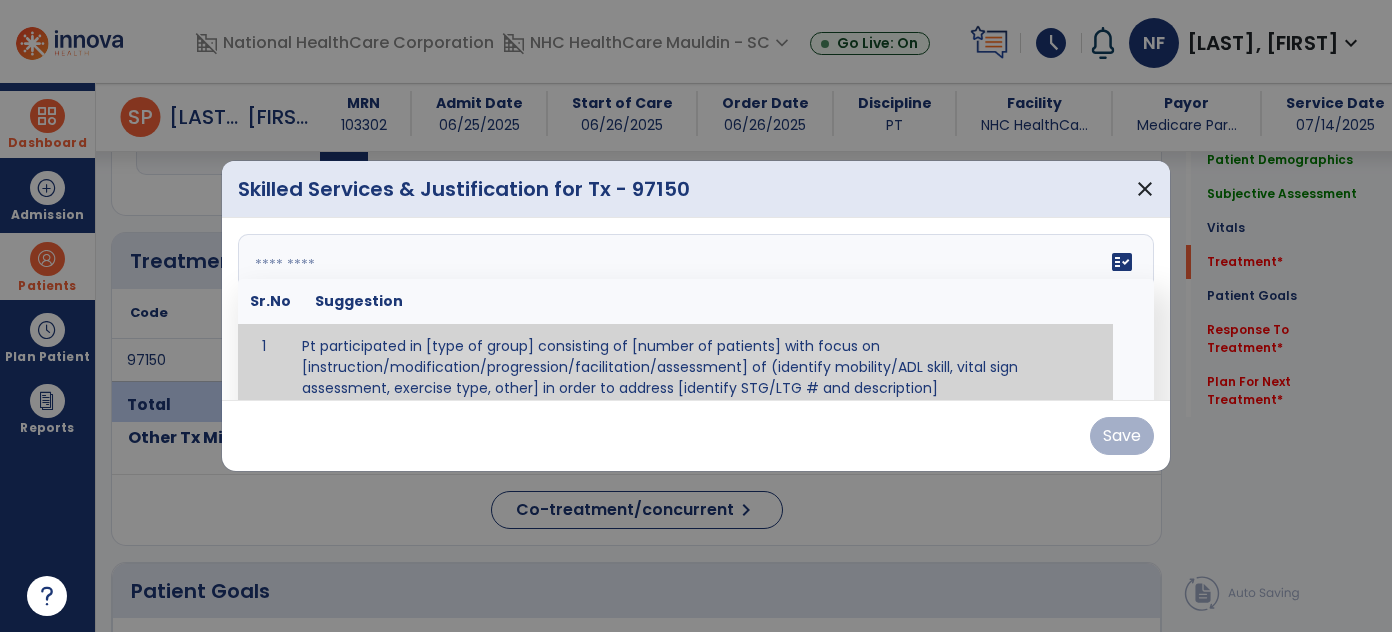 scroll, scrollTop: 11, scrollLeft: 0, axis: vertical 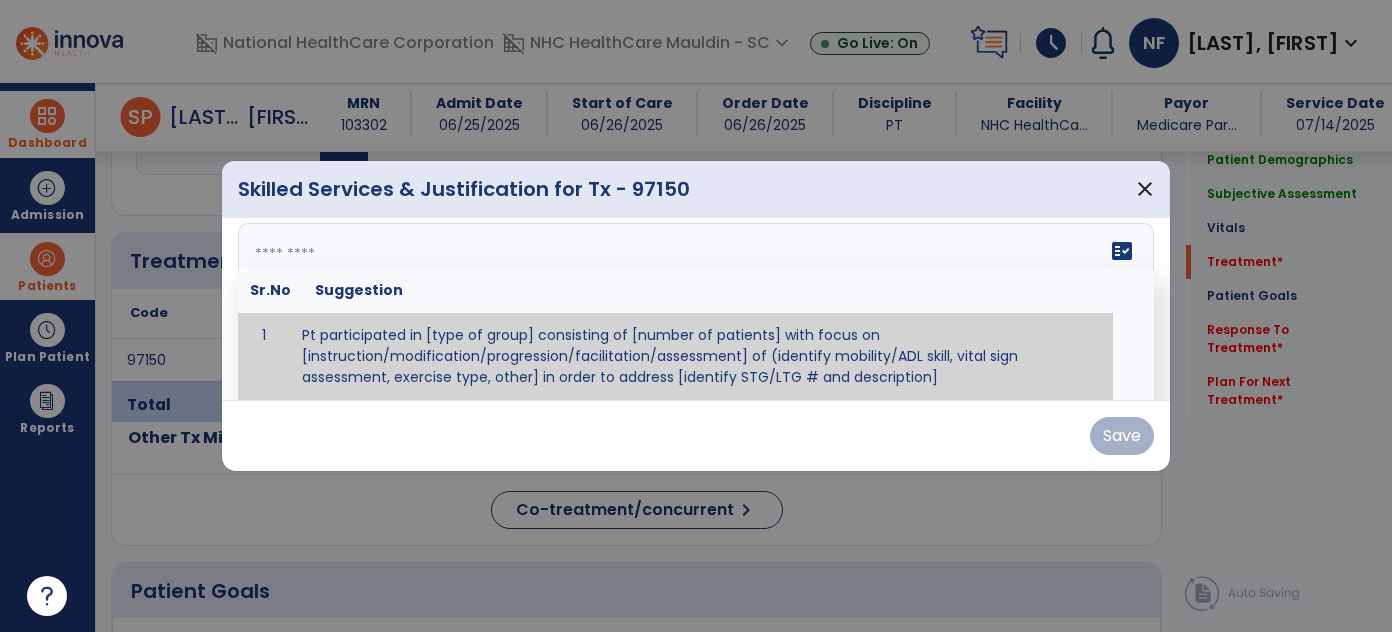 paste on "**********" 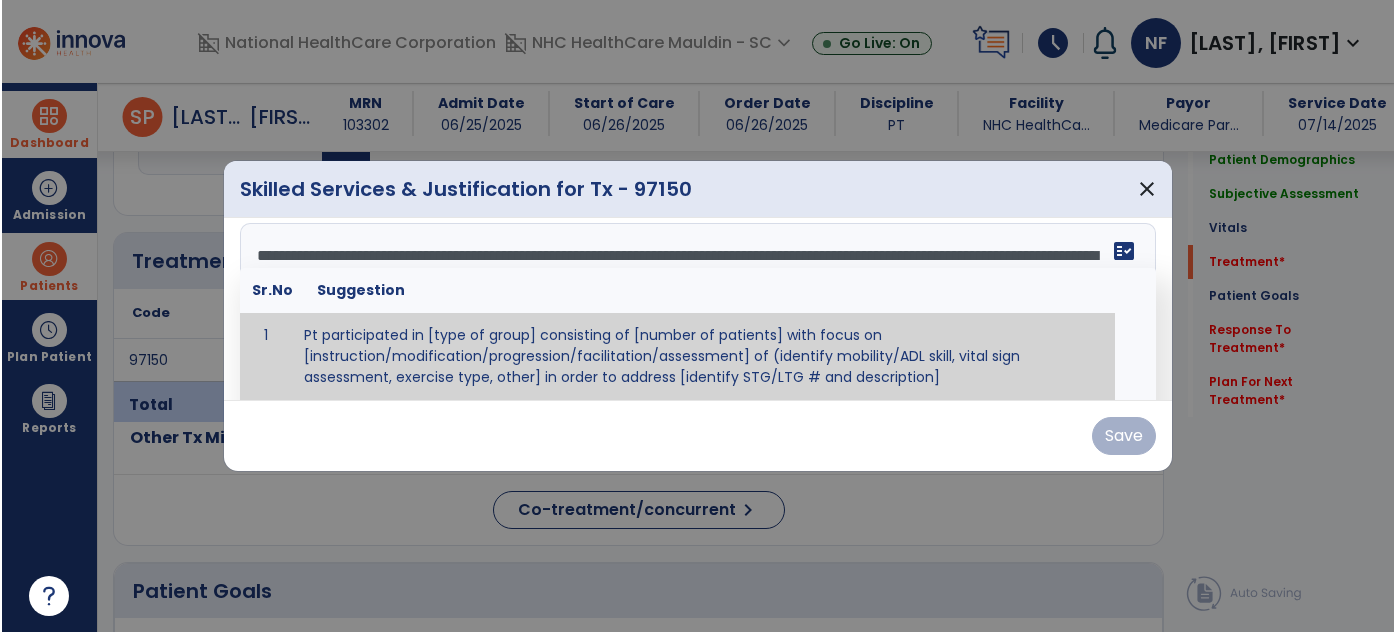 scroll, scrollTop: 0, scrollLeft: 0, axis: both 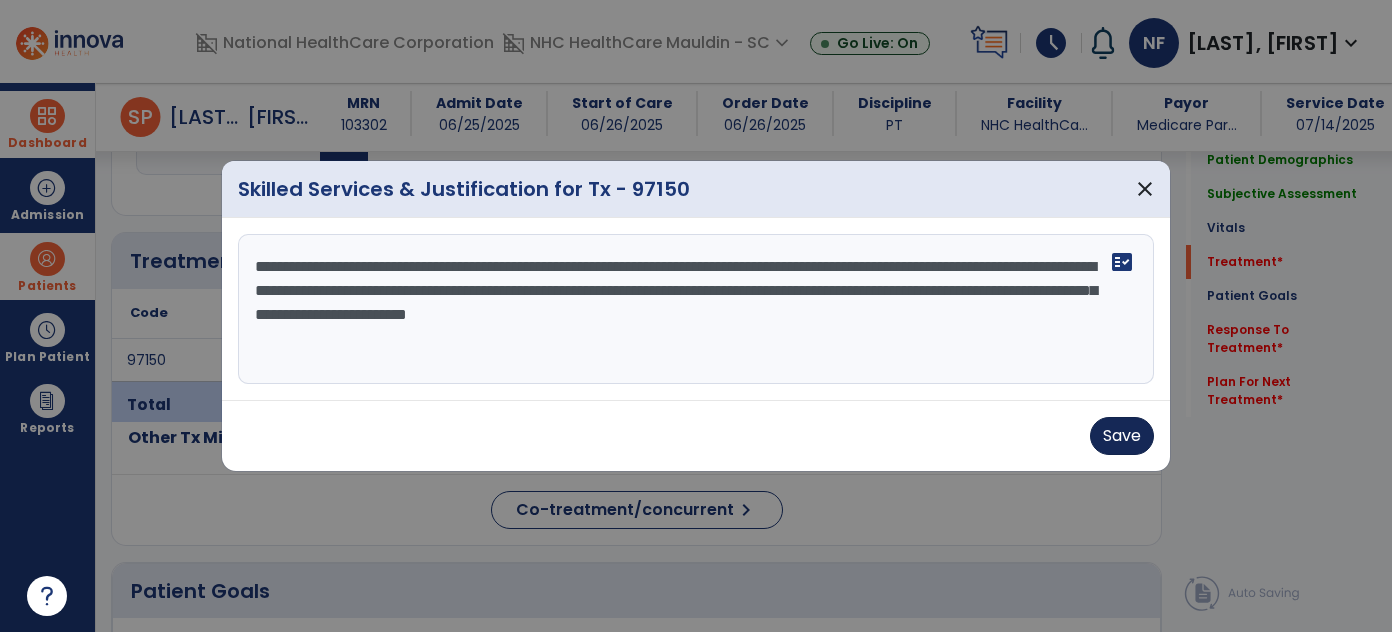 type on "**********" 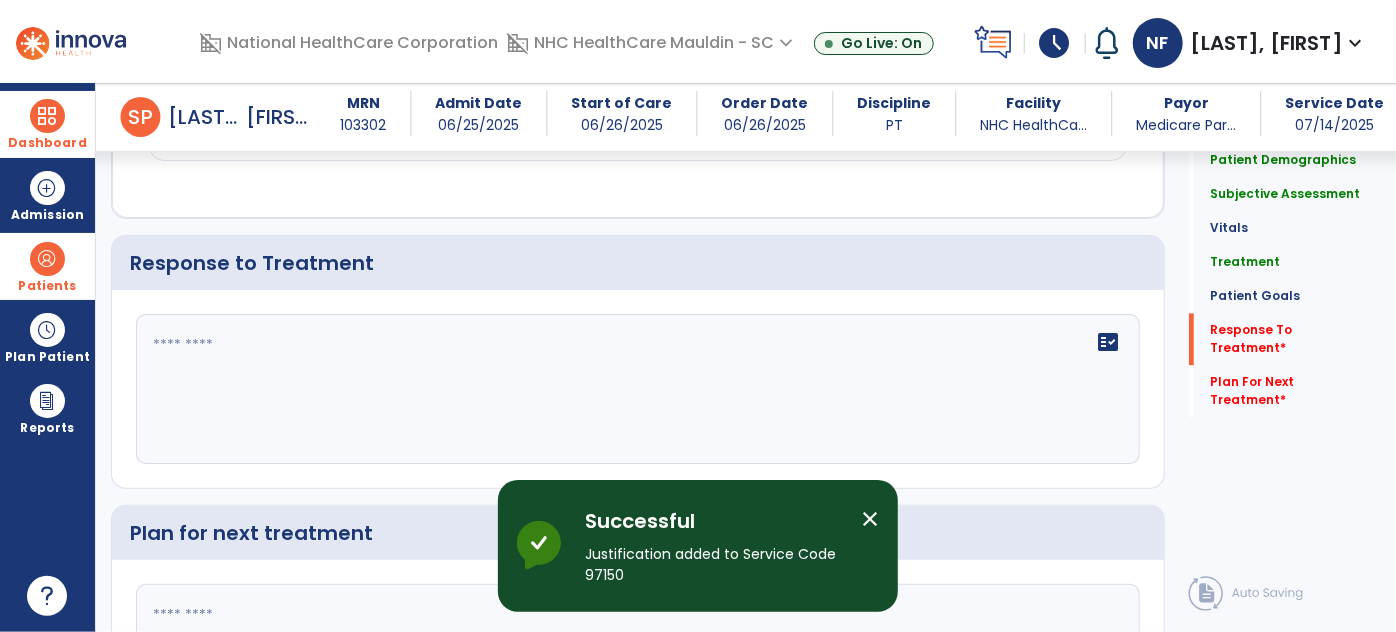 scroll, scrollTop: 2189, scrollLeft: 0, axis: vertical 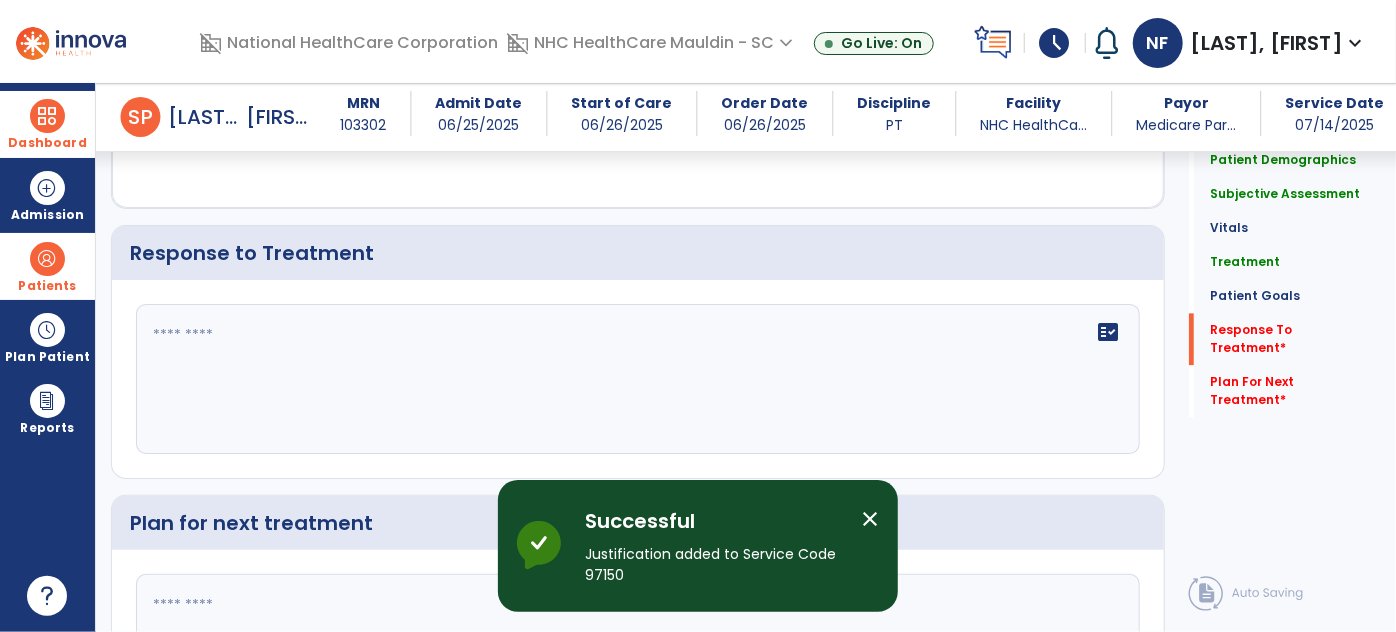 click 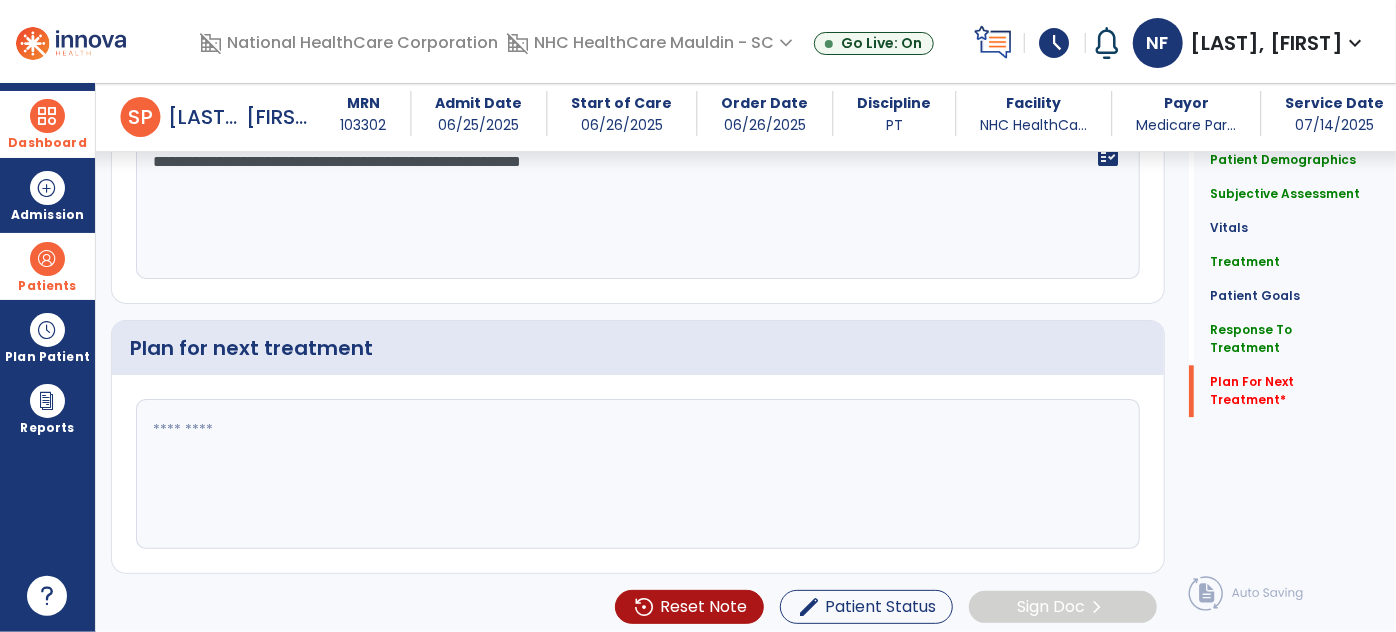 scroll, scrollTop: 2364, scrollLeft: 0, axis: vertical 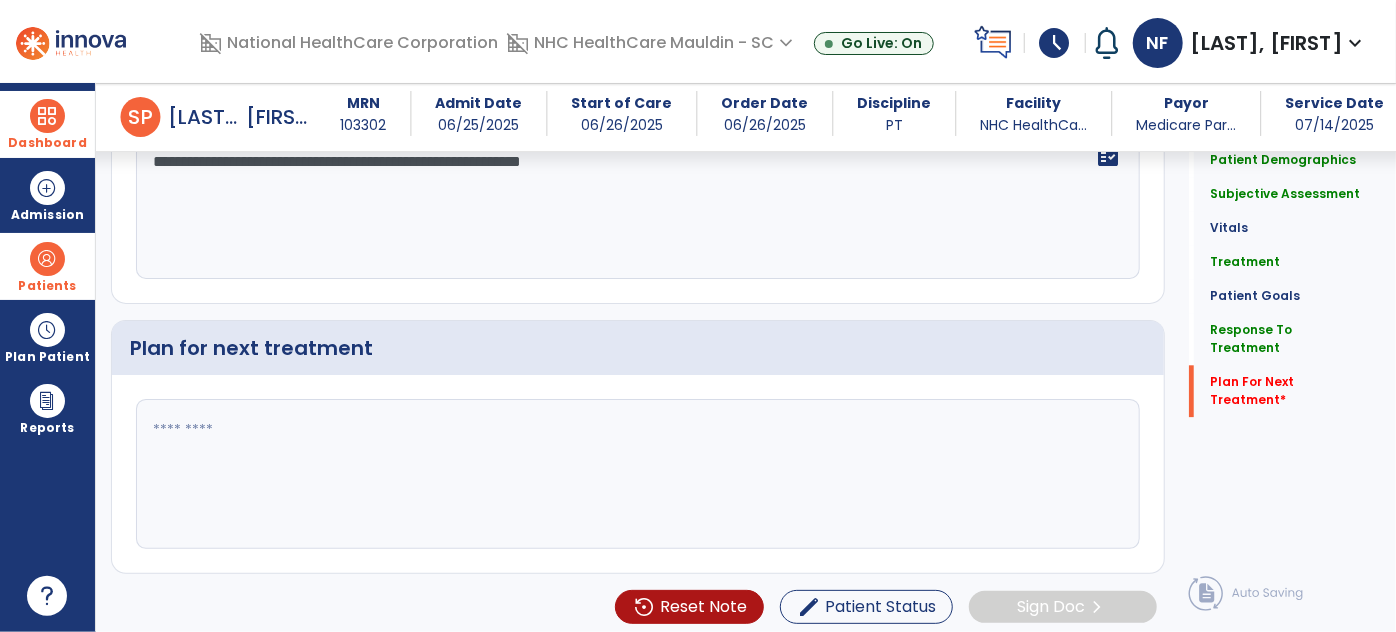 type on "**********" 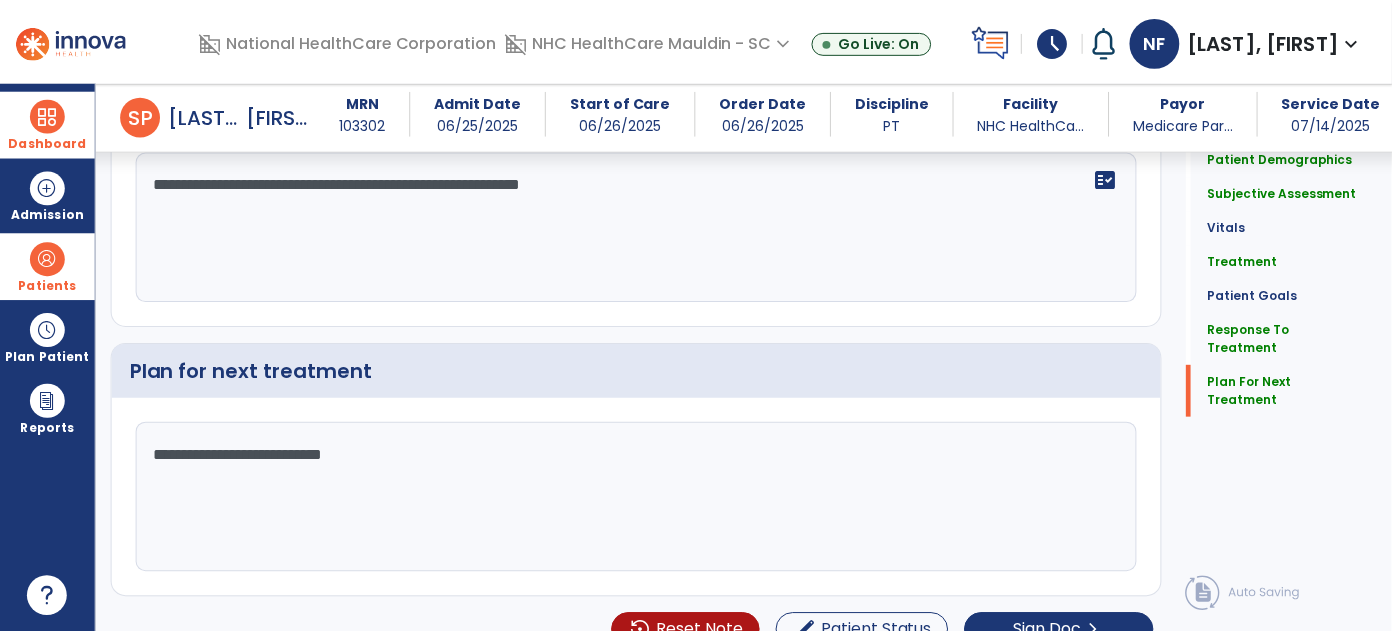 scroll, scrollTop: 2364, scrollLeft: 0, axis: vertical 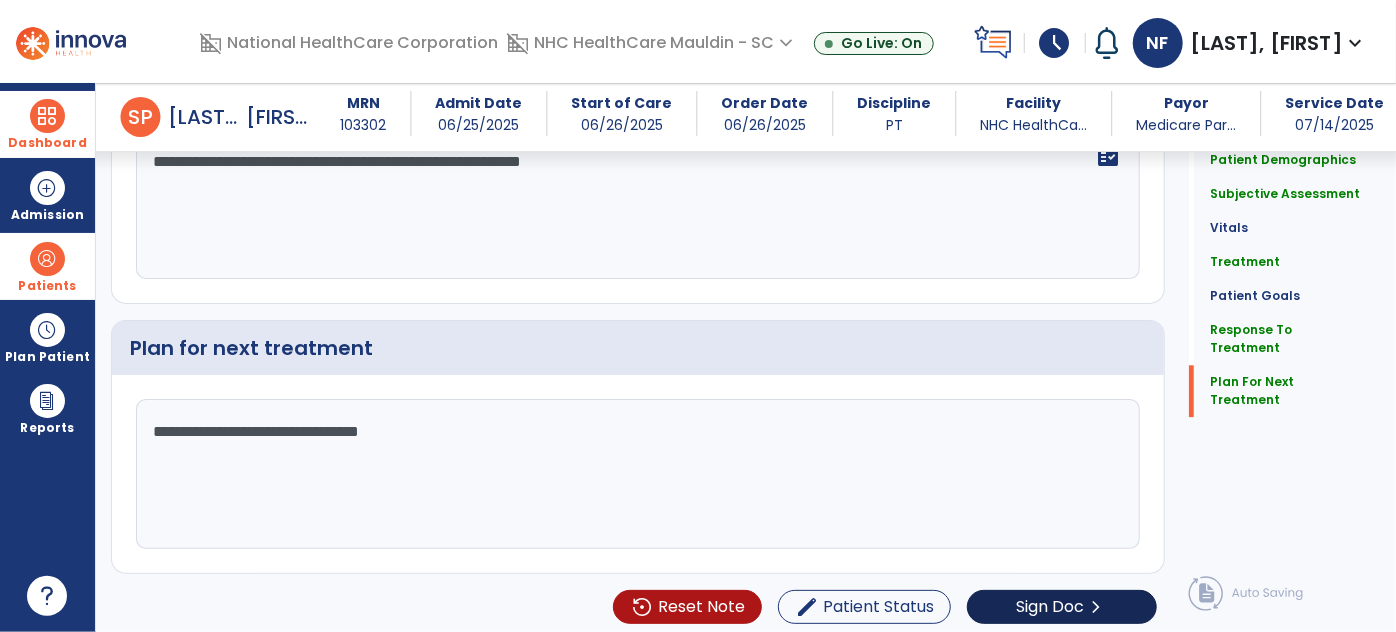 type on "**********" 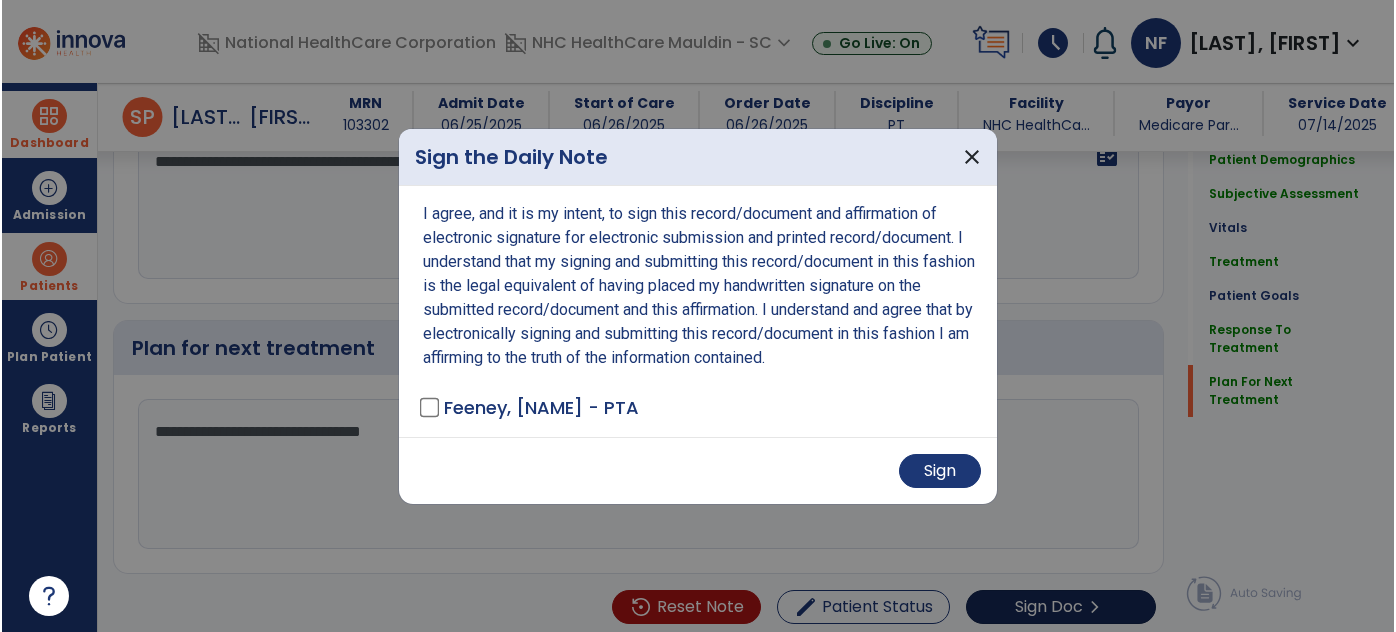scroll, scrollTop: 2364, scrollLeft: 0, axis: vertical 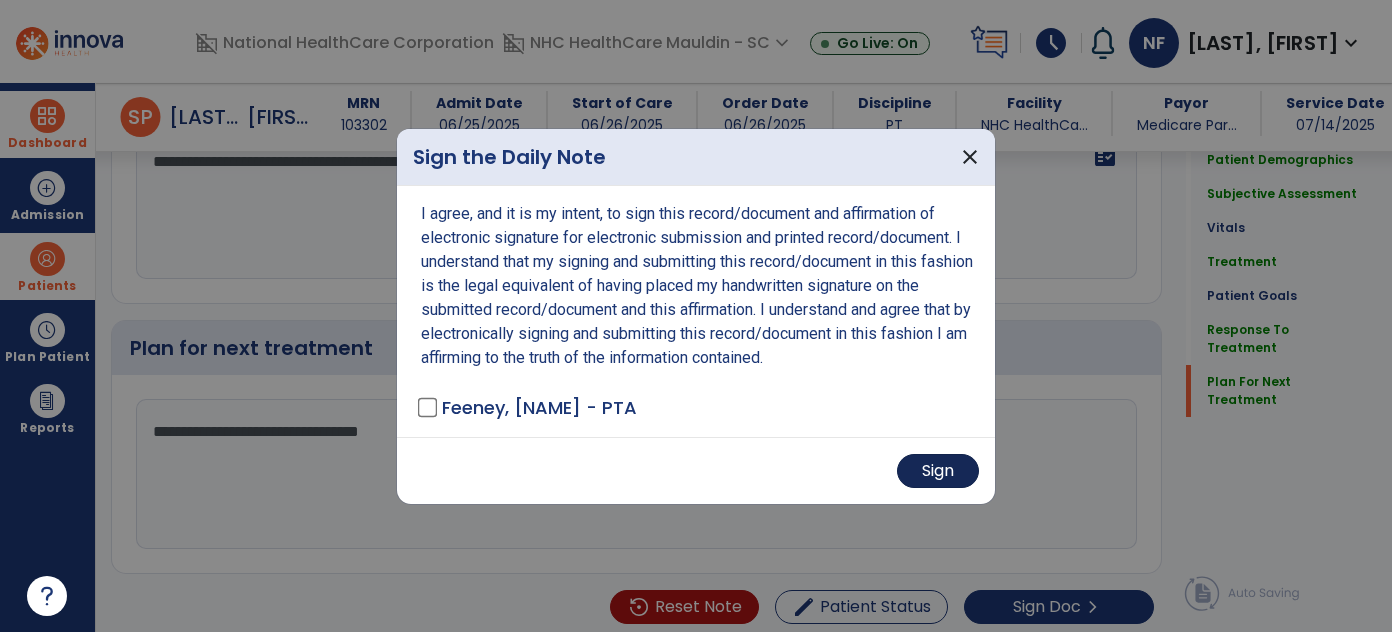 click on "Sign" at bounding box center [938, 471] 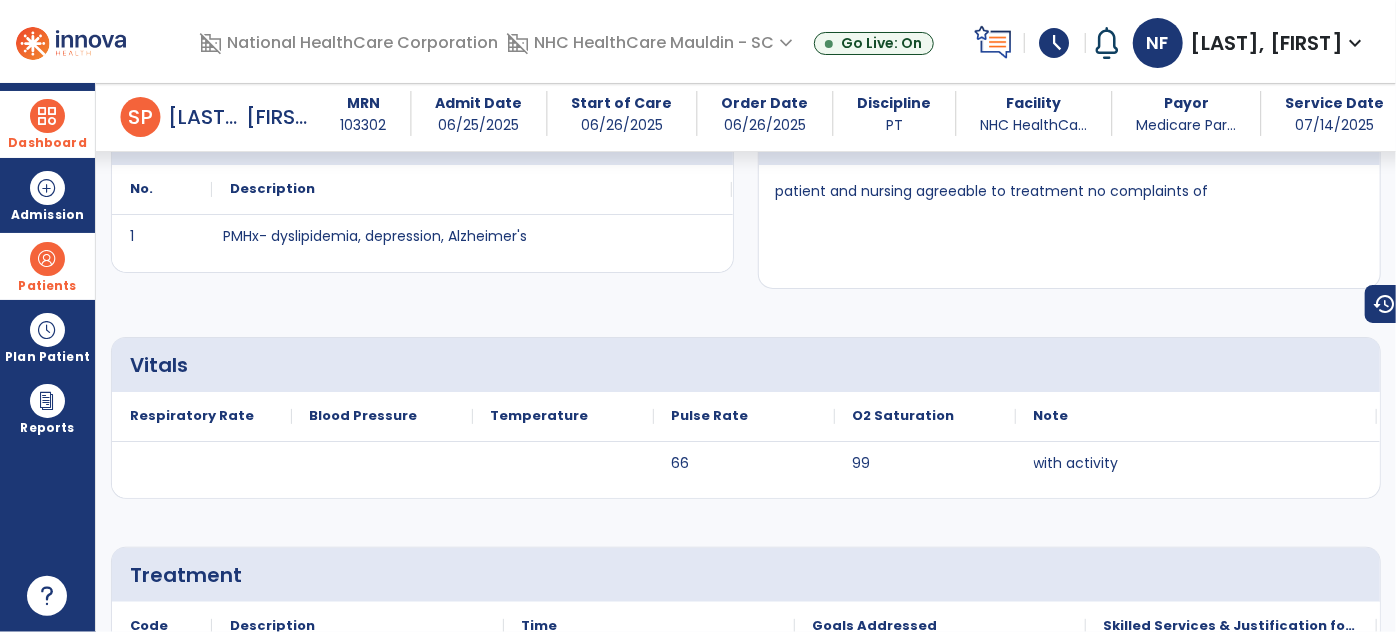 scroll, scrollTop: 0, scrollLeft: 0, axis: both 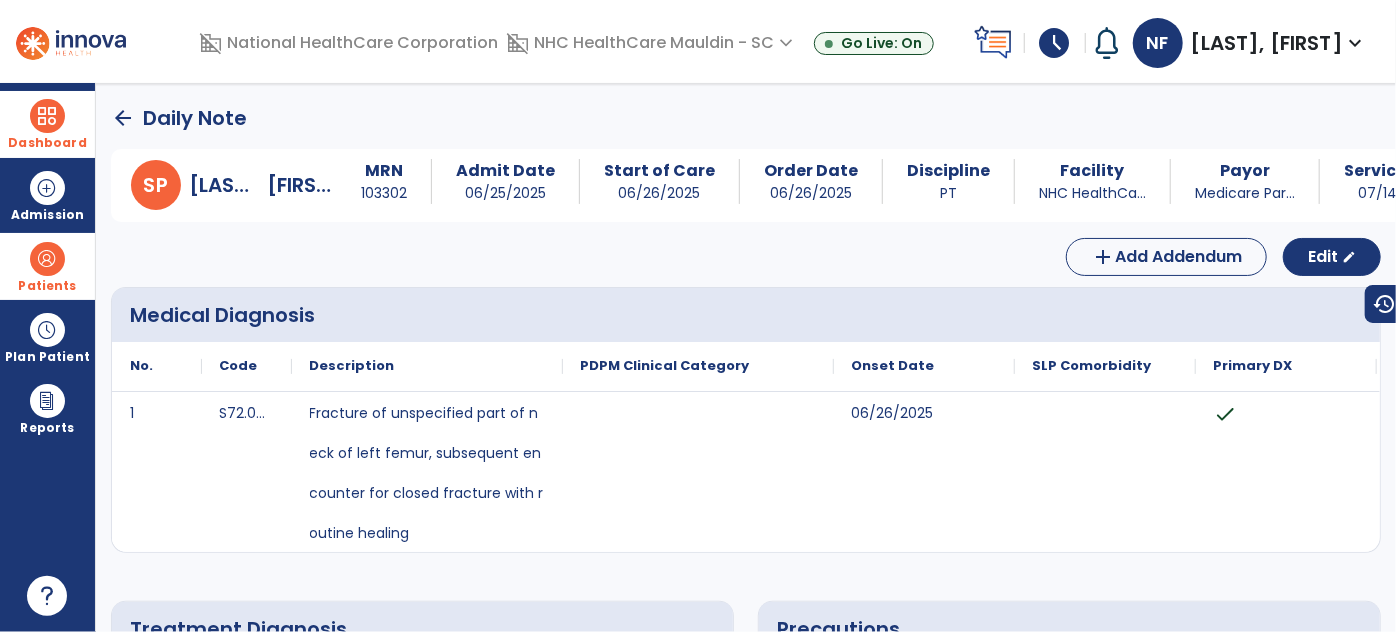 click on "arrow_back" 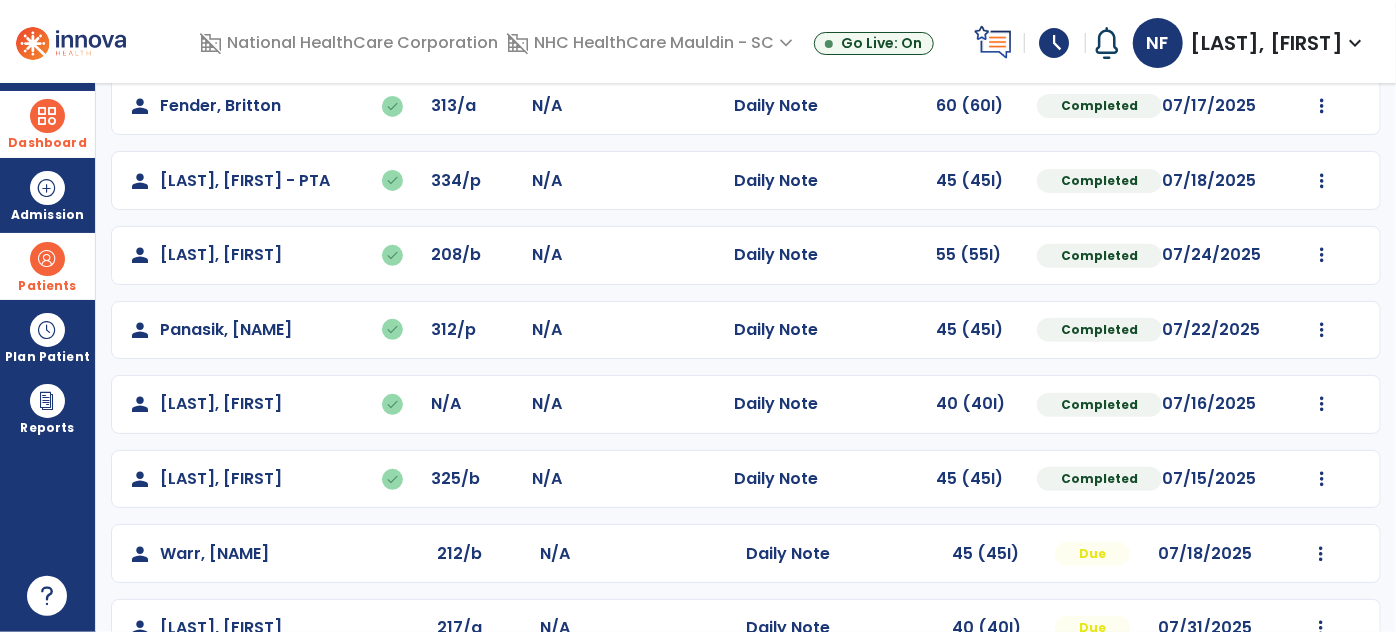 scroll, scrollTop: 379, scrollLeft: 0, axis: vertical 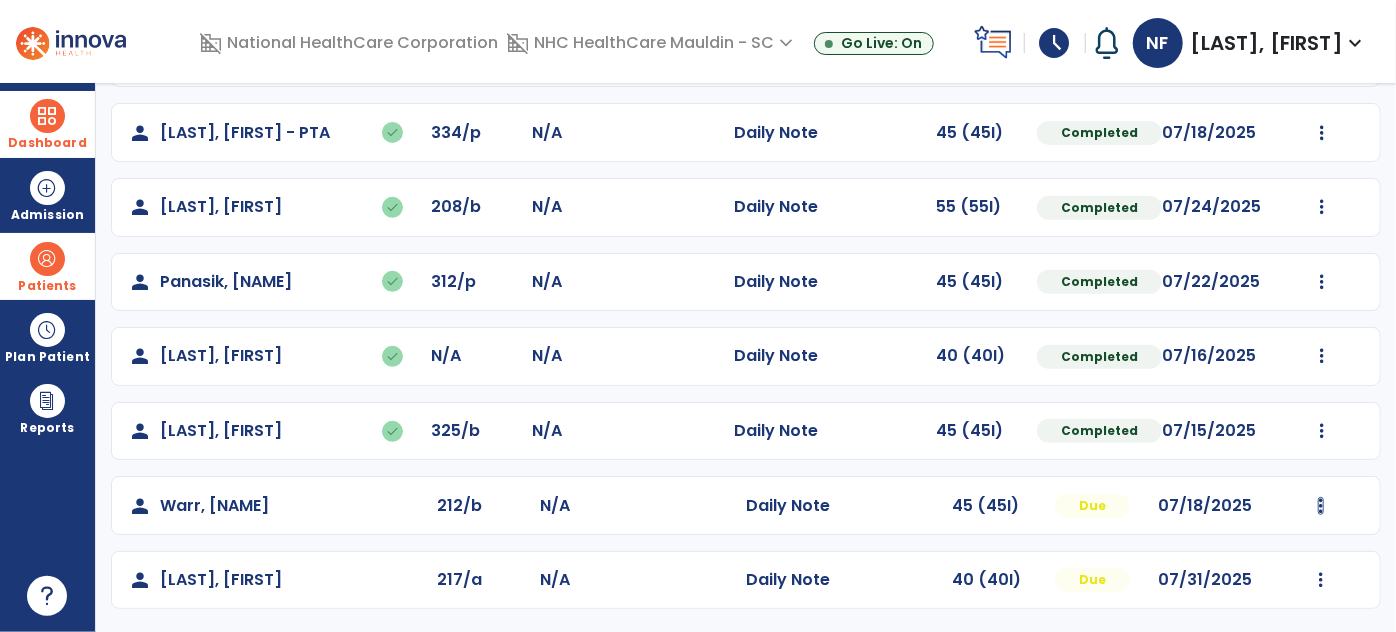 click at bounding box center (1322, -91) 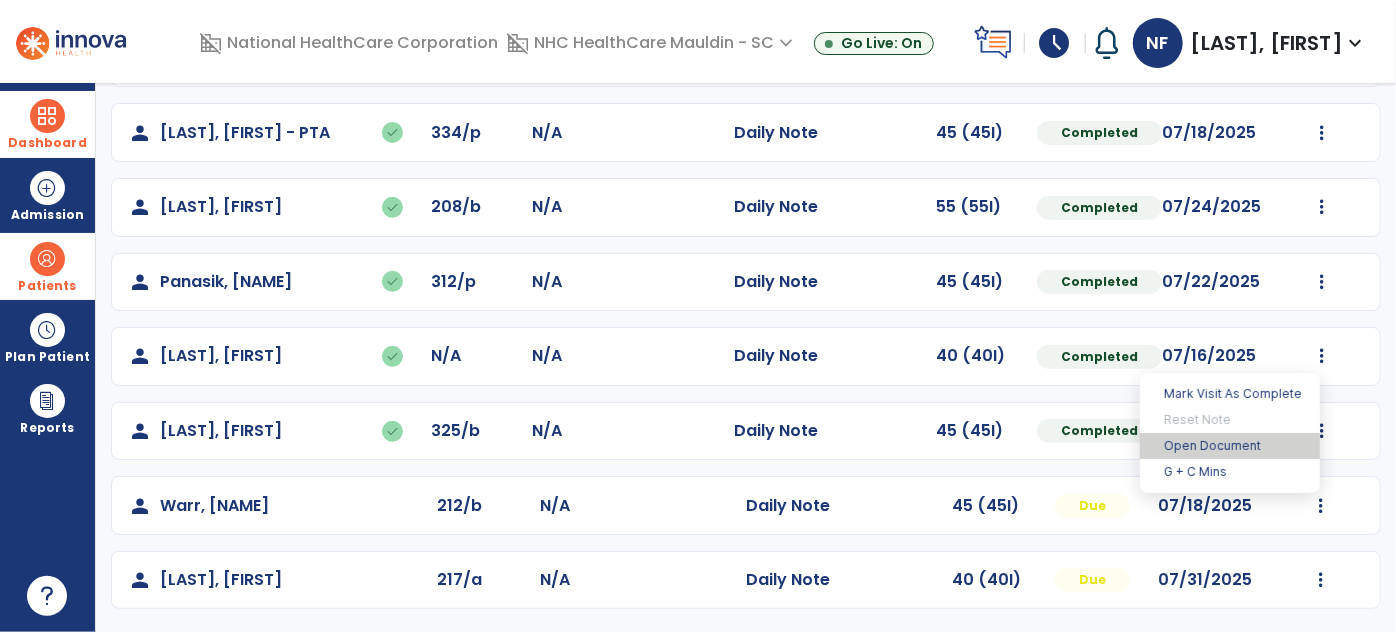 click on "Open Document" at bounding box center (1230, 446) 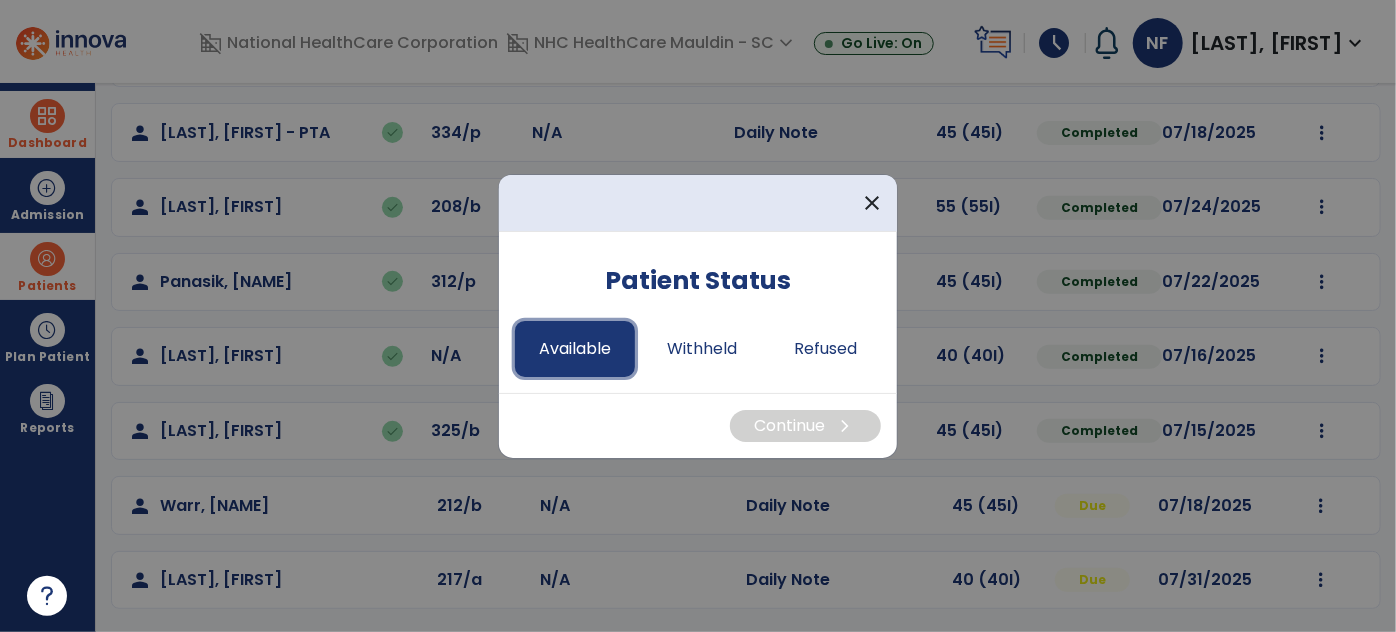 click on "Available" at bounding box center [575, 349] 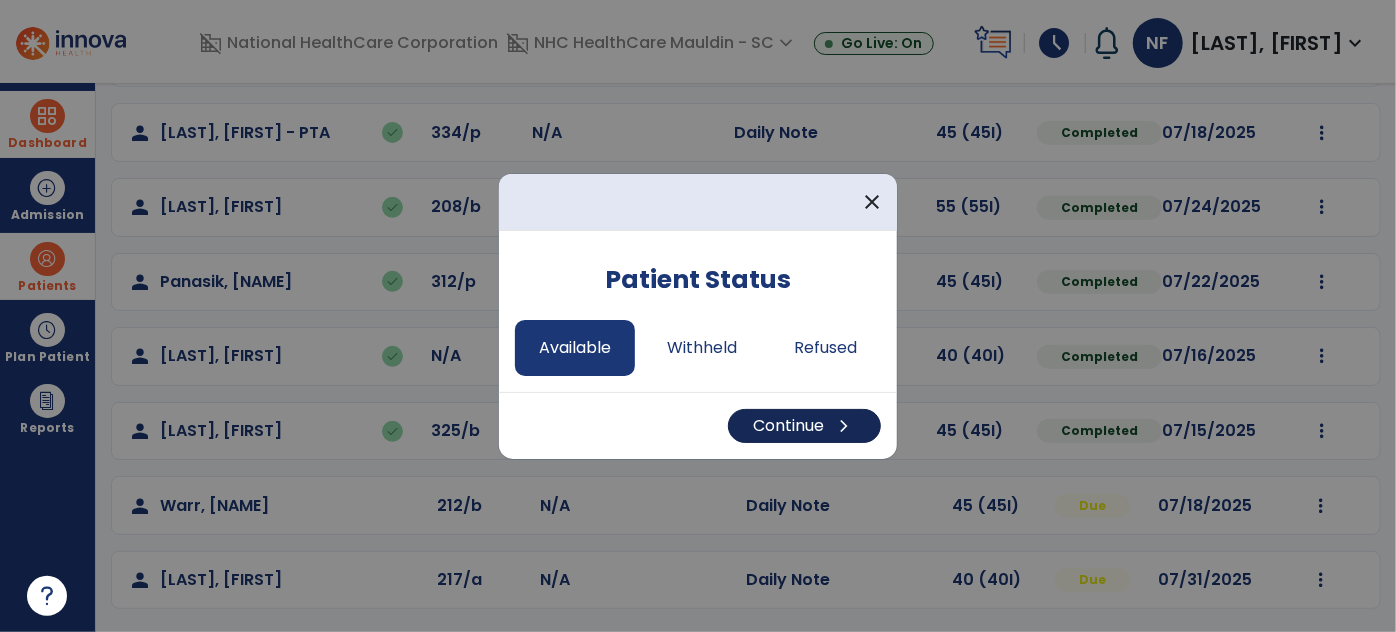 click on "Continue   chevron_right" at bounding box center (804, 426) 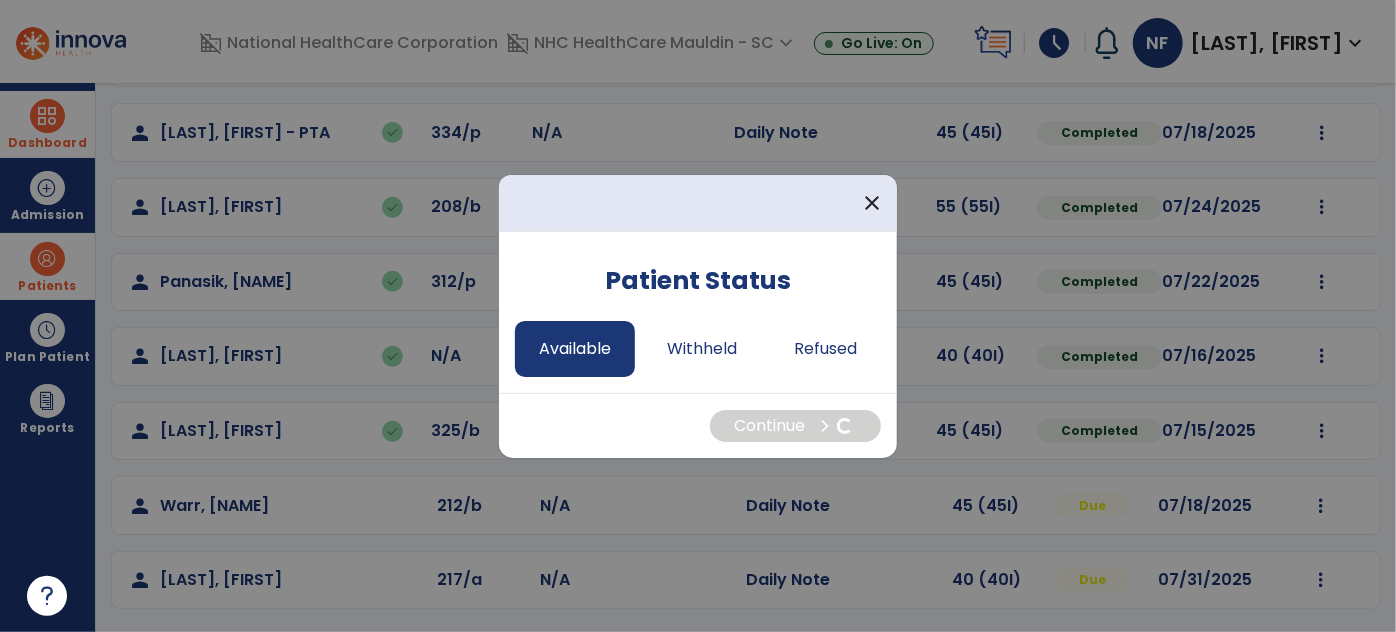 select on "*" 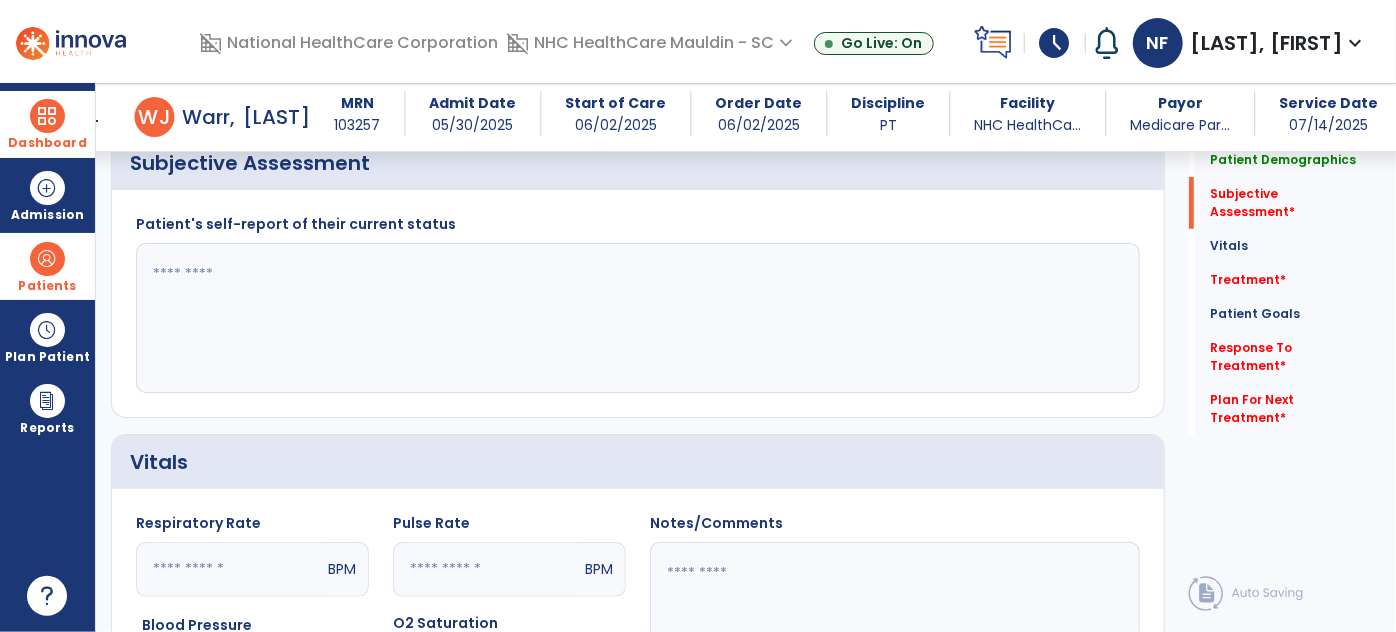 scroll, scrollTop: 357, scrollLeft: 0, axis: vertical 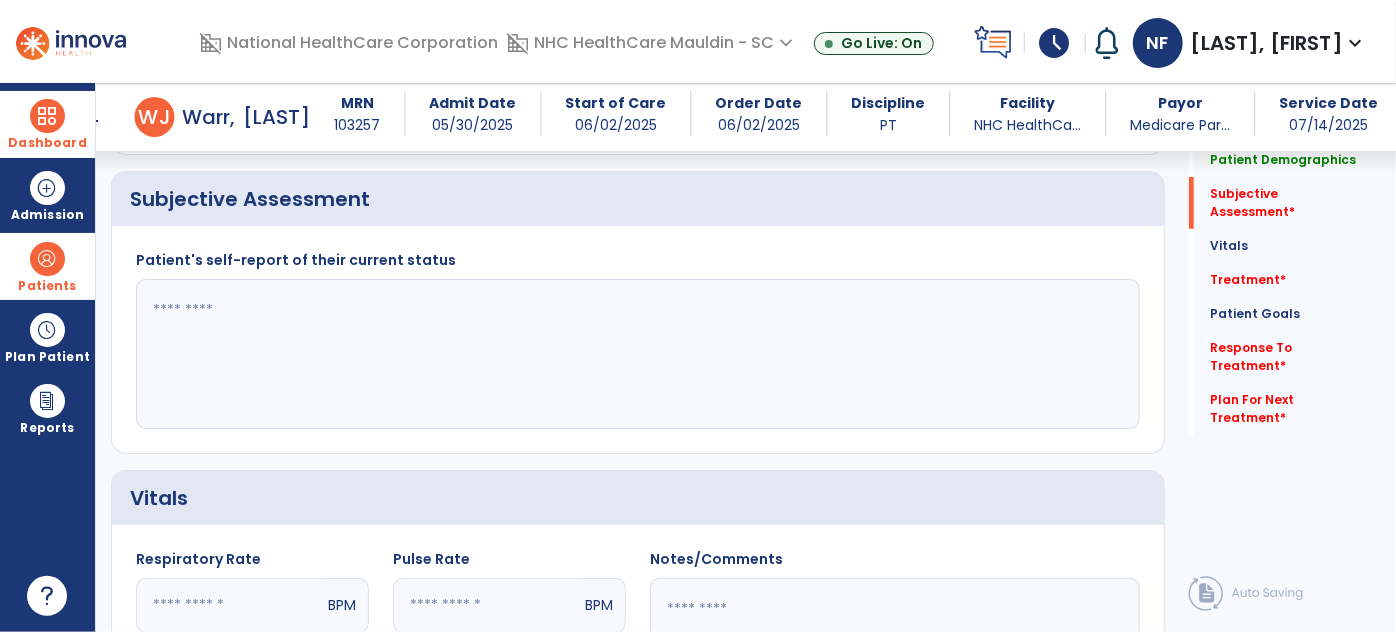 click 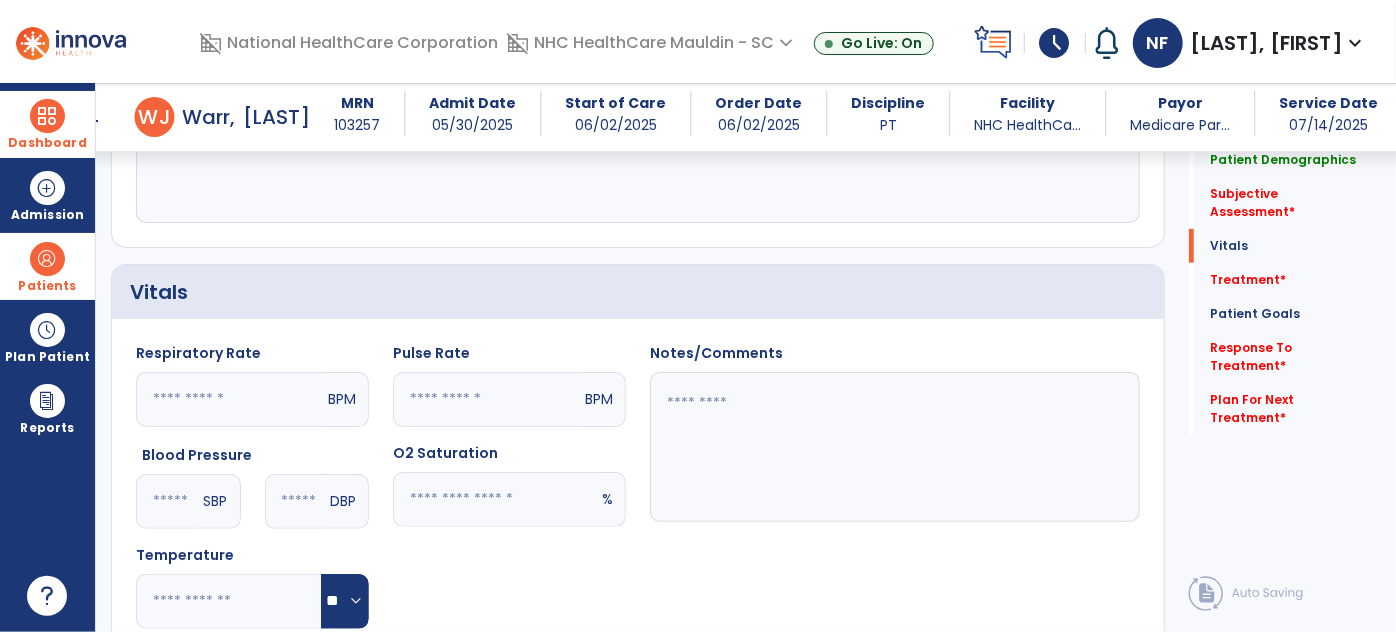 scroll, scrollTop: 564, scrollLeft: 0, axis: vertical 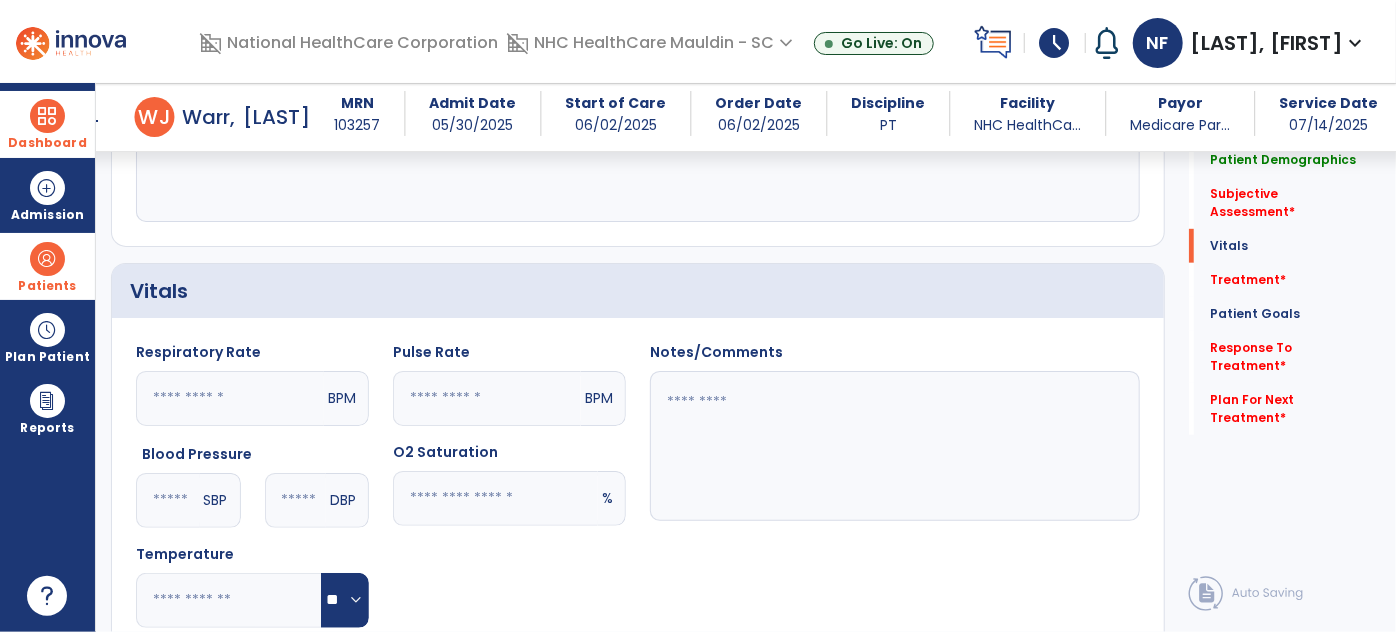 type on "**********" 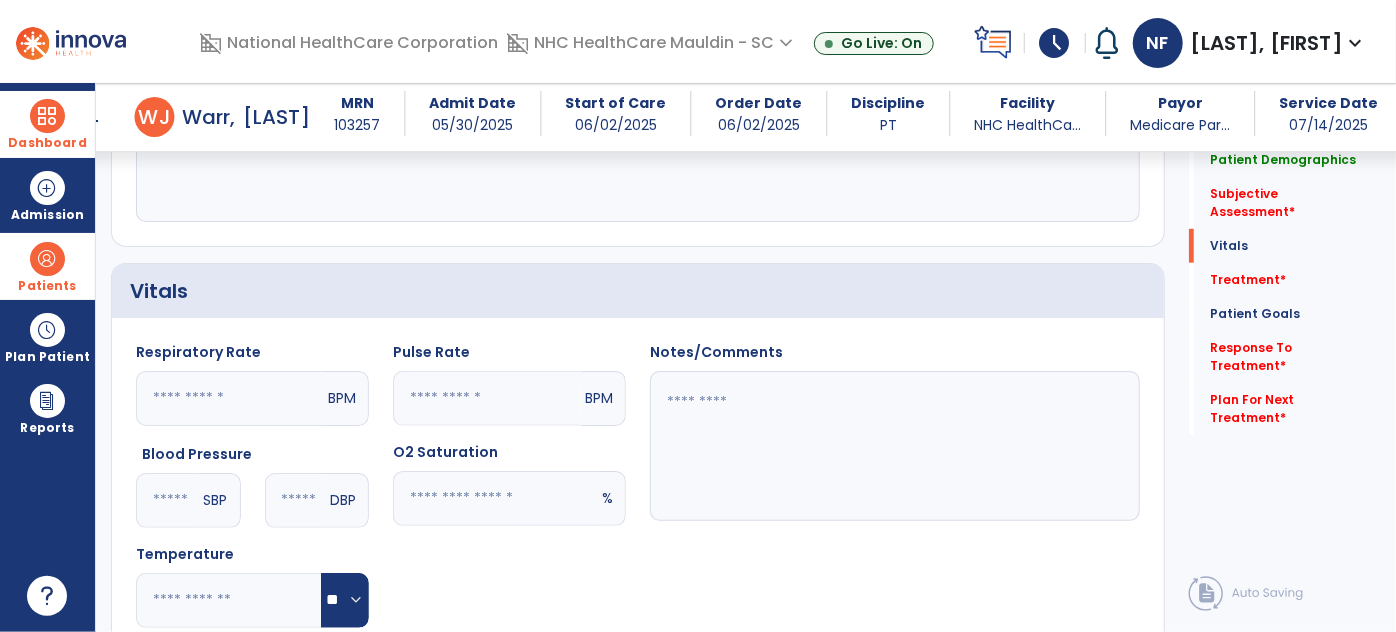 click 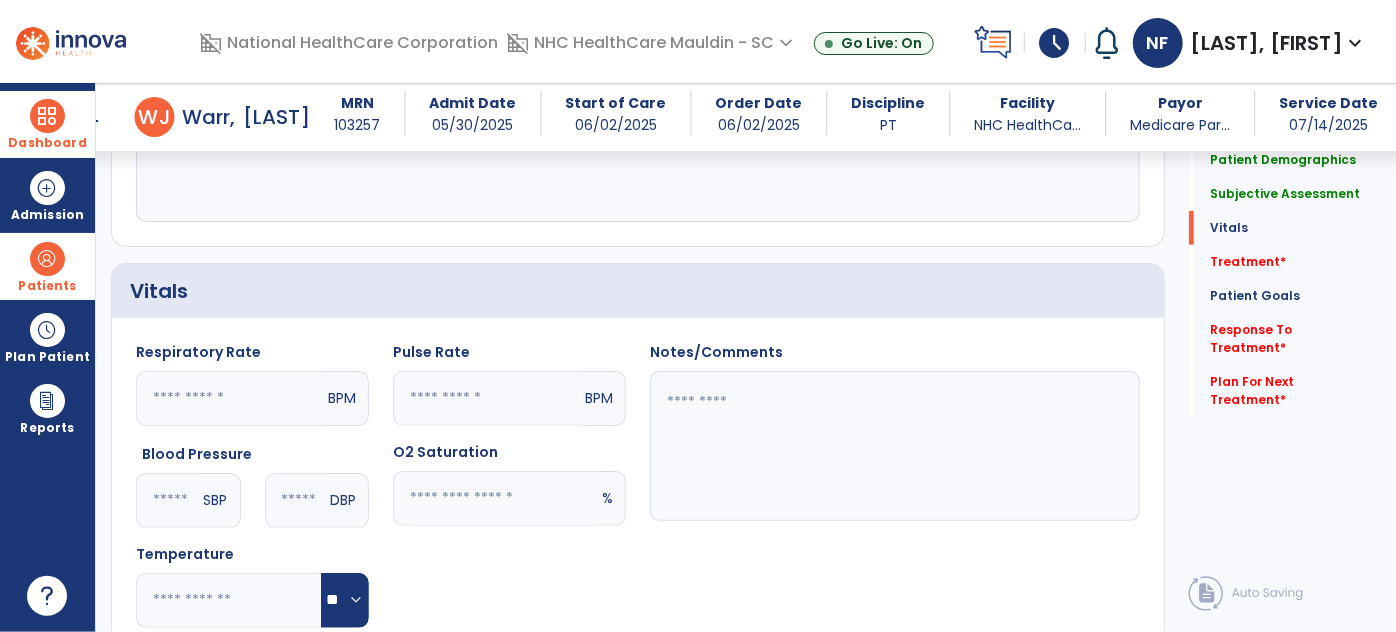 type on "**" 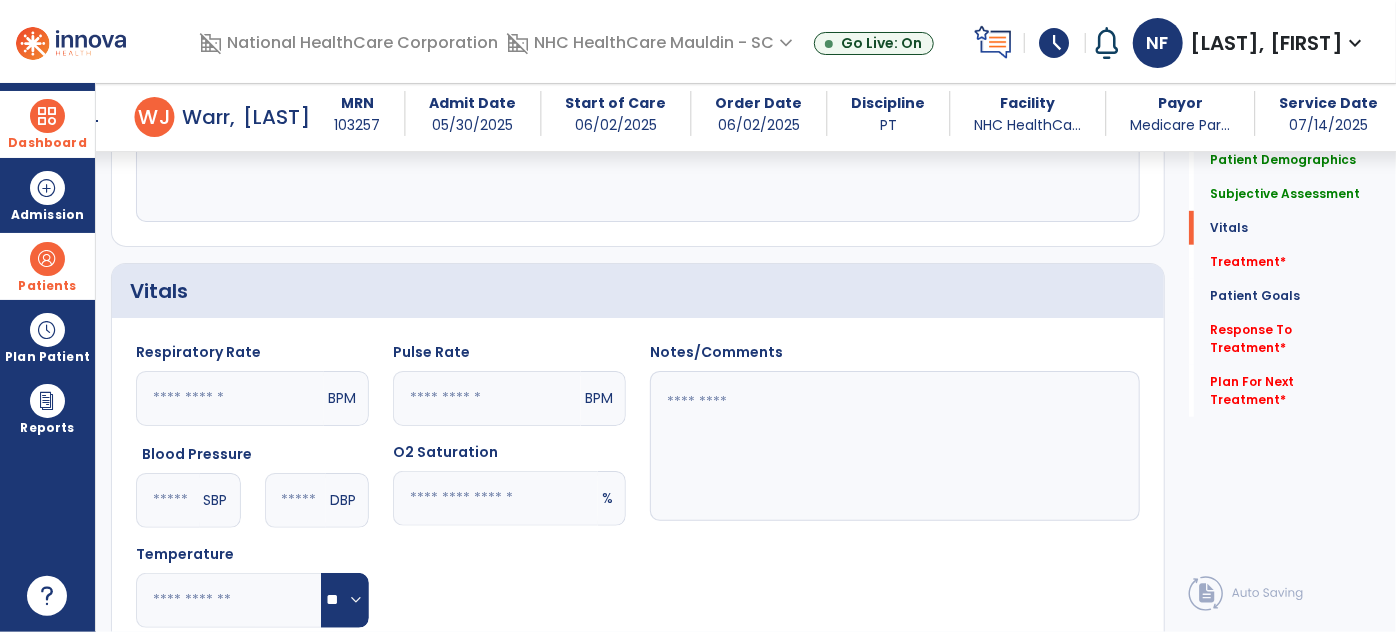 click 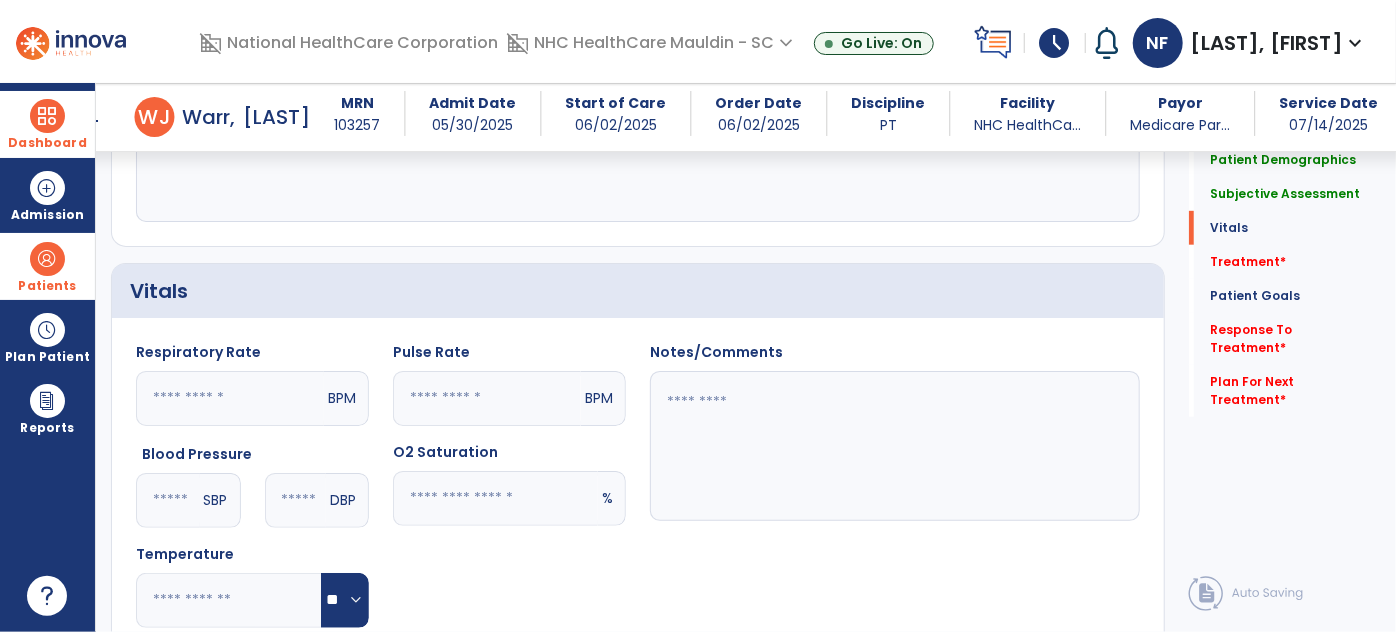 click 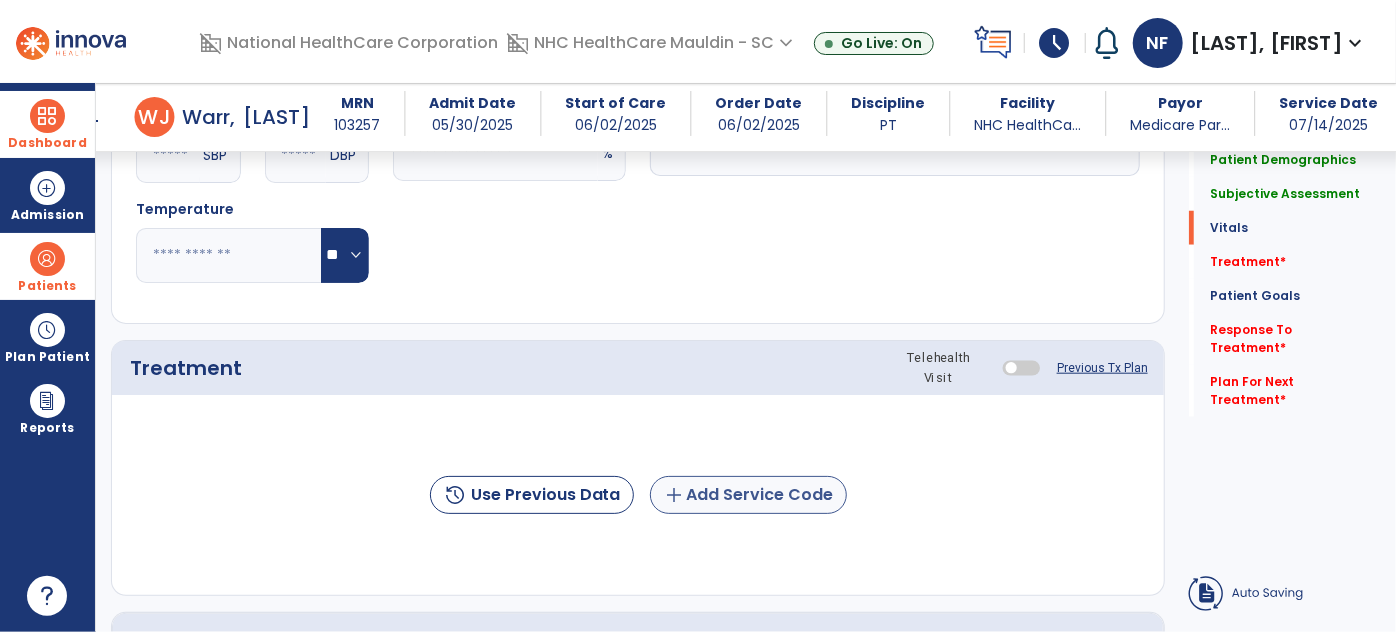 type on "**********" 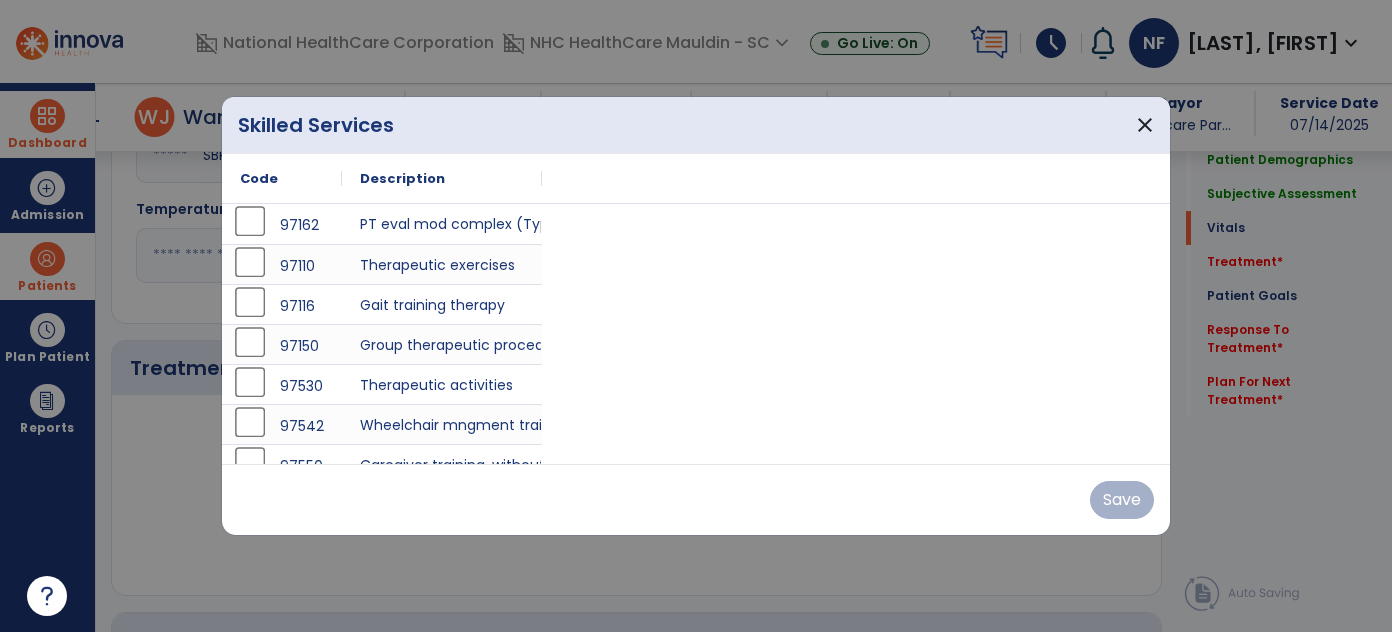 scroll, scrollTop: 909, scrollLeft: 0, axis: vertical 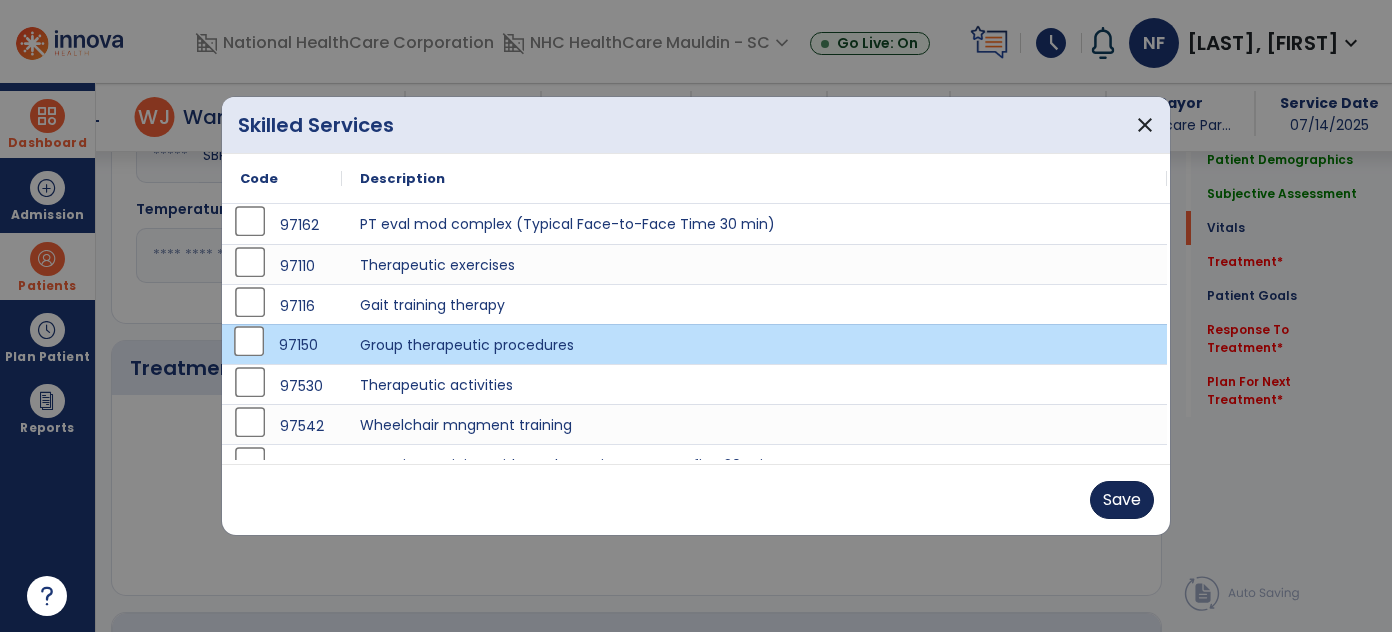 click on "Save" at bounding box center (1122, 500) 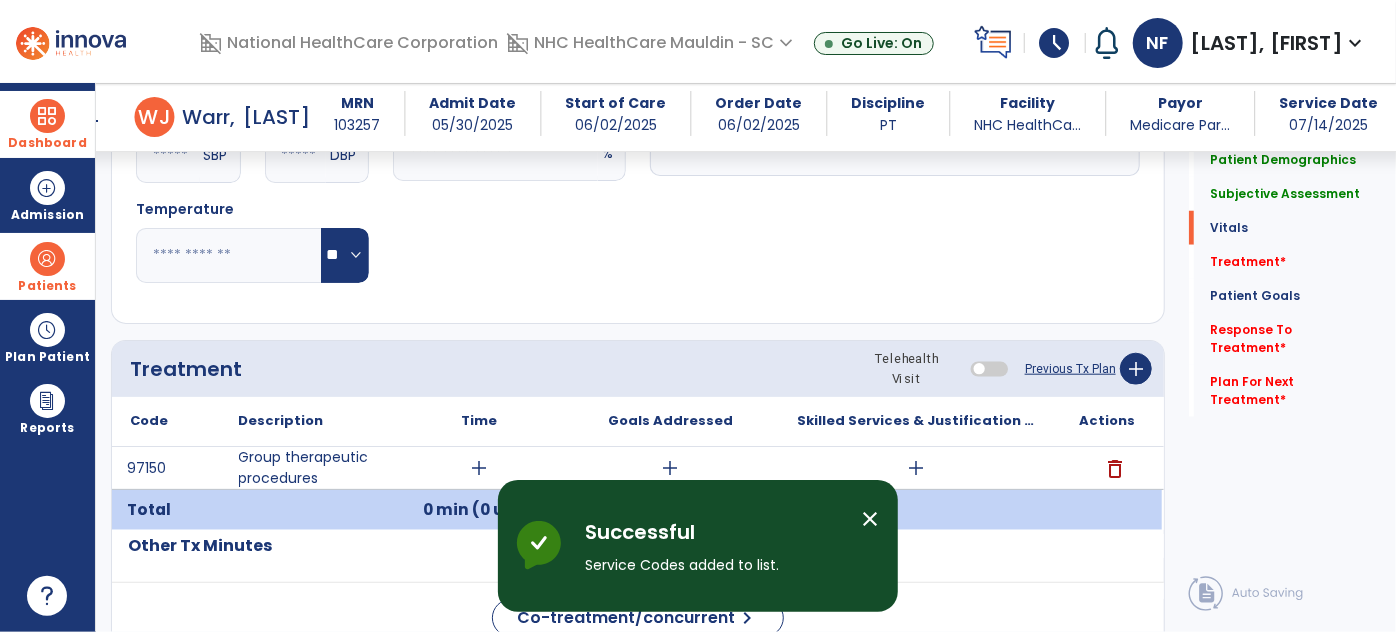 click on "add" at bounding box center [480, 468] 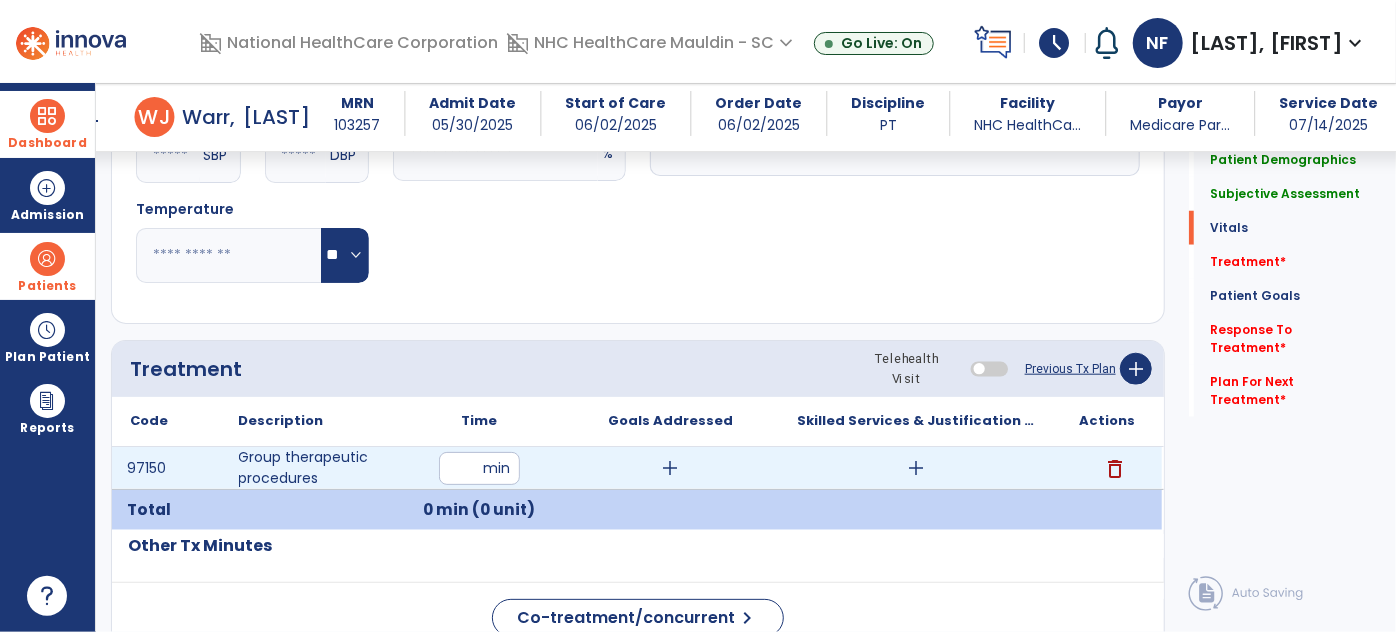 type on "**" 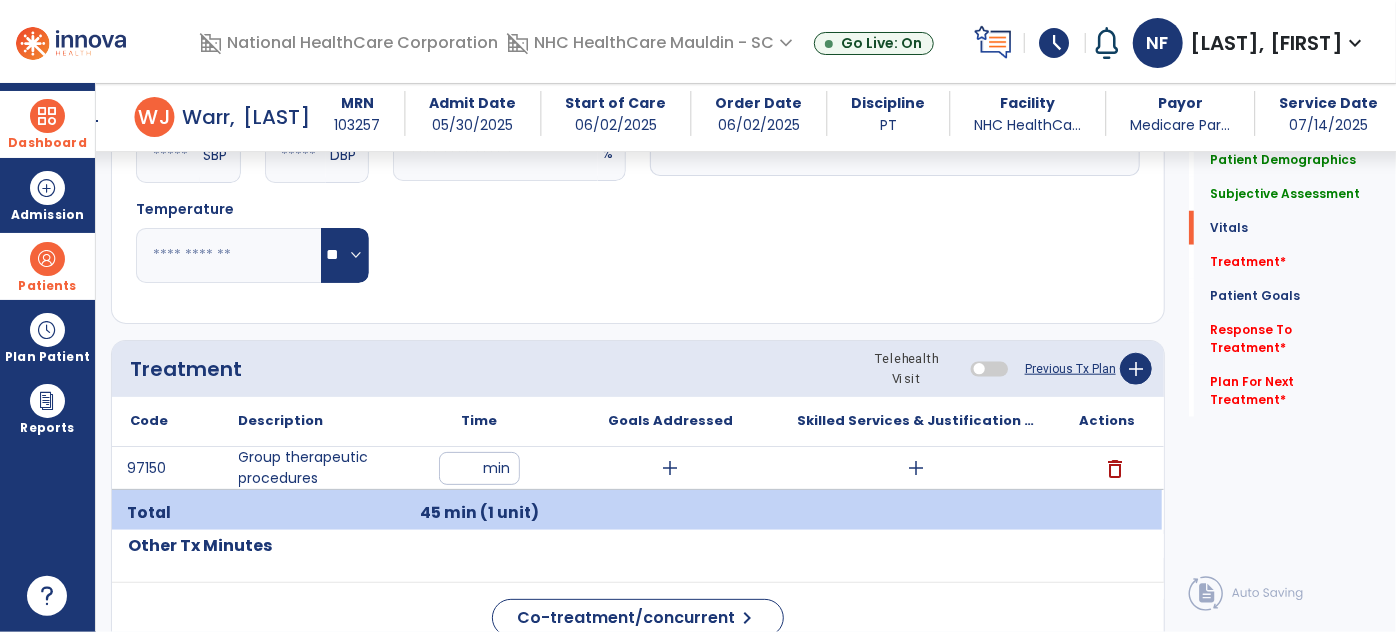 click on "add" at bounding box center [916, 468] 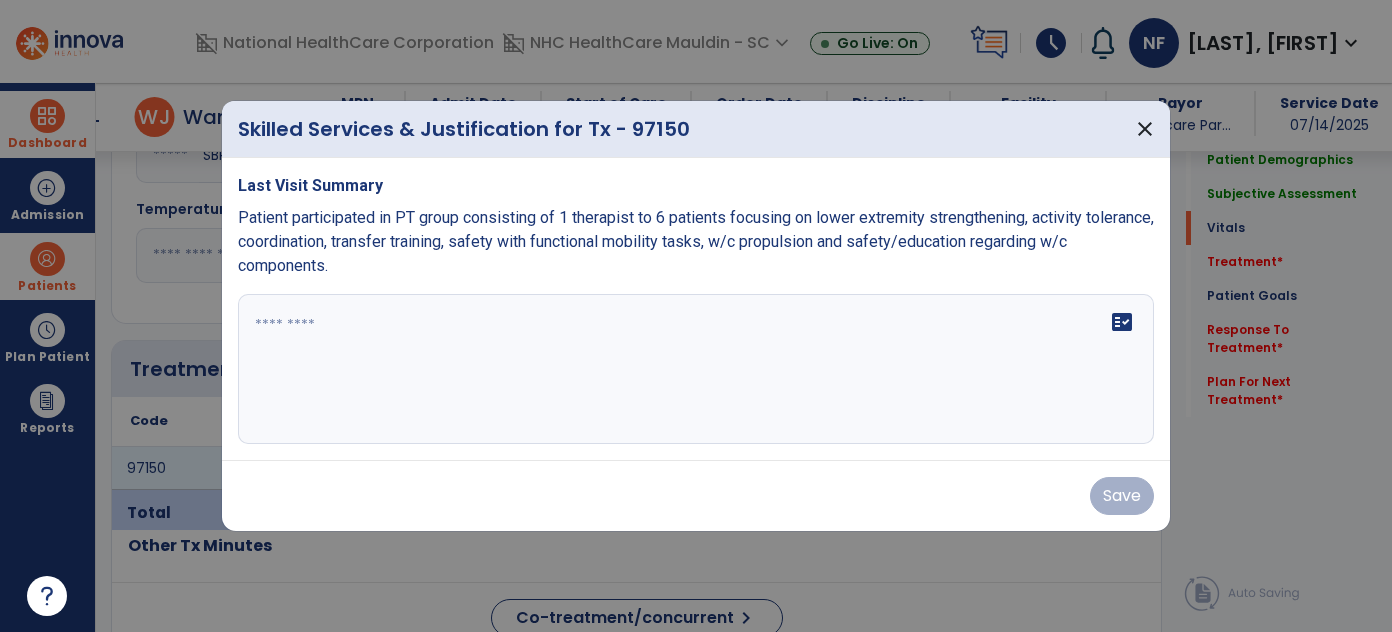 scroll, scrollTop: 909, scrollLeft: 0, axis: vertical 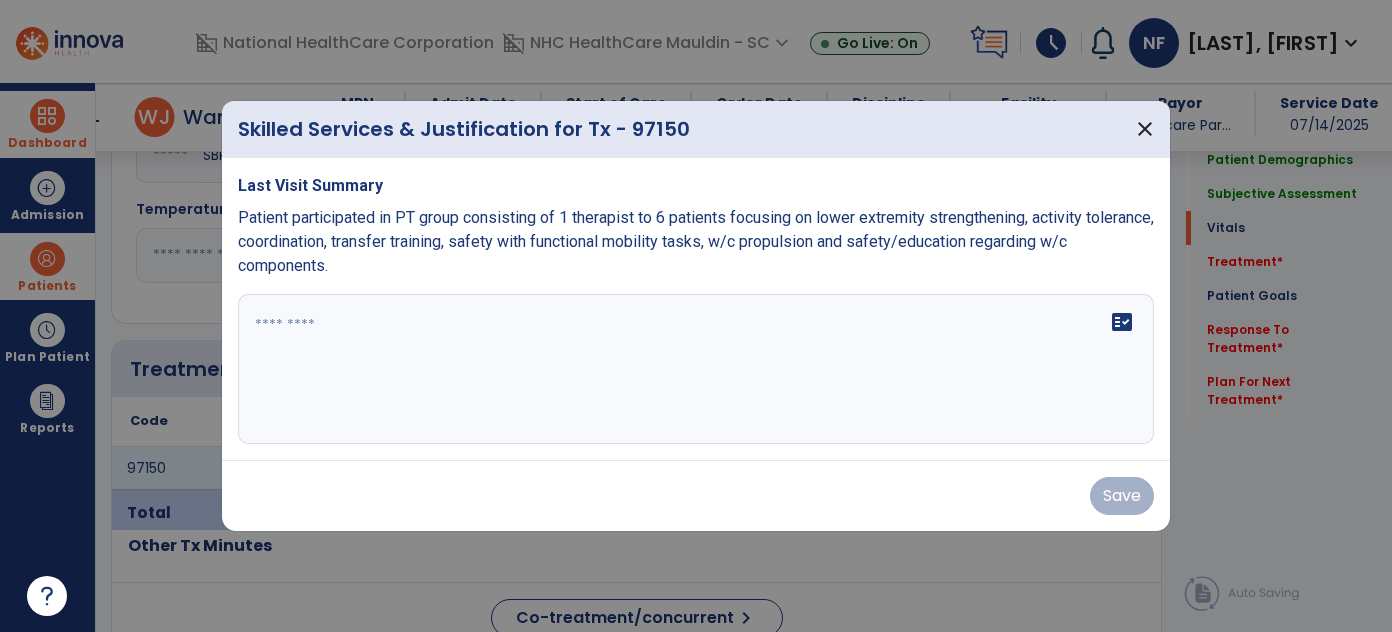 click on "fact_check" at bounding box center [696, 369] 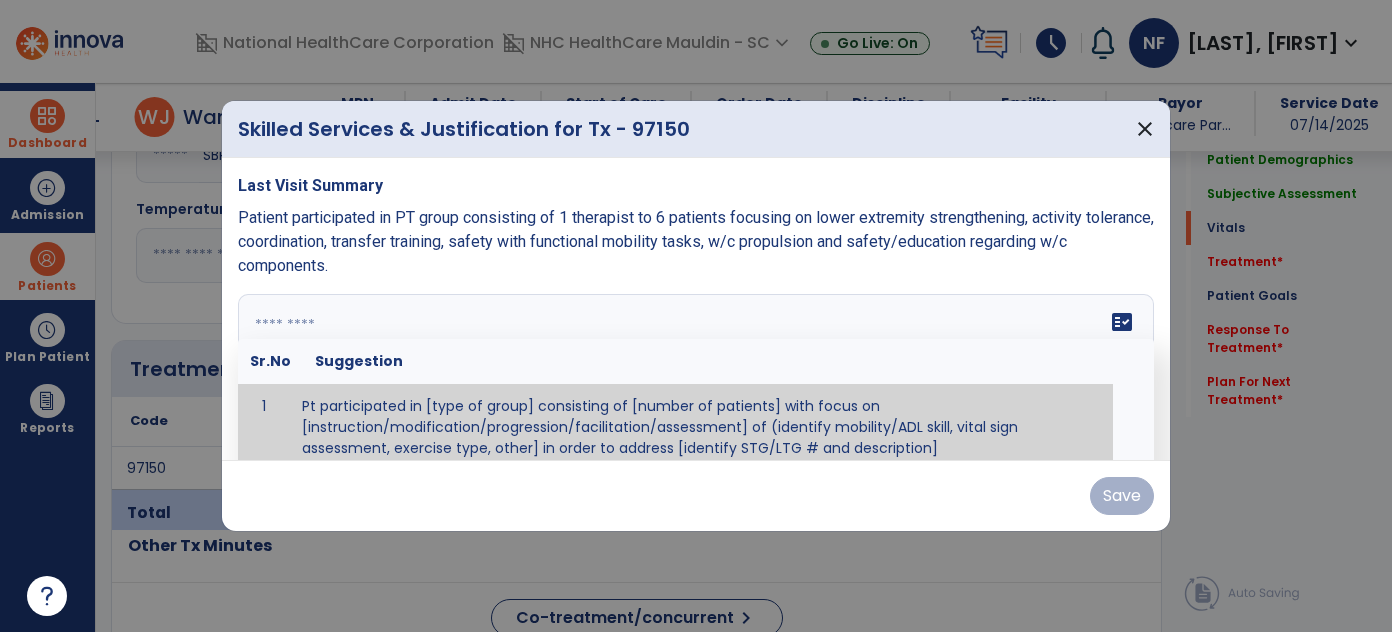 scroll, scrollTop: 11, scrollLeft: 0, axis: vertical 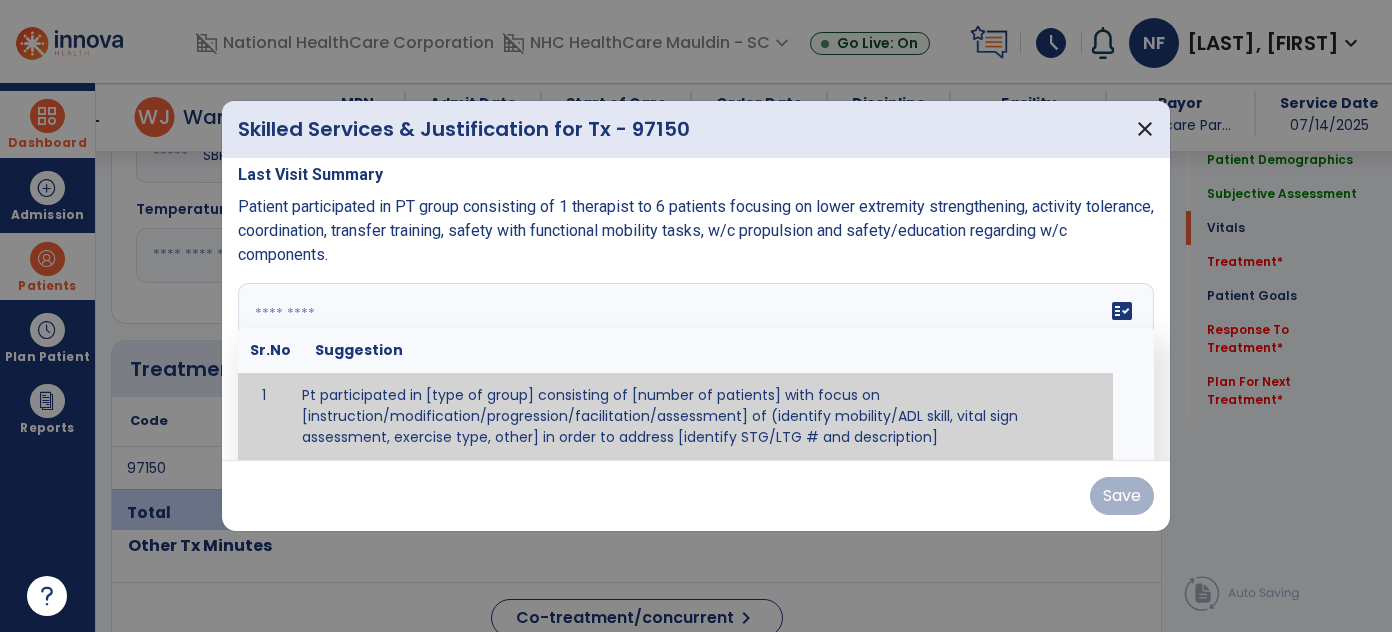 paste on "**********" 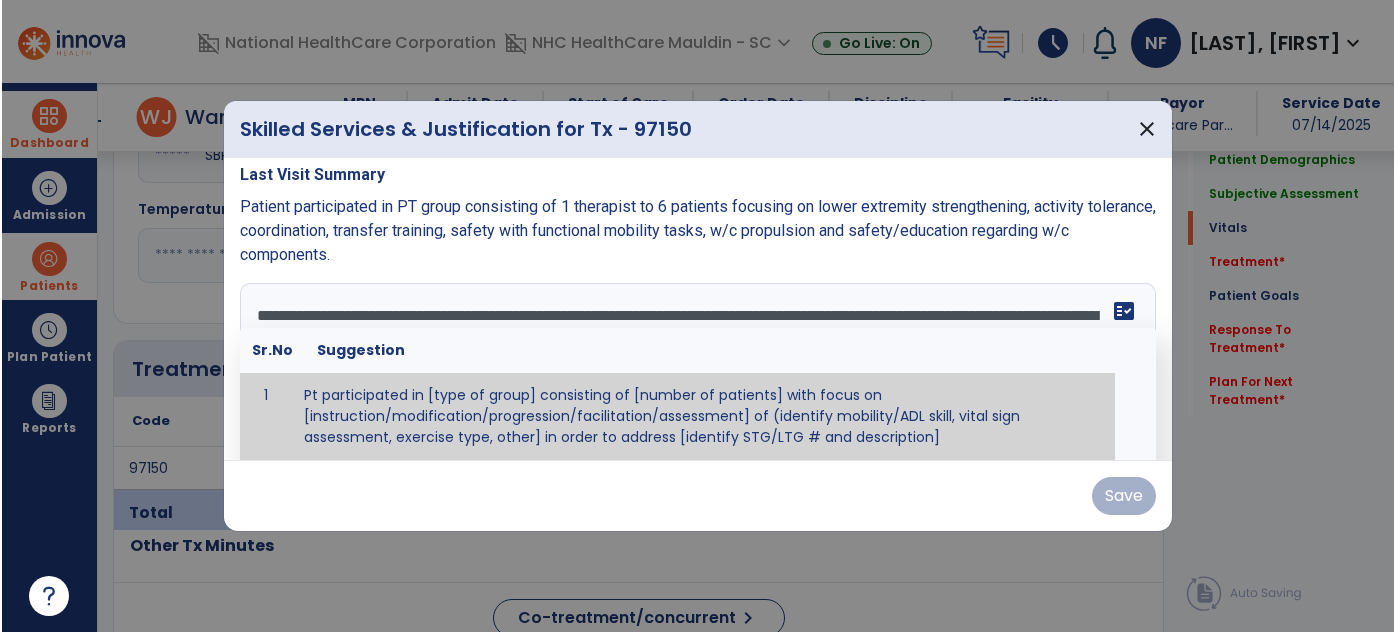 scroll, scrollTop: 0, scrollLeft: 0, axis: both 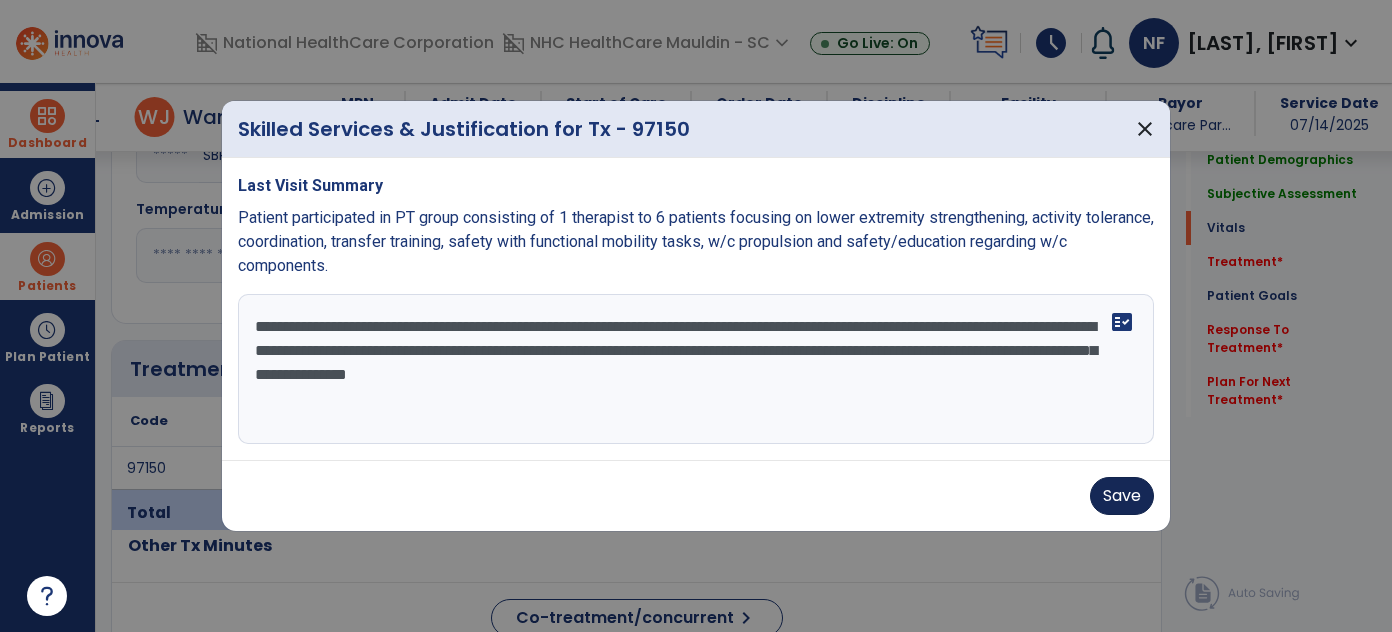 type on "**********" 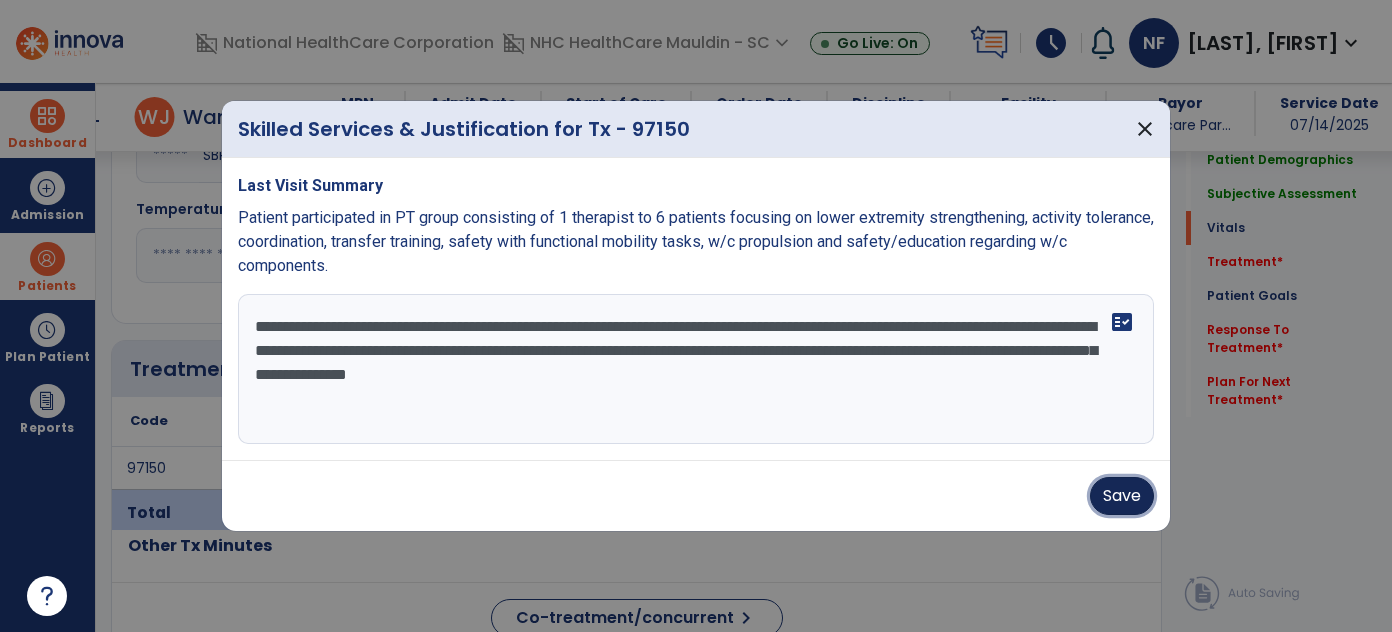 click on "Save" at bounding box center [1122, 496] 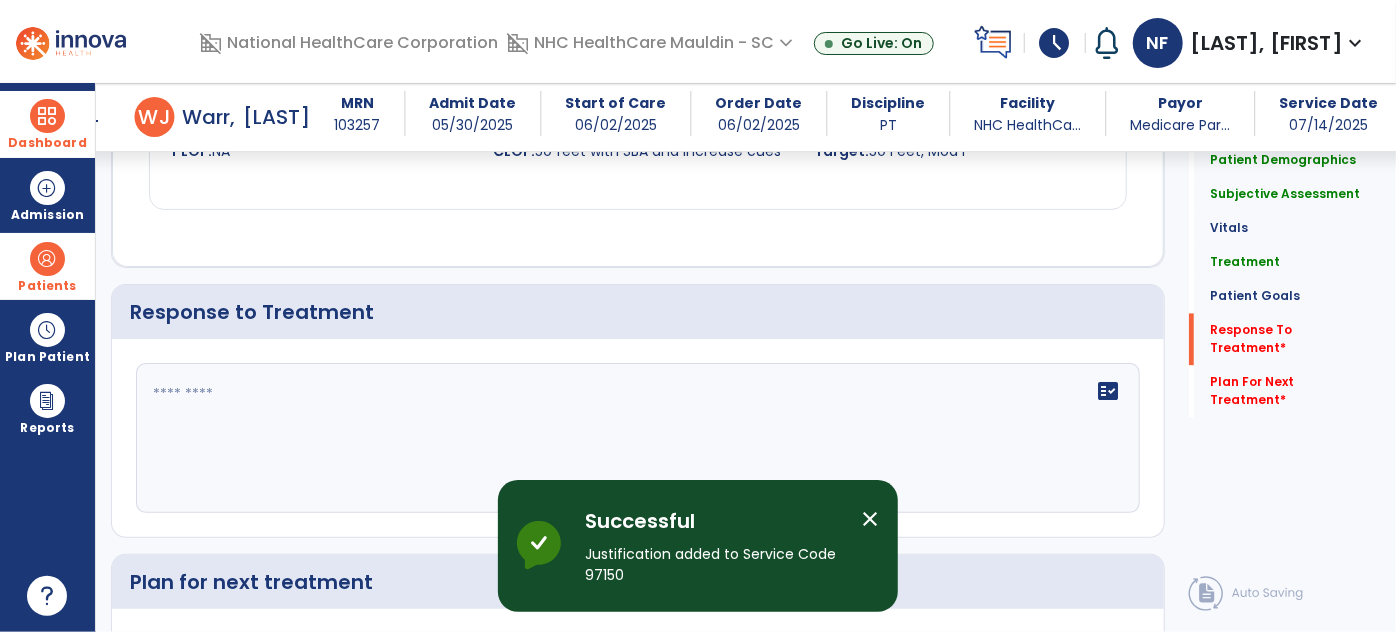 scroll, scrollTop: 2028, scrollLeft: 0, axis: vertical 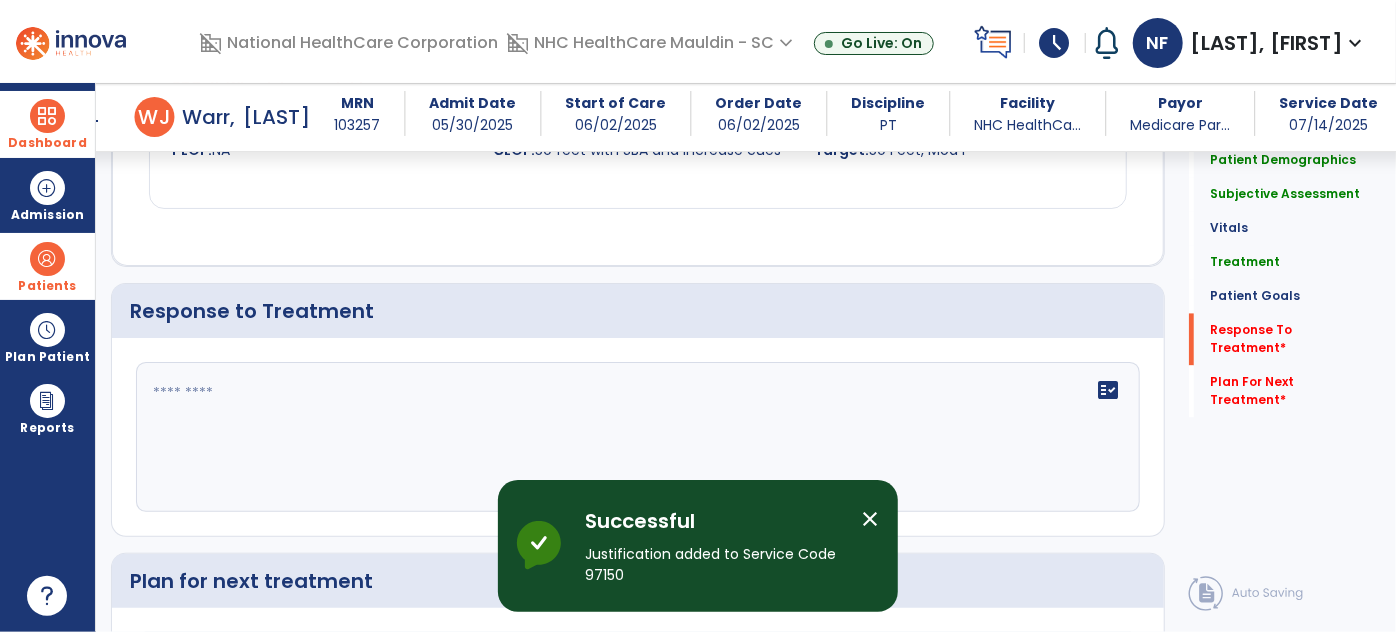 click on "fact_check" 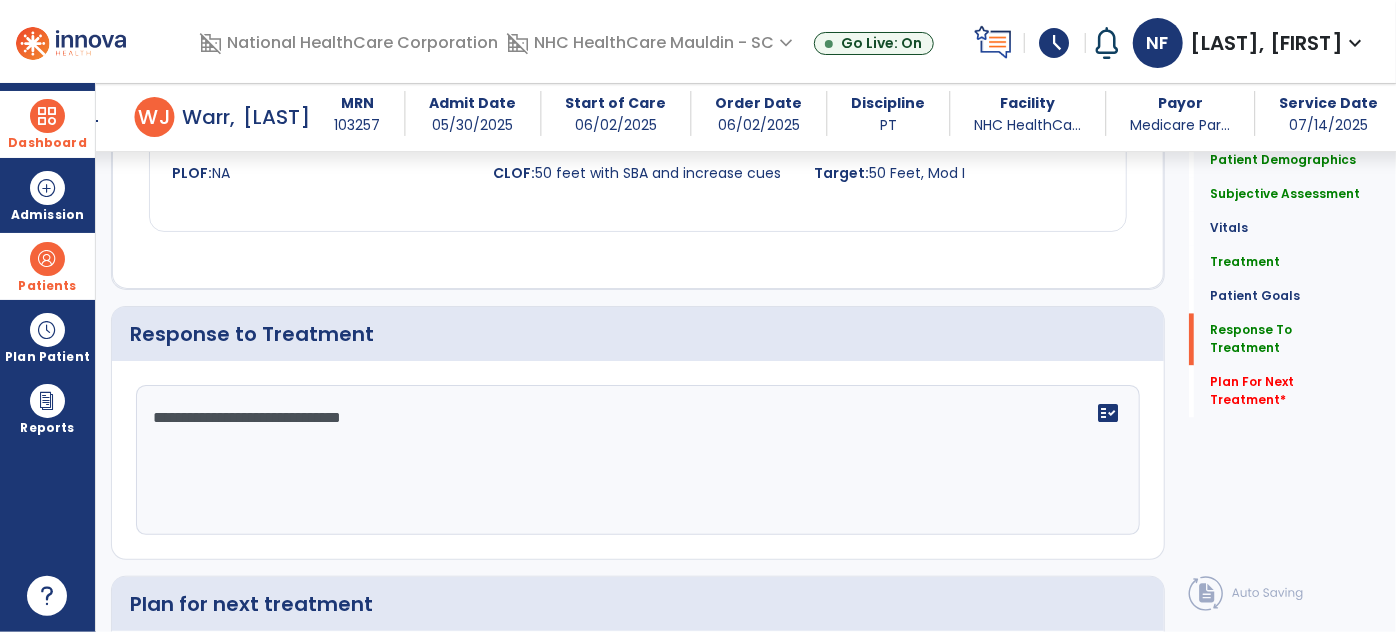 scroll, scrollTop: 2028, scrollLeft: 0, axis: vertical 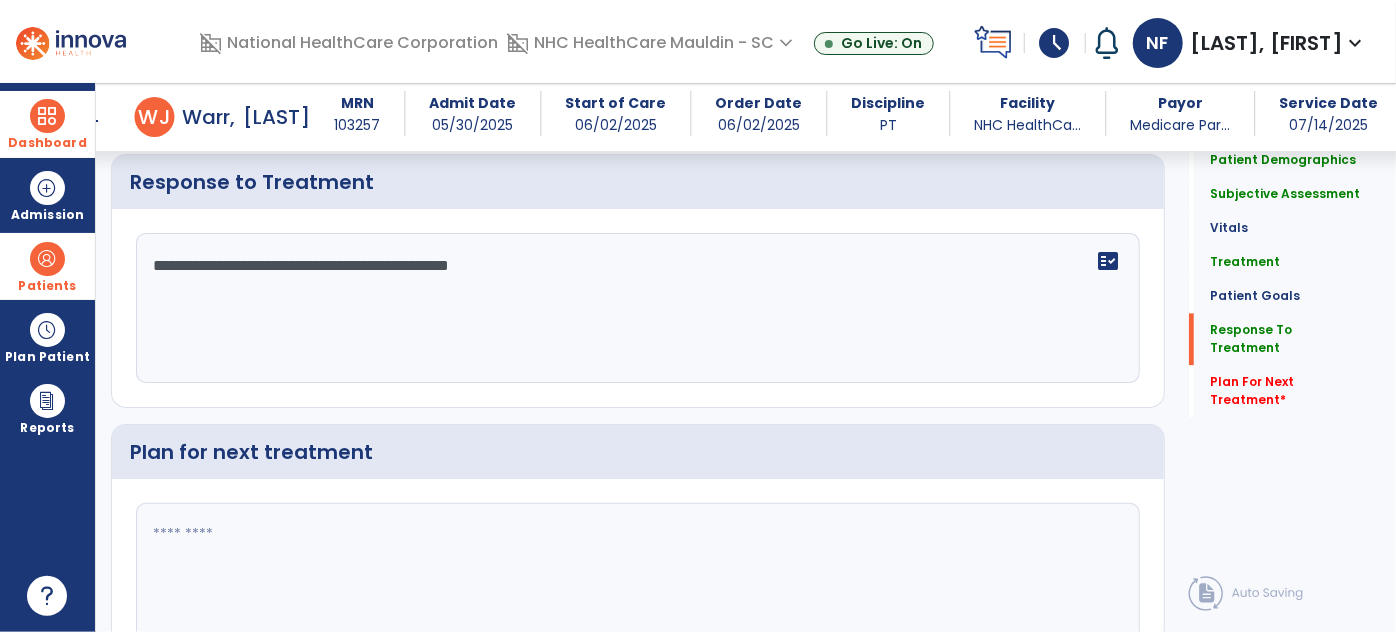 type on "**********" 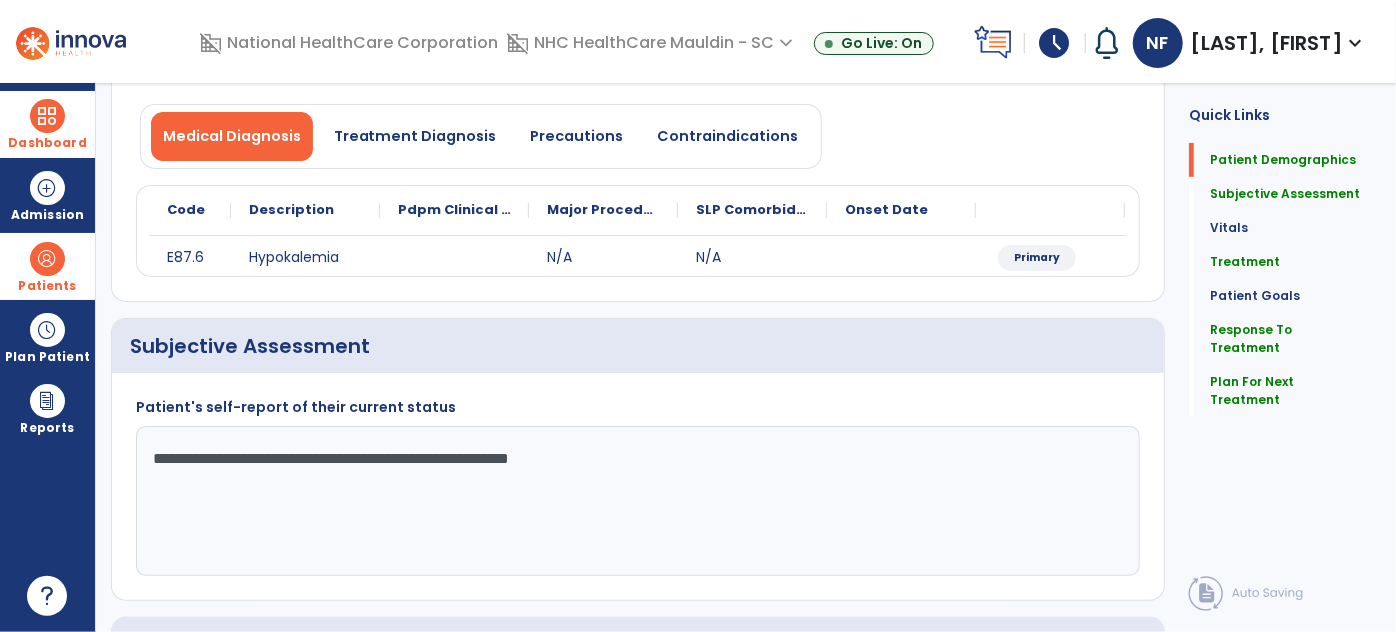 scroll, scrollTop: 0, scrollLeft: 0, axis: both 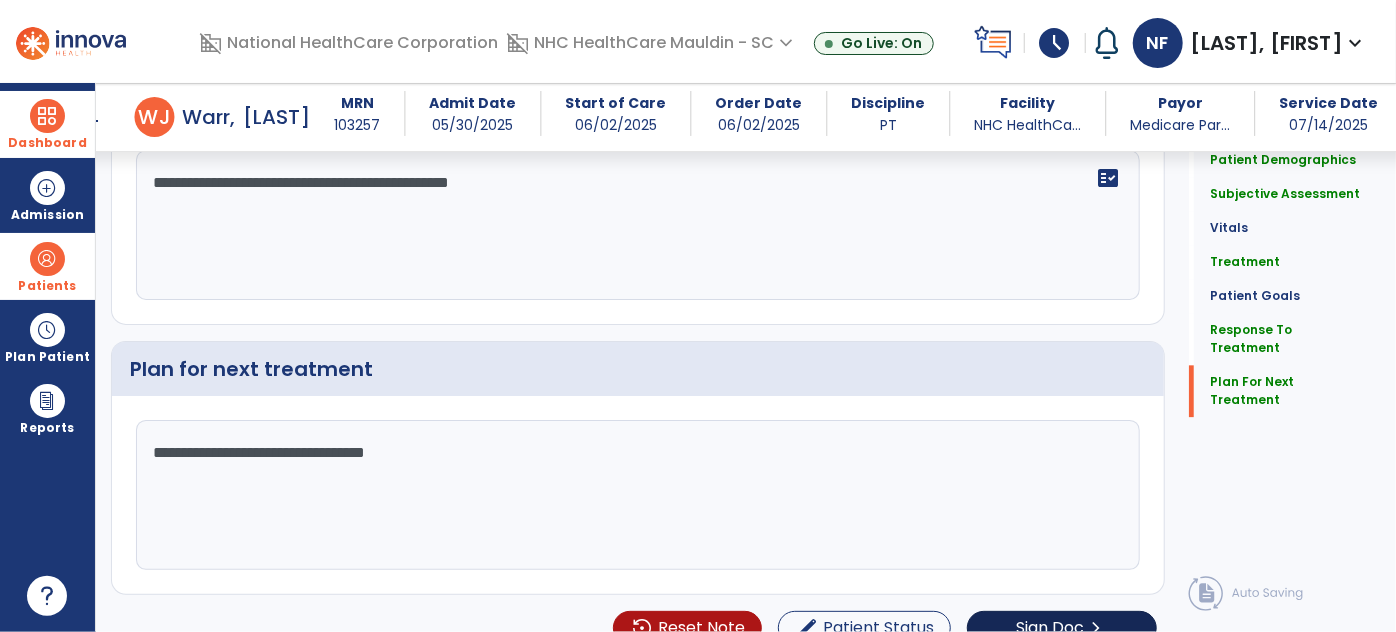 type on "**********" 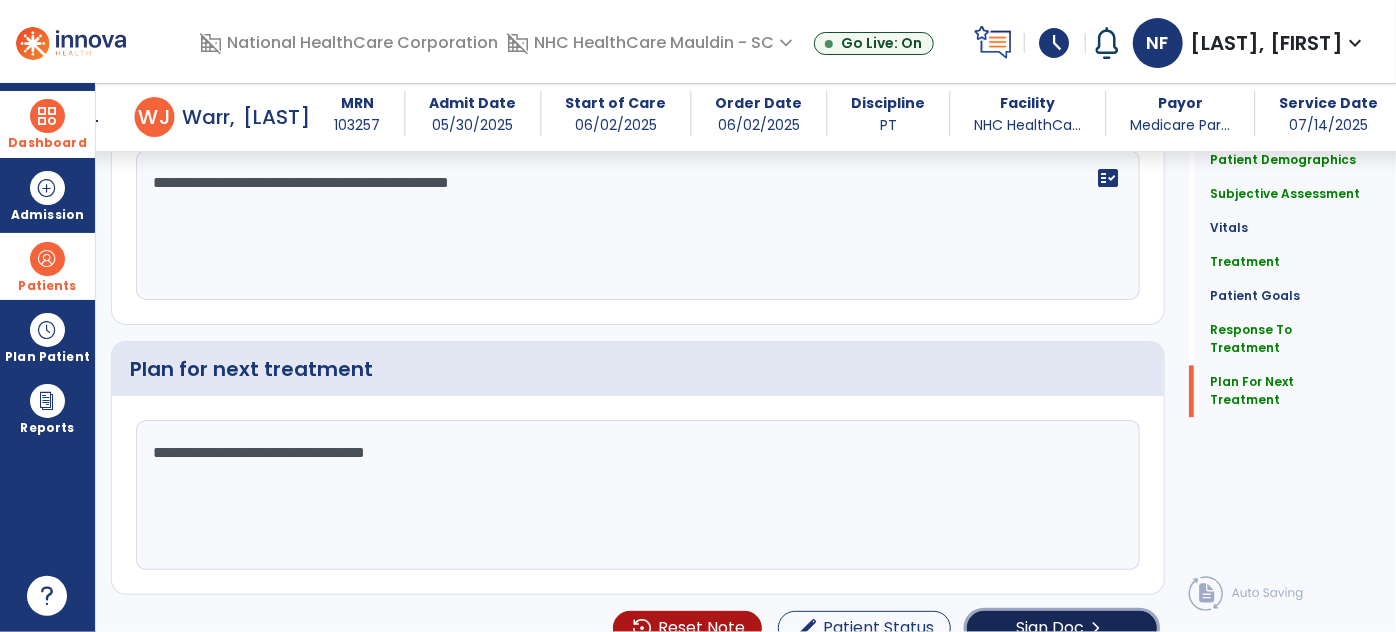 click on "Sign Doc  chevron_right" 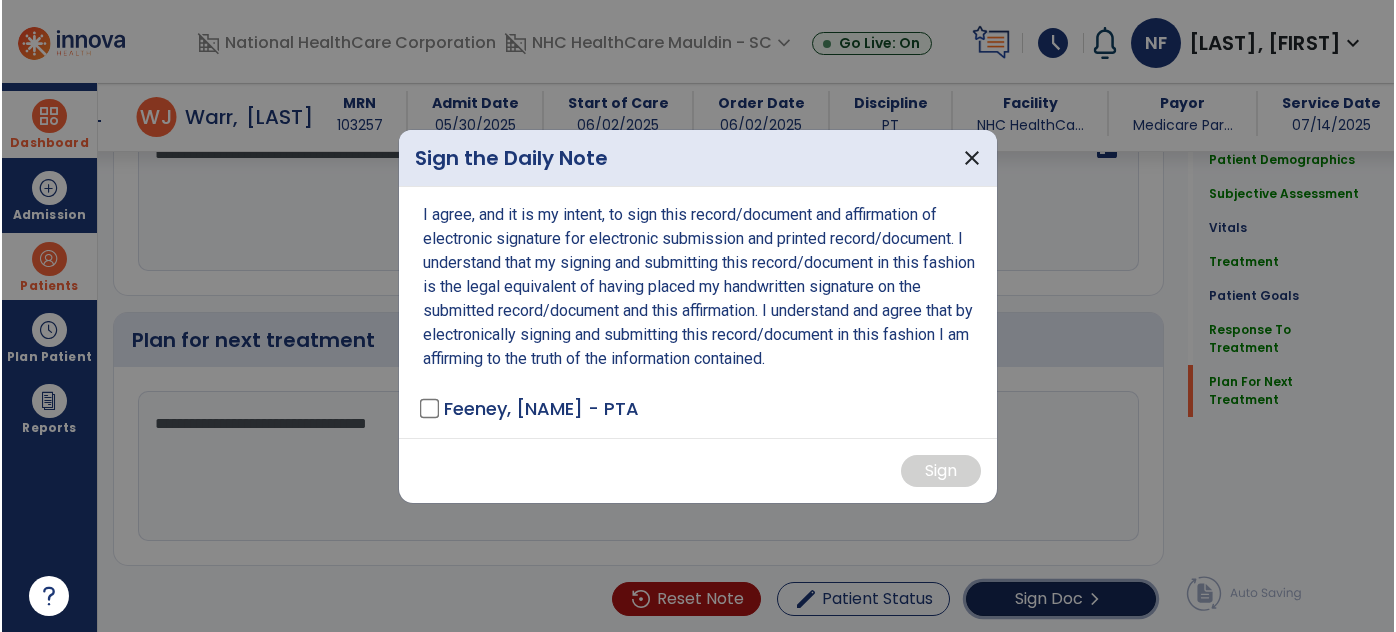 scroll, scrollTop: 2261, scrollLeft: 0, axis: vertical 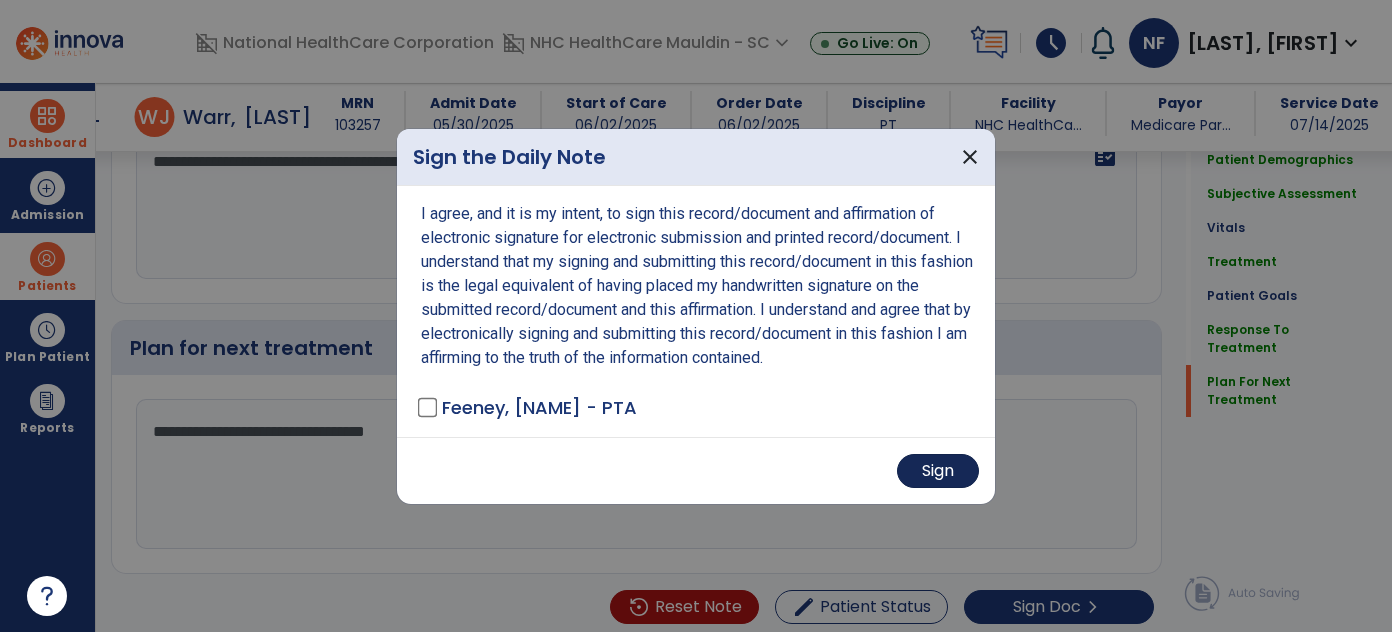 click on "Sign" at bounding box center (938, 471) 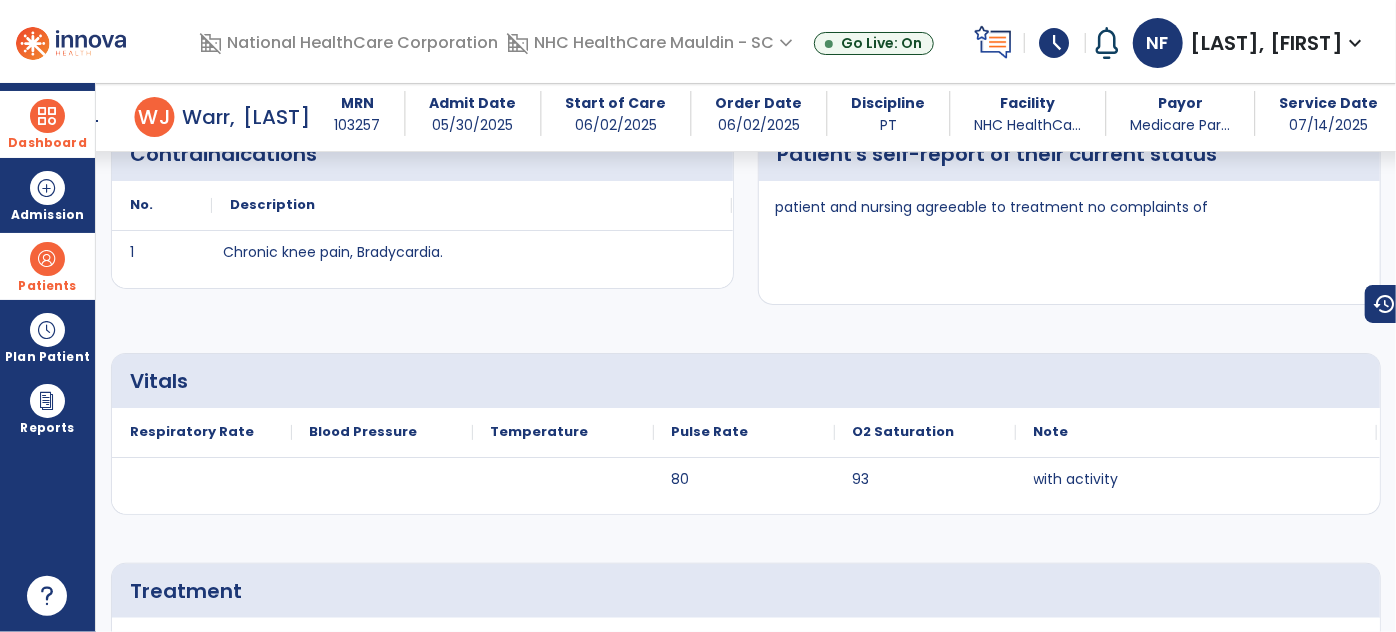 scroll, scrollTop: 0, scrollLeft: 0, axis: both 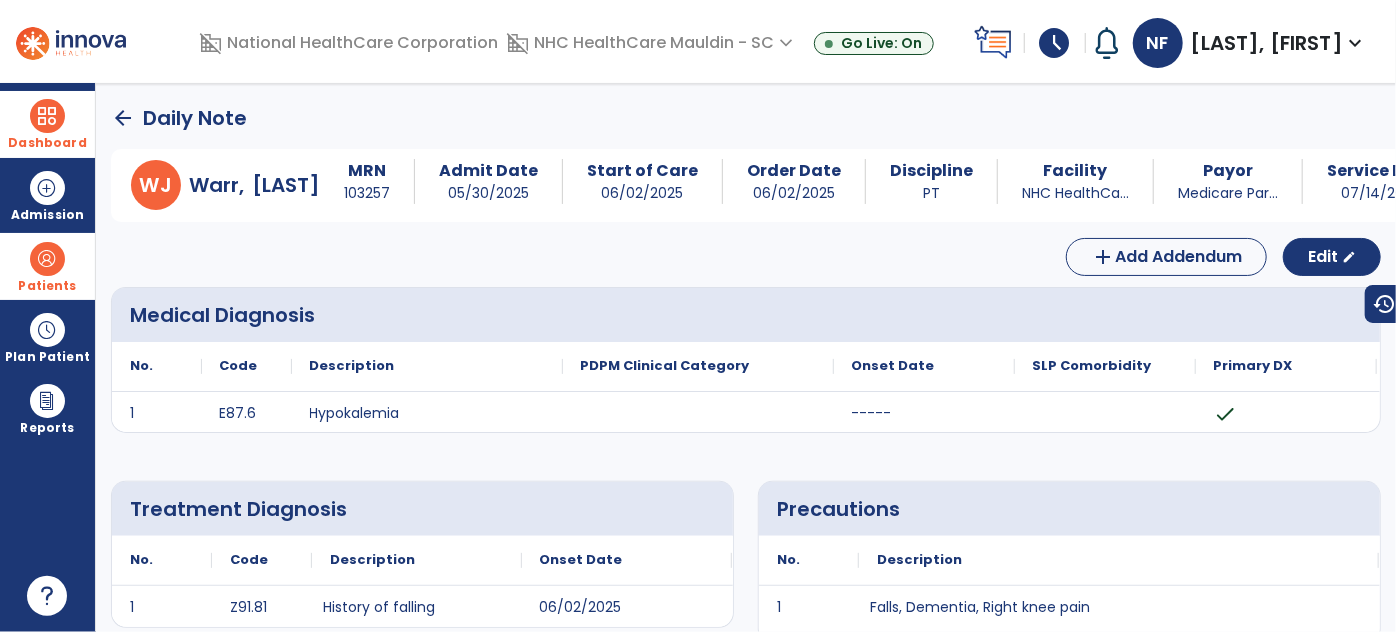 click on "arrow_back" 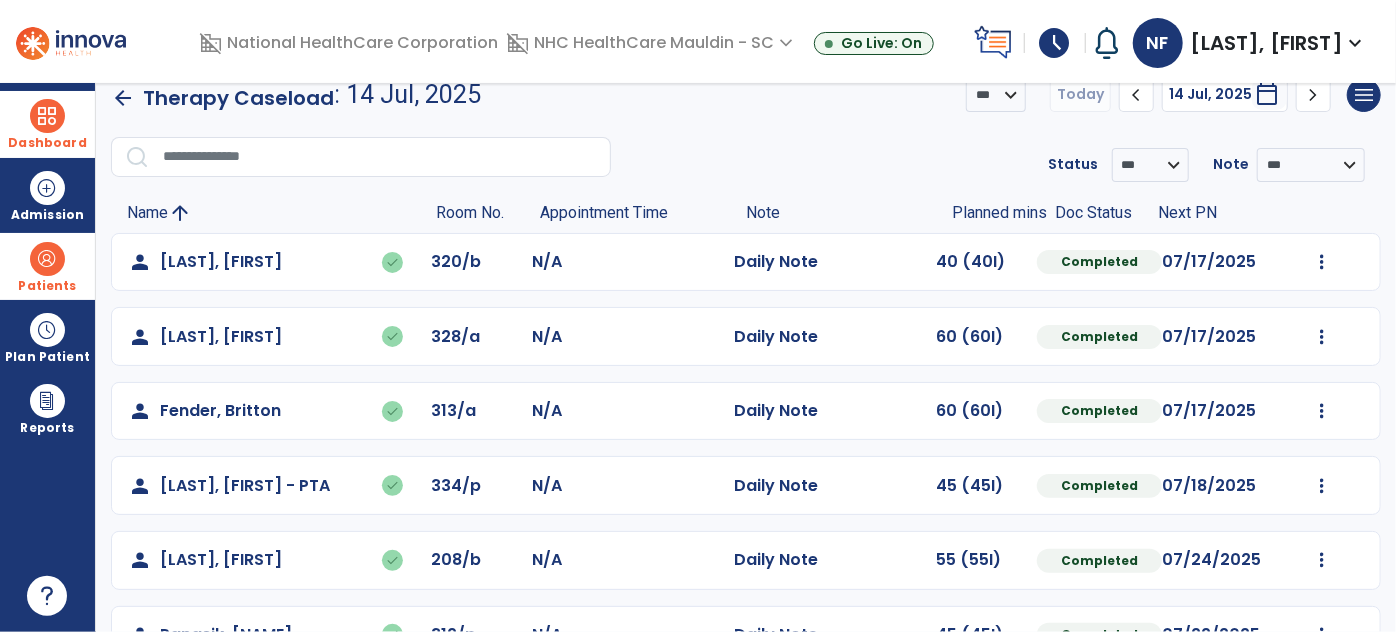 scroll, scrollTop: 10, scrollLeft: 0, axis: vertical 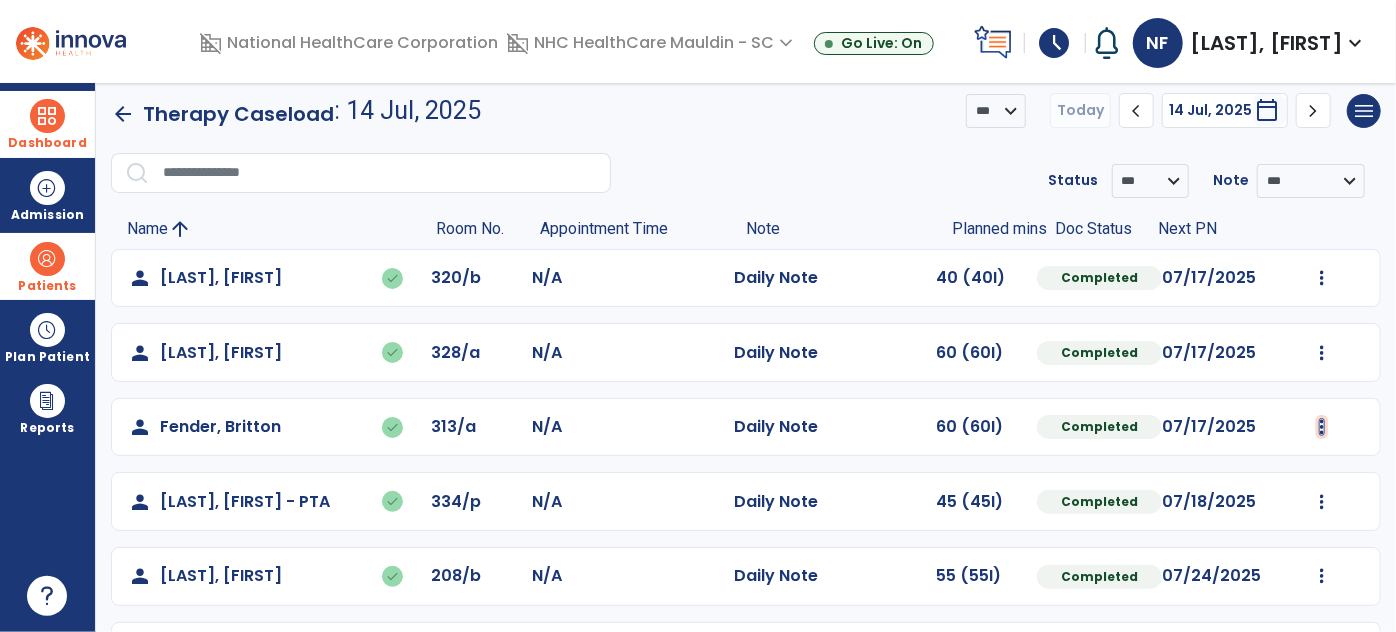 click at bounding box center (1322, 278) 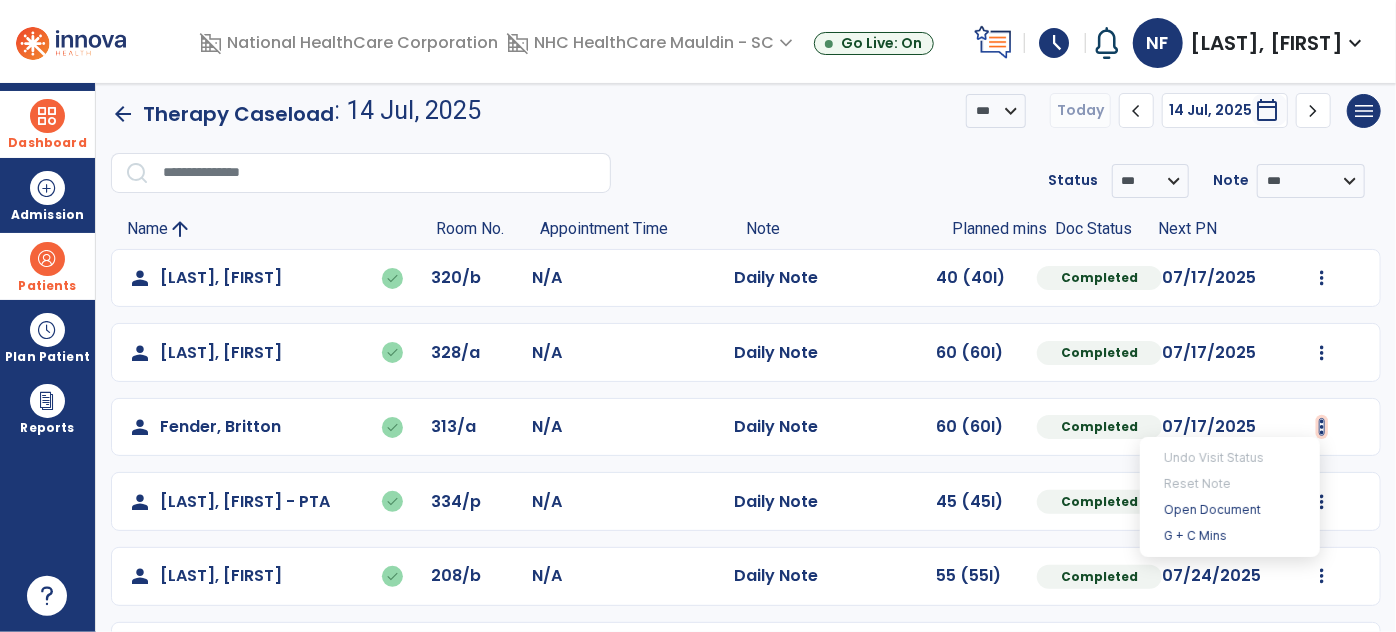 scroll, scrollTop: 0, scrollLeft: 0, axis: both 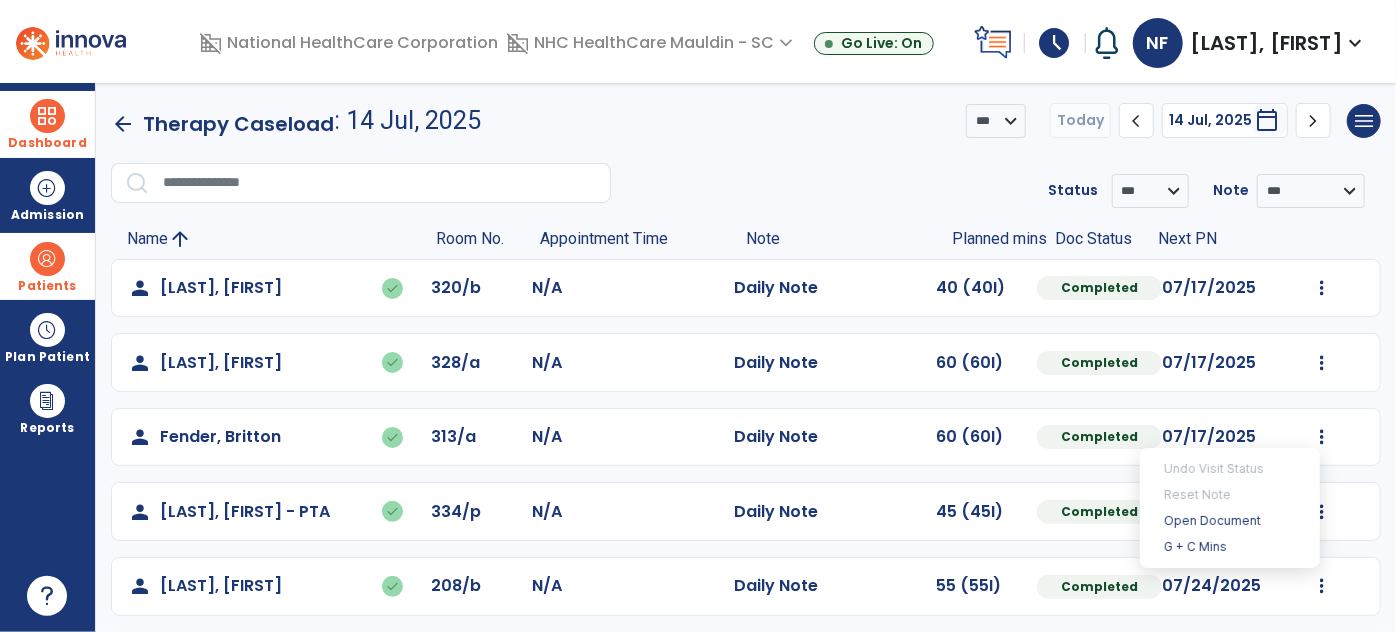 click at bounding box center [47, 259] 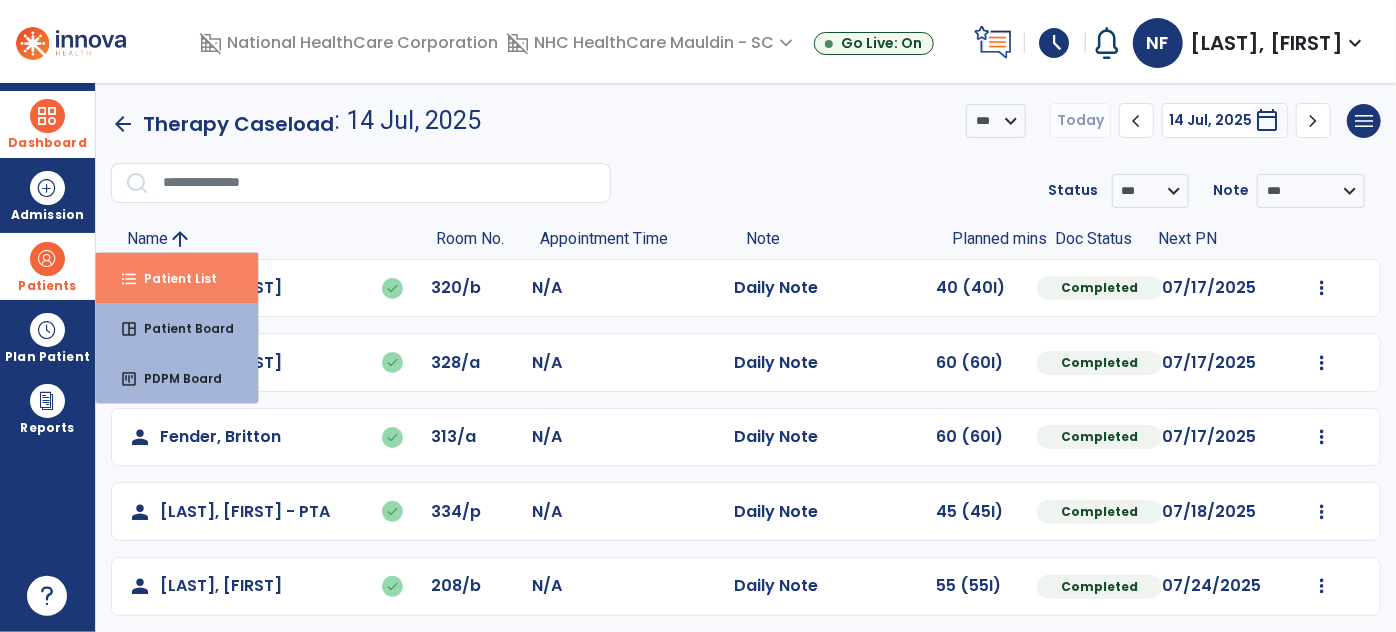 click on "Patient List" at bounding box center (172, 278) 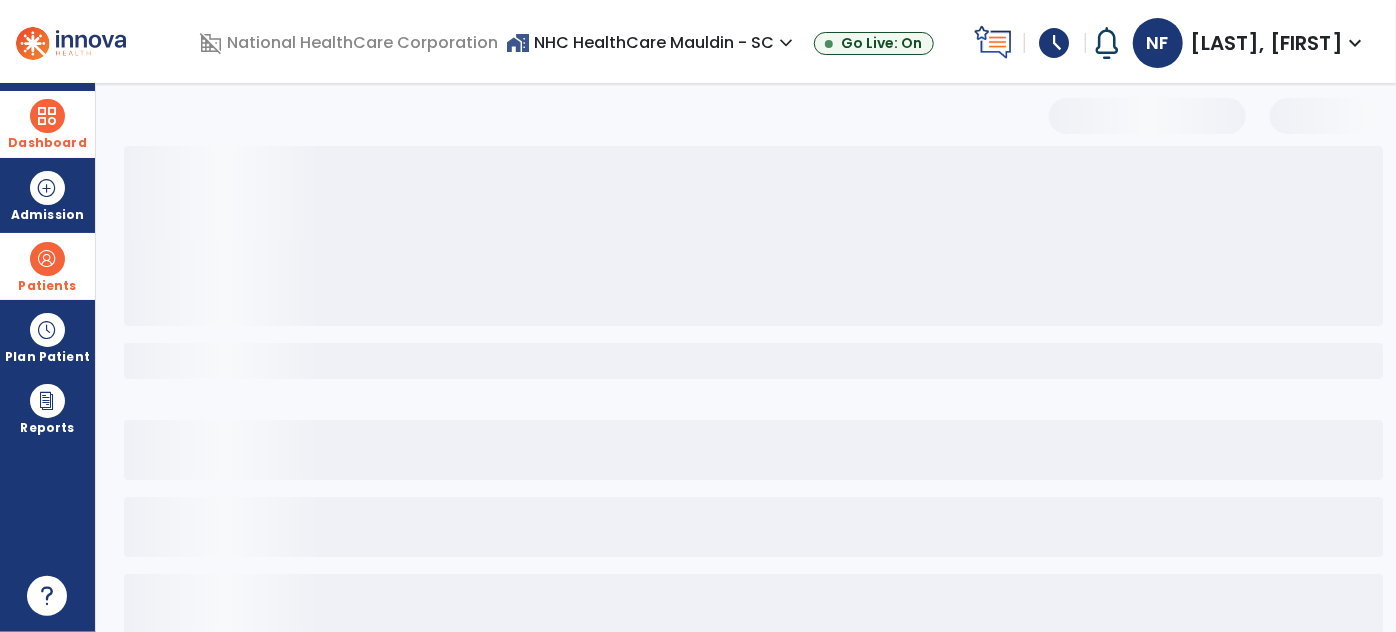 scroll, scrollTop: 109, scrollLeft: 0, axis: vertical 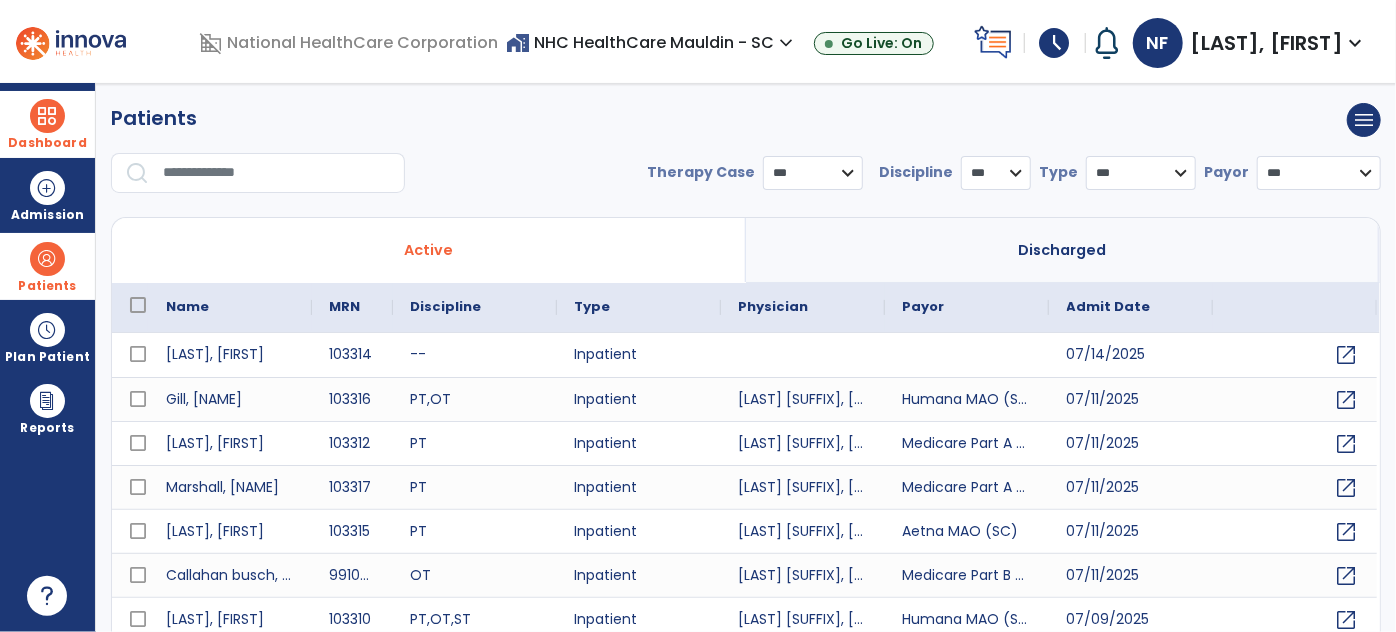 click at bounding box center (277, 173) 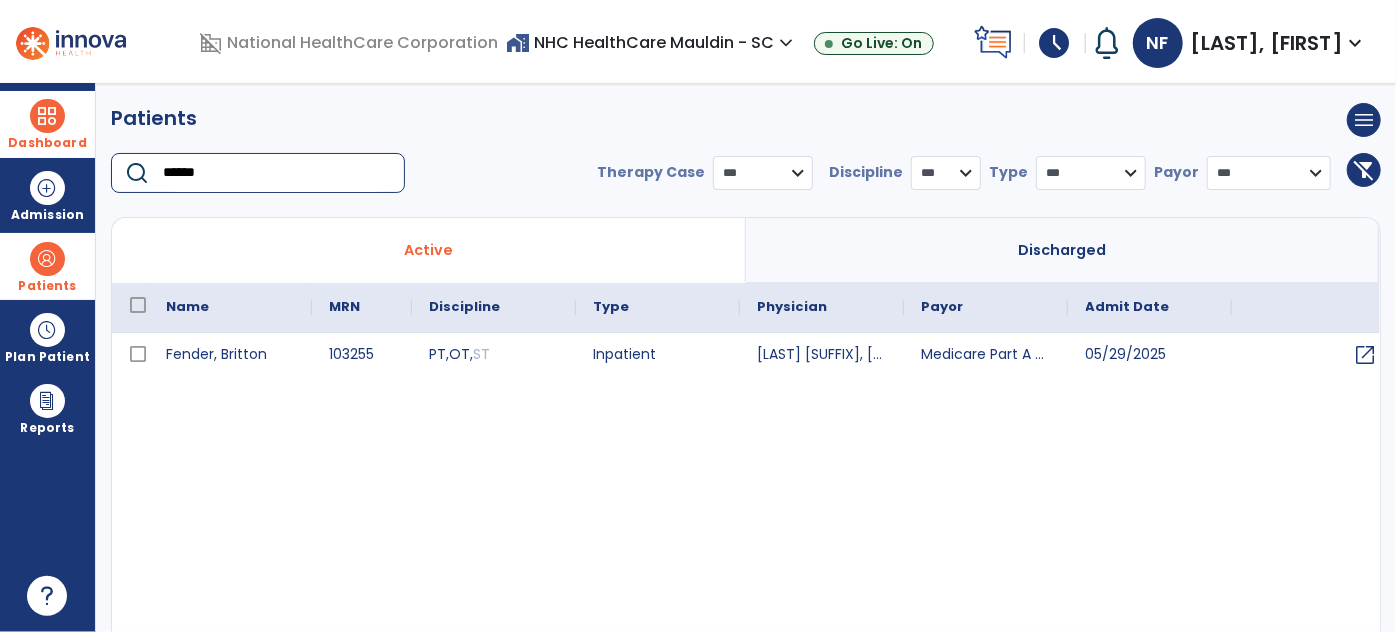 type on "******" 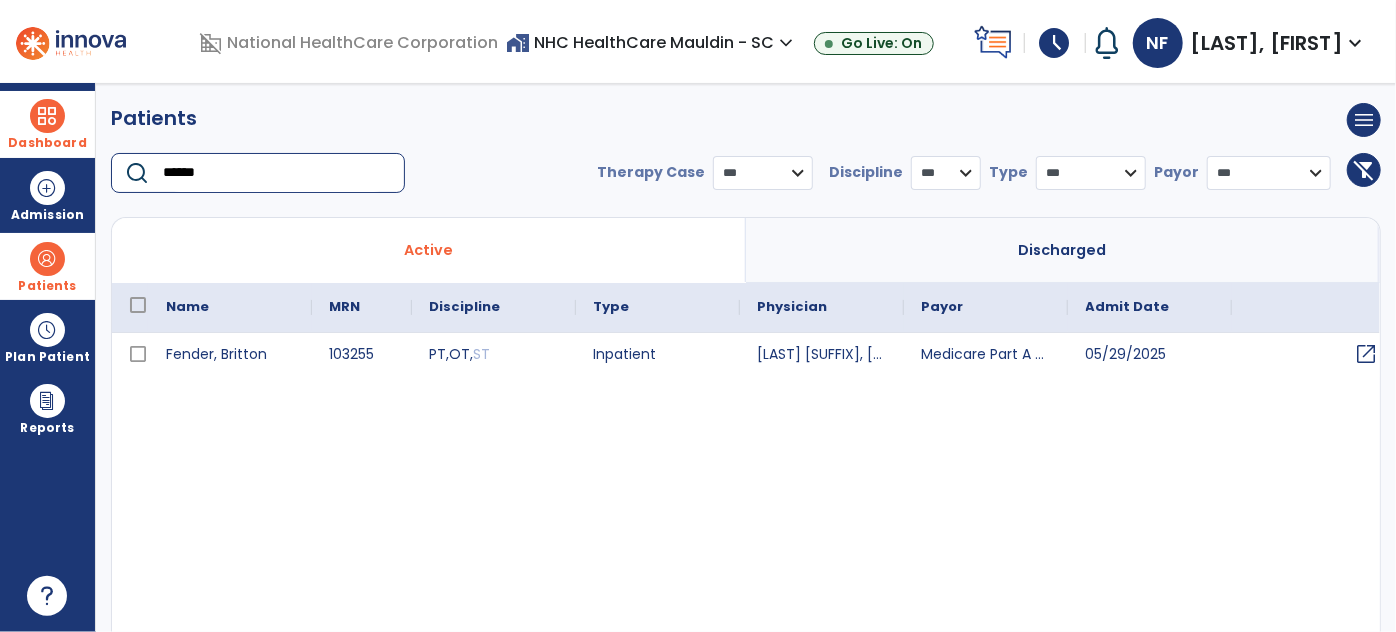 click on "open_in_new" at bounding box center [1367, 354] 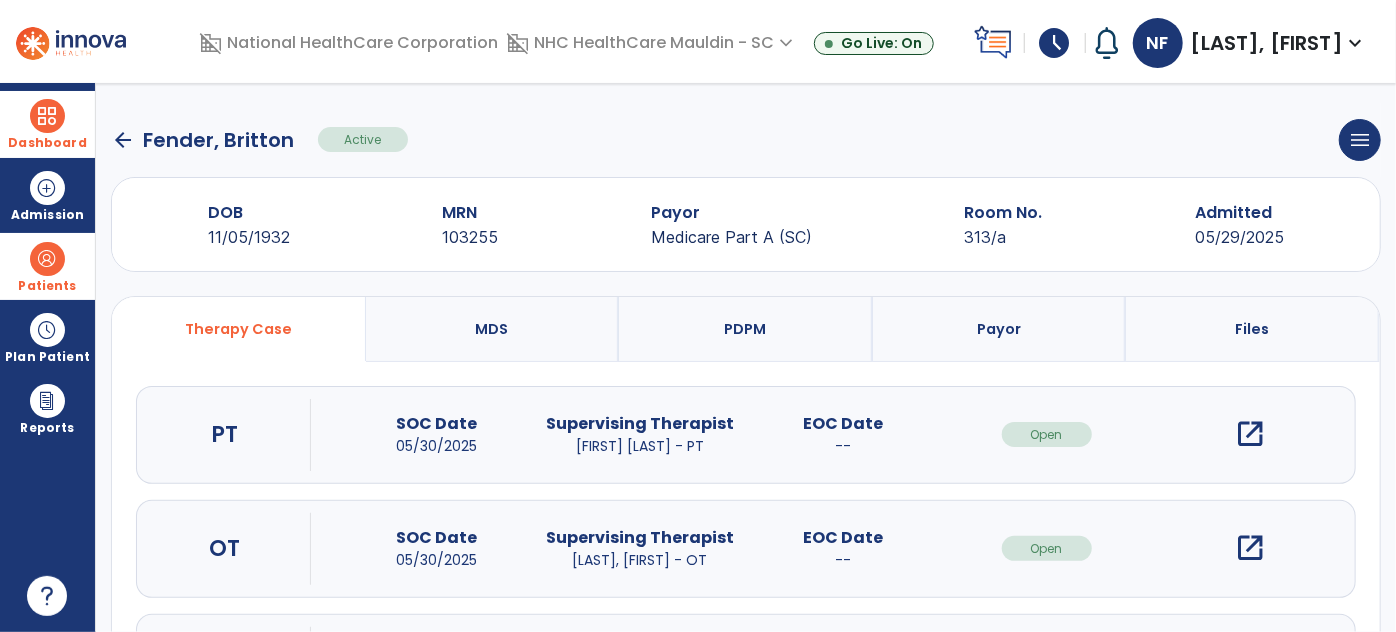 click on "open_in_new" at bounding box center (1250, 434) 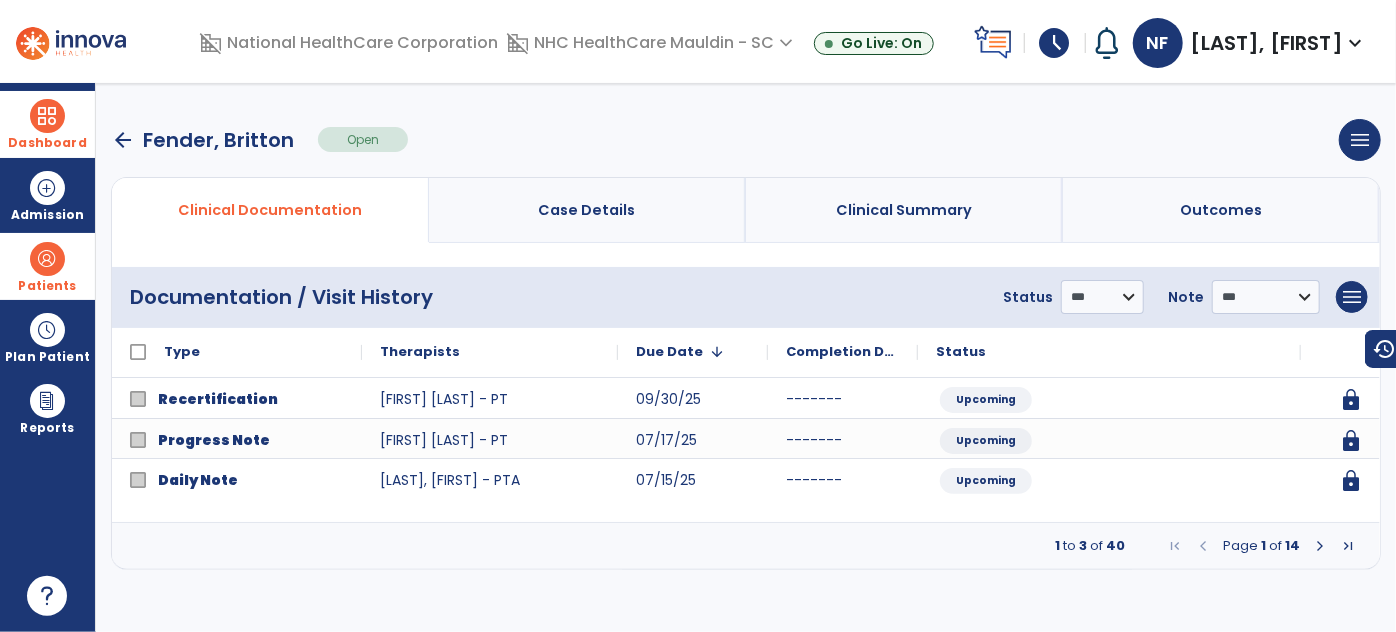 click at bounding box center [1320, 546] 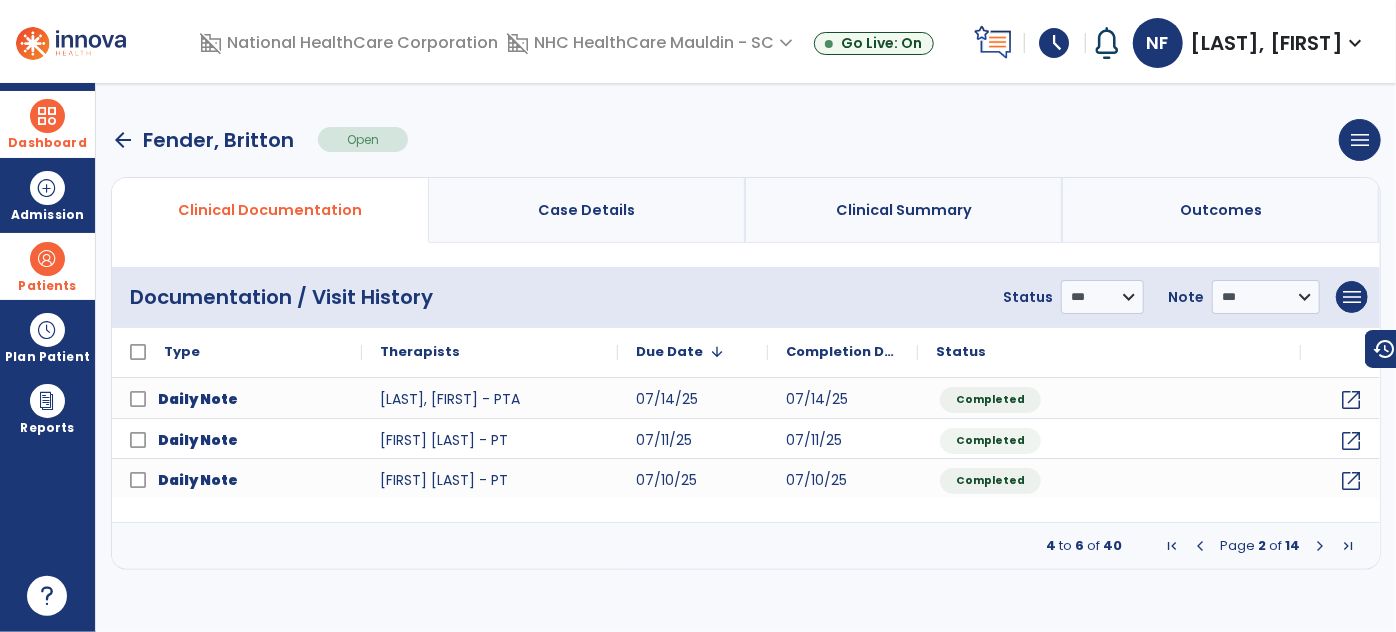 click at bounding box center (1320, 546) 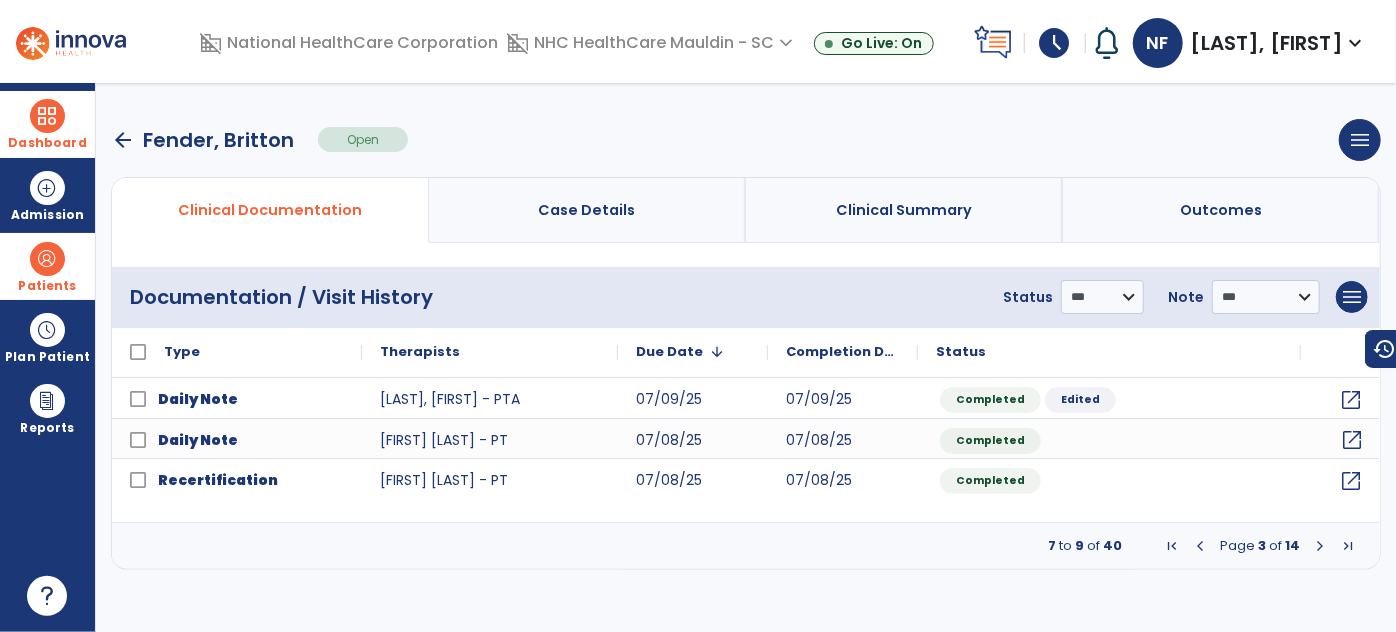 click on "open_in_new" 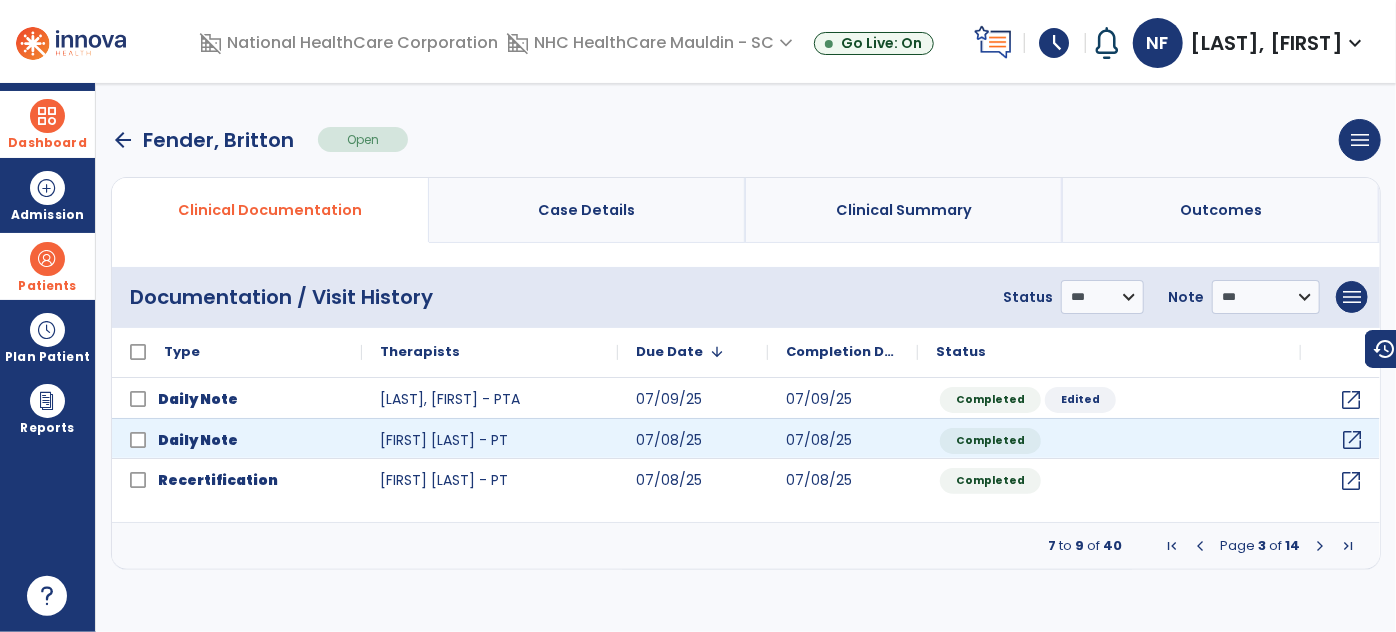 click on "open_in_new" 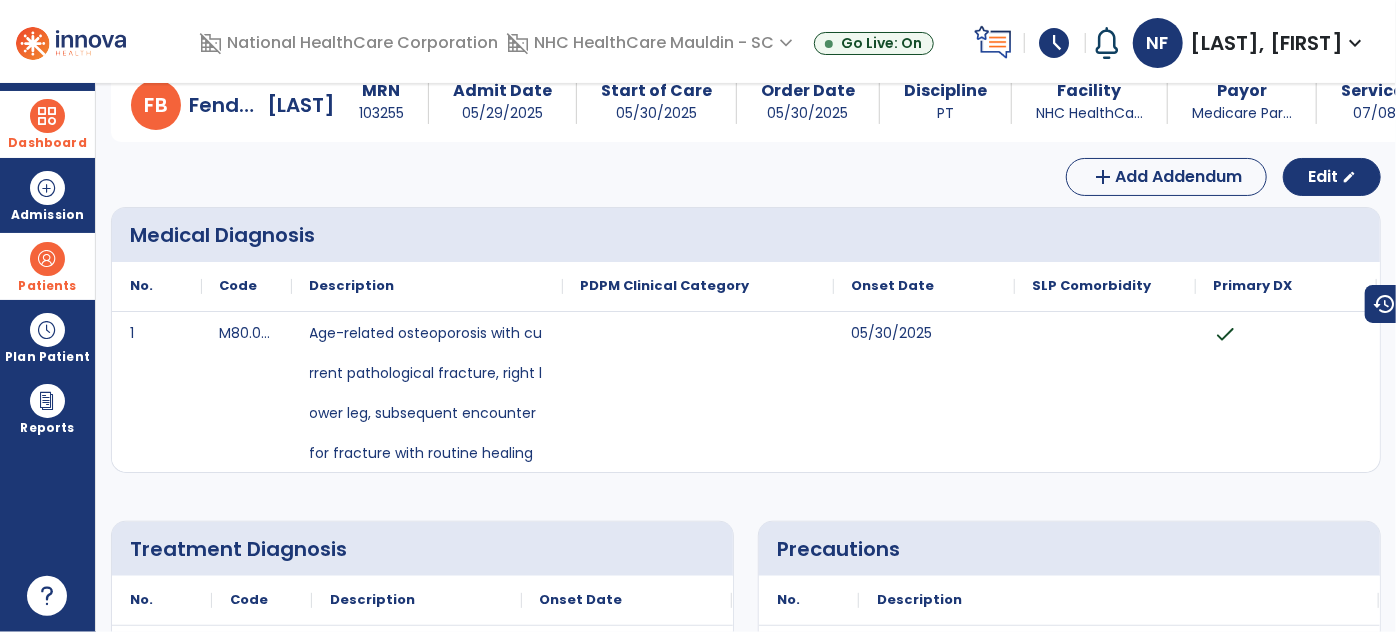 scroll, scrollTop: 0, scrollLeft: 0, axis: both 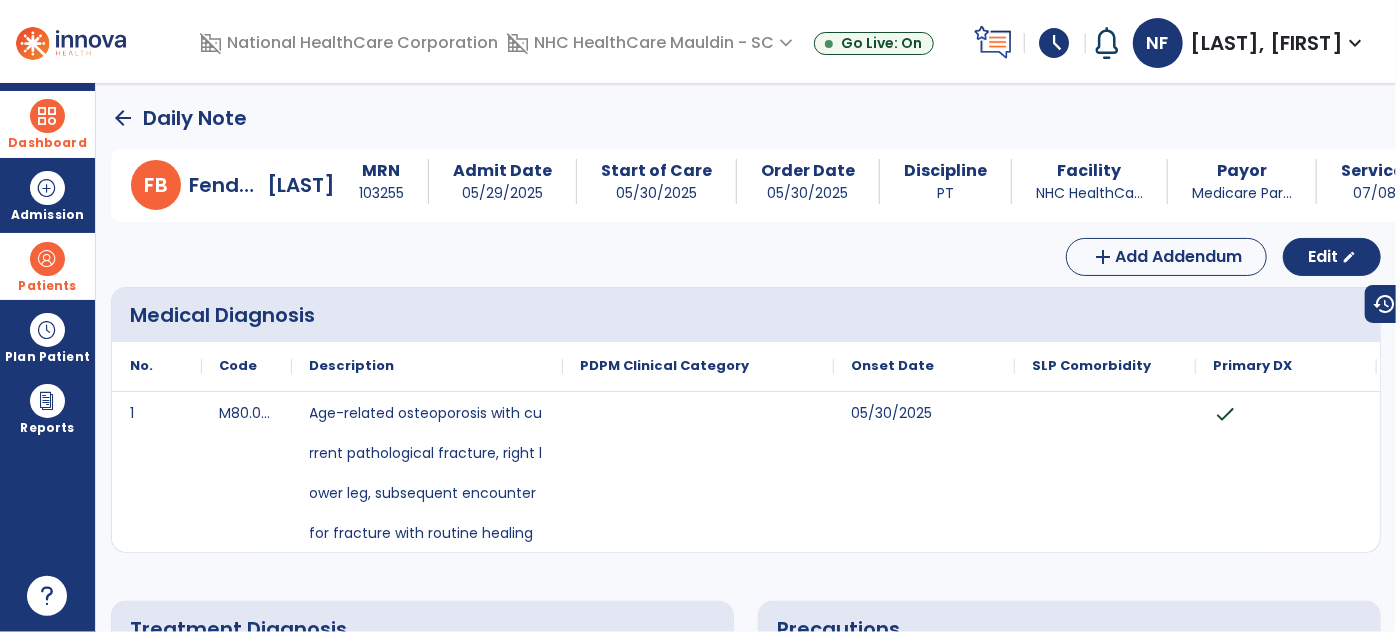 click on "arrow_back" 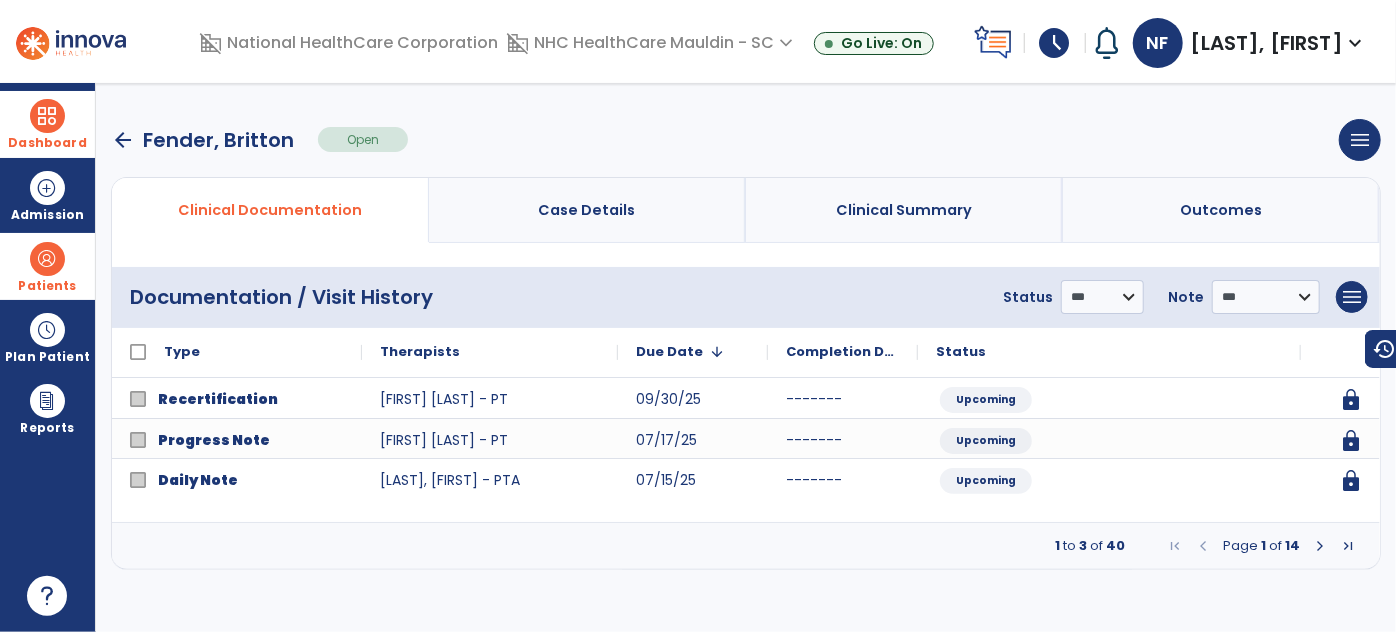 click at bounding box center [47, 116] 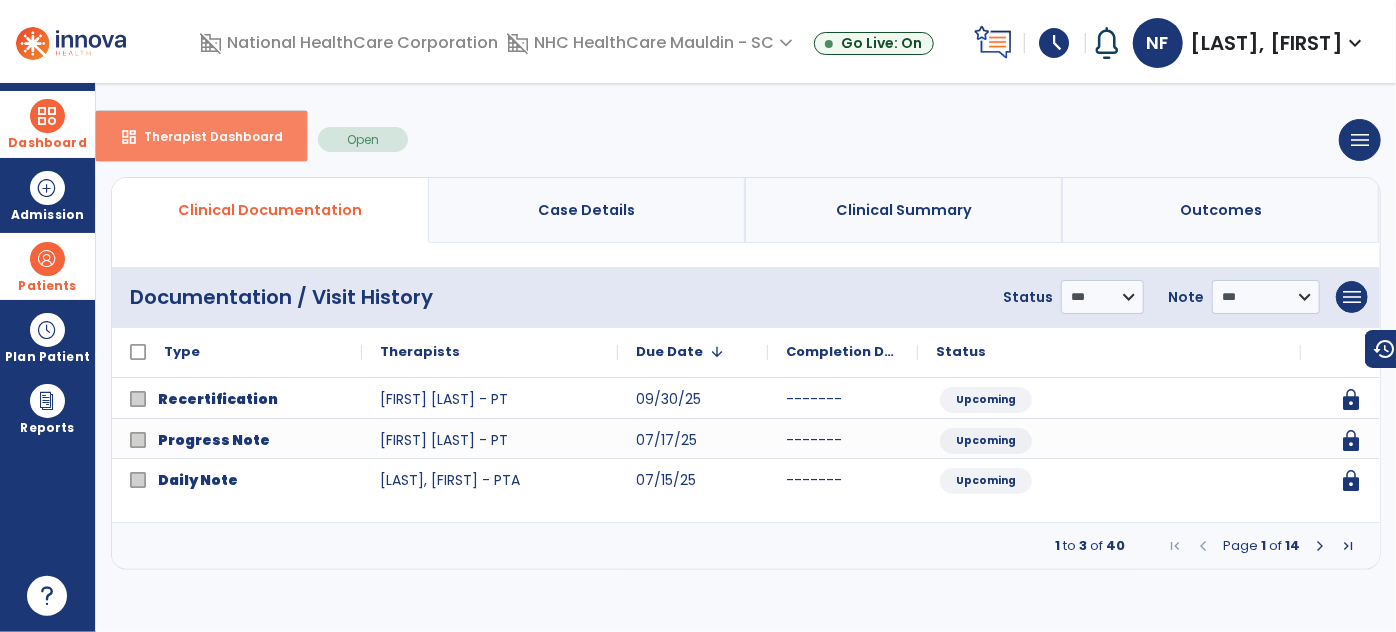 click on "dashboard  Therapist Dashboard" at bounding box center (201, 136) 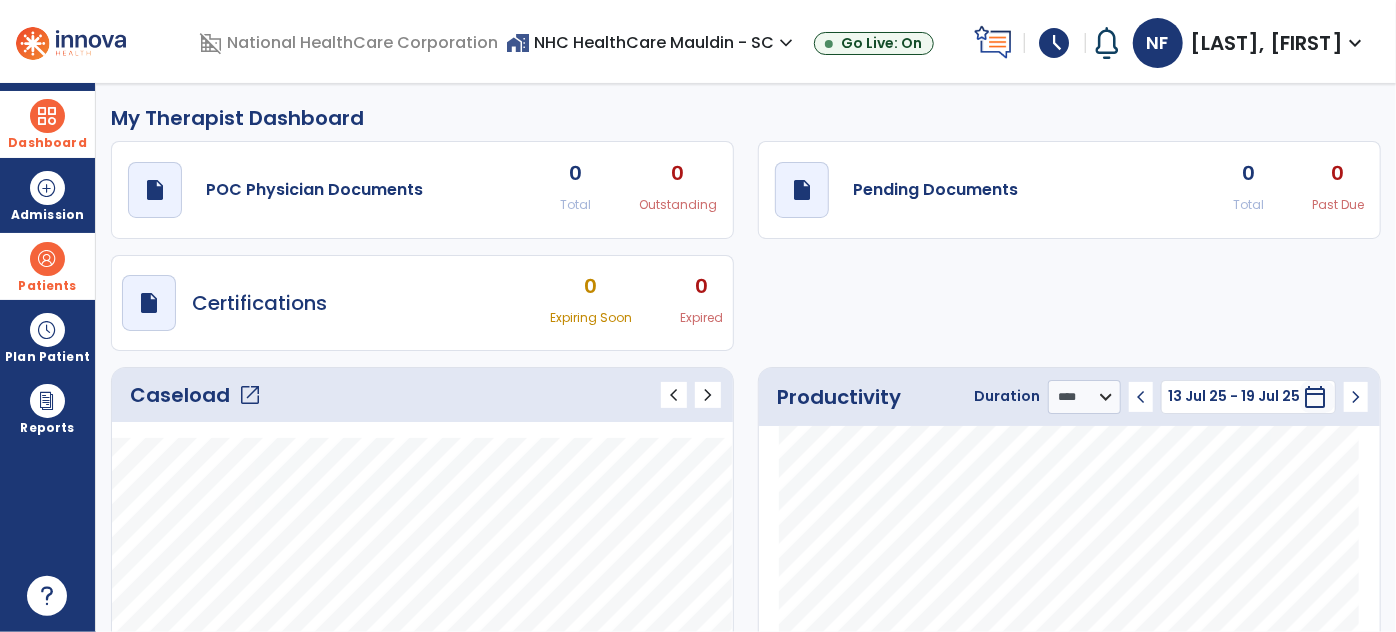 click on "open_in_new" 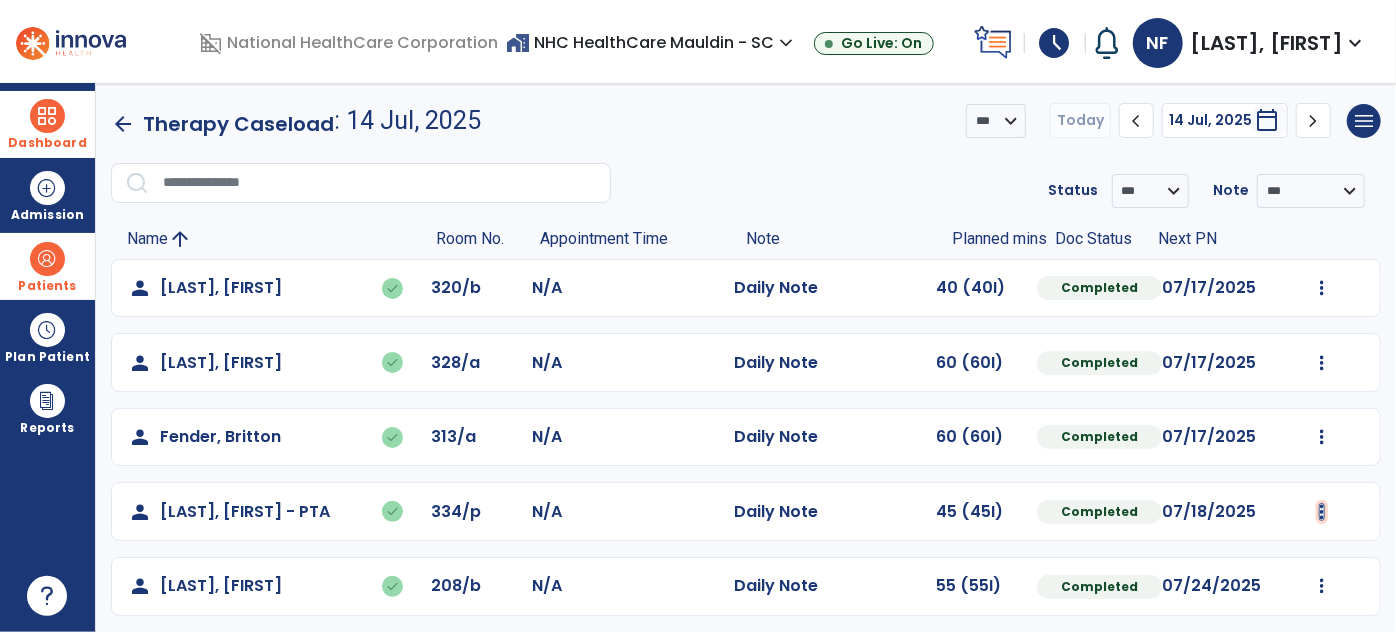 click at bounding box center [1322, 288] 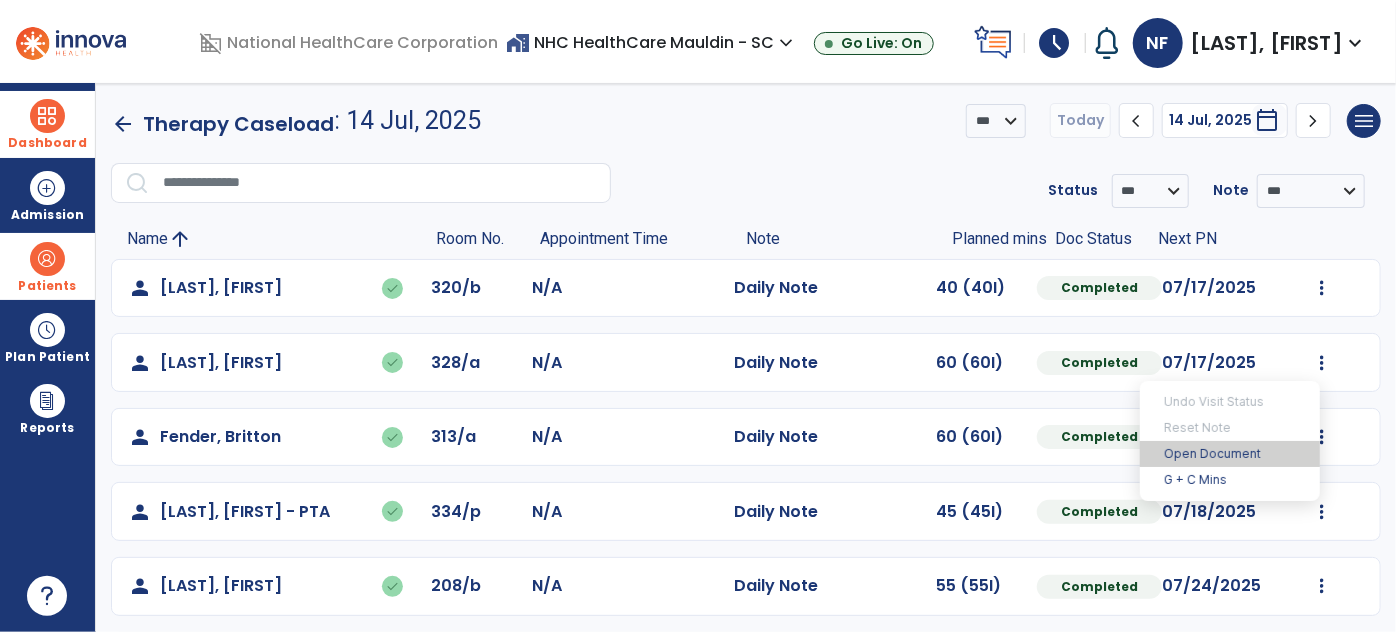 click on "Open Document" at bounding box center [1230, 454] 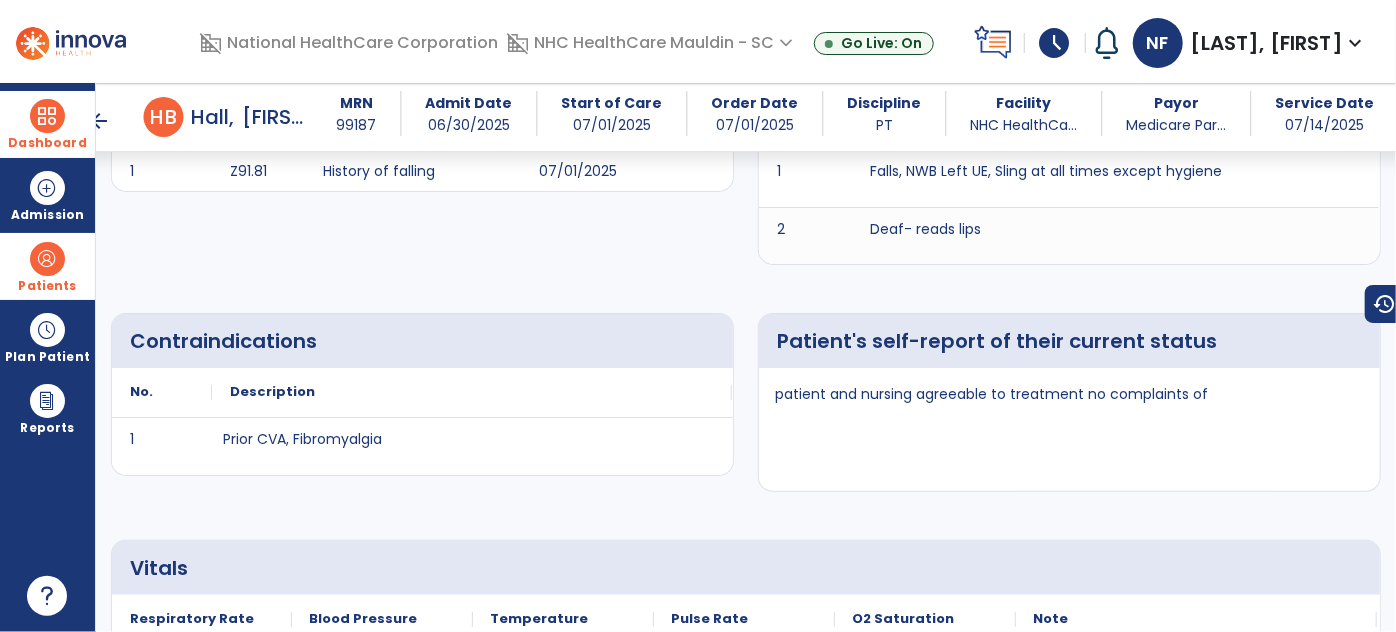 scroll, scrollTop: 0, scrollLeft: 0, axis: both 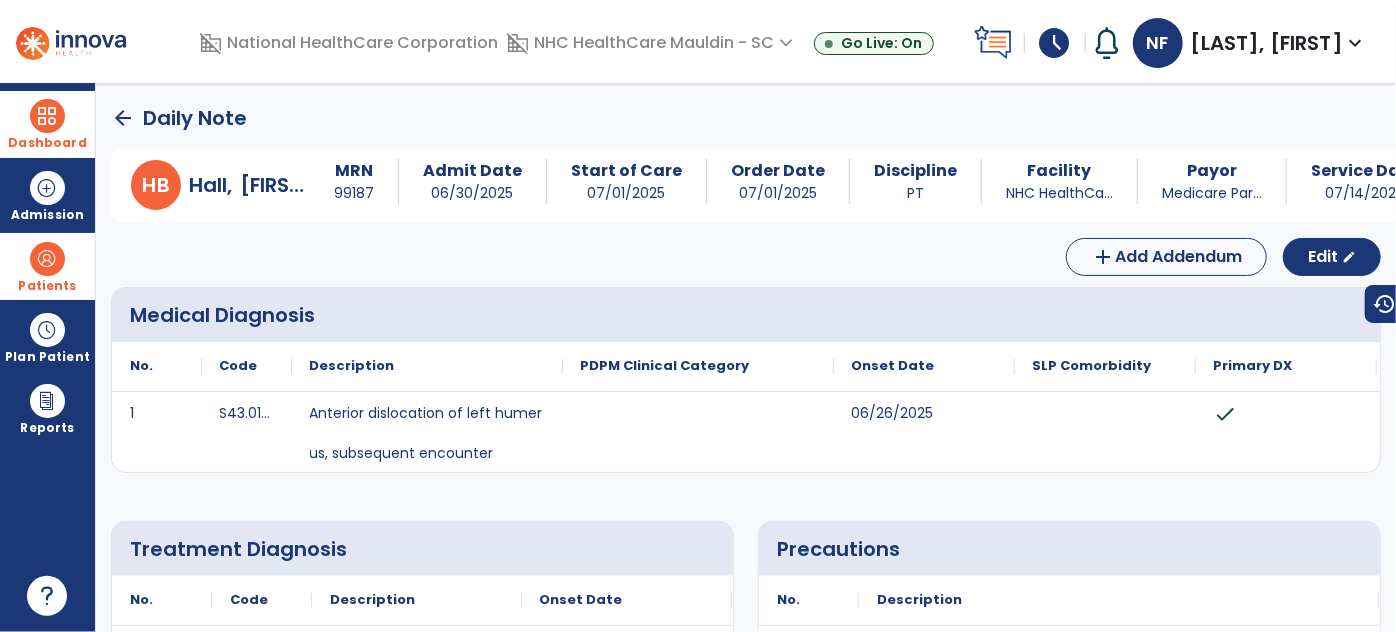 click on "arrow_back" 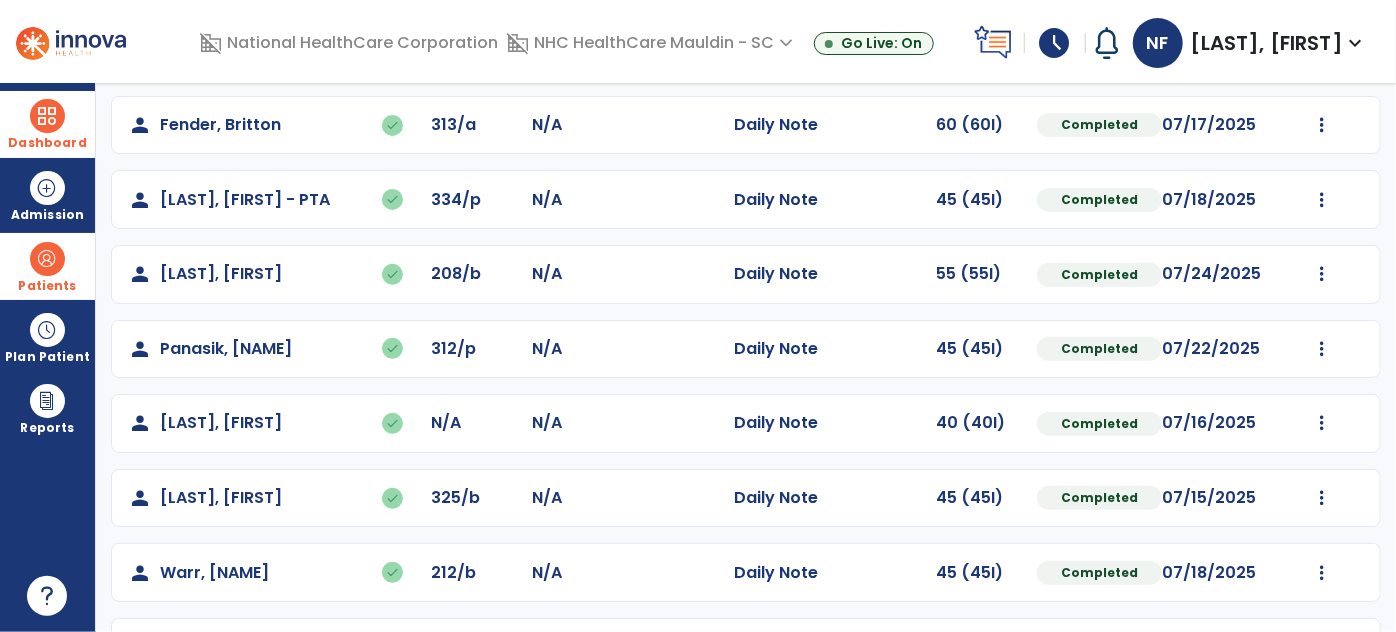 scroll, scrollTop: 320, scrollLeft: 0, axis: vertical 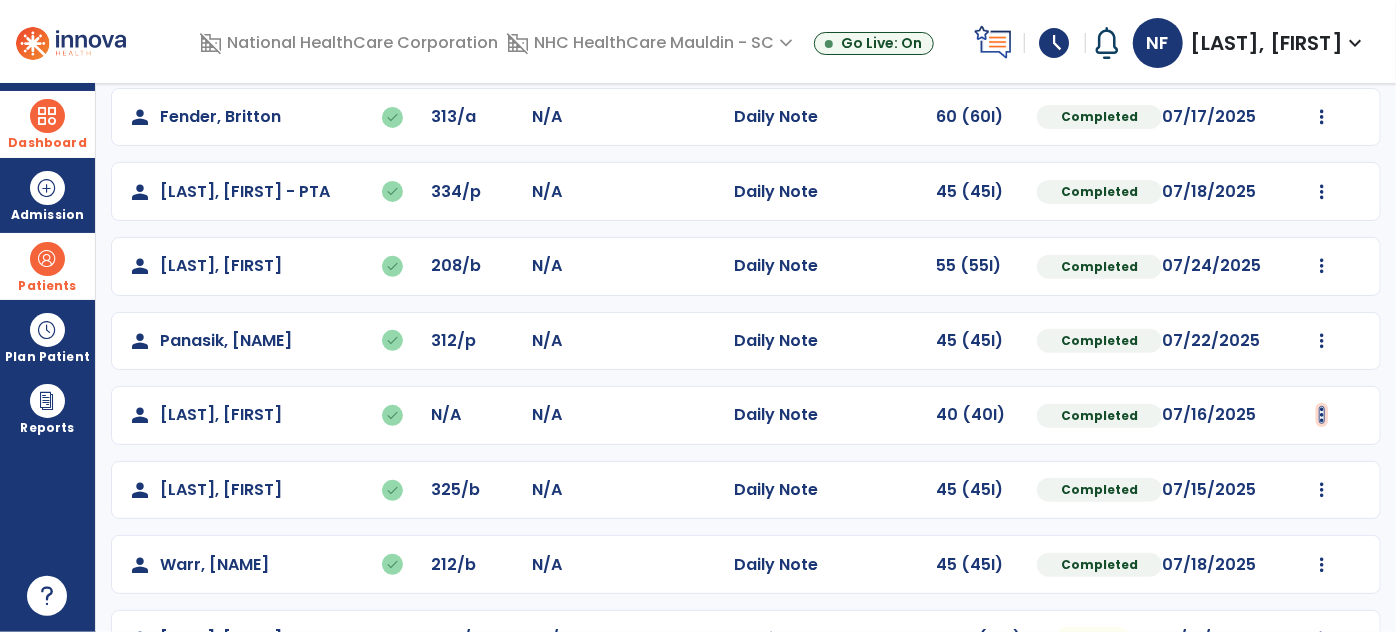 click at bounding box center (1322, -32) 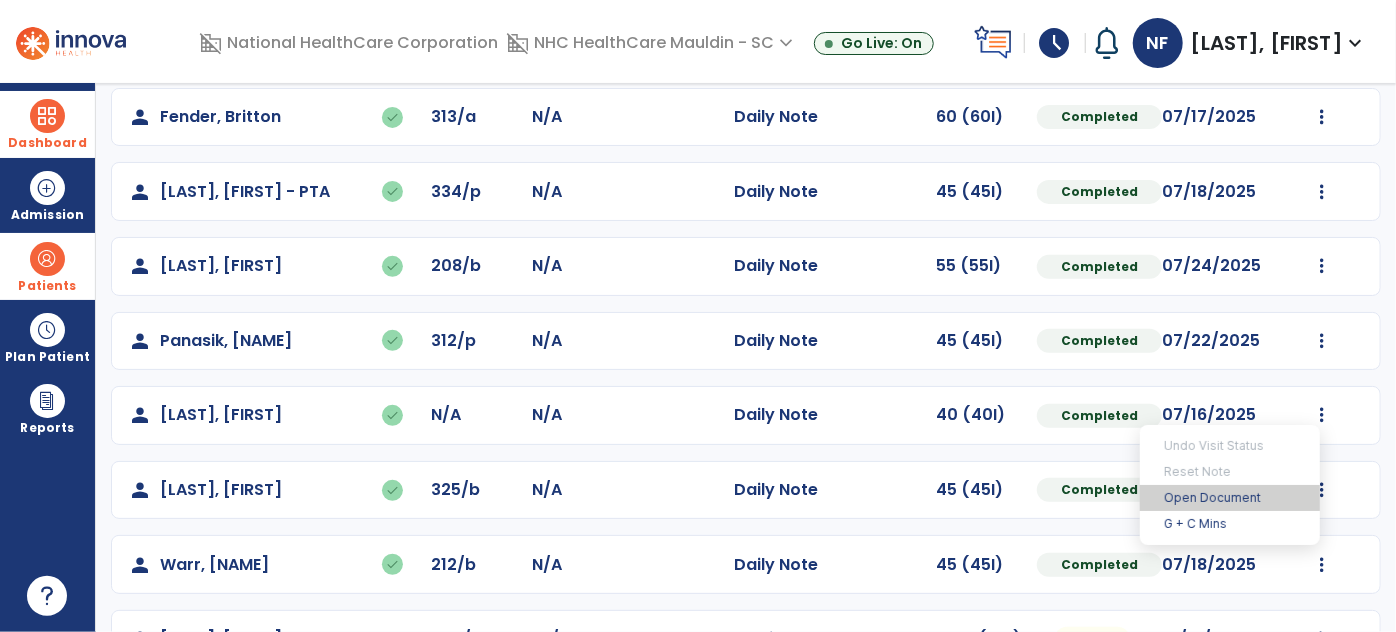 click on "Open Document" at bounding box center [1230, 498] 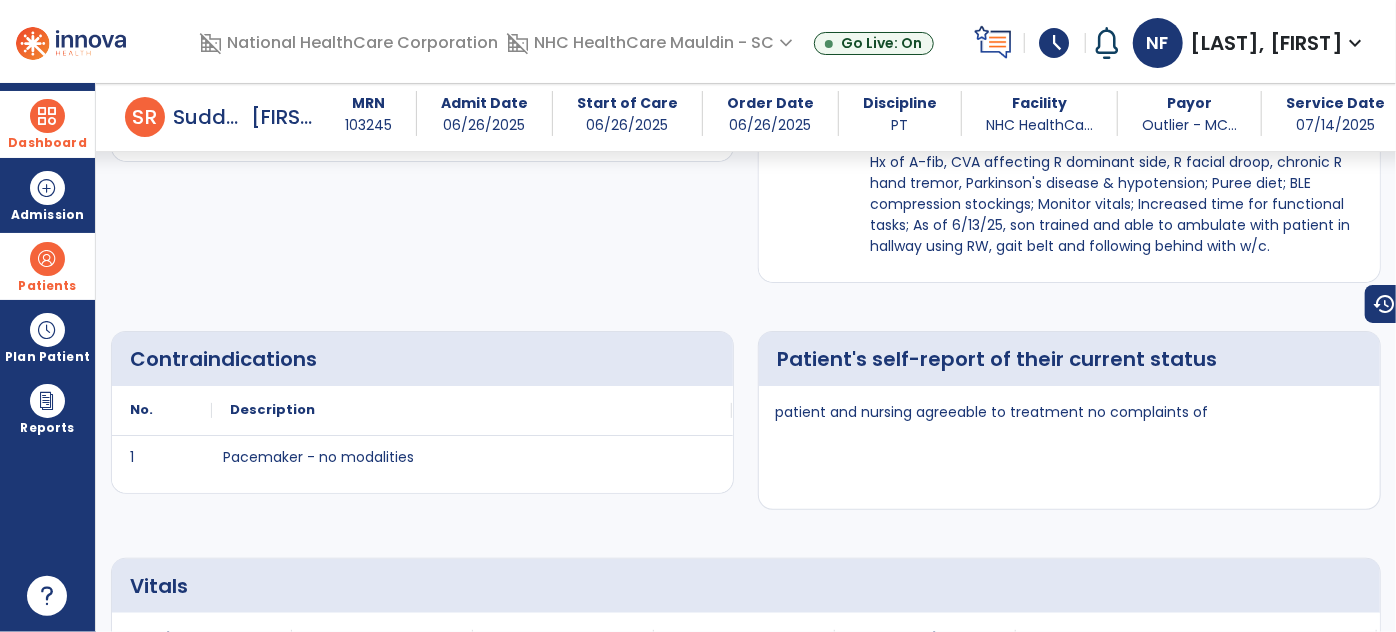 scroll, scrollTop: 0, scrollLeft: 0, axis: both 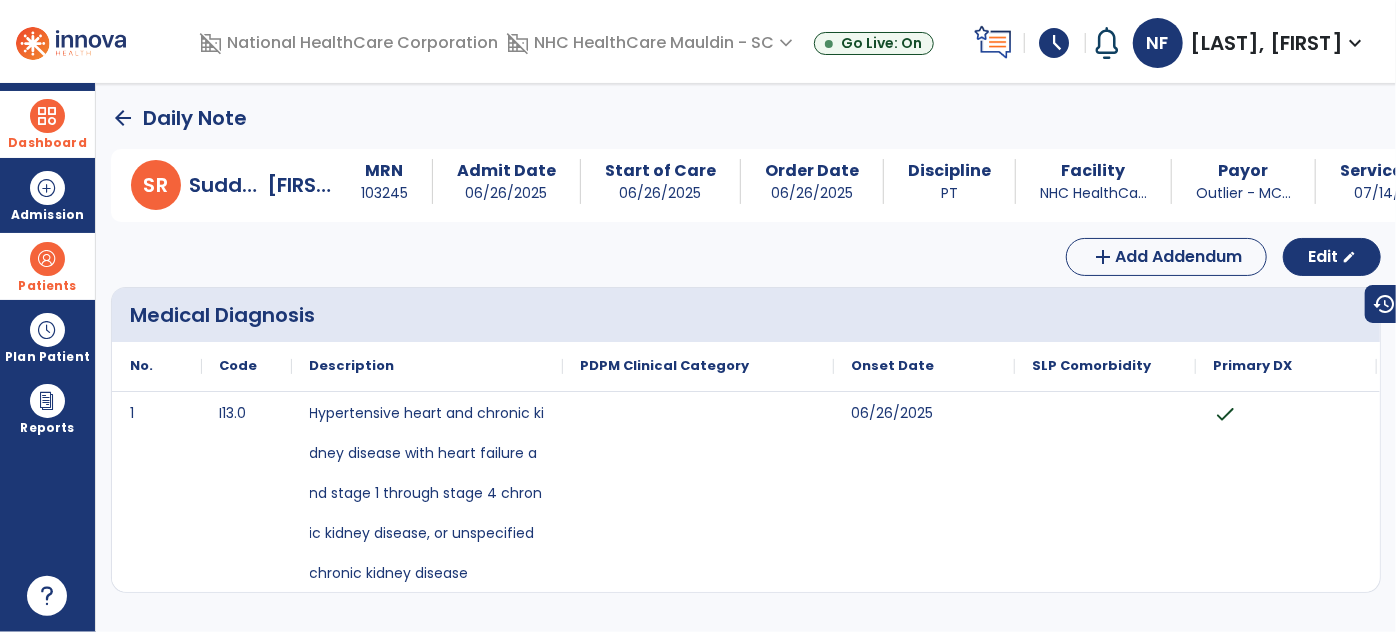 click on "arrow_back" 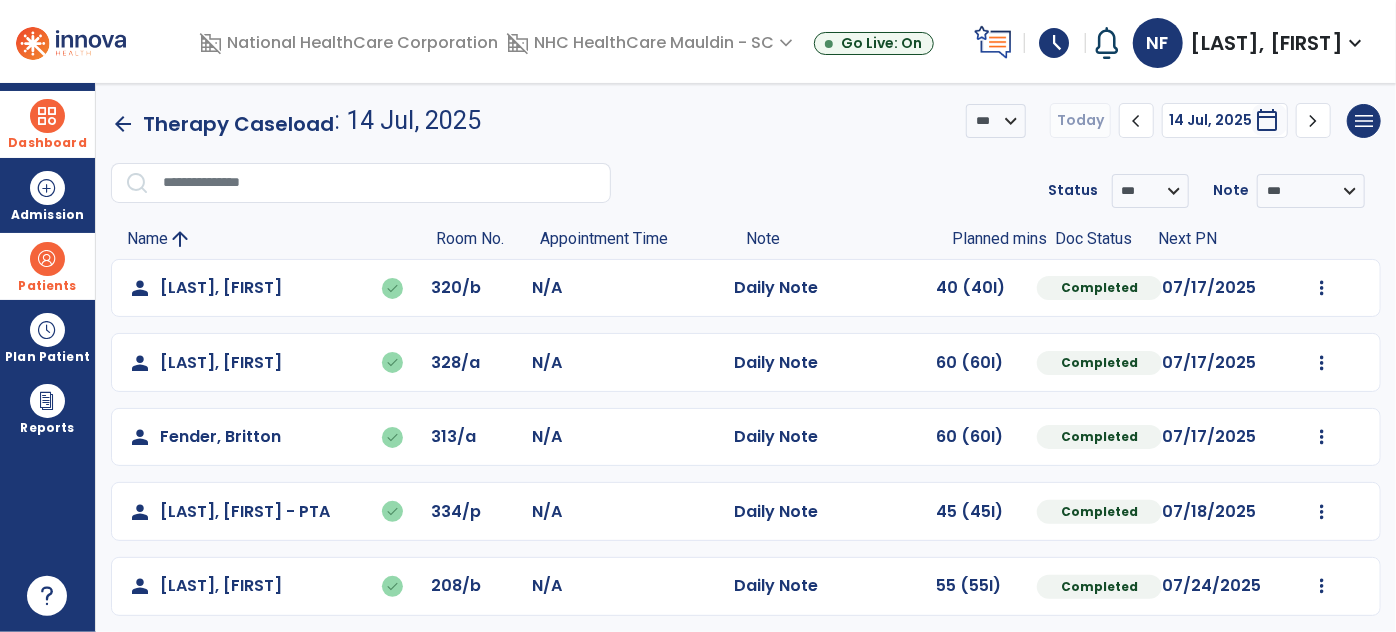 scroll, scrollTop: 1, scrollLeft: 0, axis: vertical 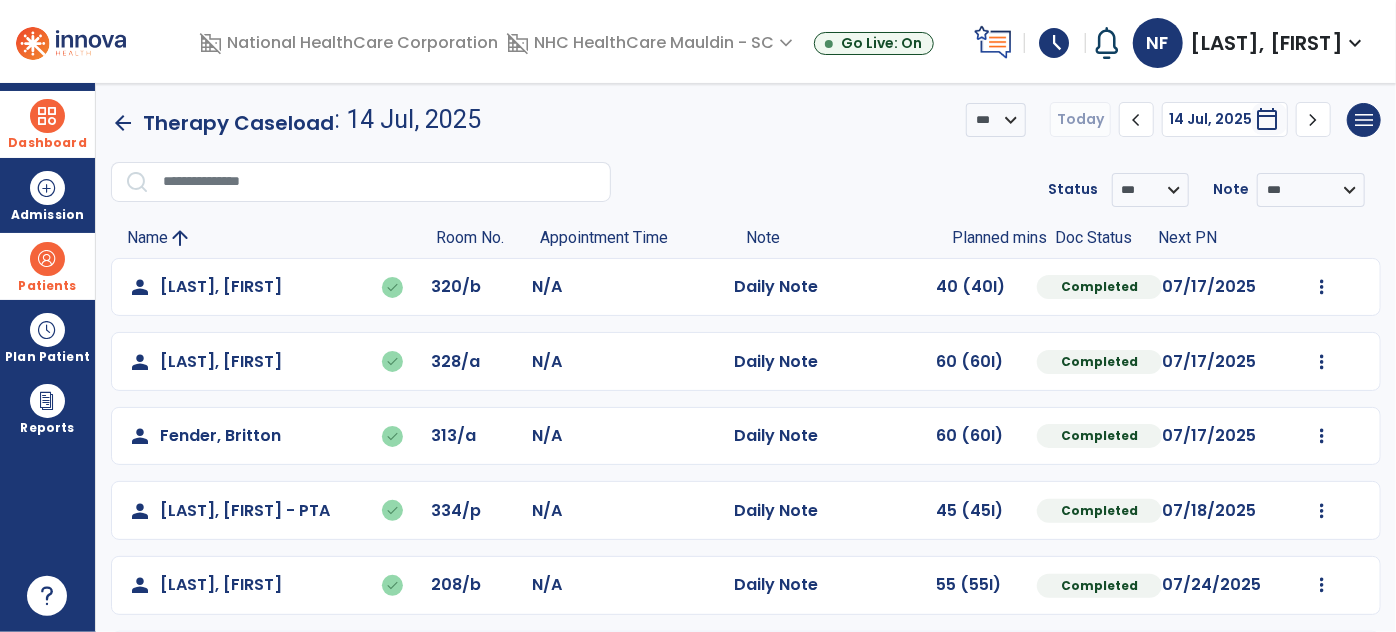 click on "expand_more" at bounding box center [1355, 43] 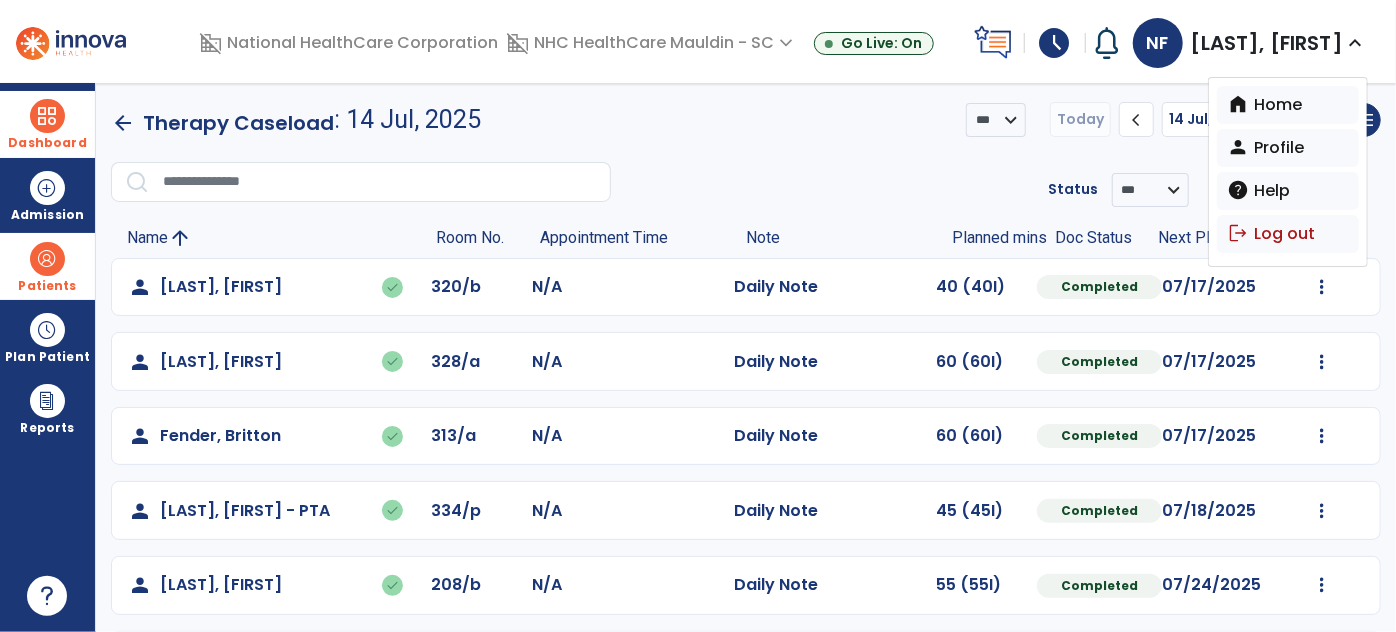 click on "schedule" at bounding box center [1055, 43] 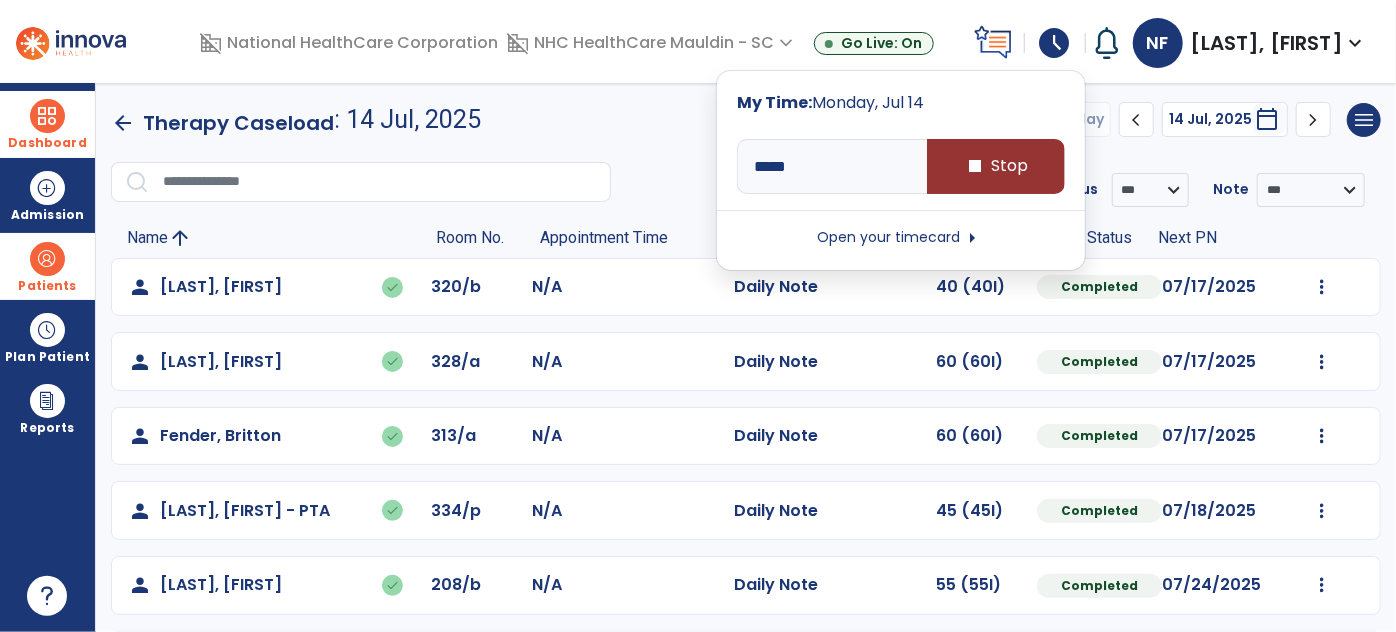 click on "stop  Stop" at bounding box center (996, 166) 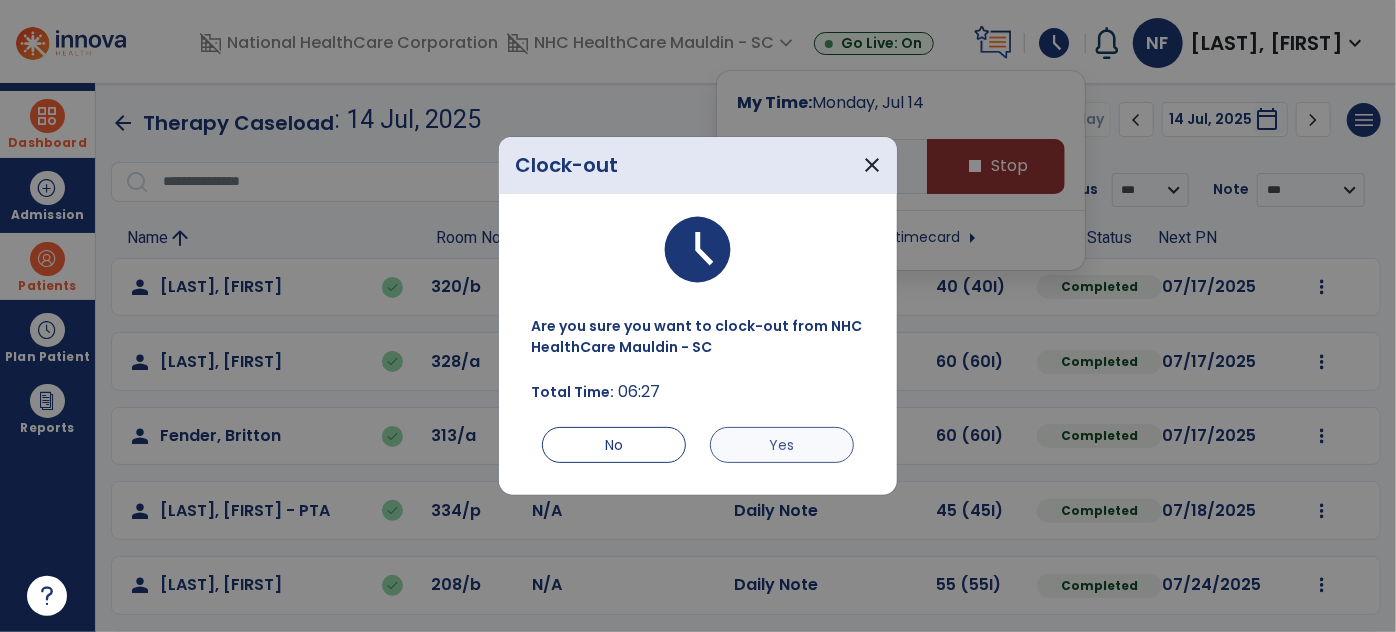 click on "Yes" at bounding box center [782, 445] 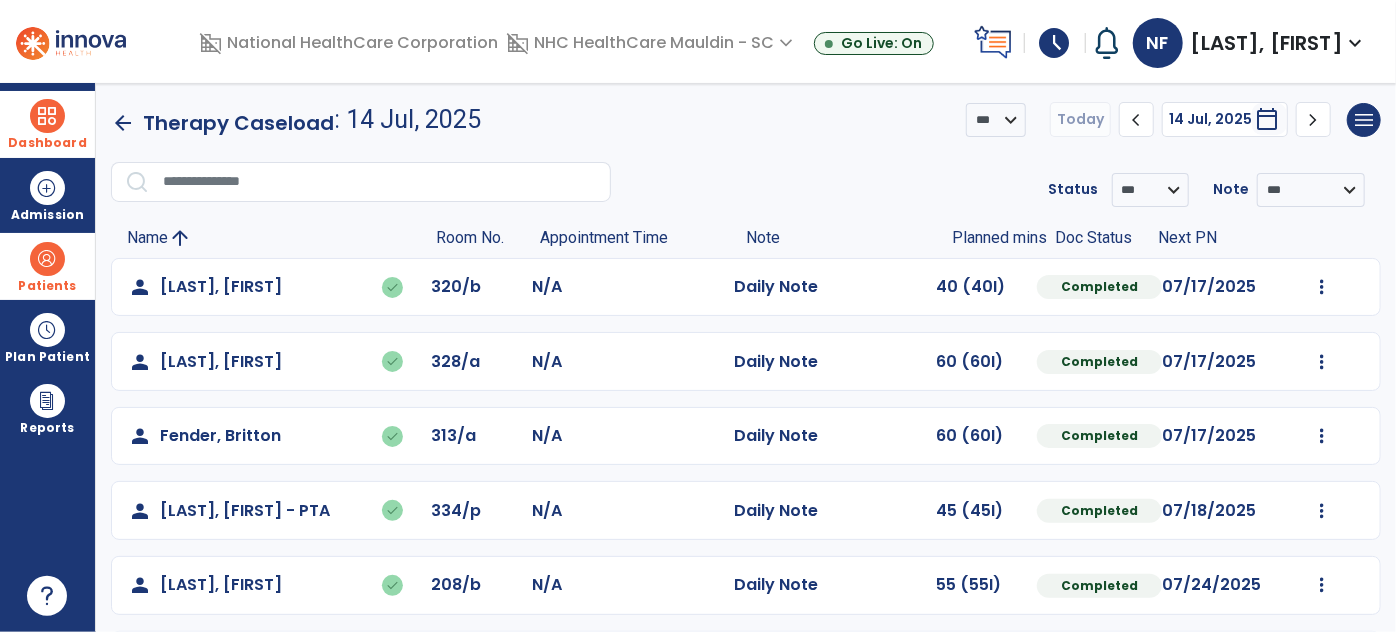 click on "expand_more" at bounding box center [1355, 43] 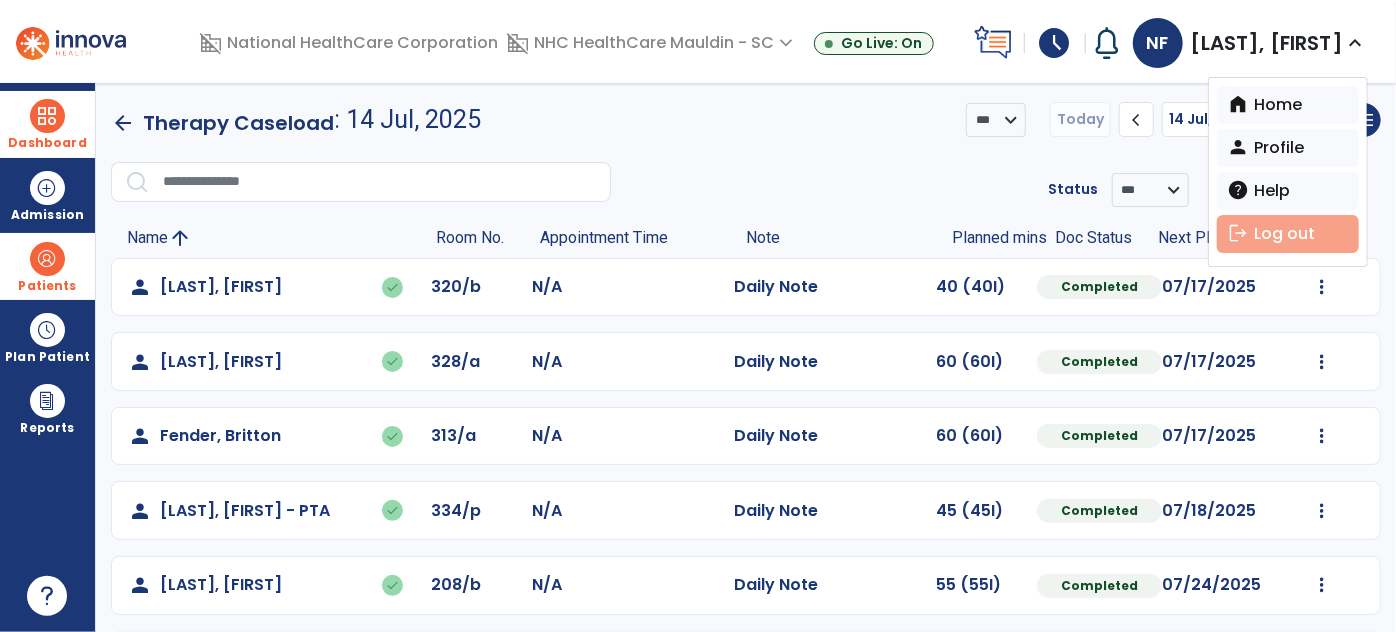 click on "logout   Log out" at bounding box center (1288, 234) 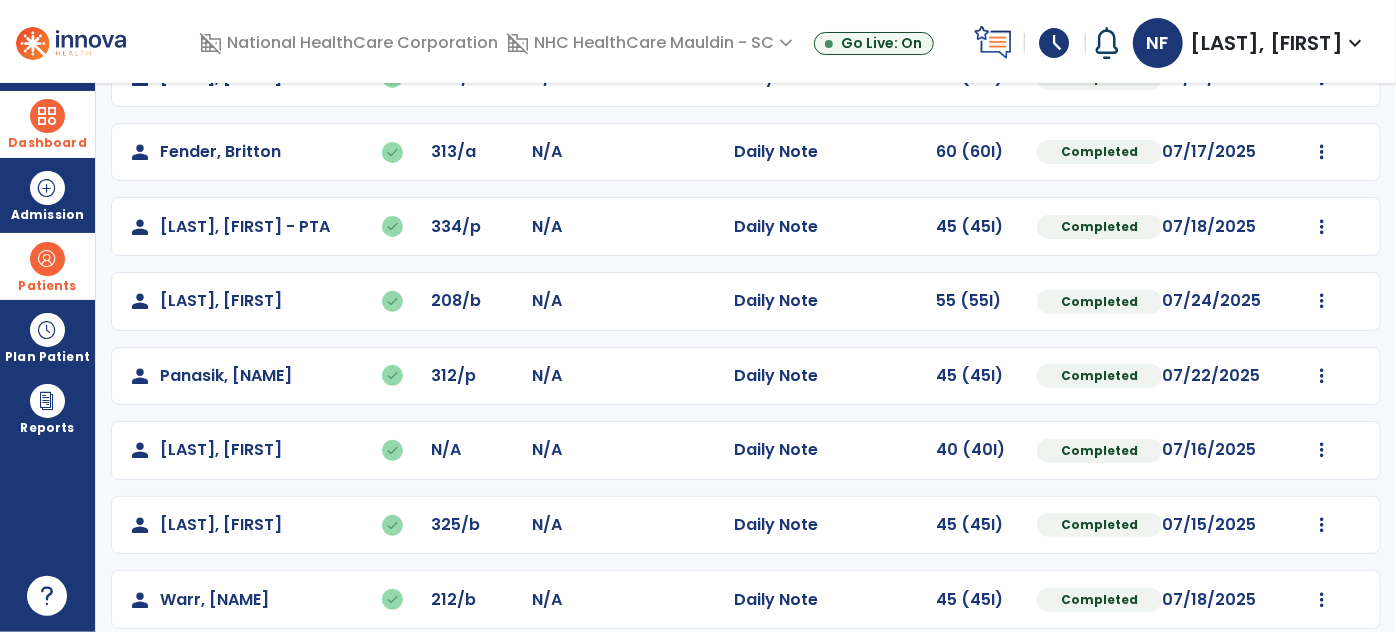 scroll, scrollTop: 0, scrollLeft: 0, axis: both 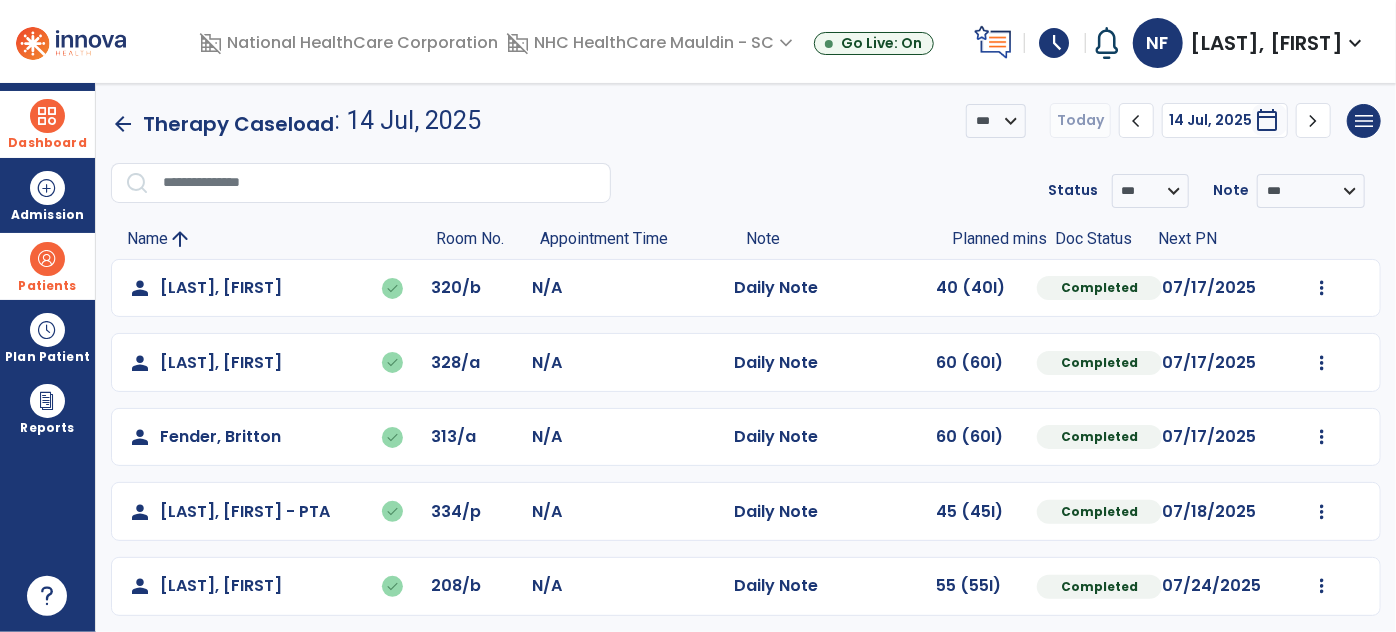 click on "expand_more" at bounding box center (1355, 43) 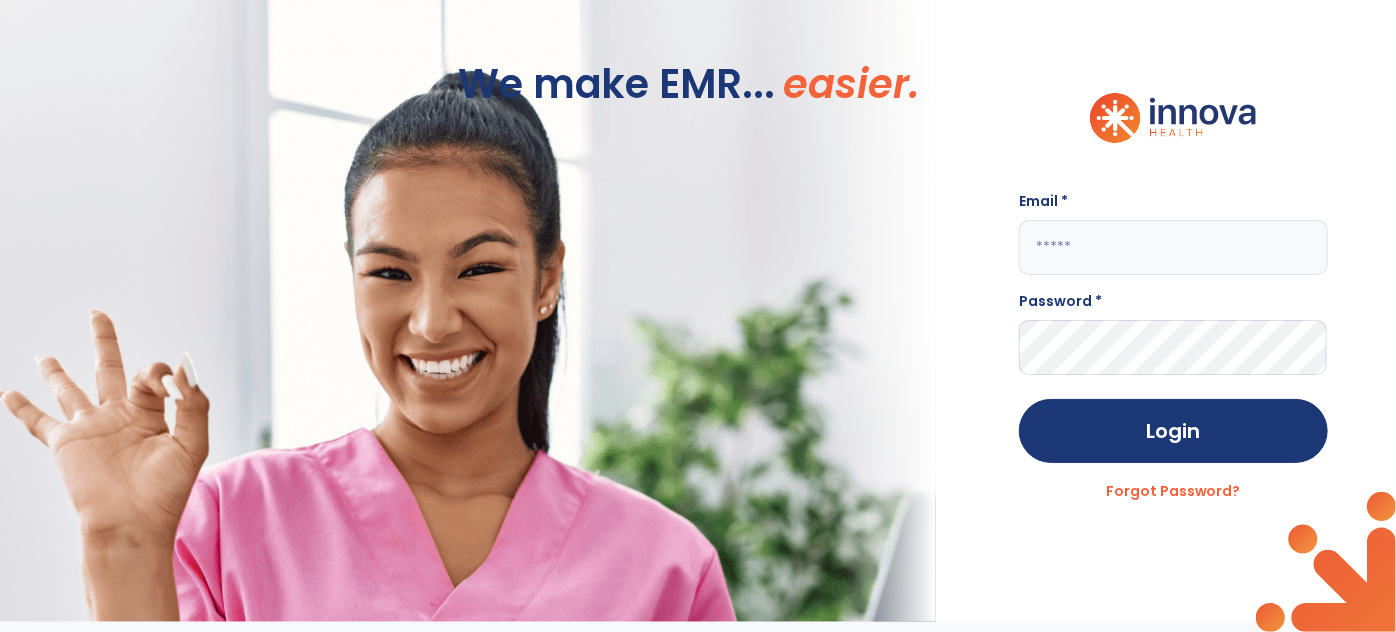 click 